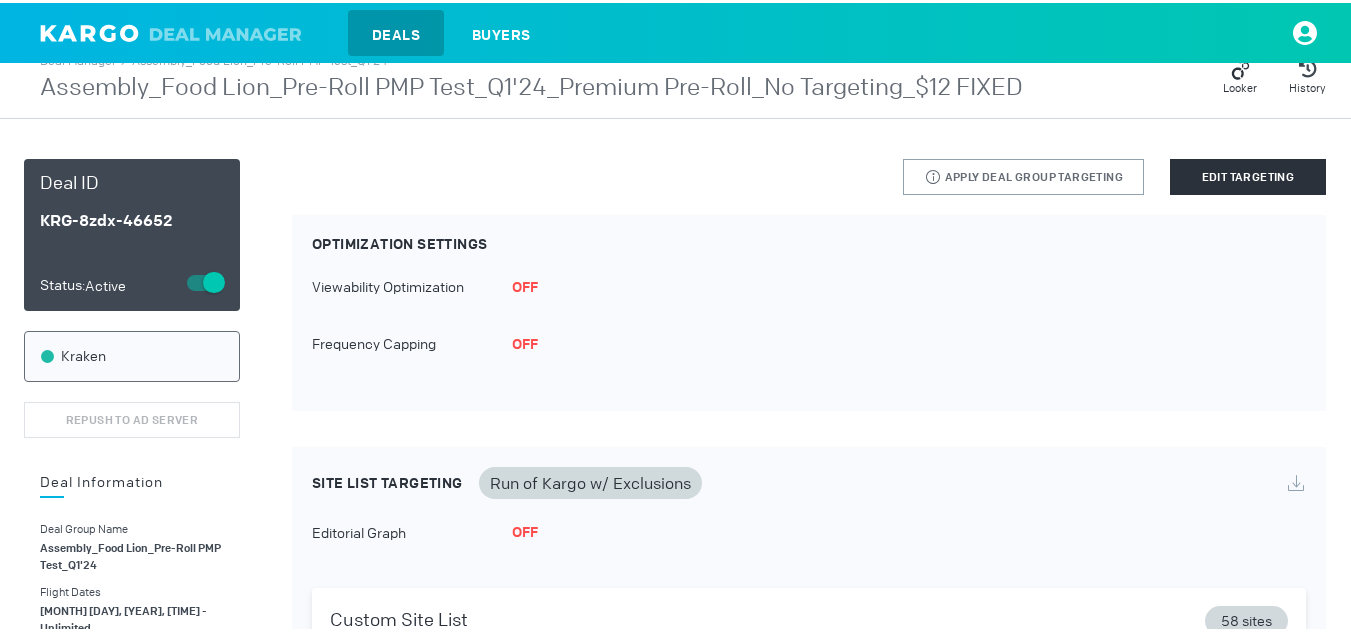 scroll, scrollTop: 131, scrollLeft: 0, axis: vertical 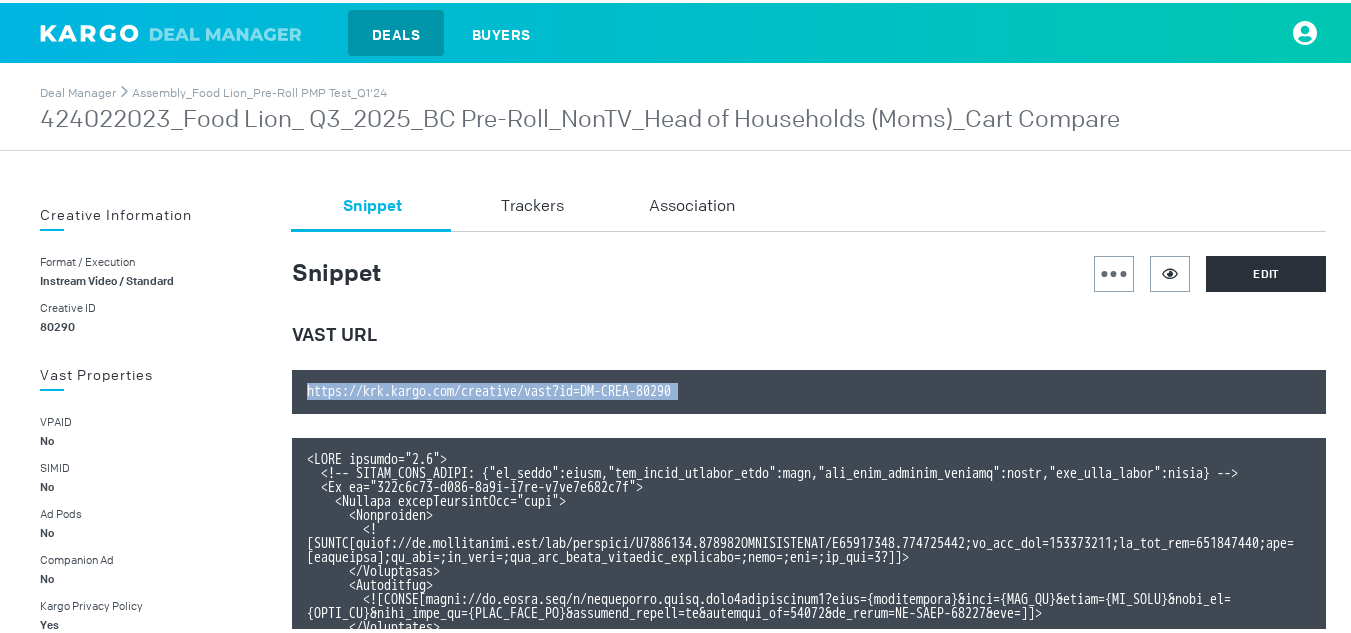 click on "Assembly_Food Lion_Pre-Roll PMP Test_Q1'24" at bounding box center [259, 90] 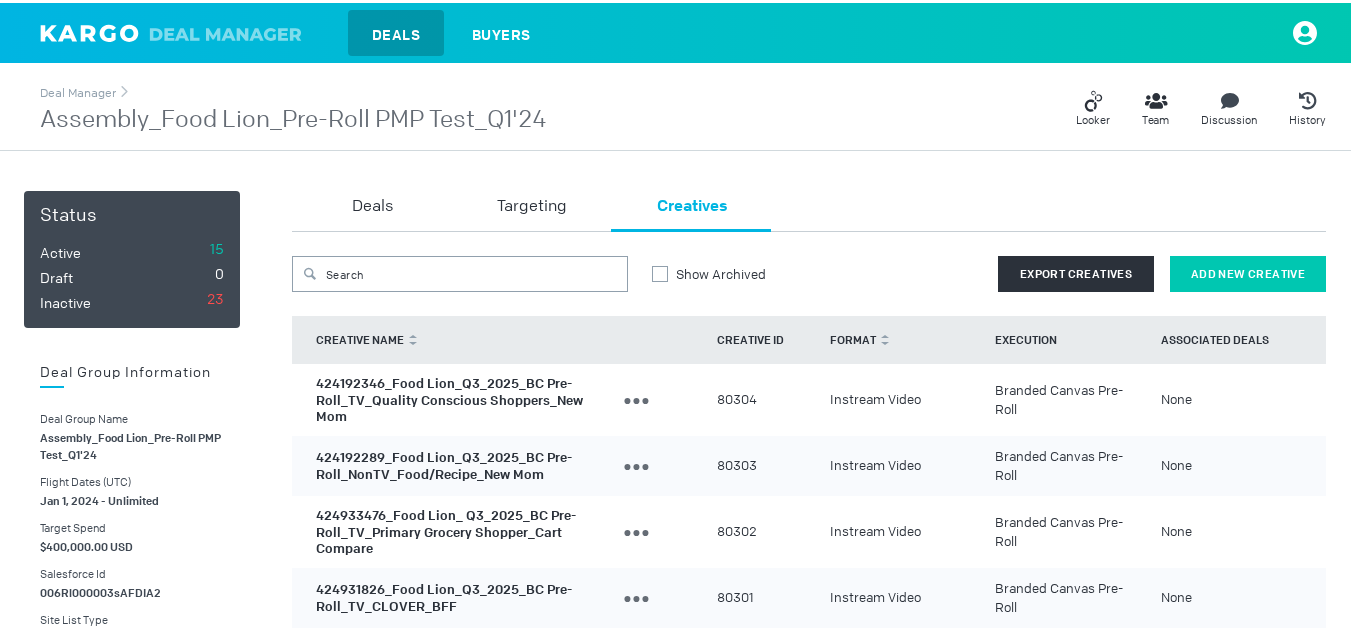 click on "Add New Creative" at bounding box center (1248, 271) 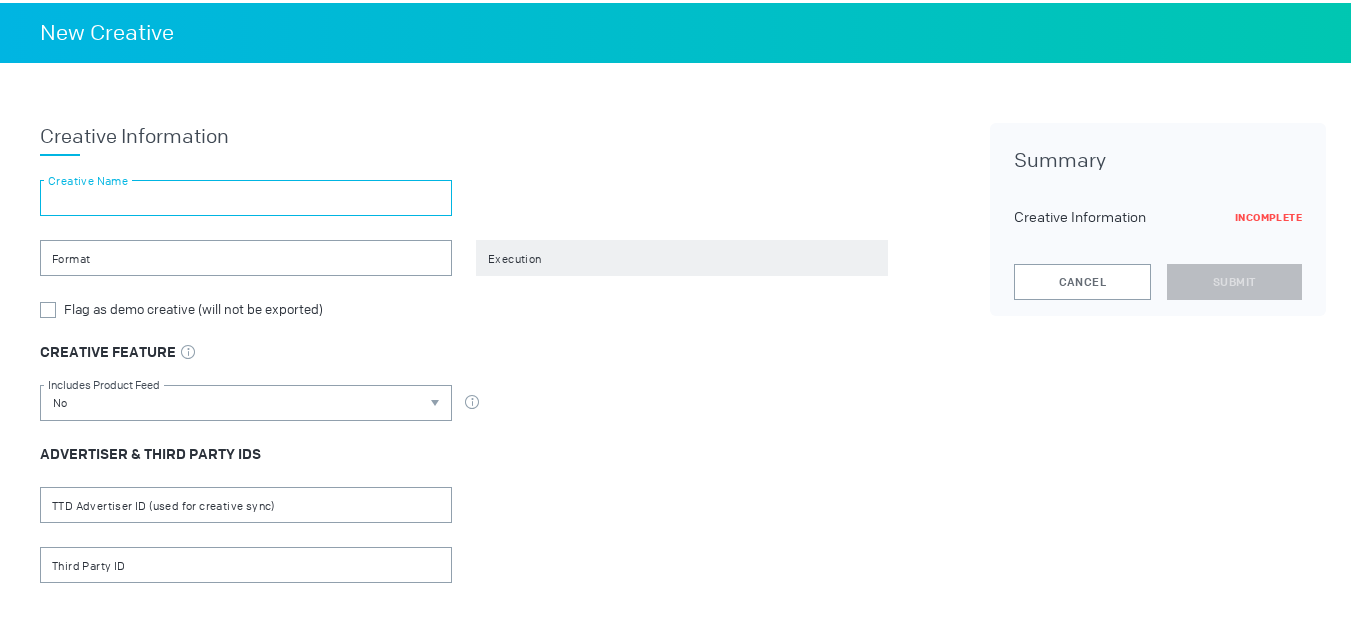click at bounding box center [246, 195] 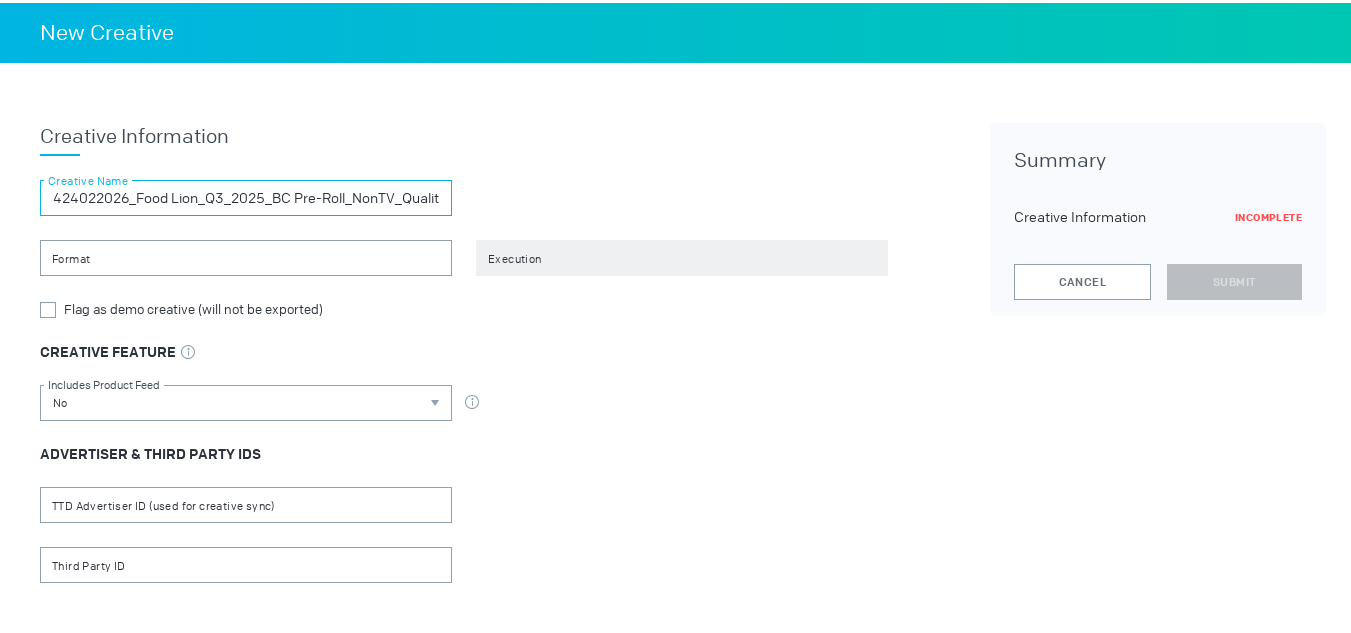 scroll, scrollTop: 0, scrollLeft: 223, axis: horizontal 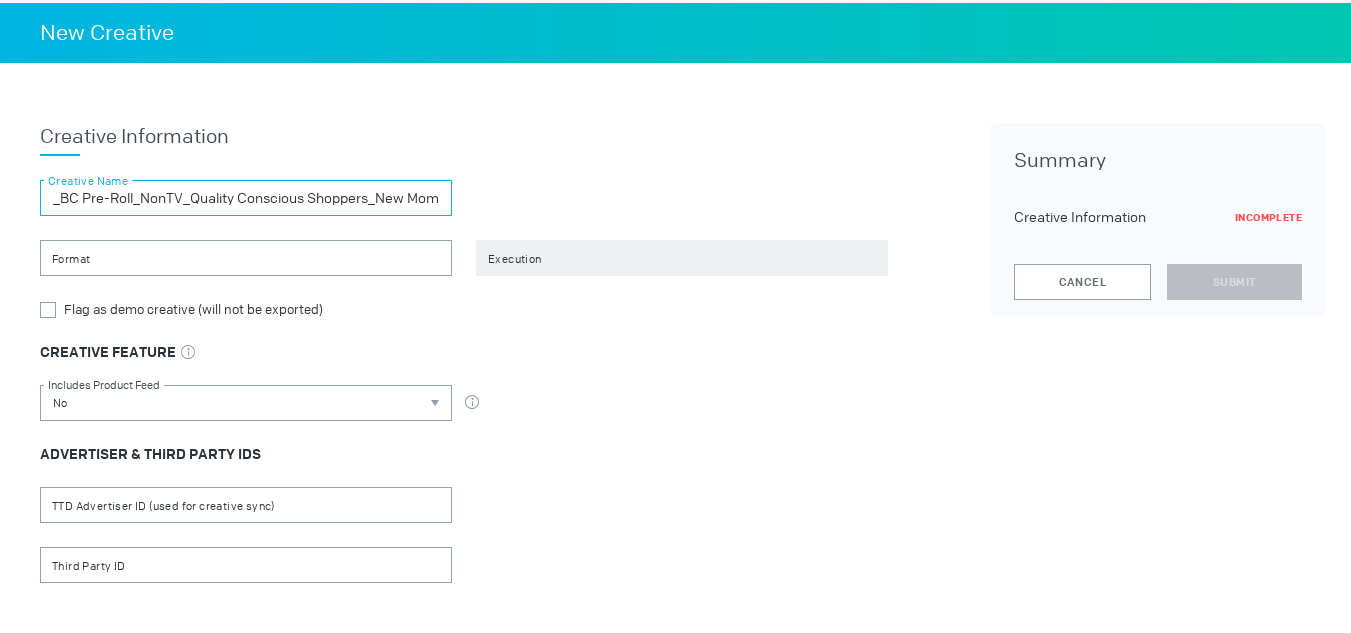 type on "424022026_Food Lion_Q3_2025_BC Pre-Roll_NonTV_Quality Conscious Shoppers_New Mom" 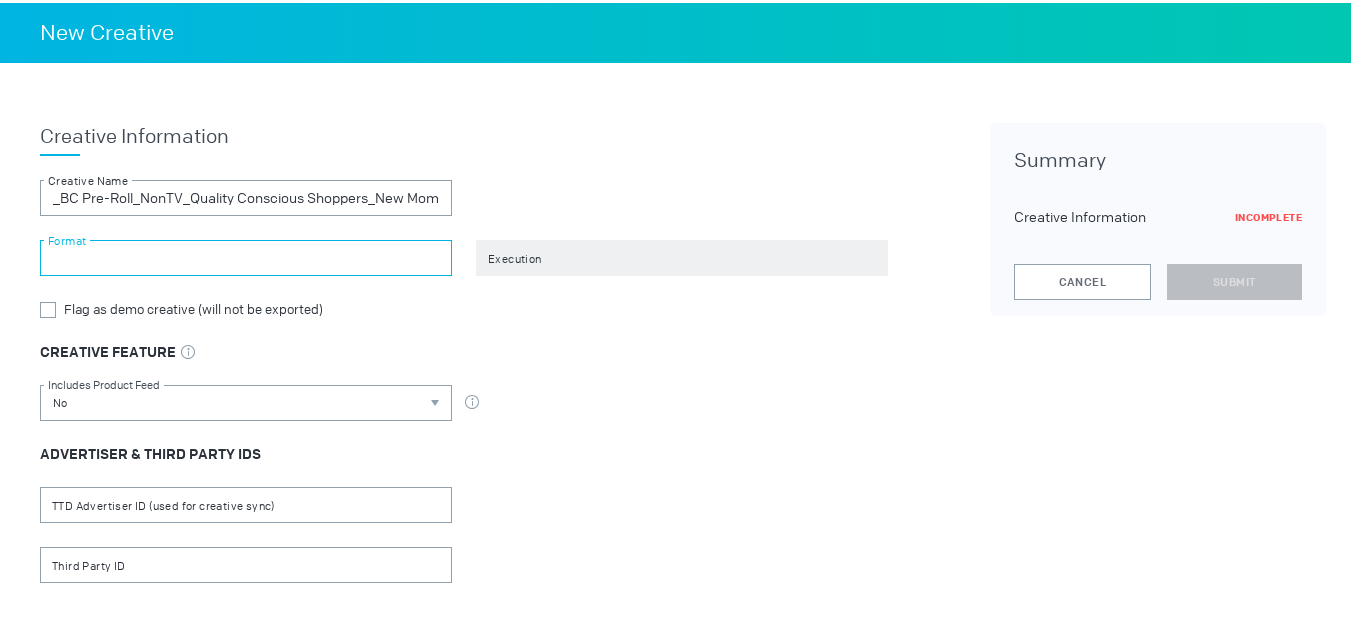 scroll, scrollTop: 0, scrollLeft: 0, axis: both 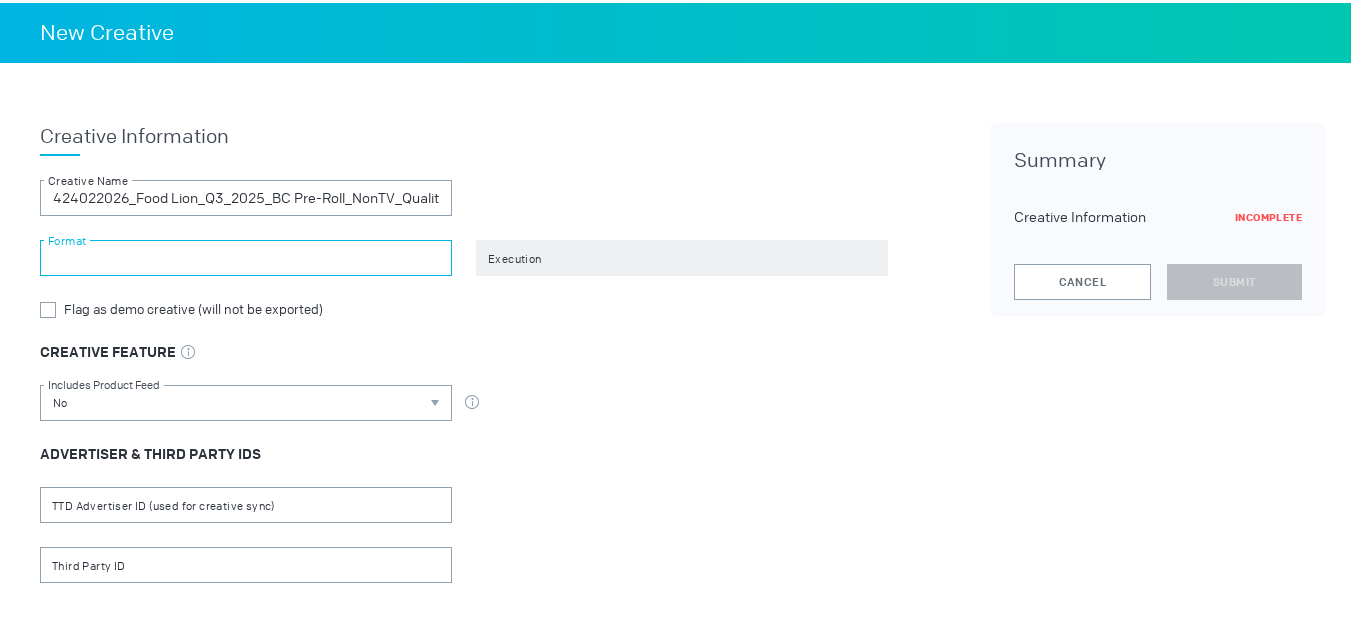 click at bounding box center [246, 255] 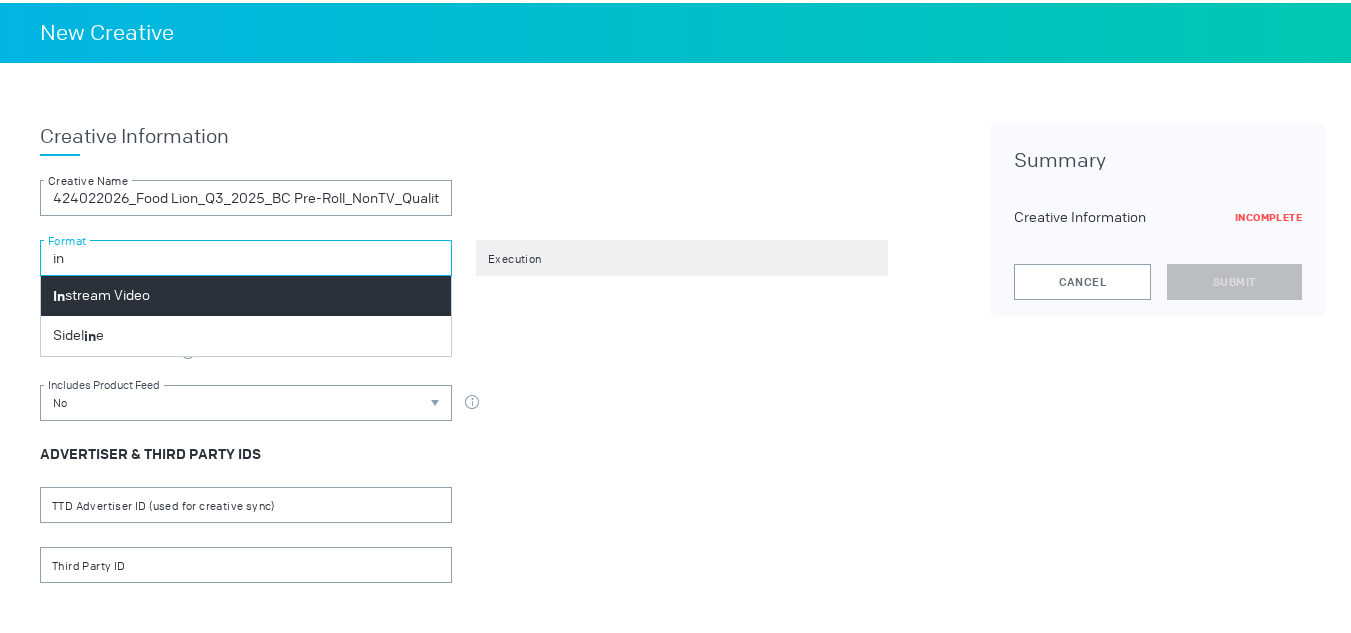 type on "in" 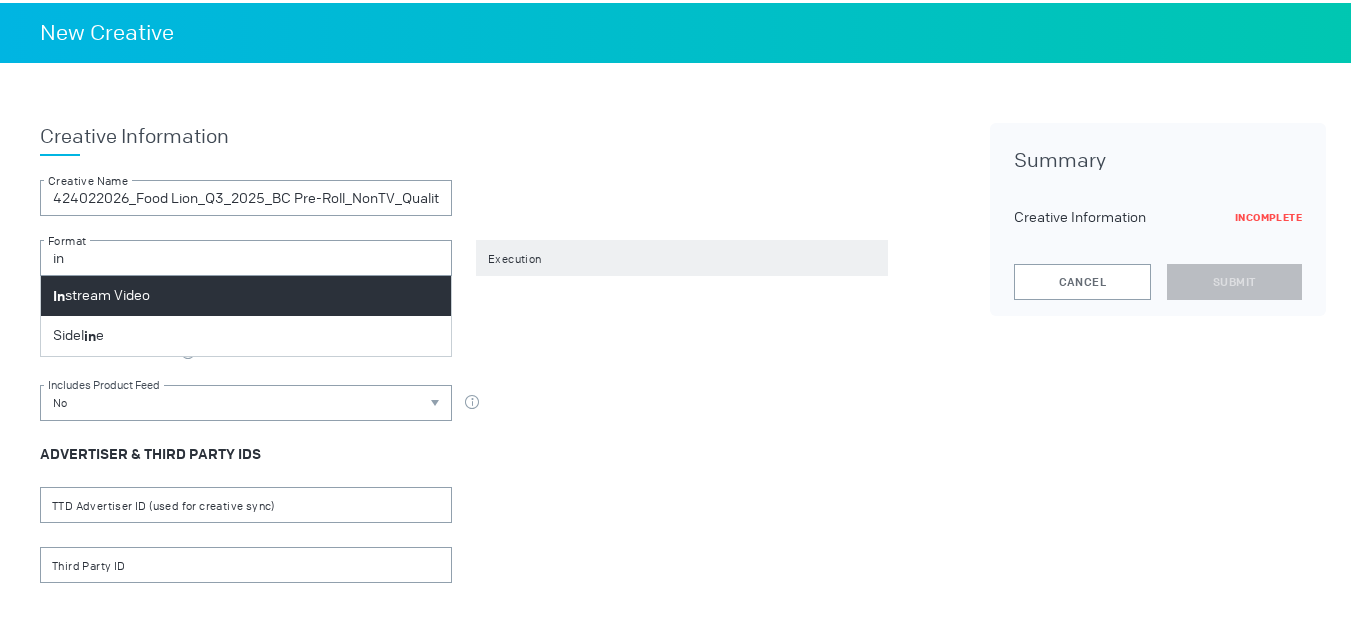 click on "In stream Video" at bounding box center (246, 293) 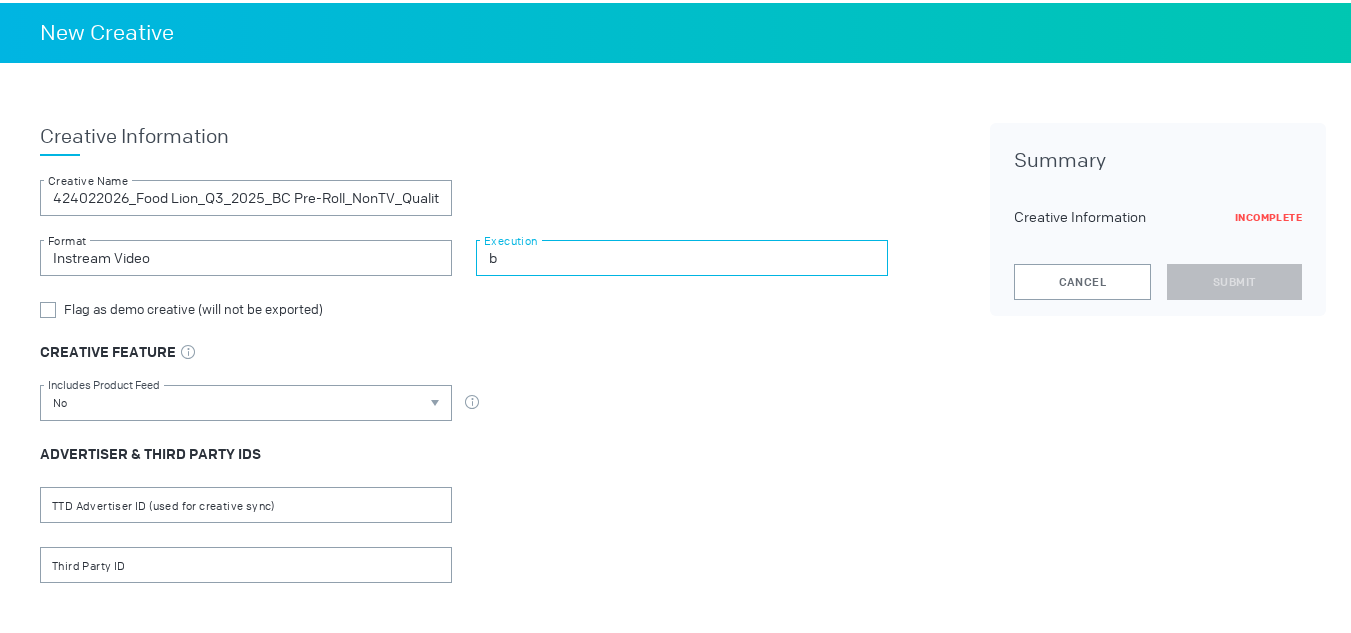 click on "b" at bounding box center (682, 255) 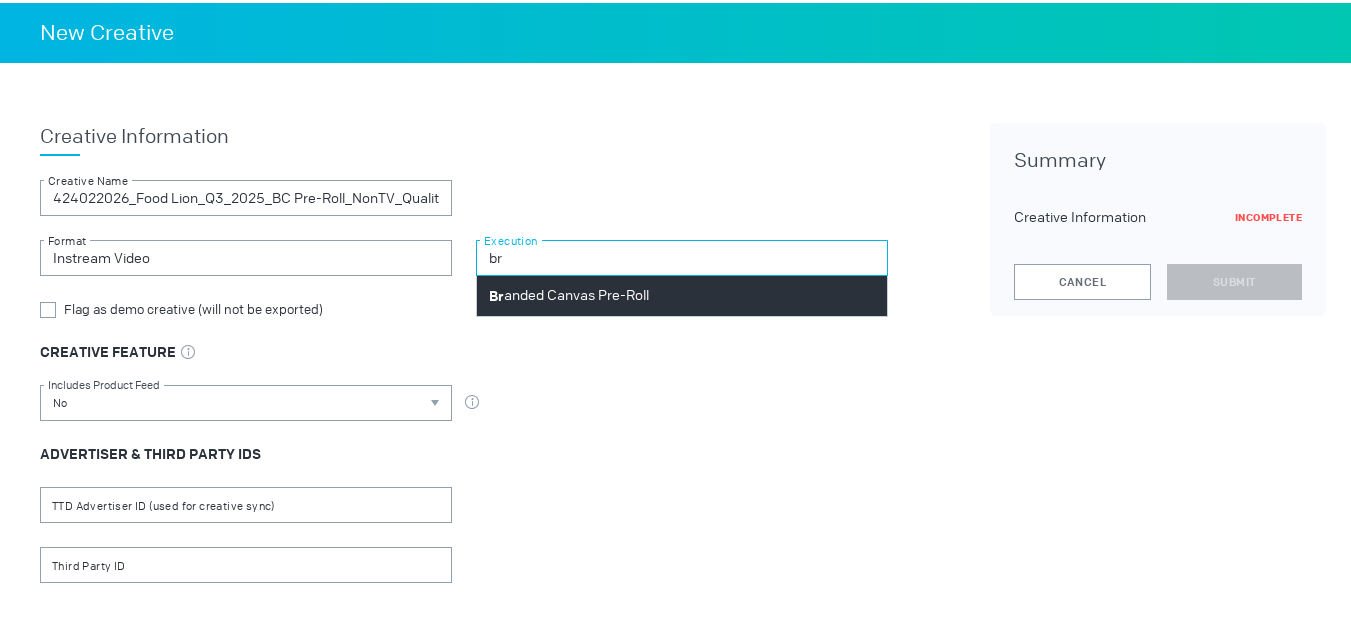 type on "br" 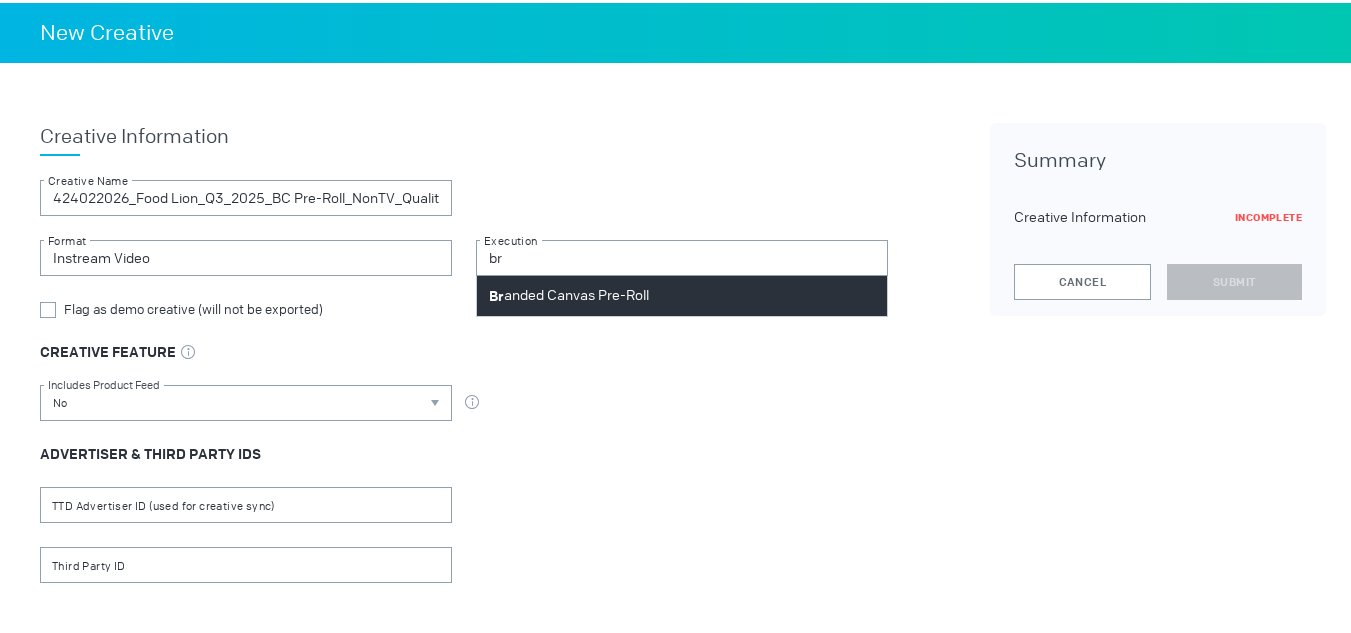 click on "Br anded Canvas Pre-Roll" at bounding box center [569, 293] 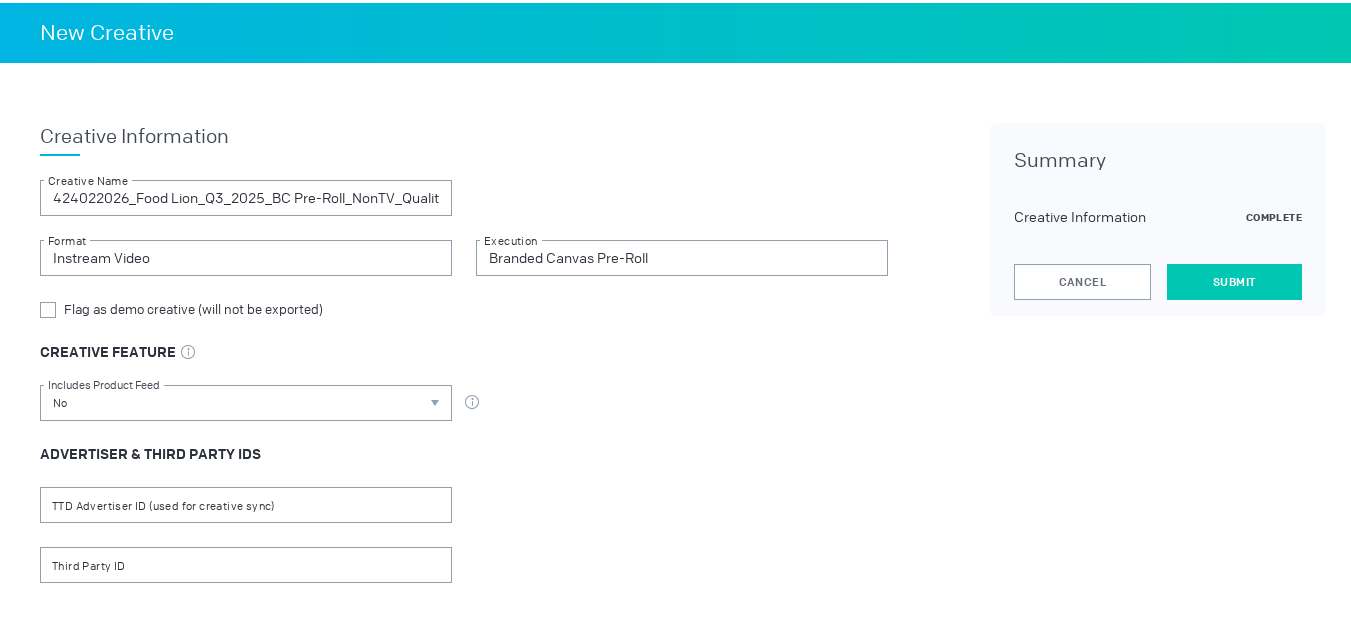 click on "Submit" at bounding box center (1234, 279) 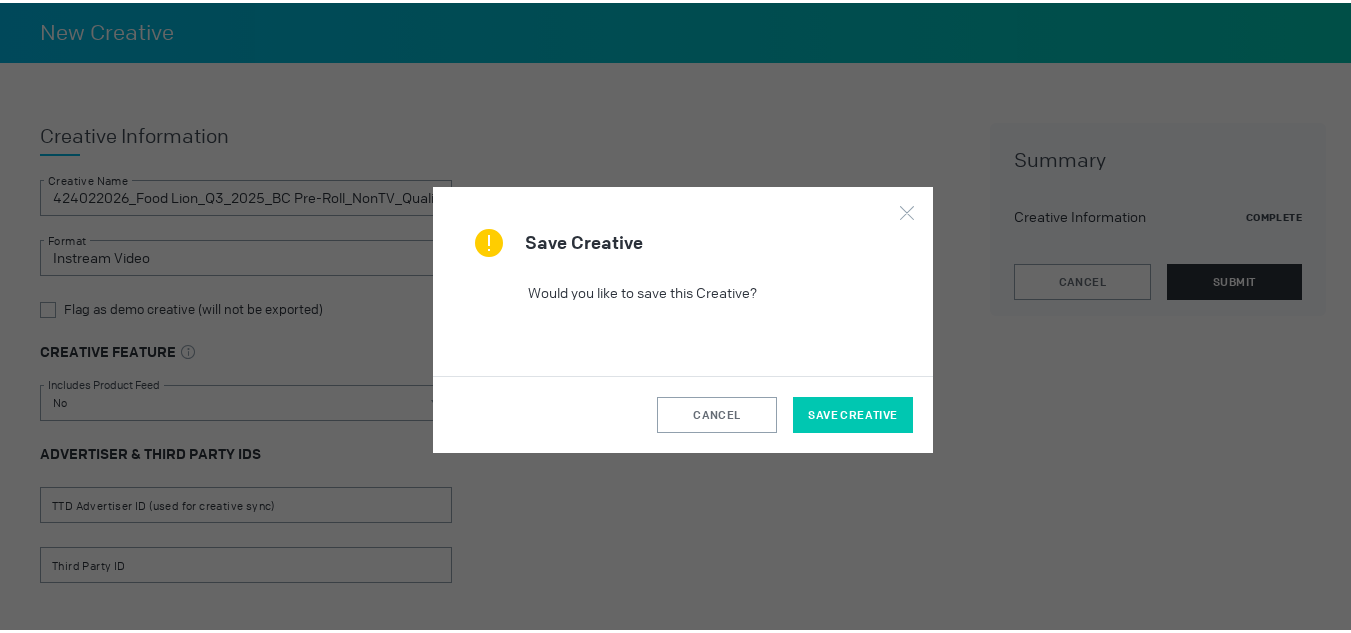 click on "Save Creative" at bounding box center (853, 412) 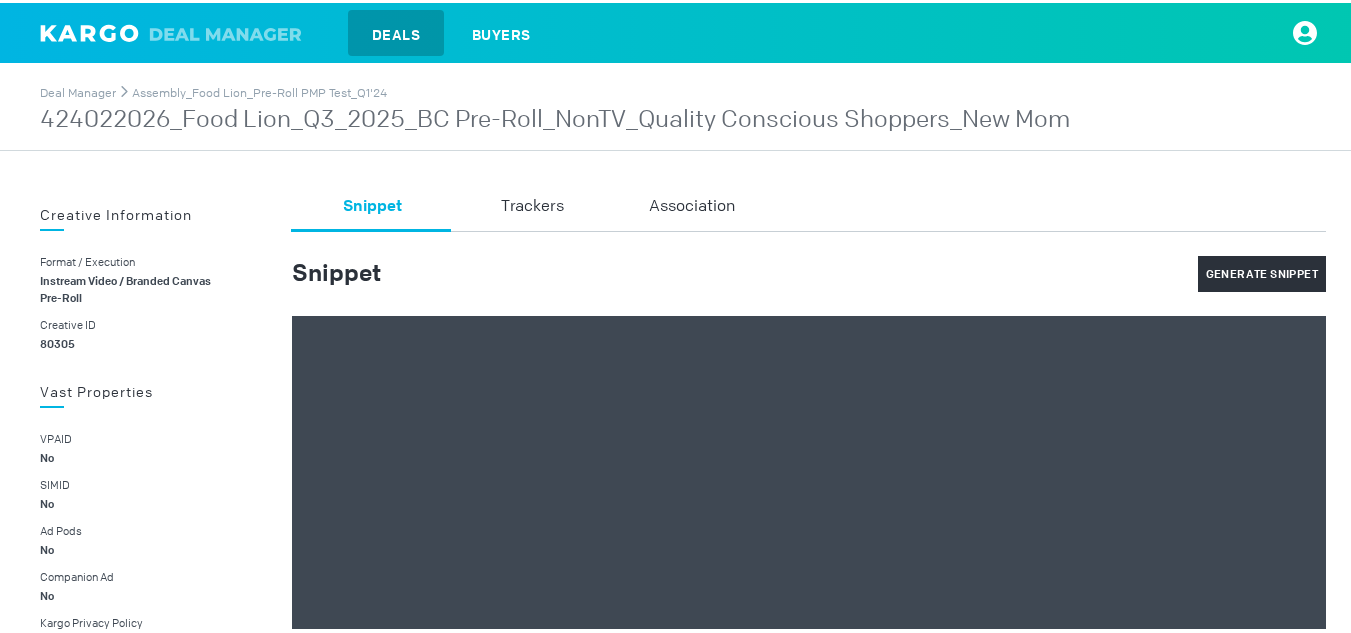 click on "424022026_Food Lion_Q3_2025_BC Pre-Roll_NonTV_Quality Conscious Shoppers_New Mom" at bounding box center [555, 117] 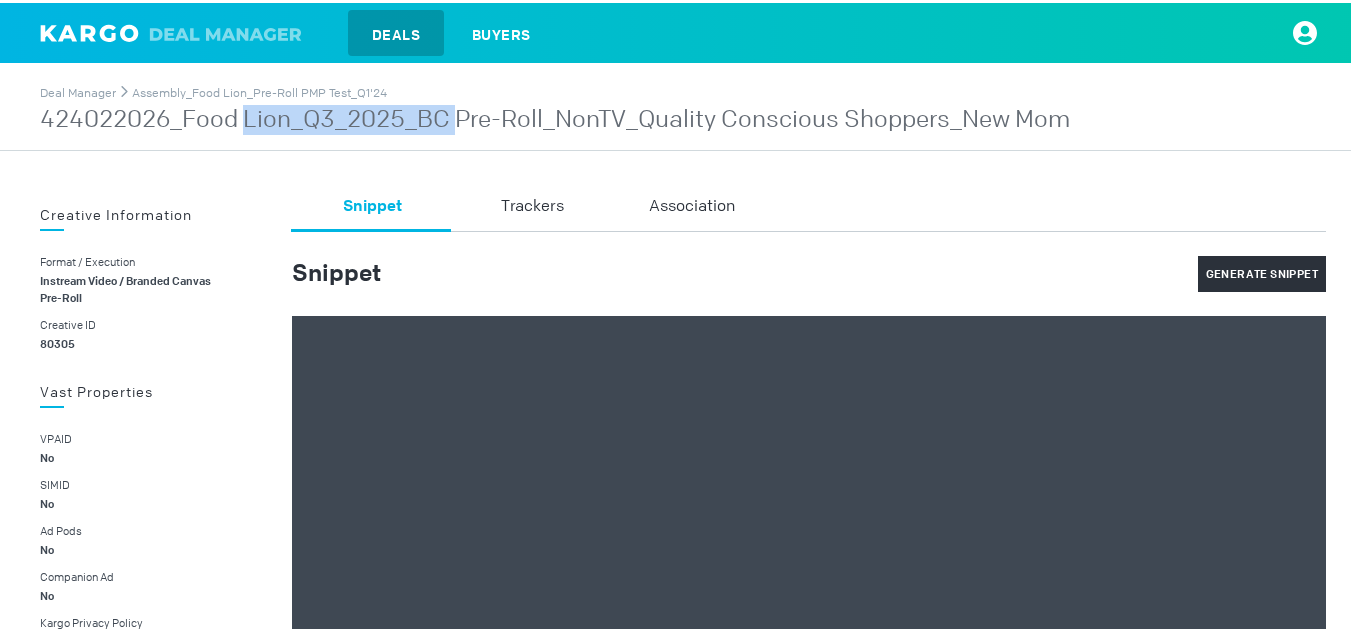 click on "424022026_Food Lion_Q3_2025_BC Pre-Roll_NonTV_Quality Conscious Shoppers_New Mom" at bounding box center [555, 117] 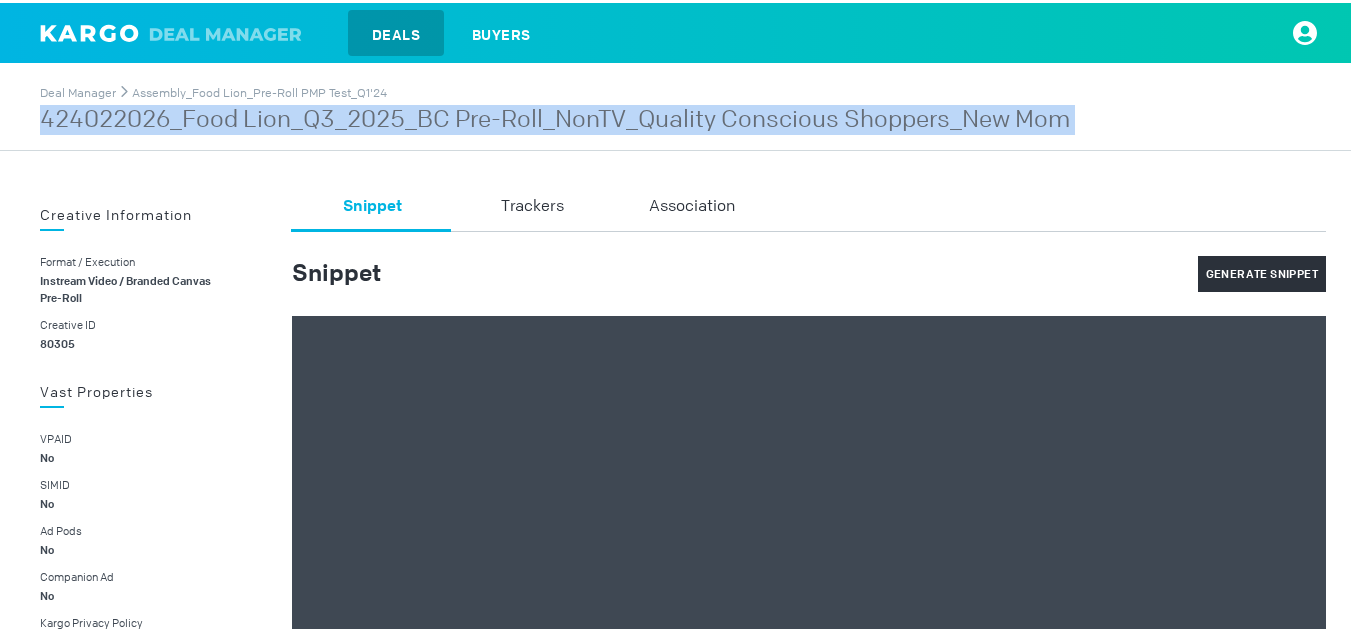 click on "424022026_Food Lion_Q3_2025_BC Pre-Roll_NonTV_Quality Conscious Shoppers_New Mom" at bounding box center [555, 117] 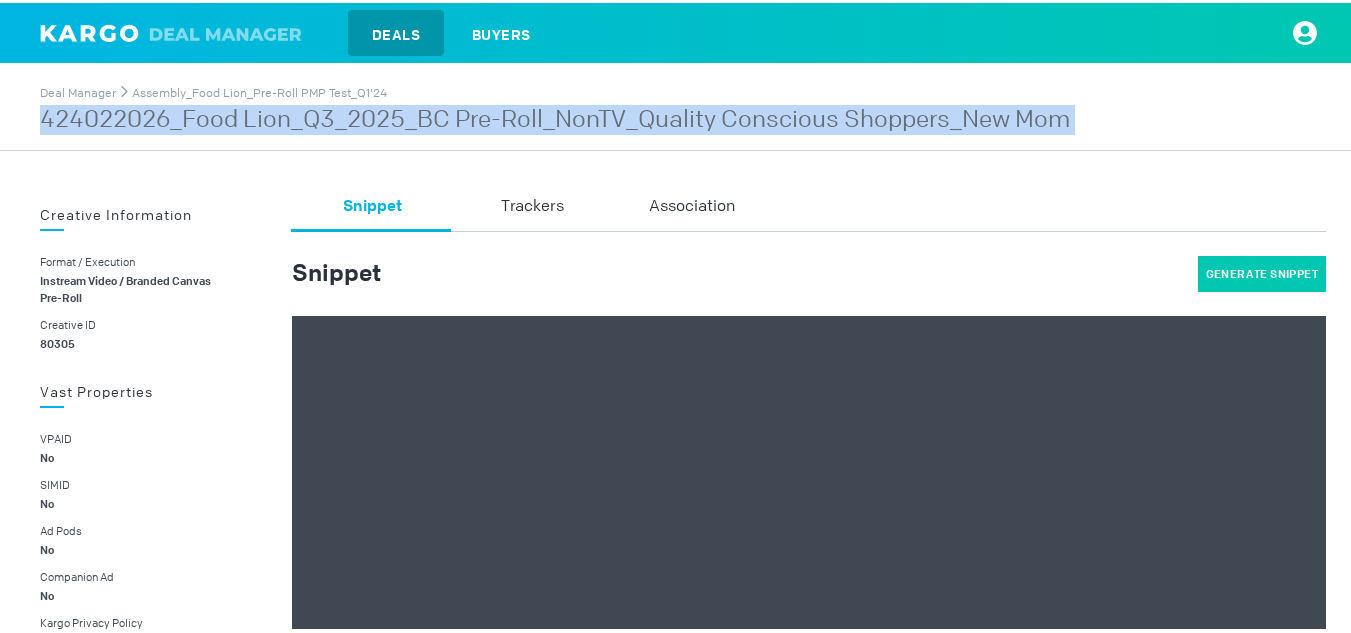 click on "Generate Snippet" at bounding box center (1262, 271) 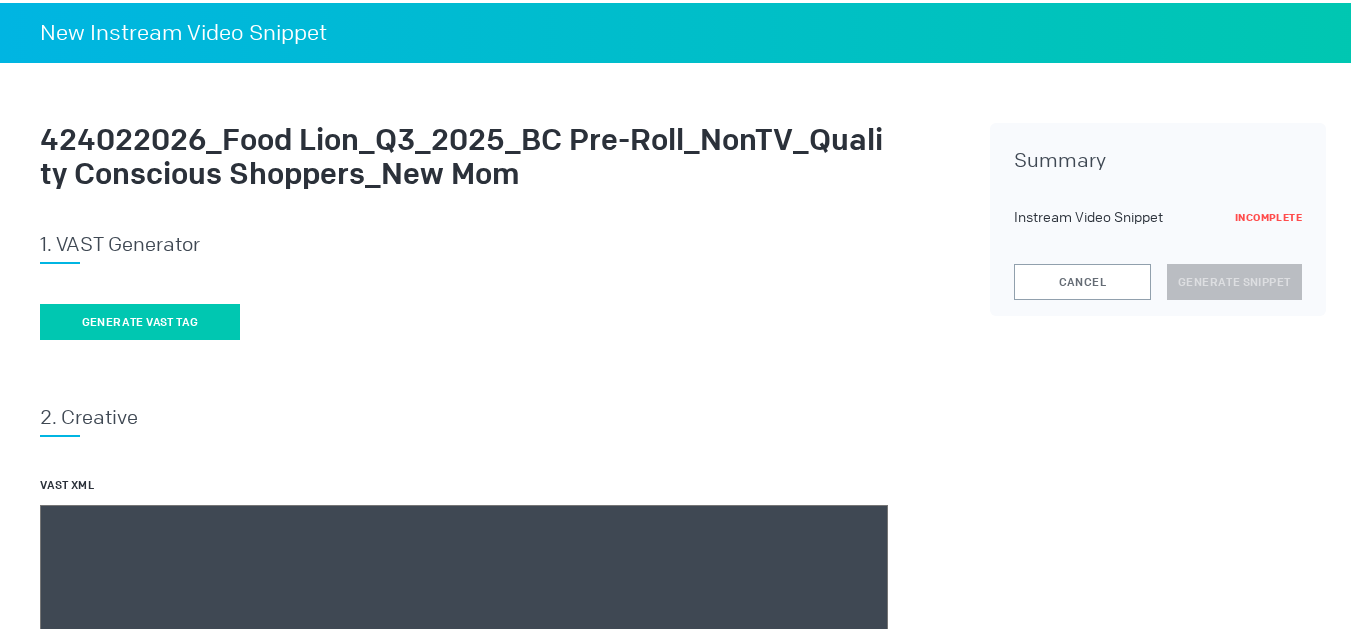 click on "Generate vast tag" at bounding box center (140, 319) 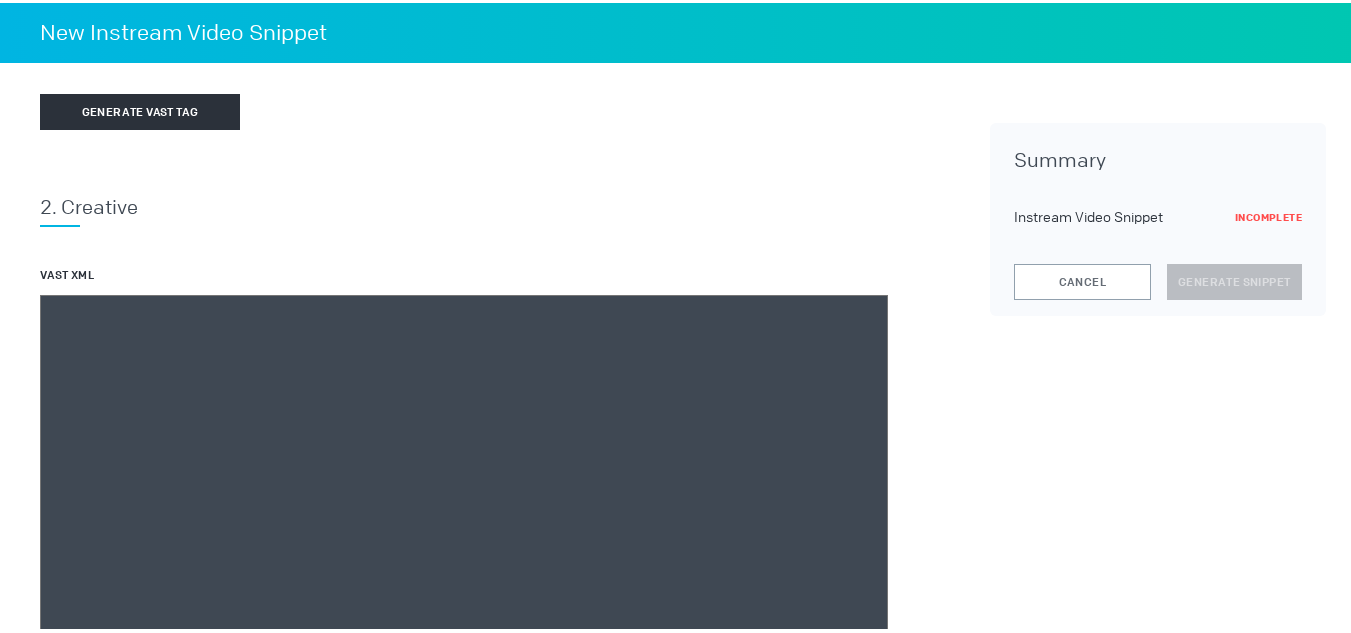 scroll, scrollTop: 0, scrollLeft: 0, axis: both 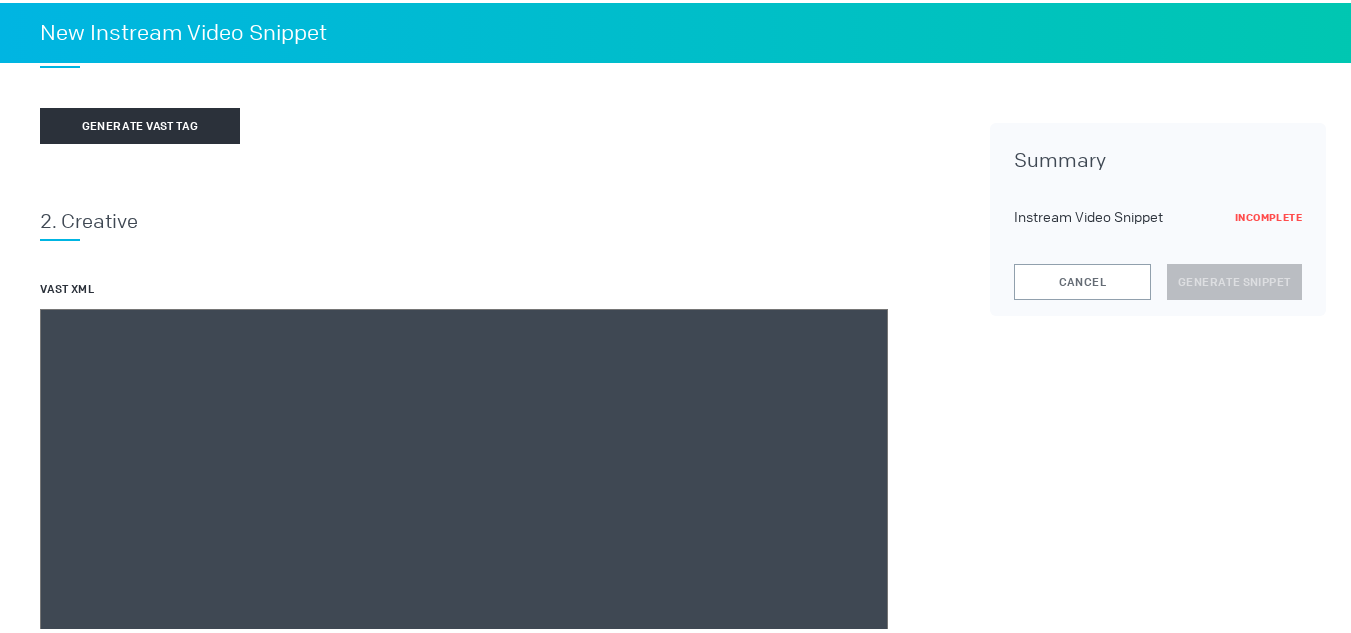 click at bounding box center [464, 586] 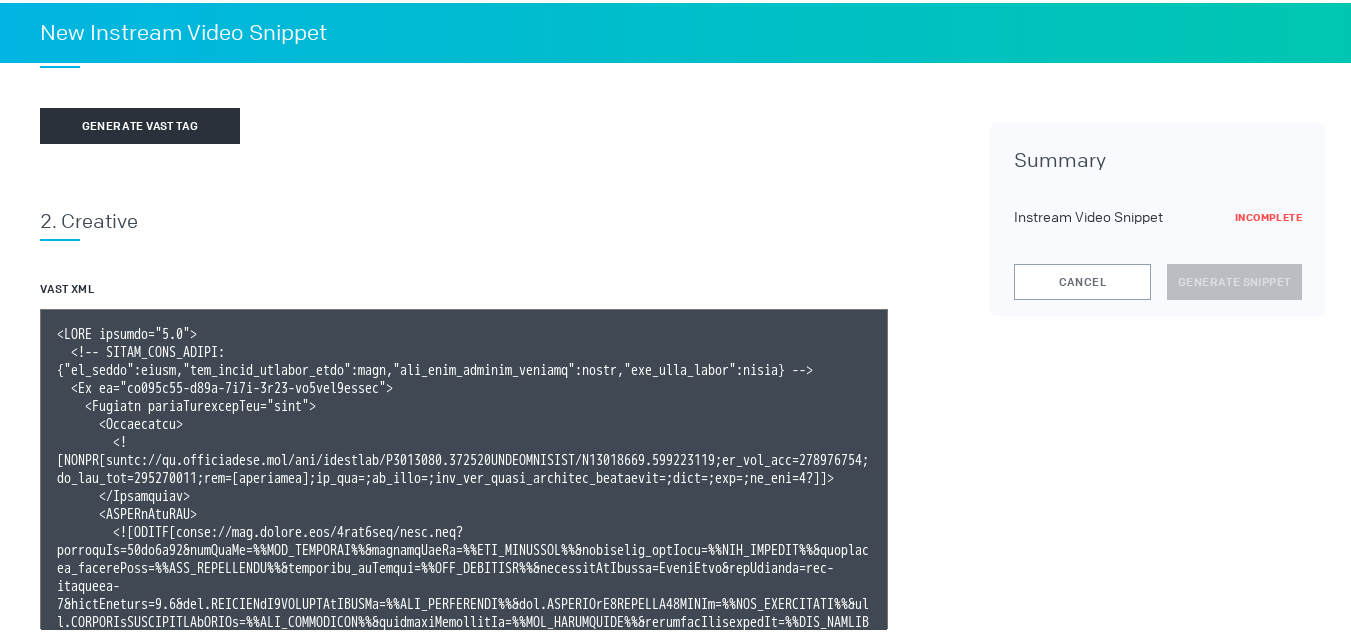 scroll, scrollTop: 413, scrollLeft: 0, axis: vertical 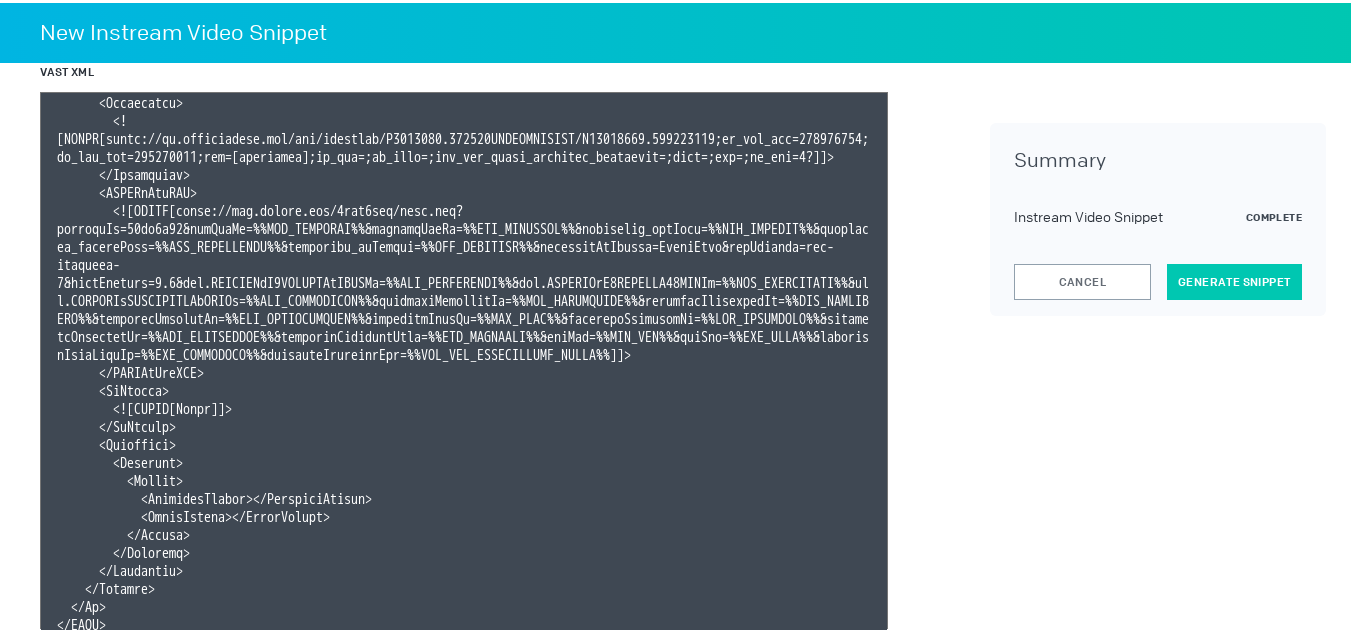 type on "<VAST version="3.0">
<!-- KARGO_VAST_PROPS: {"is_vpaid":false,"has_kargo_privacy_icon":true,"has_main_content_overlay":false,"has_vast_simid":false} -->
<Ad id="ef486b13-a76f-4a1b-8b90-ef4aaa5fbffc">
<Wrapper allowMultipleAds="true">
<Impression>
<![CDATA[https://ad.doubleclick.net/ddm/trackimp/N1493122.284566THETRADEDESK/B33828150.424022026;dc_trk_aid=617026020;dc_trk_cid=237414014;ord=[timestamp];dc_lat=;dc_rdid=;tag_for_child_directed_treatment=;tfua=;ltd=;dc_tdv=1?]]>
</Impression>
<VASTAdTagURI>
<![CDATA[https://ads.celtra.com/5eab6fce/vast.xml?accountId=13be8f66&iosAdvId=%%TTD_DEVICEID%%&androidAdvId=%%TTD_DEVICEID%%&tradedesk_zipCode=%%TTD_ZIPCODE%%&tradedesk_deviceType=%%TTD_DEVICETYPE%%&tradedesk_adFormat=%%TTD_ADFORMAT%%&externalAdServer=TradeDesk&tagVersion=url-standard-7&vastVersion=2.0&eas.JSVUVERfQ1JFQVRJVkVJRCUl=%%TTD_CREATIVEID%%&eas.JSVUVERfQ0FNUEFJR05JRCUl=%%TTD_CAMPAIGNID%%&eas.JSVUVERfREVWSUNFVFlQRSUl=%%TTD_DEVICETYPE%%&externalCreativeId=%%TTD_...]]>" 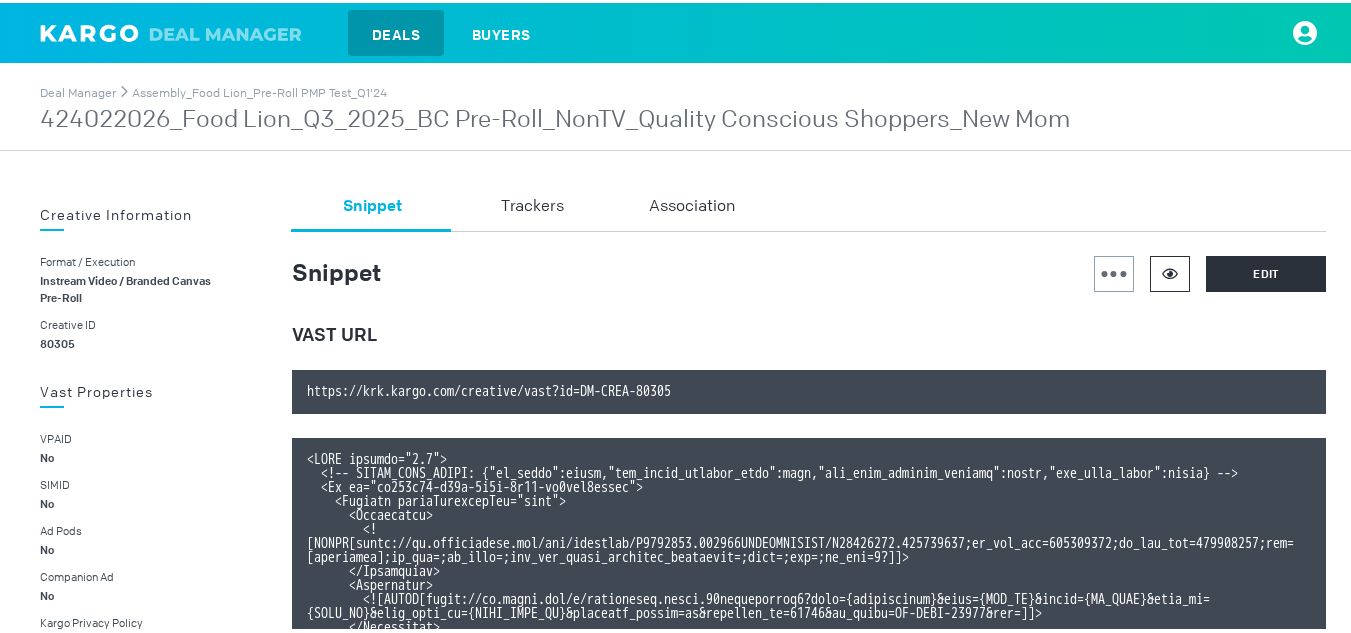 click at bounding box center [1170, 270] 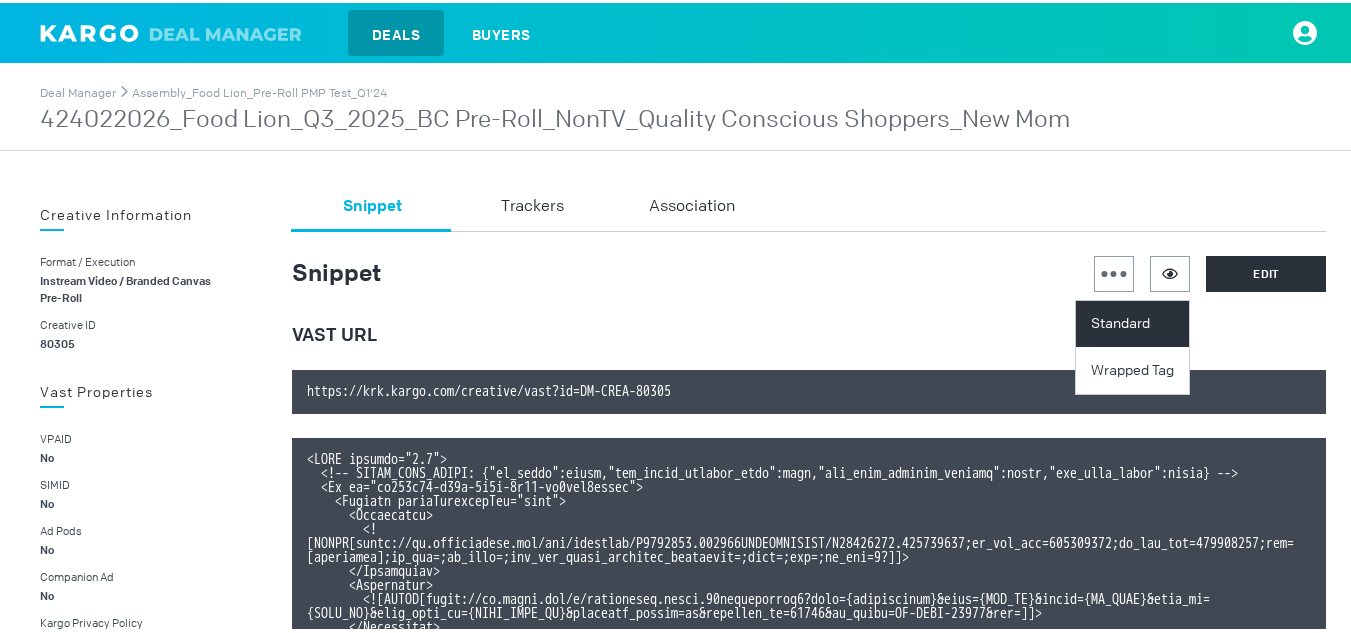 click on "Standard" at bounding box center [1135, 321] 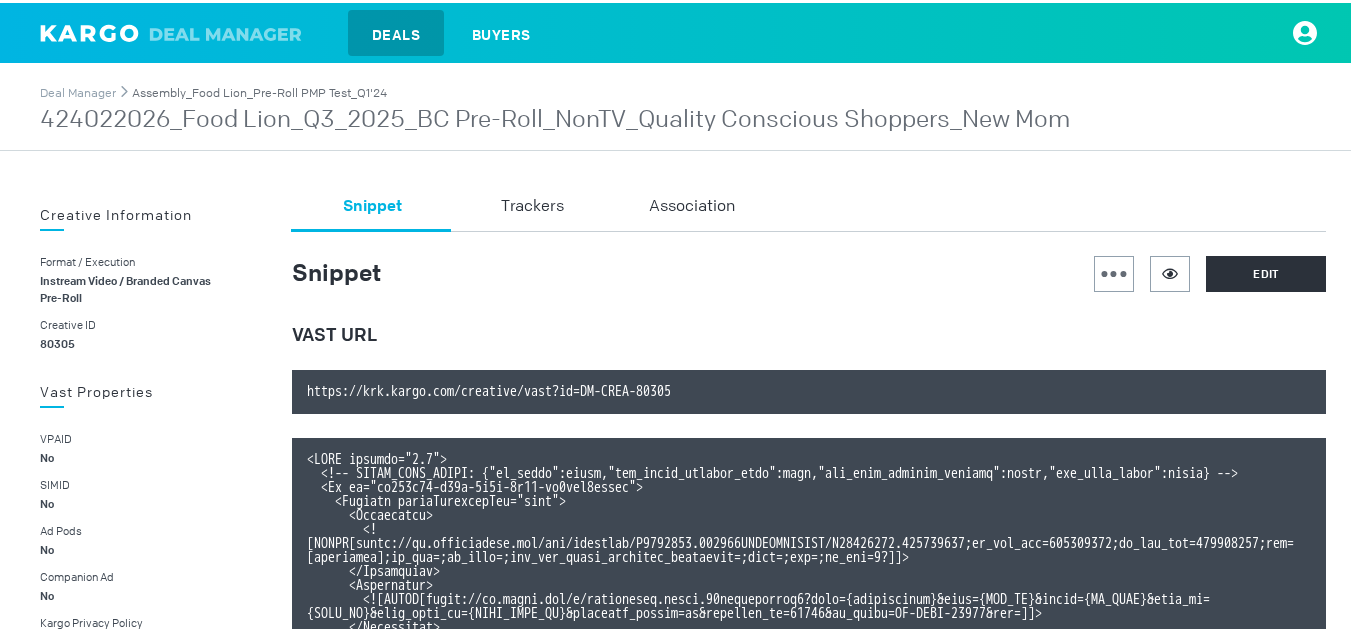 click on "Assembly_Food Lion_Pre-Roll PMP Test_Q1'24" at bounding box center (259, 90) 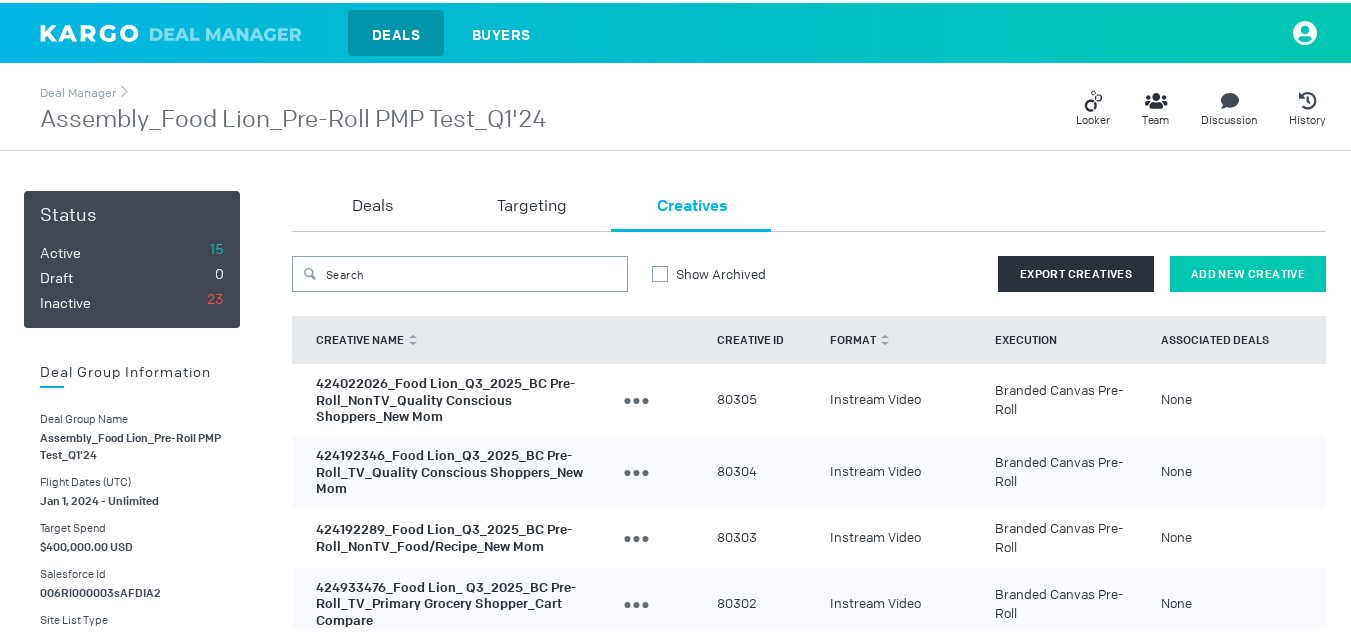 click on "Add New Creative" at bounding box center [1248, 271] 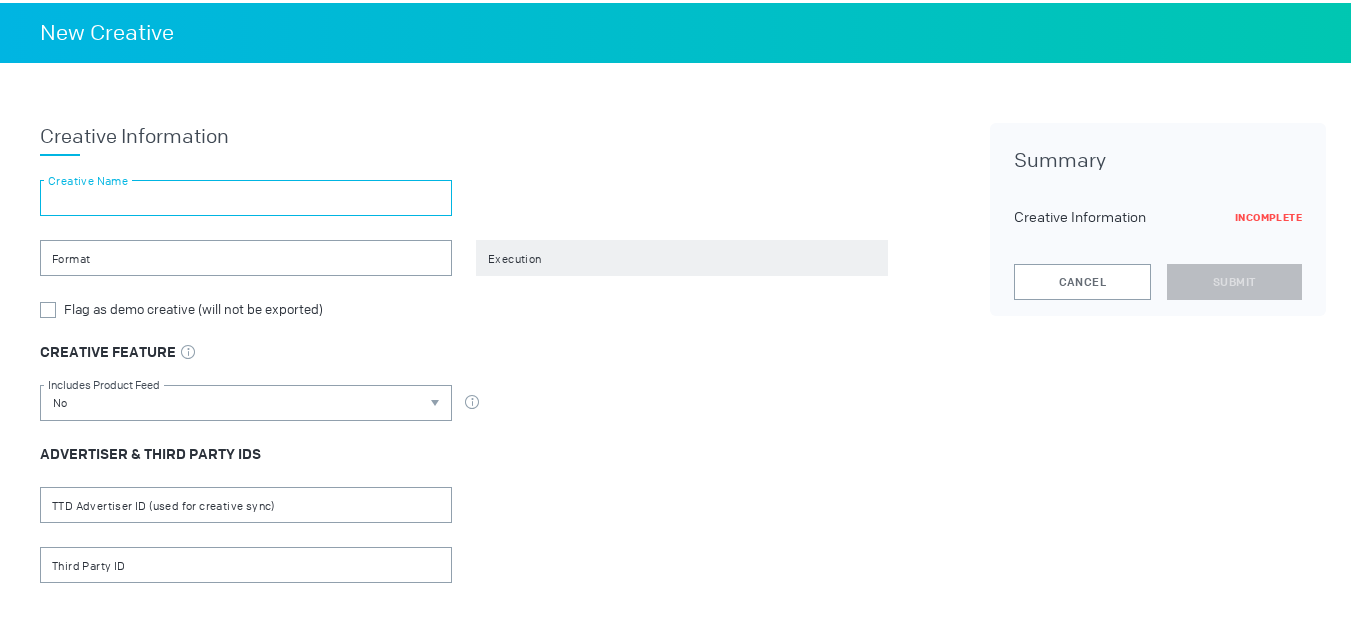 click at bounding box center (246, 195) 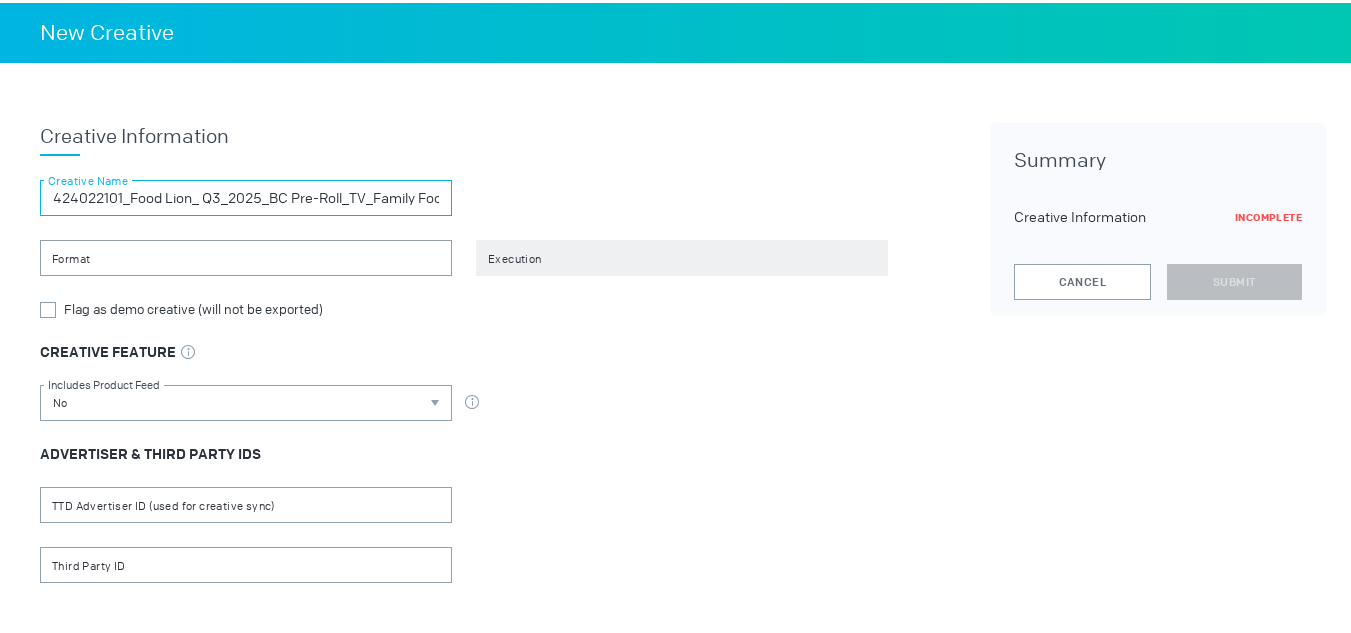 scroll, scrollTop: 0, scrollLeft: 141, axis: horizontal 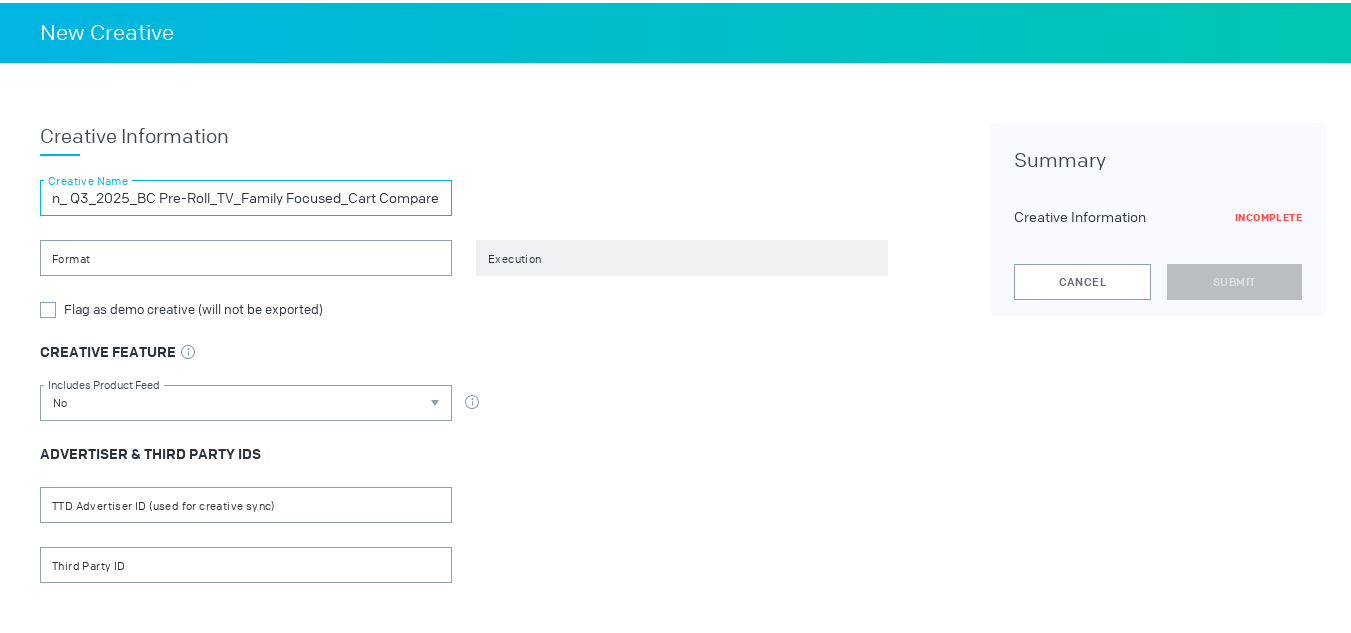 type on "424022101_Food Lion_ Q3_2025_BC Pre-Roll_TV_Family Focused_Cart Compare" 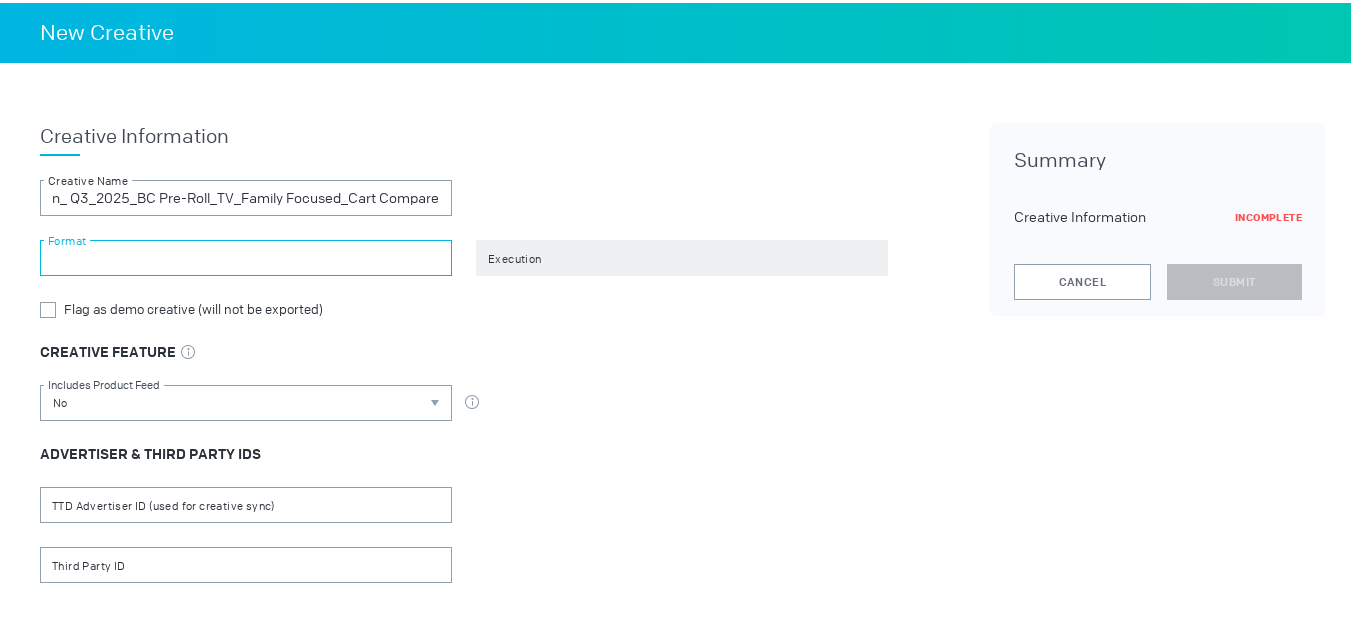 scroll, scrollTop: 0, scrollLeft: 0, axis: both 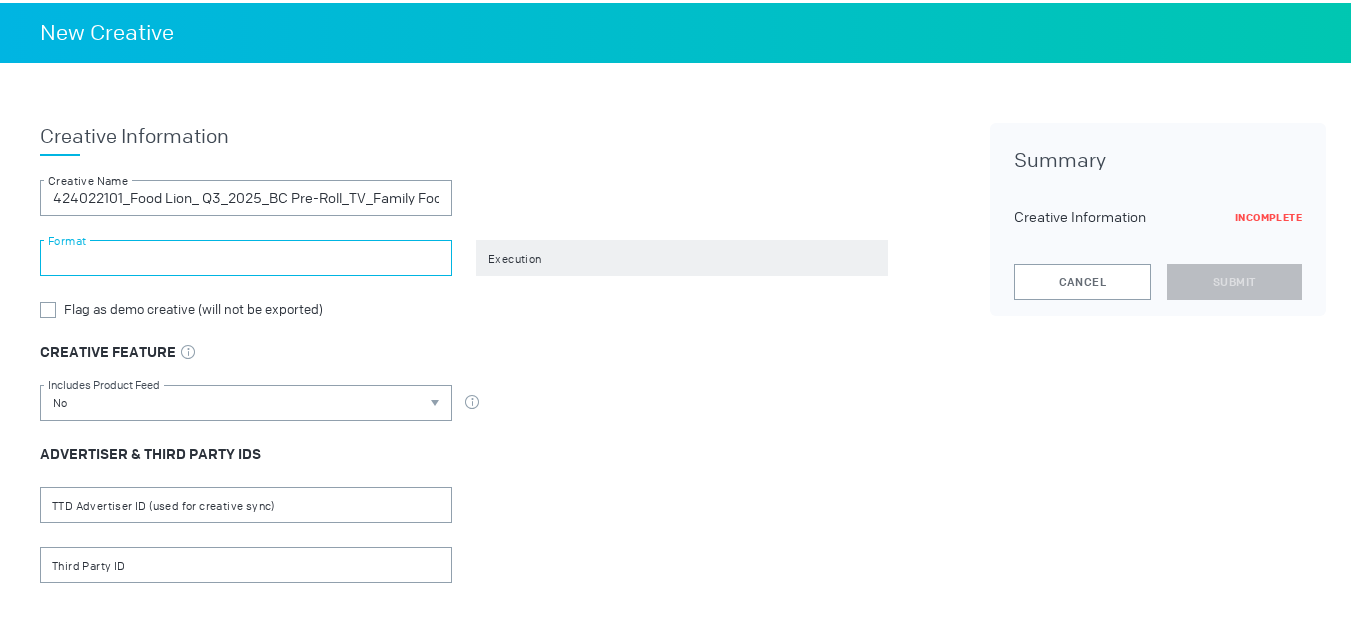 click at bounding box center (246, 255) 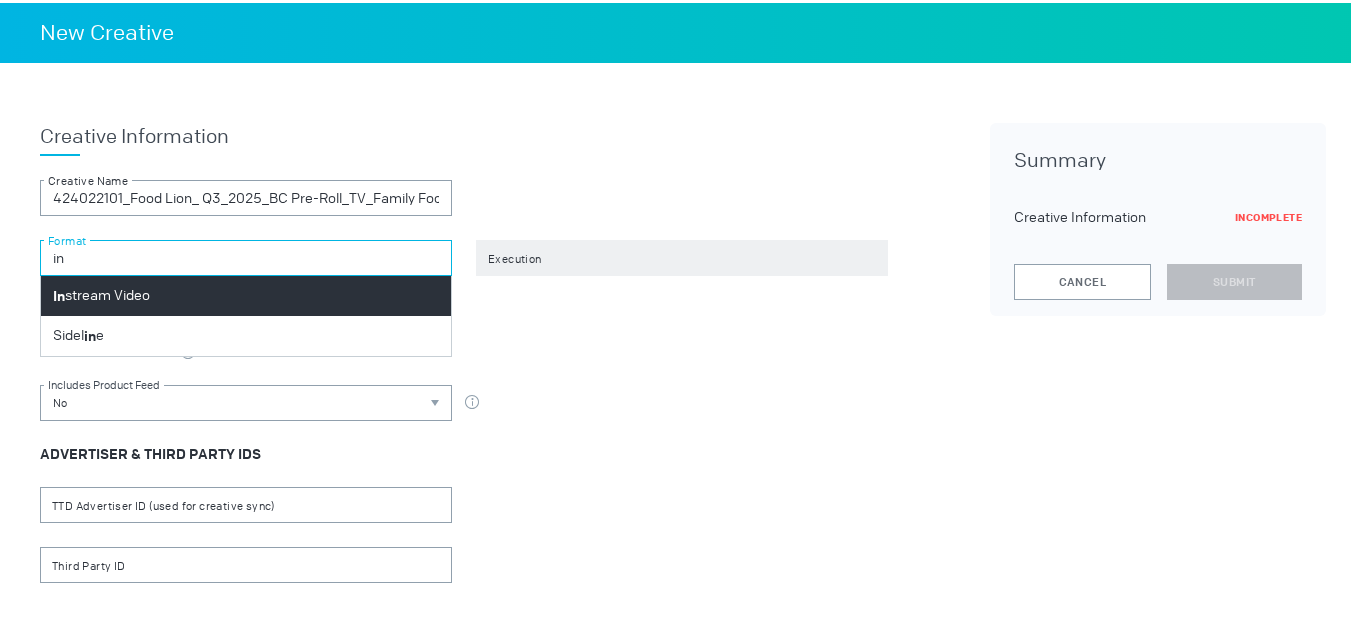 type on "in" 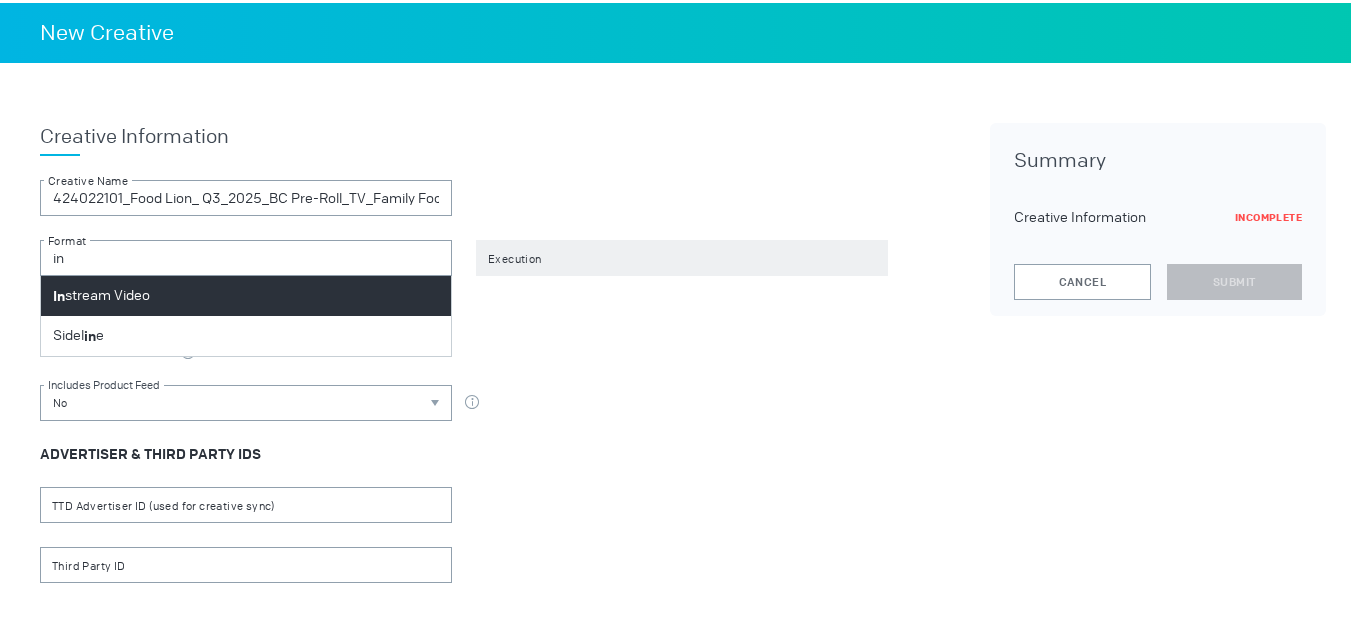 click on "In stream Video" at bounding box center (246, 293) 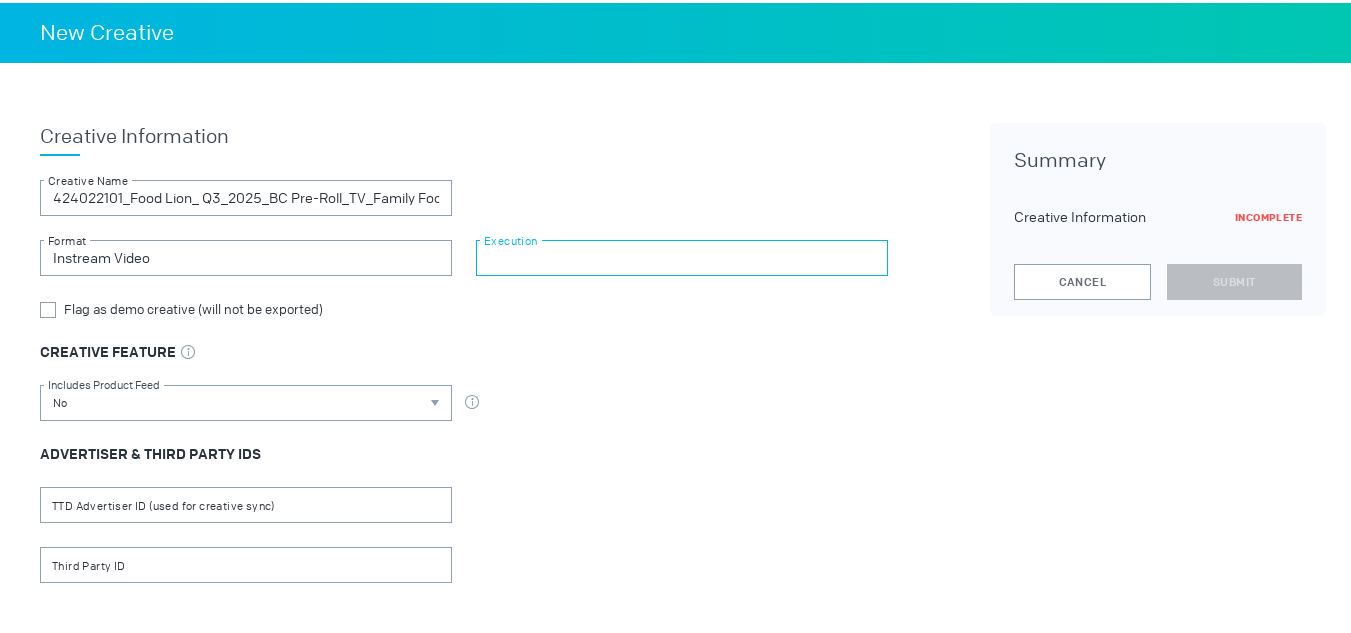 click at bounding box center (682, 255) 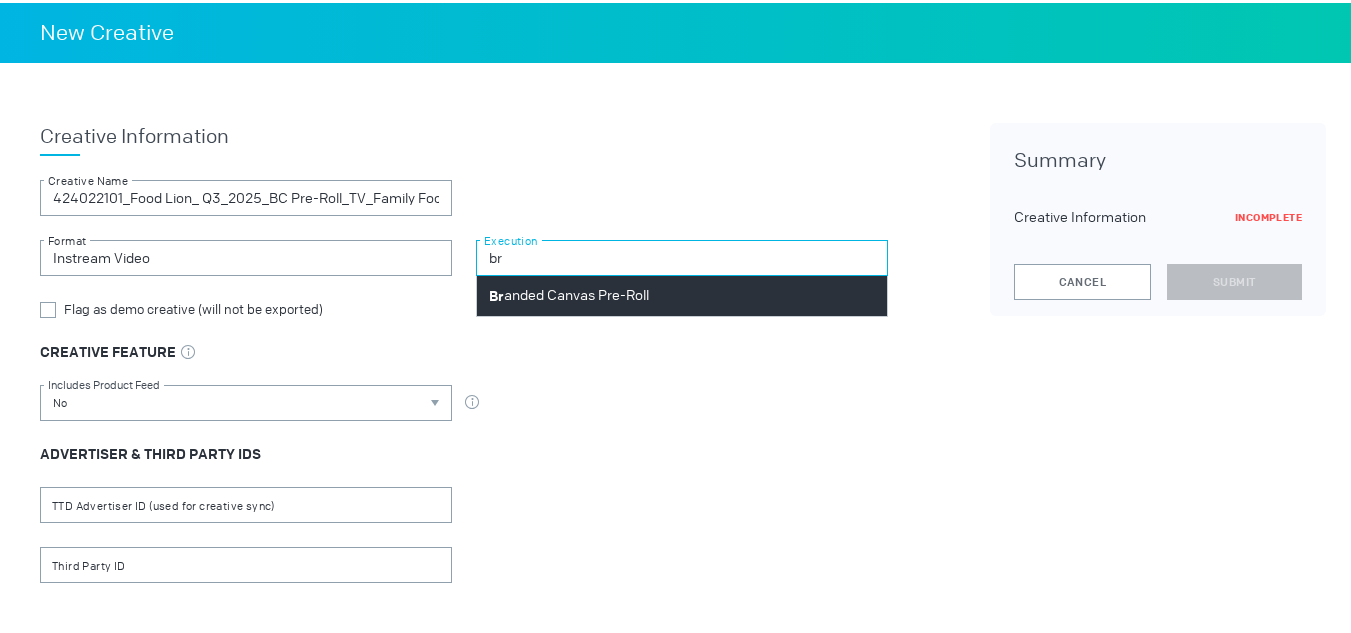 type on "br" 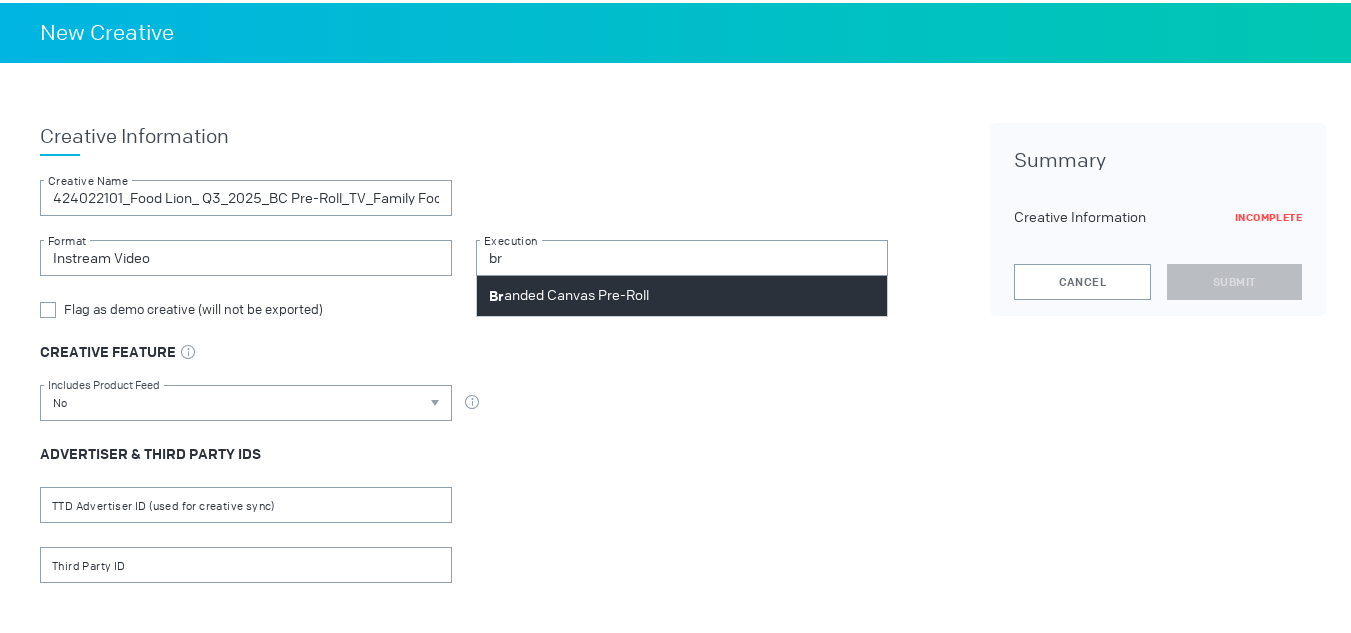 click on "Br anded Canvas Pre-Roll" at bounding box center [569, 293] 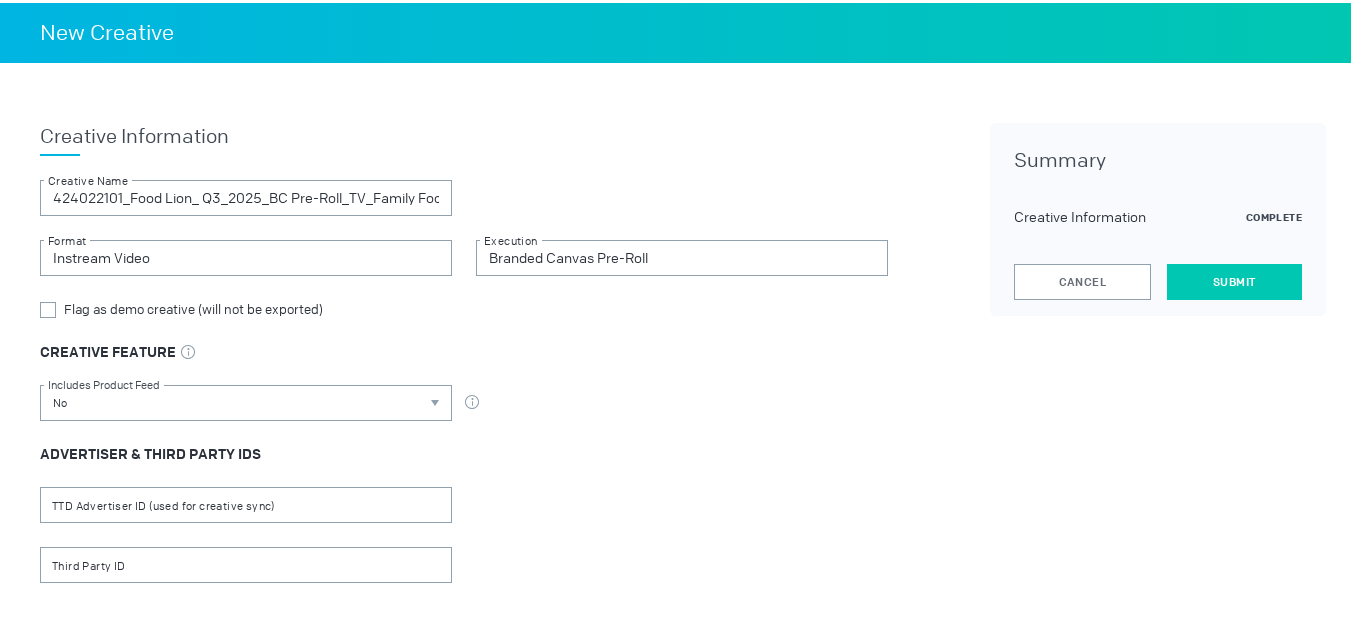 click on "Submit" at bounding box center (1234, 279) 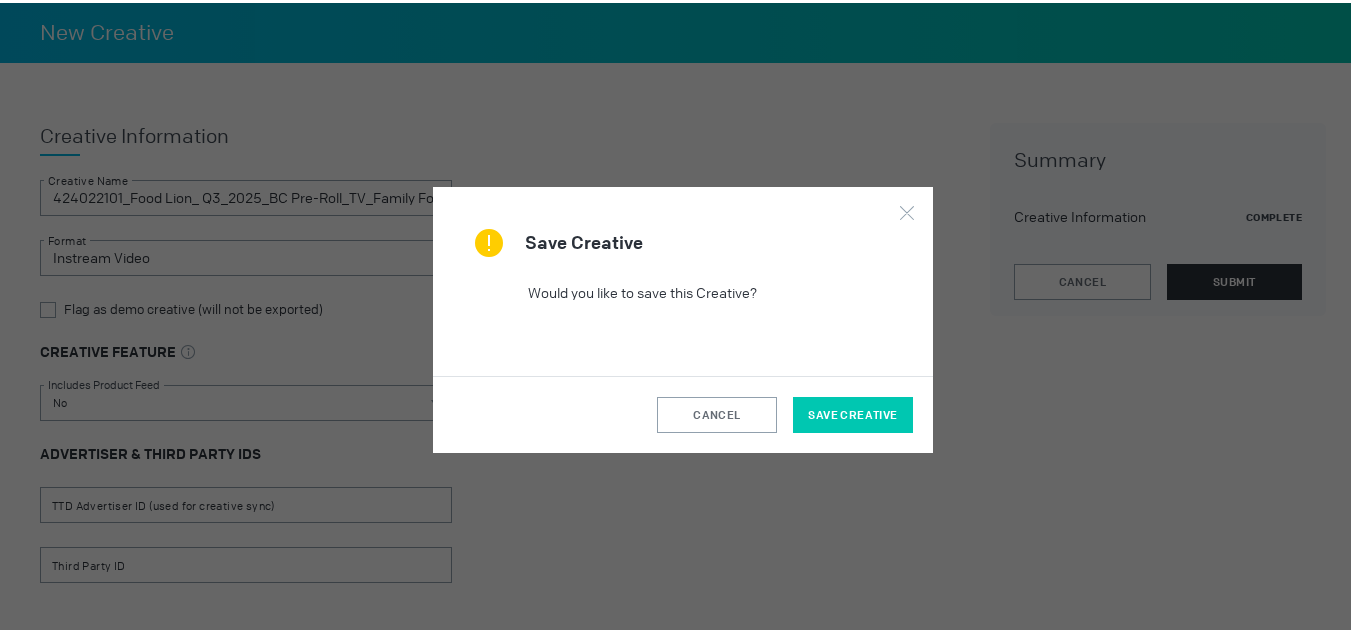 click on "Save Creative" at bounding box center (853, 412) 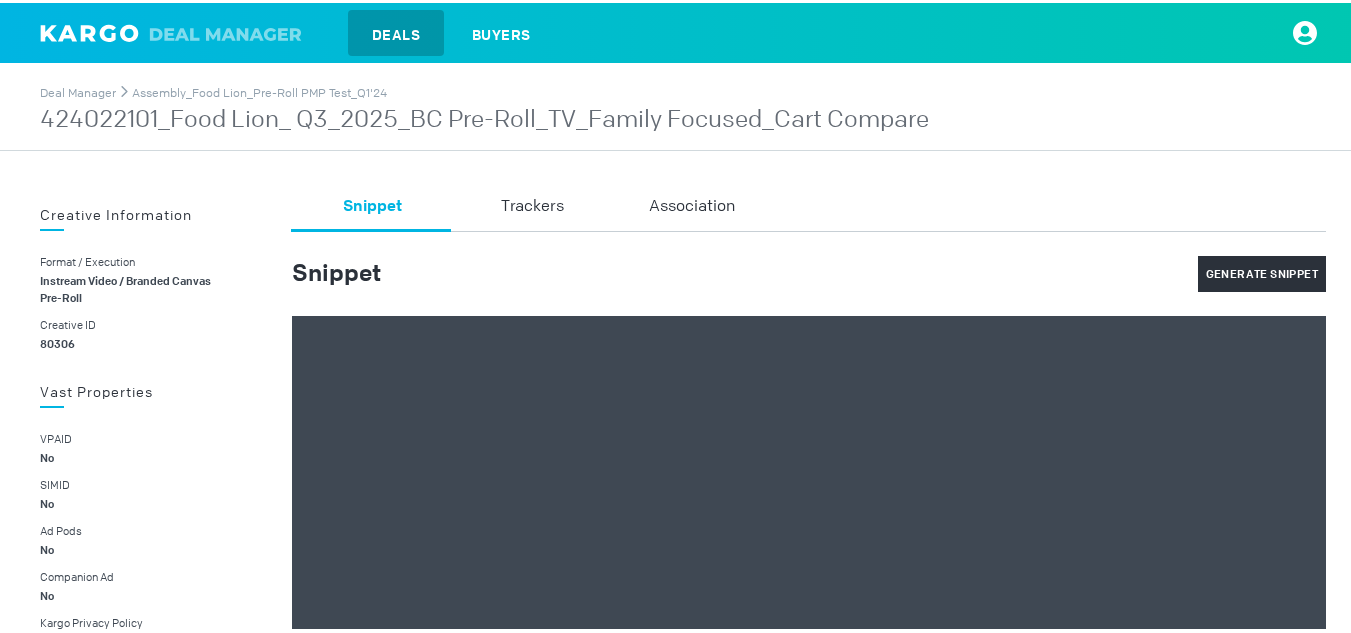 click on "424022101_Food Lion_ Q3_2025_BC Pre-Roll_TV_Family Focused_Cart Compare" at bounding box center [484, 117] 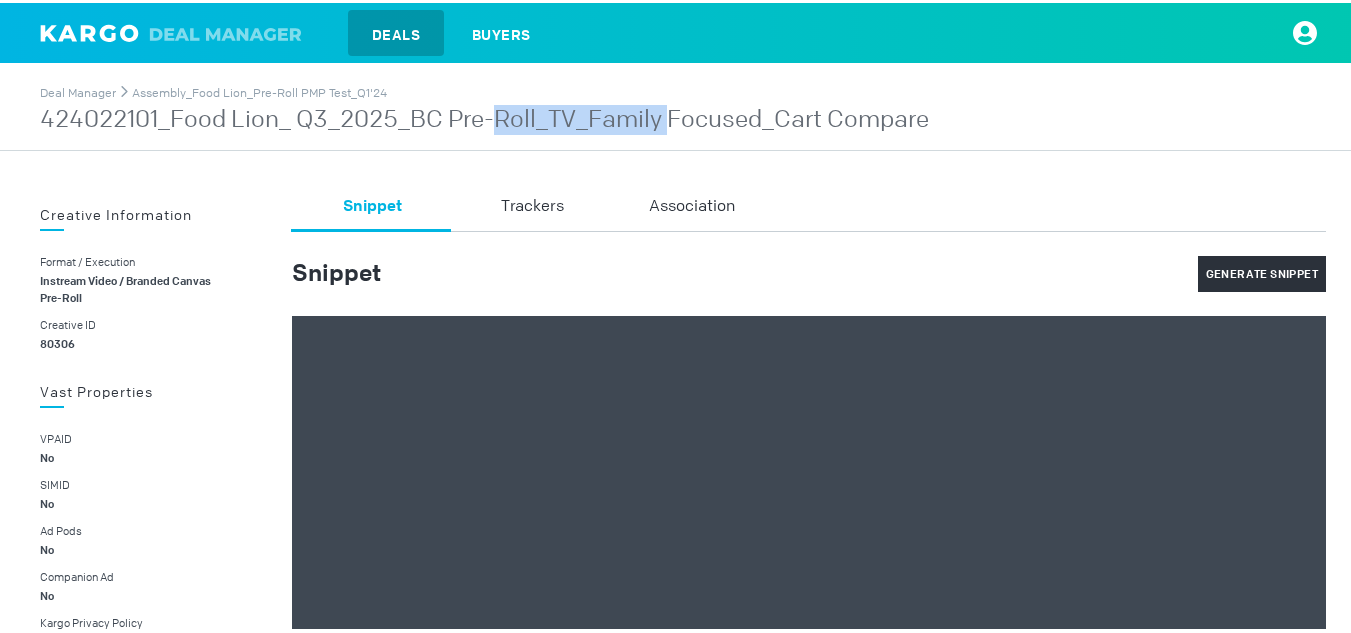 click on "424022101_Food Lion_ Q3_2025_BC Pre-Roll_TV_Family Focused_Cart Compare" at bounding box center [484, 117] 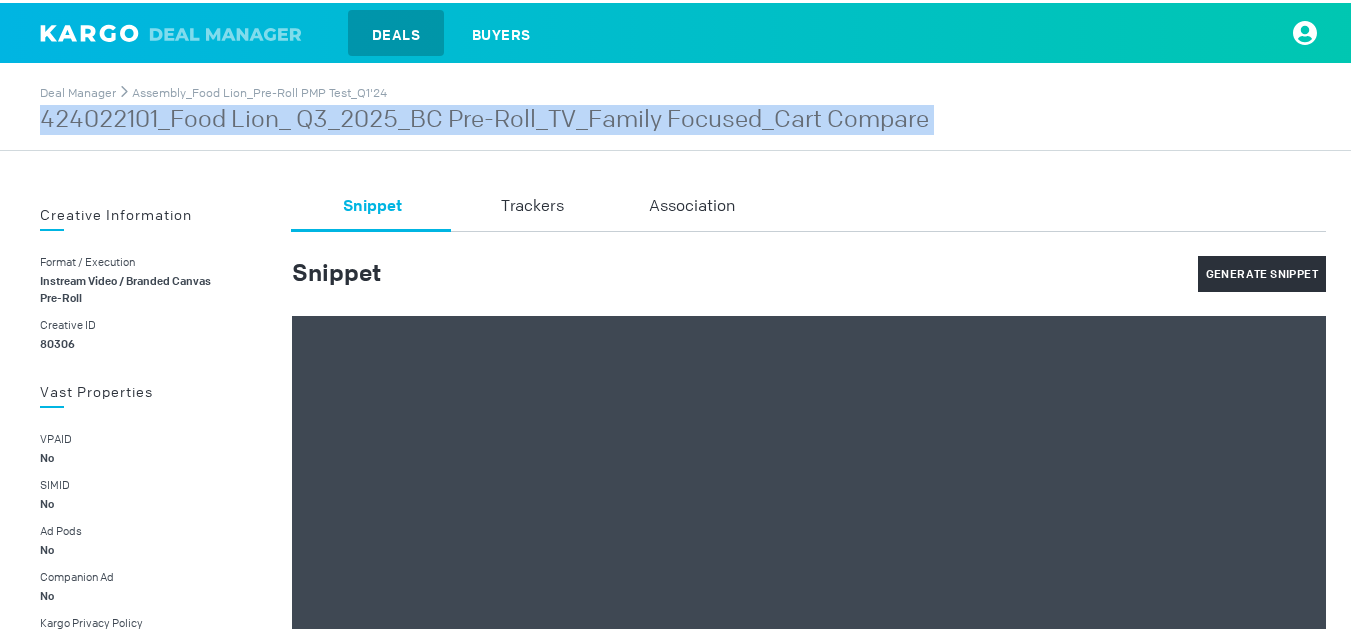 click on "424022101_Food Lion_ Q3_2025_BC Pre-Roll_TV_Family Focused_Cart Compare" at bounding box center (484, 117) 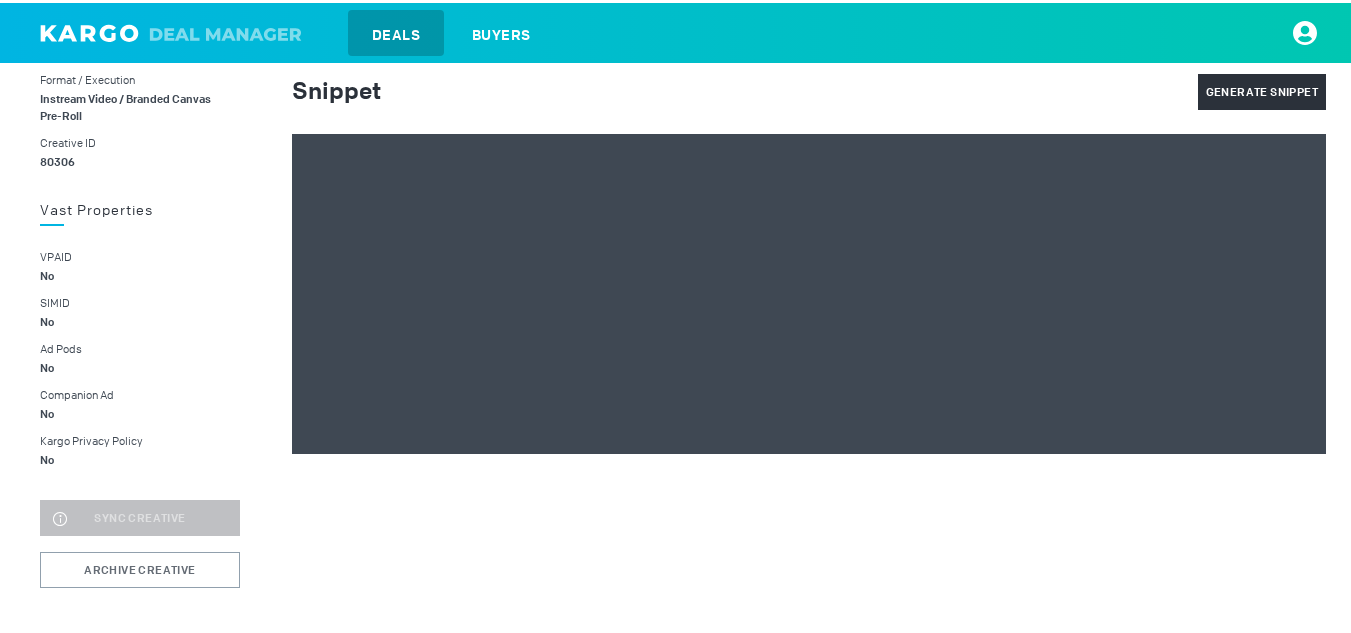 scroll, scrollTop: 0, scrollLeft: 0, axis: both 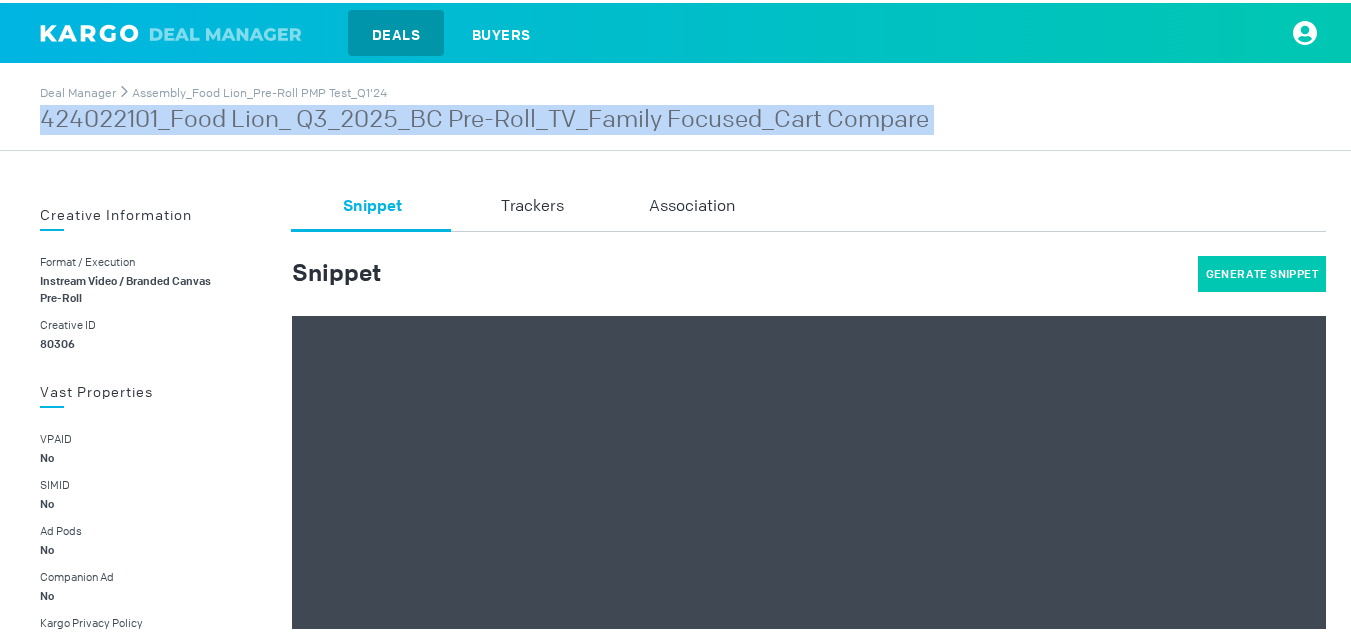 click on "Generate Snippet" at bounding box center (1262, 271) 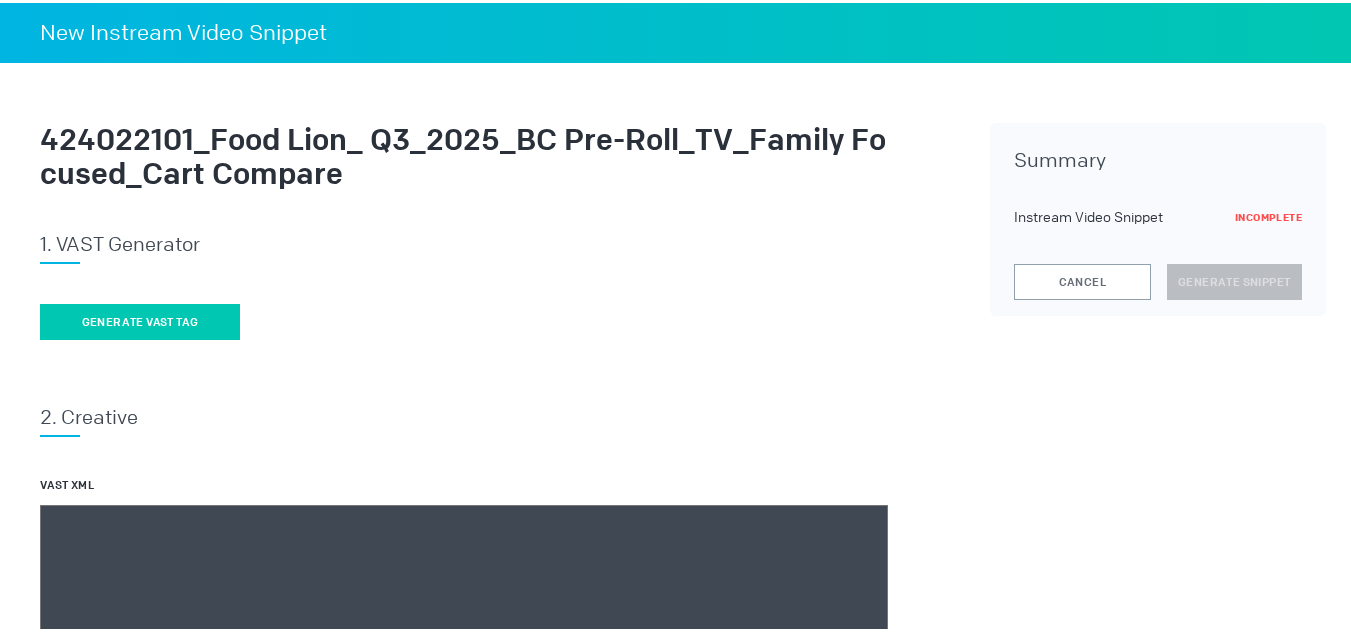 click on "Generate vast tag" at bounding box center (140, 319) 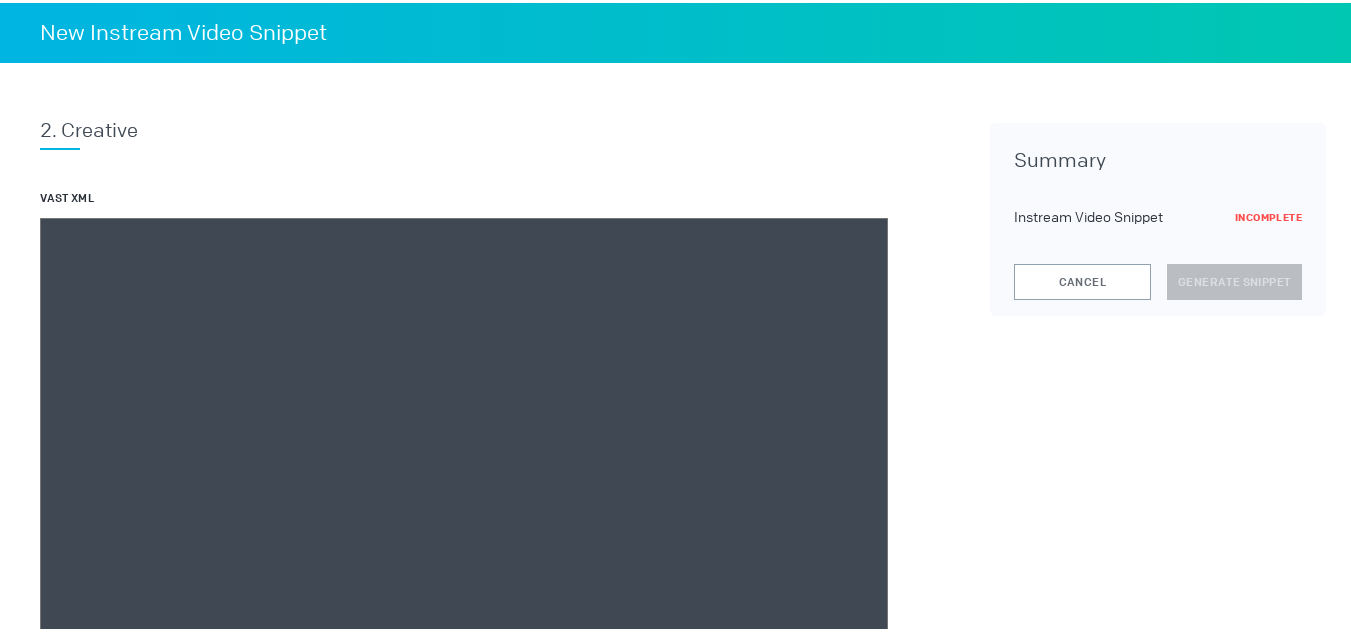 scroll, scrollTop: 288, scrollLeft: 0, axis: vertical 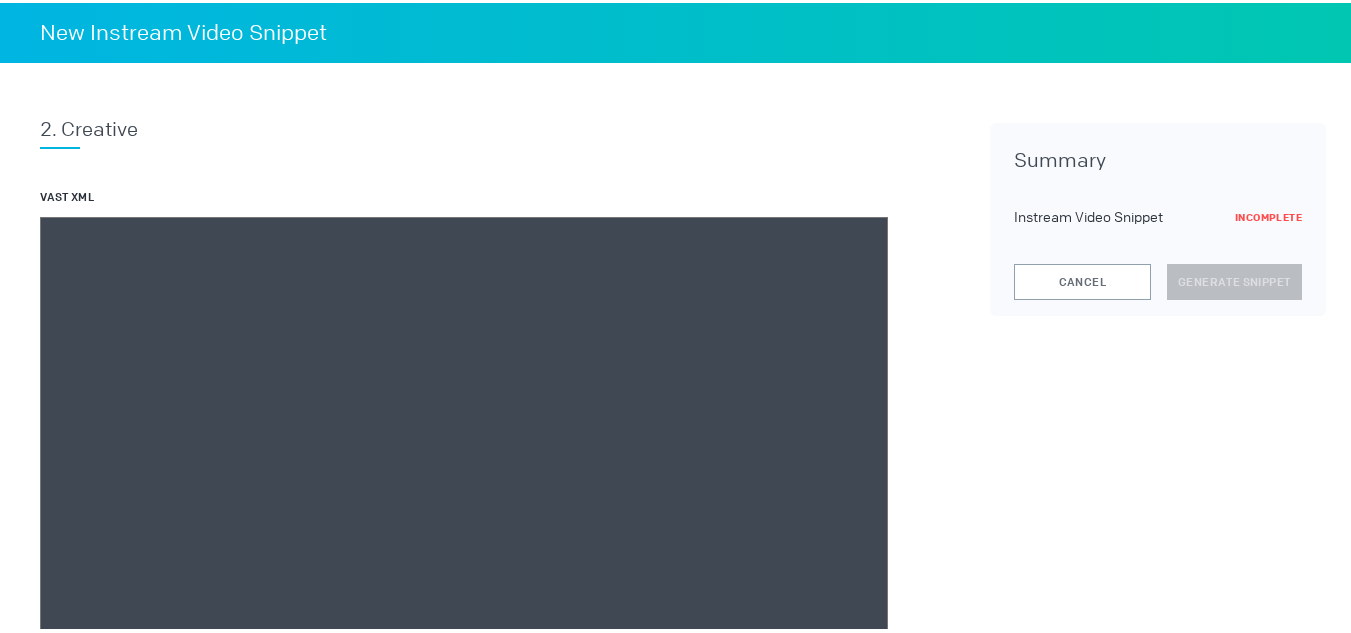 click at bounding box center [464, 494] 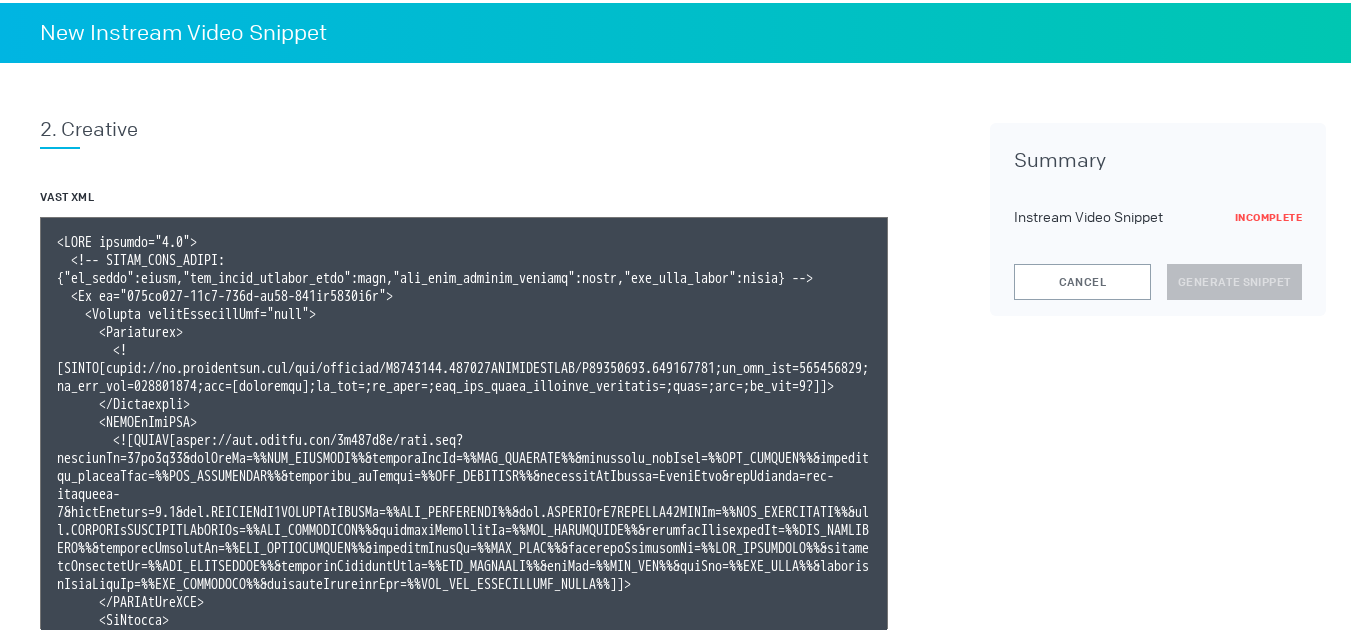 scroll, scrollTop: 119, scrollLeft: 0, axis: vertical 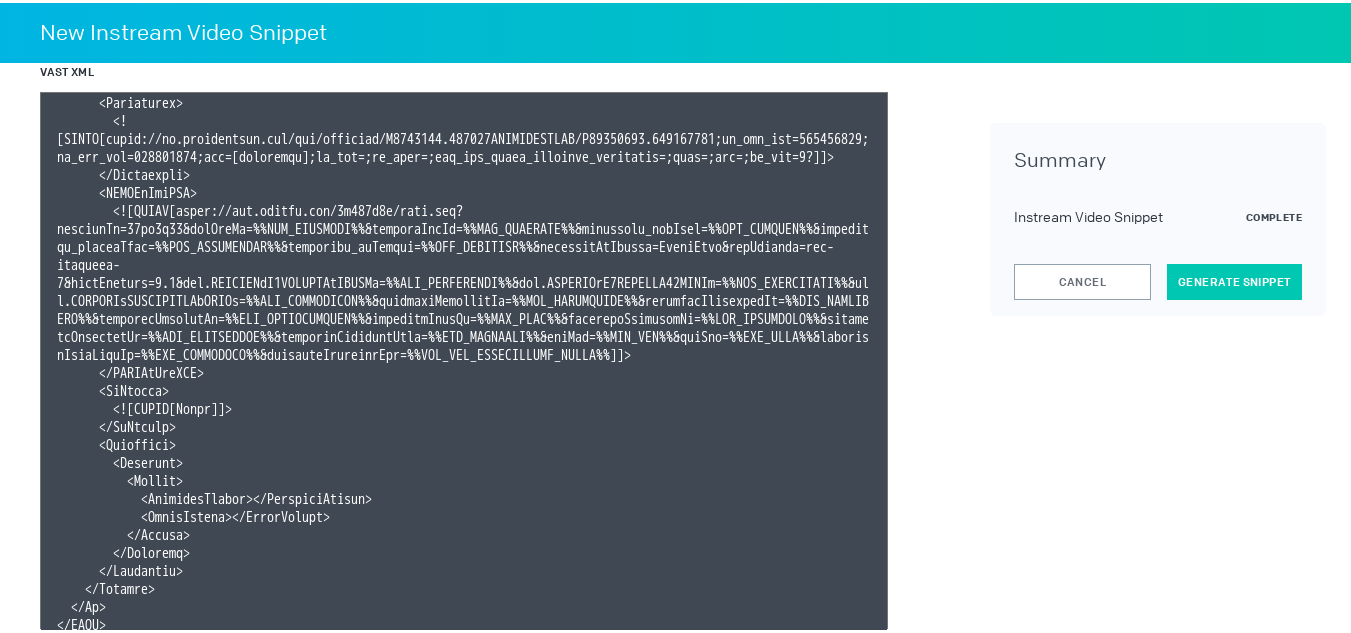 type on "<VAST version="3.0">
<!-- KARGO_VAST_PROPS: {"is_vpaid":false,"has_kargo_privacy_icon":true,"has_main_content_overlay":false,"has_vast_simid":false} -->
<Ad id="575ea210-22b4-460d-ac92-192af7507c0e">
<Wrapper allowMultipleAds="true">
<Impression>
<![CDATA[https://ad.doubleclick.net/ddm/trackimp/N1493122.284566THETRADEDESK/B33828150.424022101;dc_trk_aid=617026428;dc_trk_cid=237414107;ord=[timestamp];dc_lat=;dc_rdid=;tag_for_child_directed_treatment=;tfua=;ltd=;dc_tdv=1?]]>
</Impression>
<VASTAdTagURI>
<![CDATA[https://ads.celtra.com/6d887a9e/vast.xml?accountId=13be8f66&iosAdvId=%%TTD_DEVICEID%%&androidAdvId=%%TTD_DEVICEID%%&tradedesk_zipCode=%%TTD_ZIPCODE%%&tradedesk_deviceType=%%TTD_DEVICETYPE%%&tradedesk_adFormat=%%TTD_ADFORMAT%%&externalAdServer=TradeDesk&tagVersion=url-standard-7&vastVersion=2.0&eas.JSVUVERfQ1JFQVRJVkVJRCUl=%%TTD_CREATIVEID%%&eas.JSVUVERfQ0FNUEFJR05JRCUl=%%TTD_CAMPAIGNID%%&eas.JSVUVERfREVWSUNFVFlQRSUl=%%TTD_DEVICETYPE%%&externalCreativeId=%%TTD_...]]>" 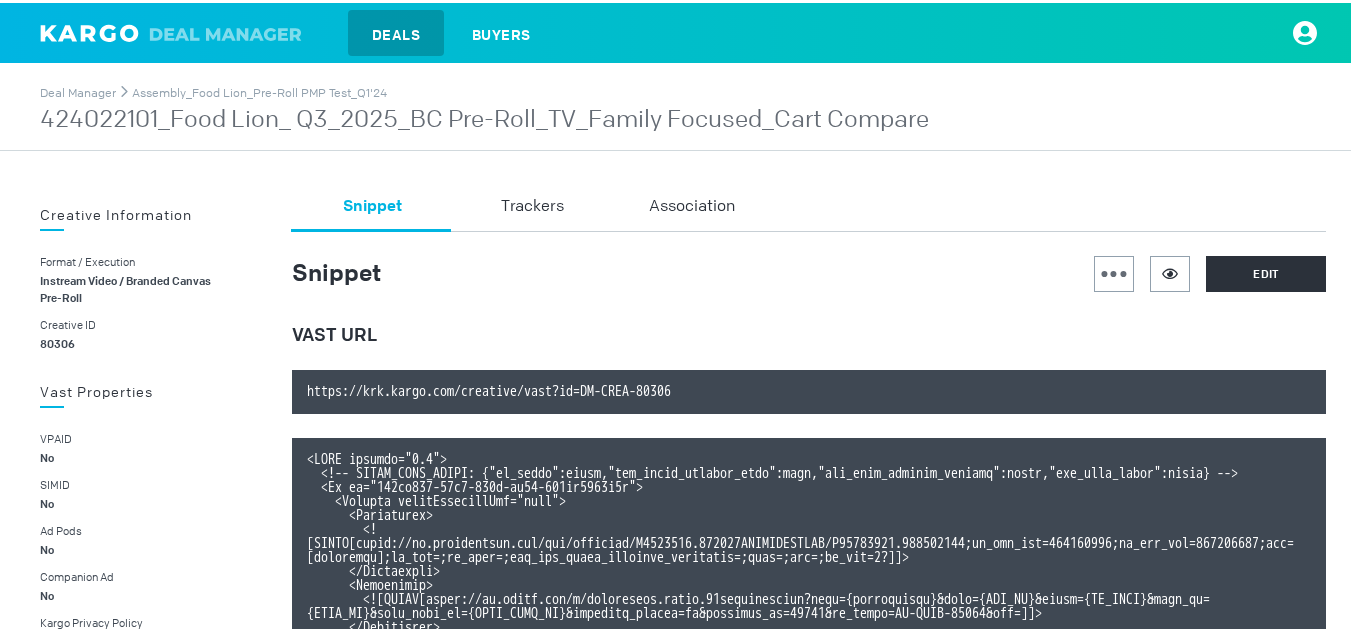 click on "Assembly_Food Lion_Pre-Roll PMP Test_Q1'24" at bounding box center (259, 88) 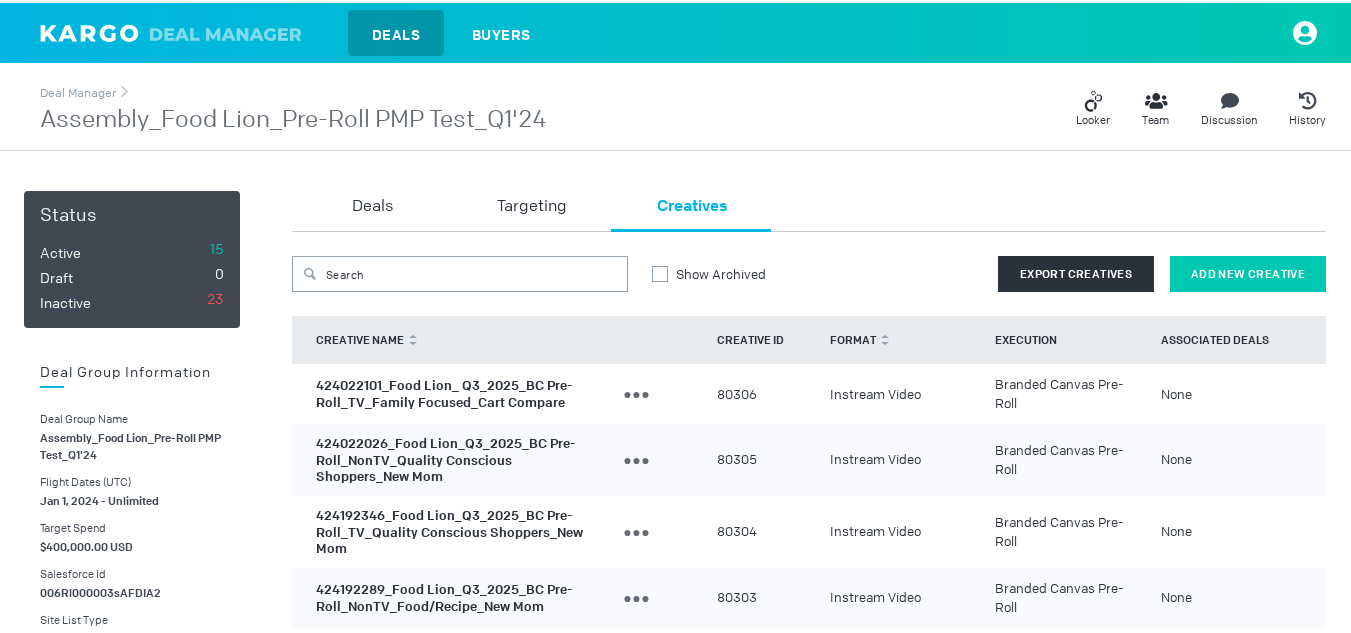 click on "Add New Creative" at bounding box center (1248, 271) 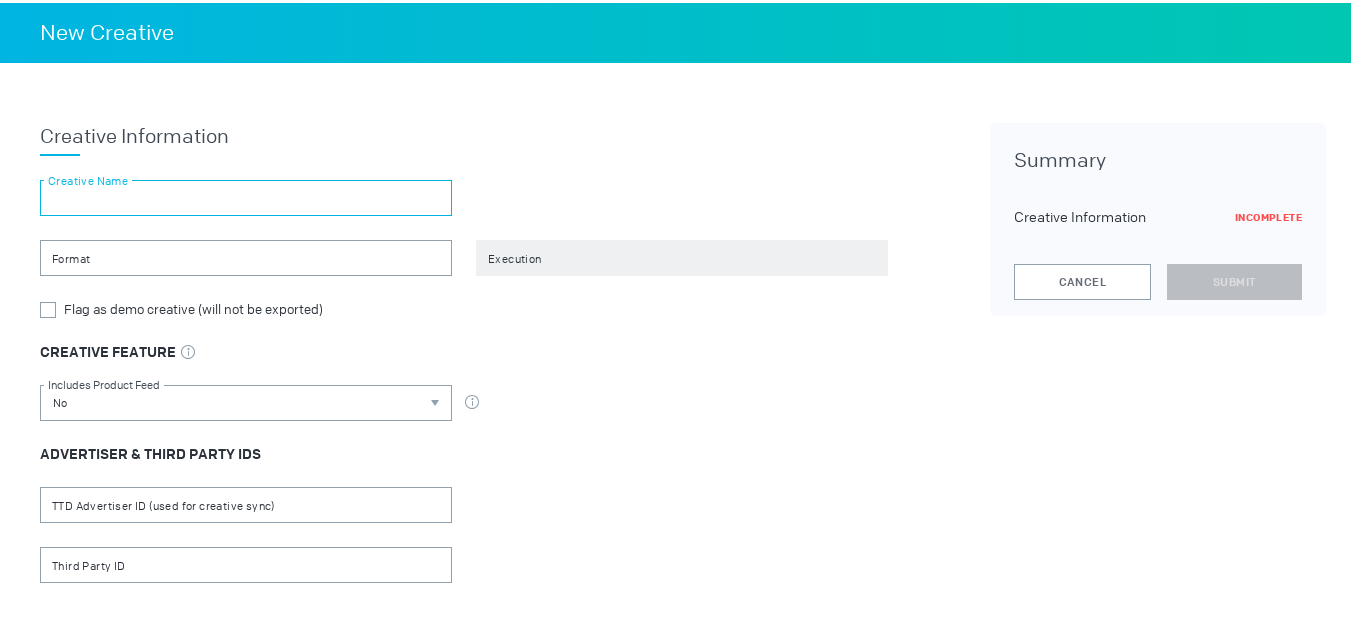 click at bounding box center [246, 195] 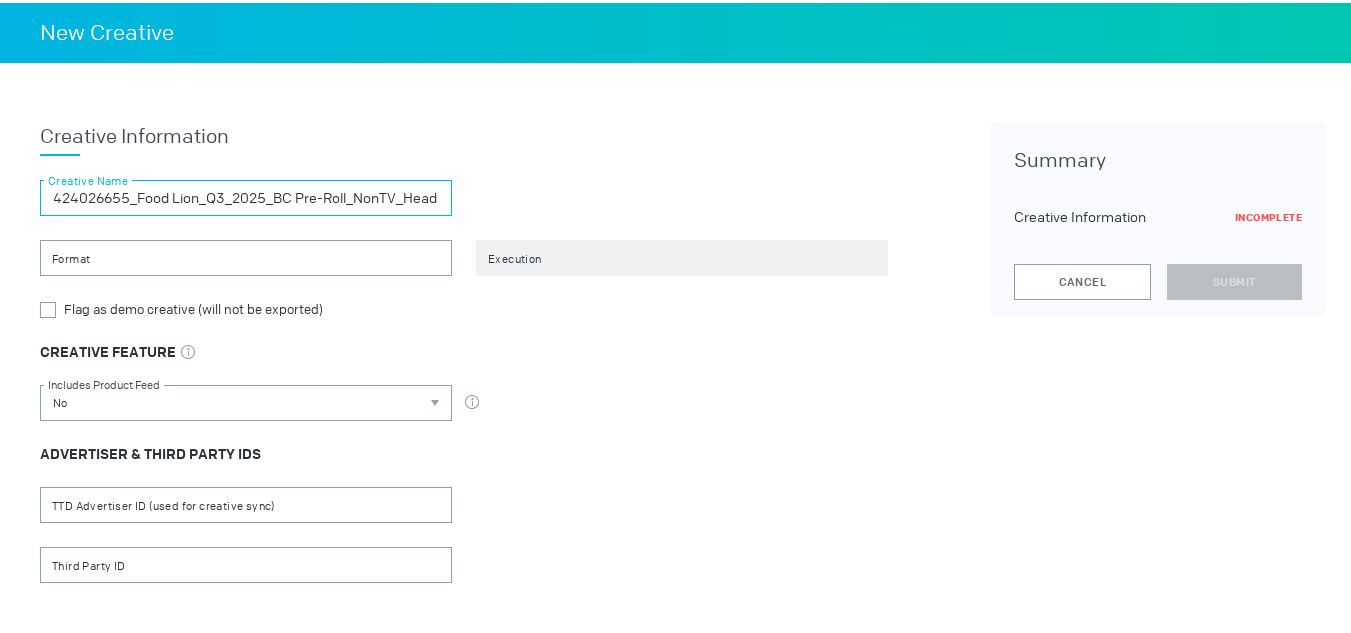 scroll, scrollTop: 0, scrollLeft: 222, axis: horizontal 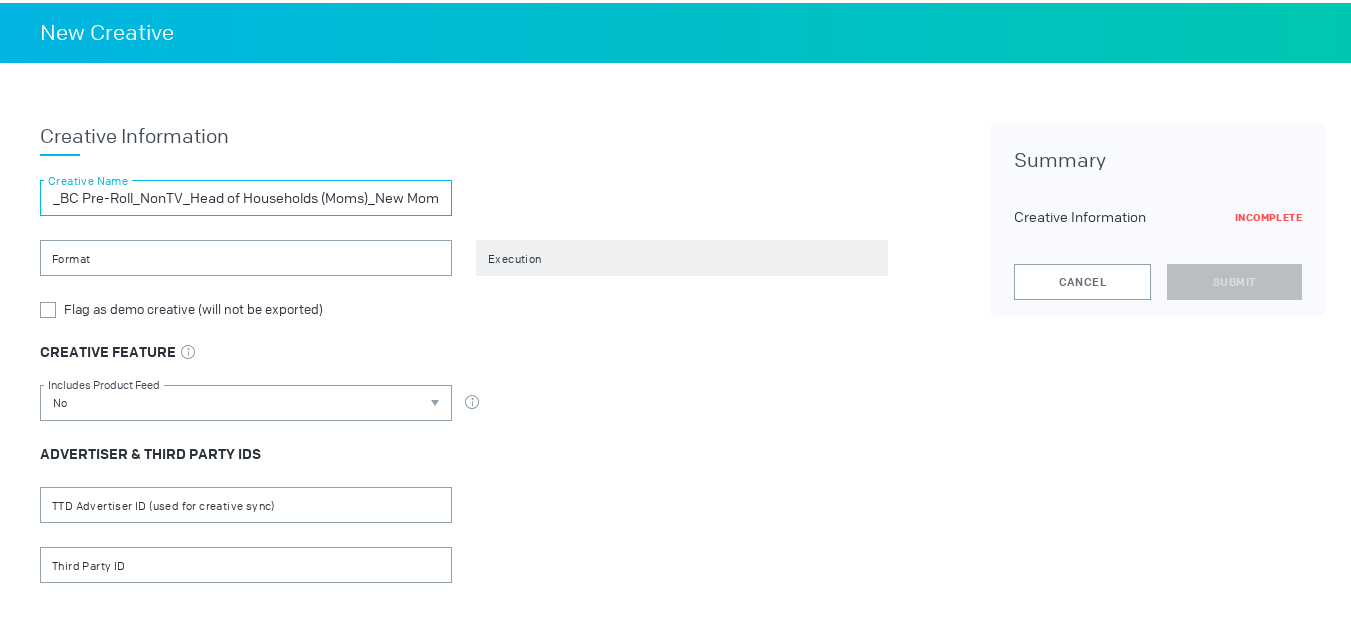 type on "424026655_Food Lion_Q3_2025_BC Pre-Roll_NonTV_Head of Households (Moms)_New Mom" 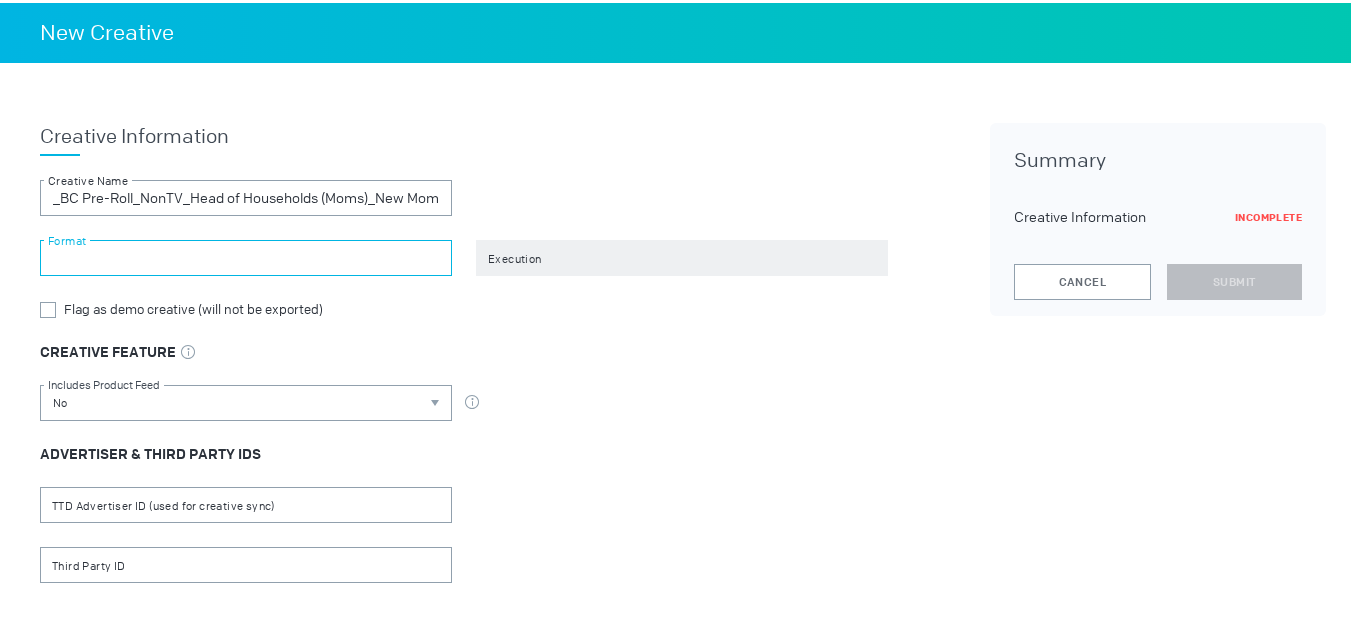 scroll, scrollTop: 0, scrollLeft: 0, axis: both 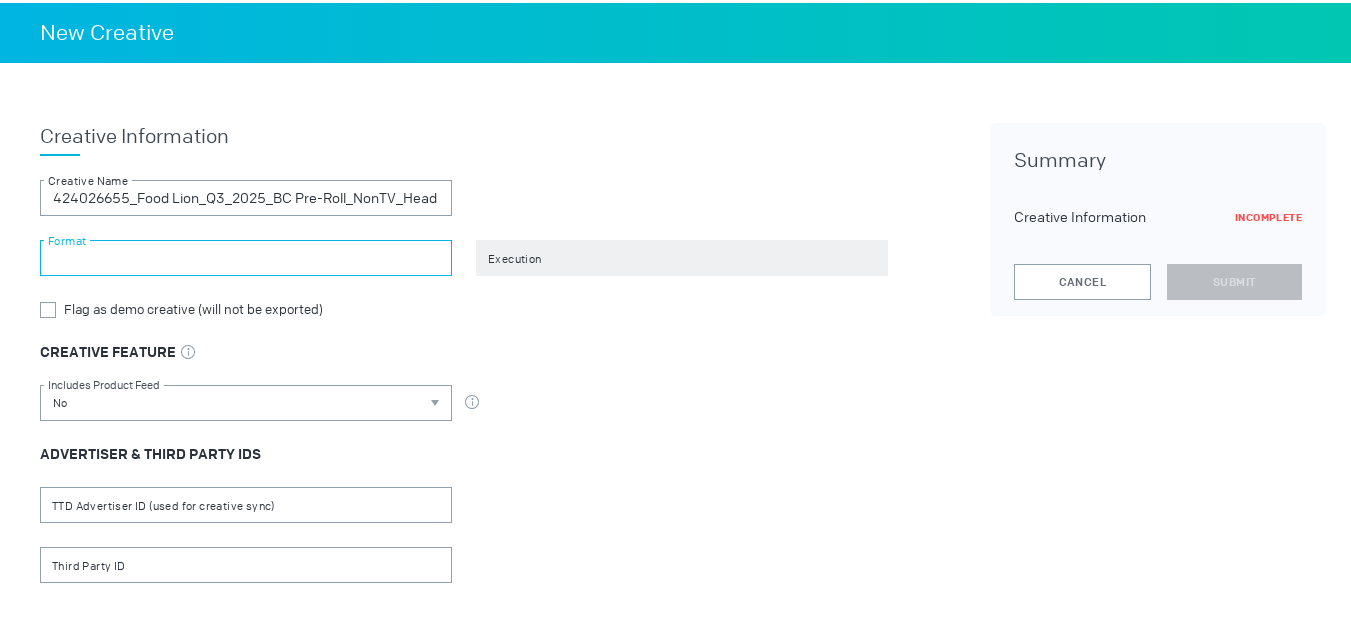 click at bounding box center [246, 255] 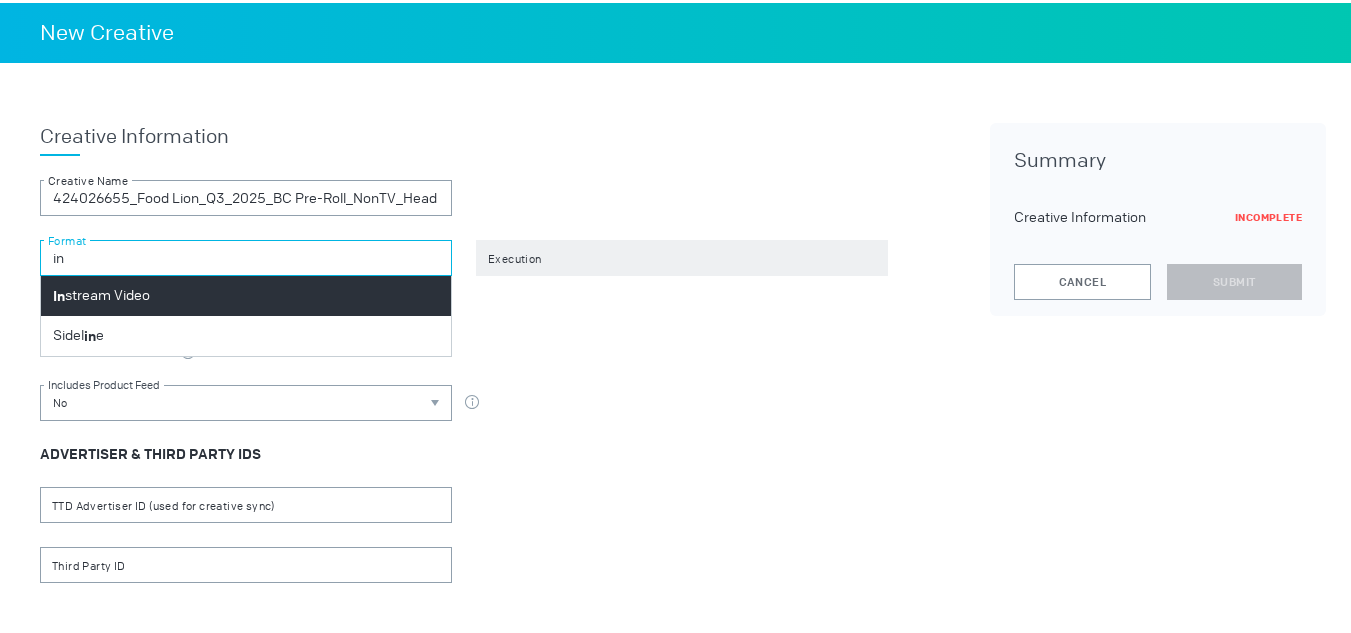 type on "in" 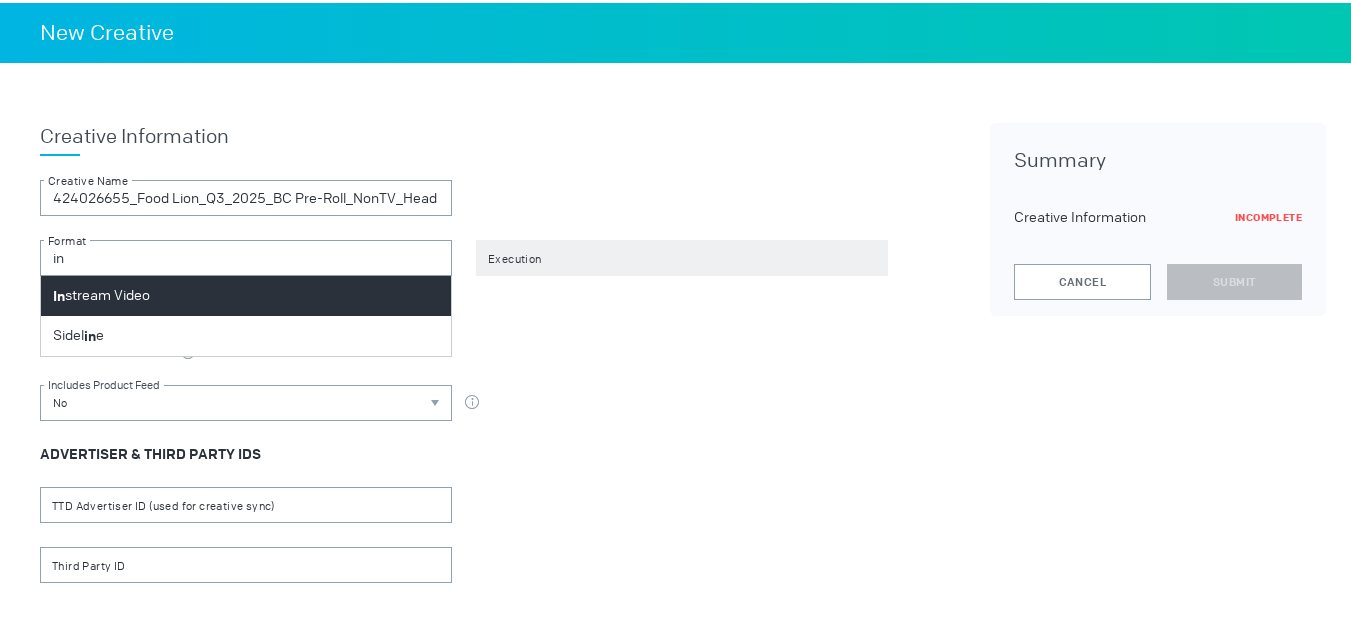 click on "In stream Video" at bounding box center [246, 293] 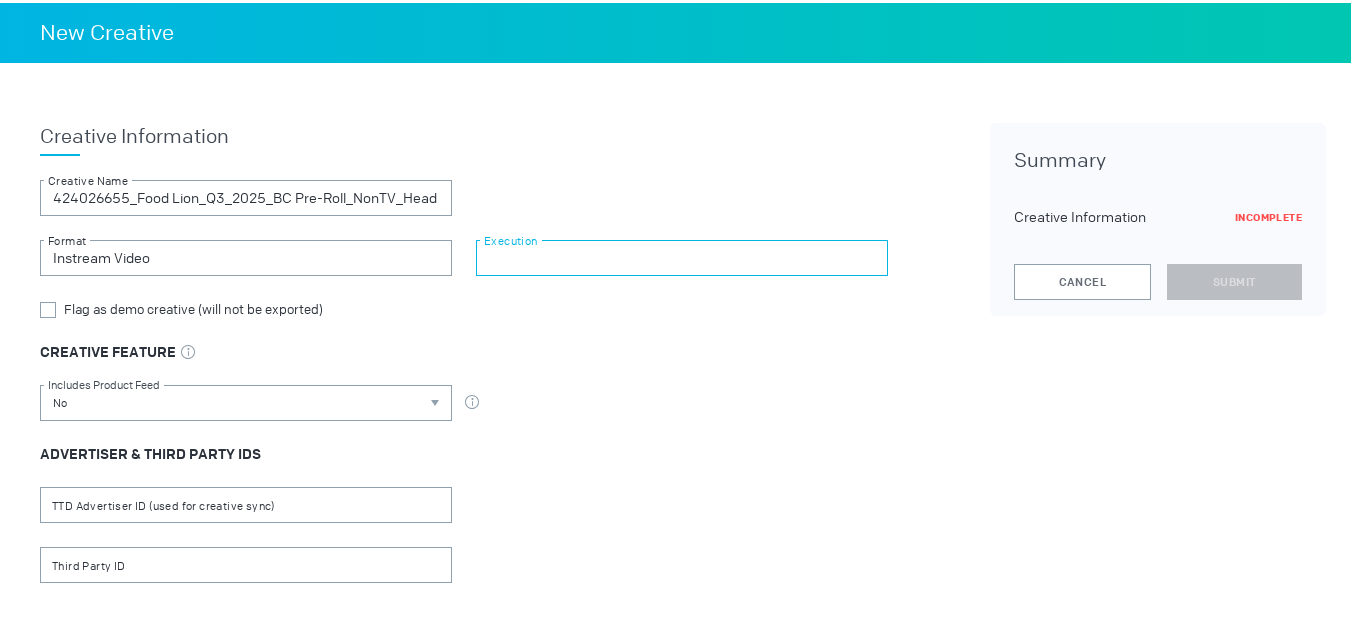 click at bounding box center [682, 255] 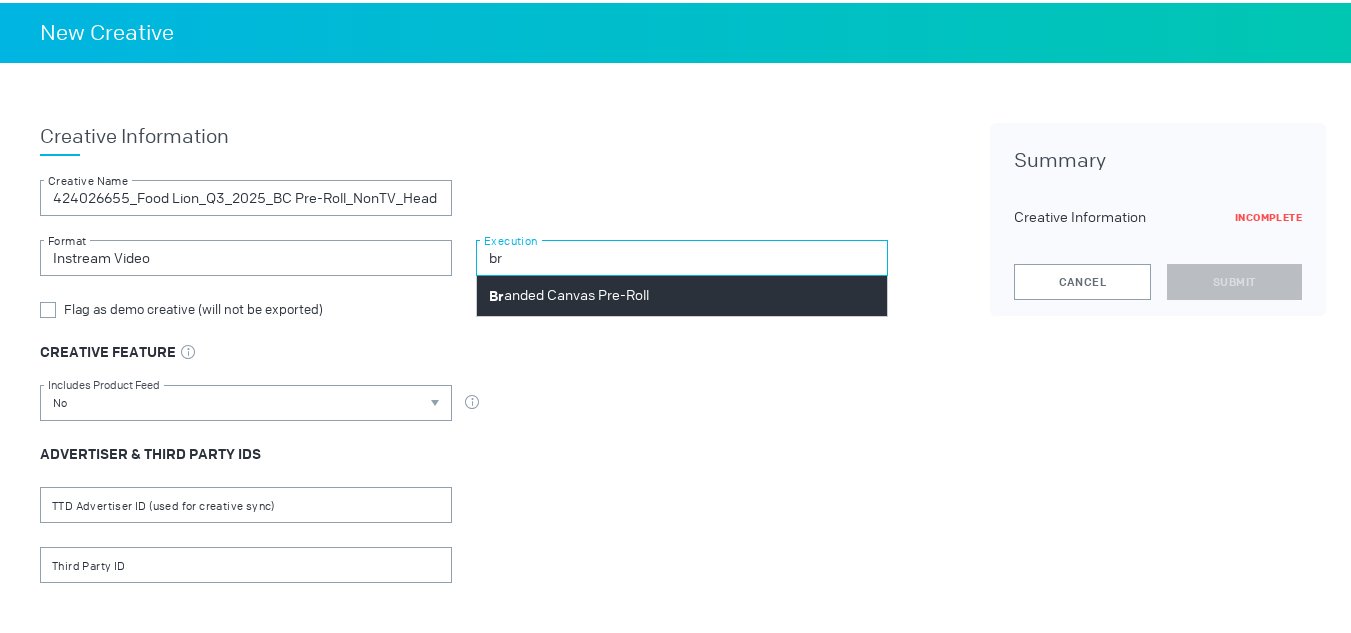 type on "br" 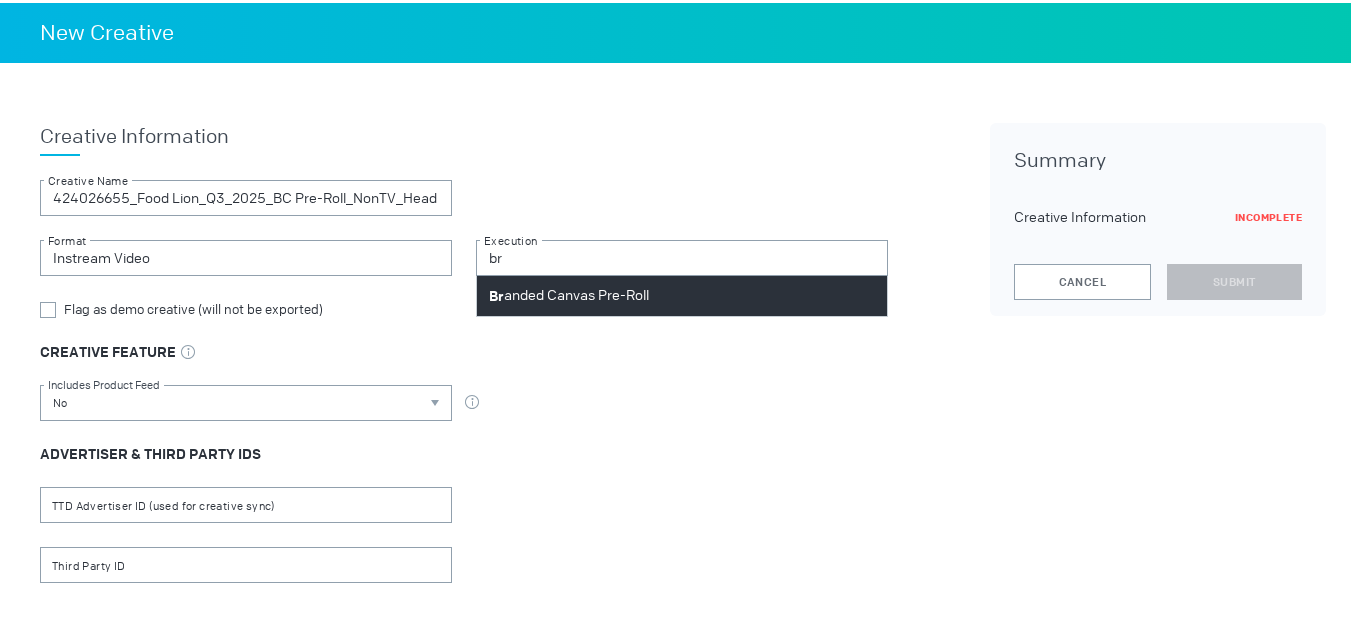 click on "Br anded Canvas Pre-Roll" at bounding box center (569, 293) 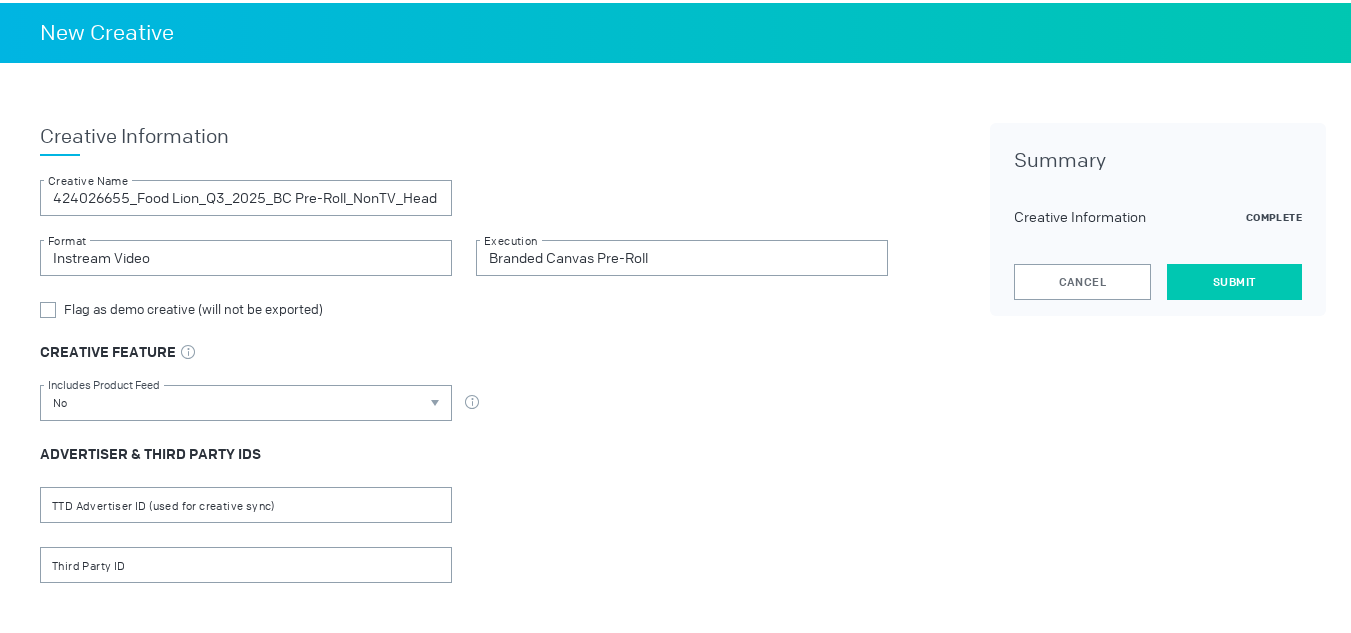 click on "Submit" at bounding box center [1234, 279] 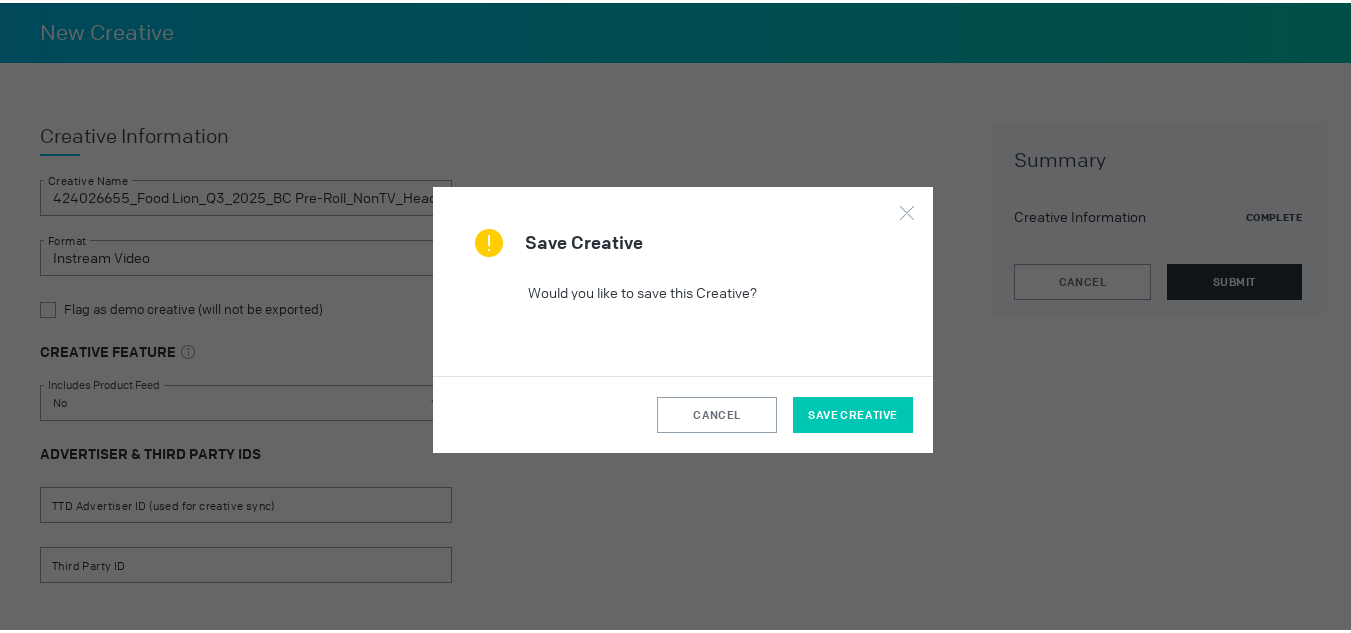 click on "Save Creative" at bounding box center (852, 412) 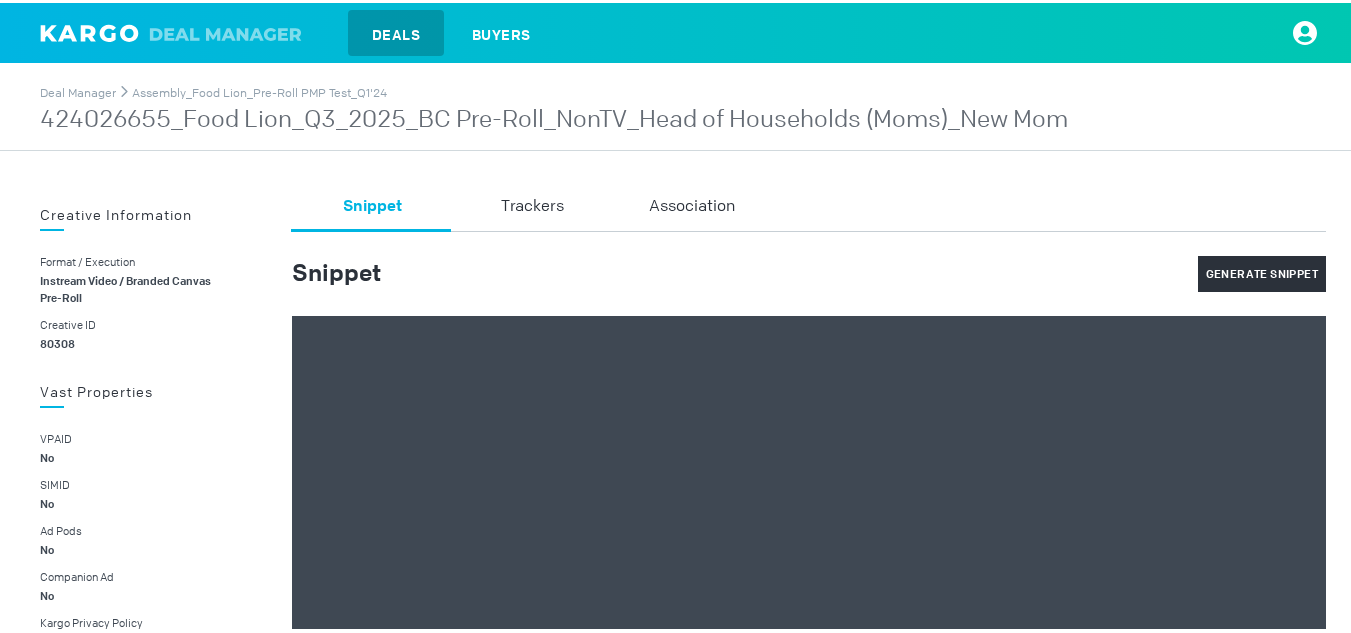click on "424026655_Food Lion_Q3_2025_BC Pre-Roll_NonTV_Head of Households (Moms)_New Mom" at bounding box center [554, 117] 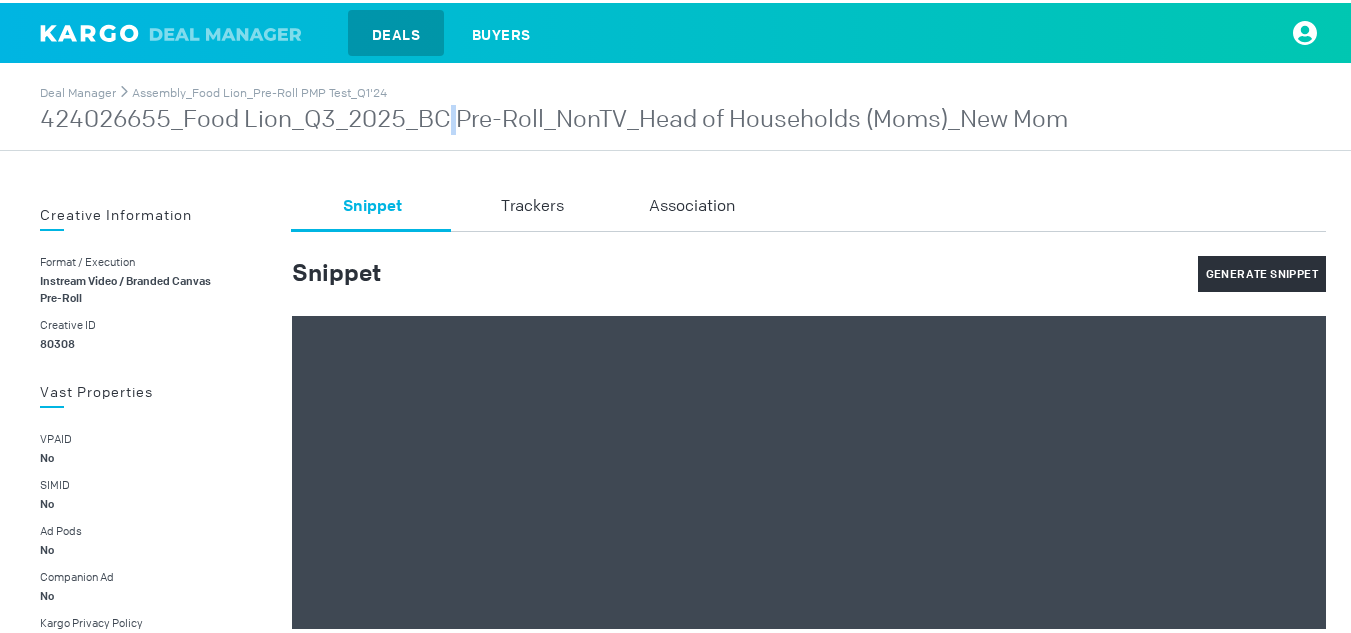 click on "424026655_Food Lion_Q3_2025_BC Pre-Roll_NonTV_Head of Households (Moms)_New Mom" at bounding box center (554, 117) 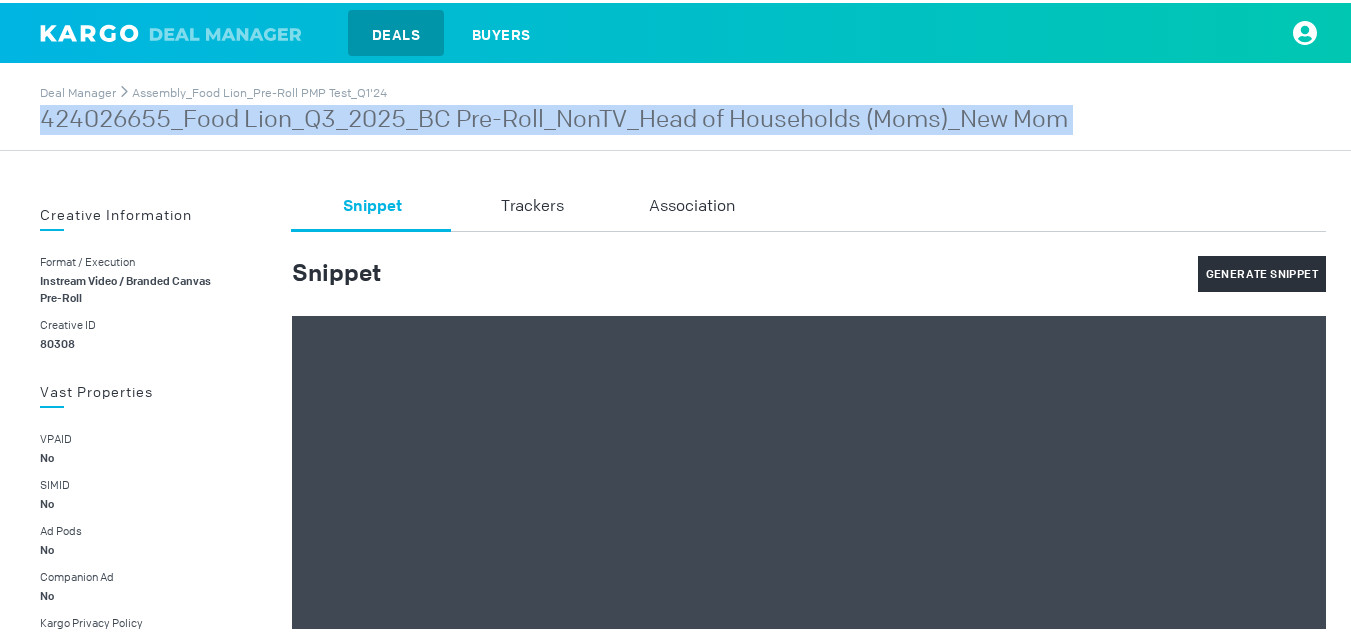 click on "424026655_Food Lion_Q3_2025_BC Pre-Roll_NonTV_Head of Households (Moms)_New Mom" at bounding box center (554, 117) 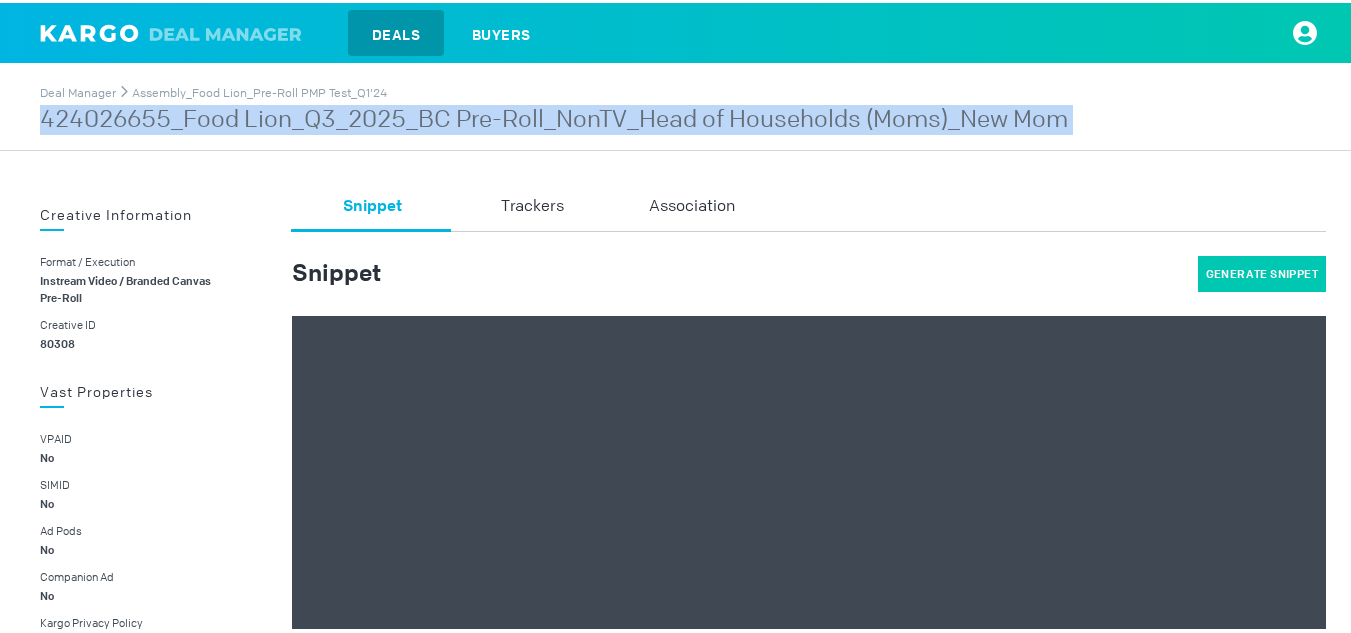 click on "Generate Snippet" at bounding box center (1262, 271) 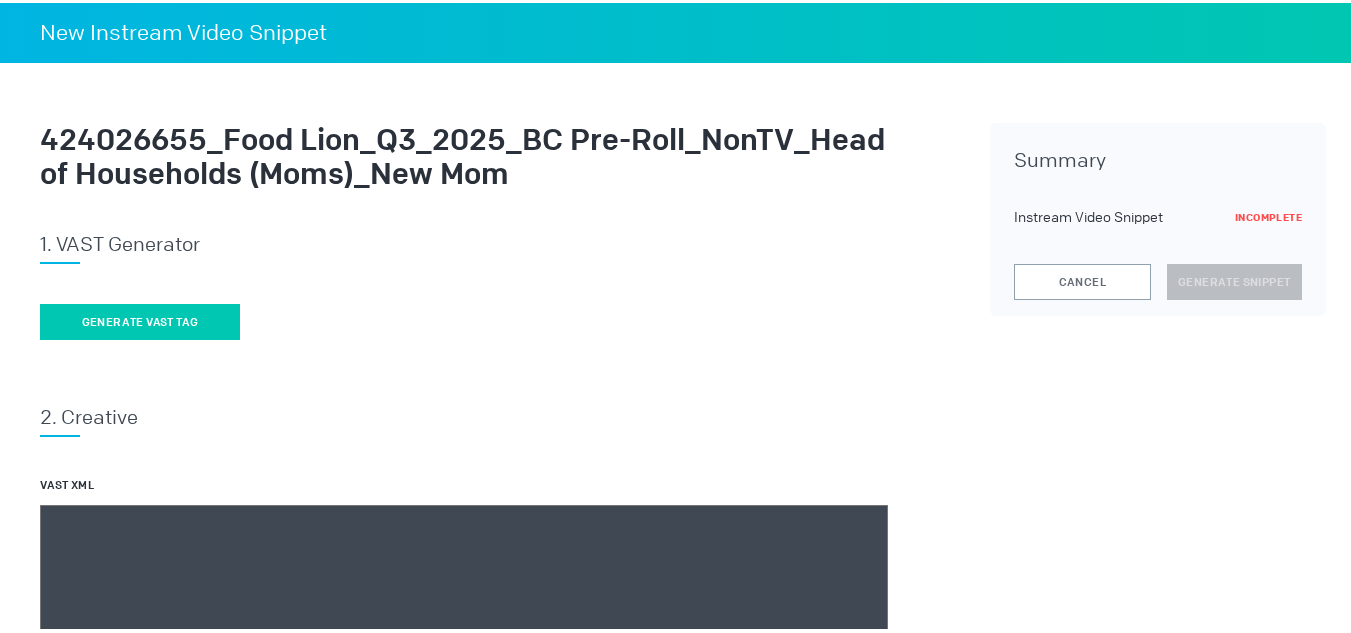click on "Generate vast tag" at bounding box center [140, 319] 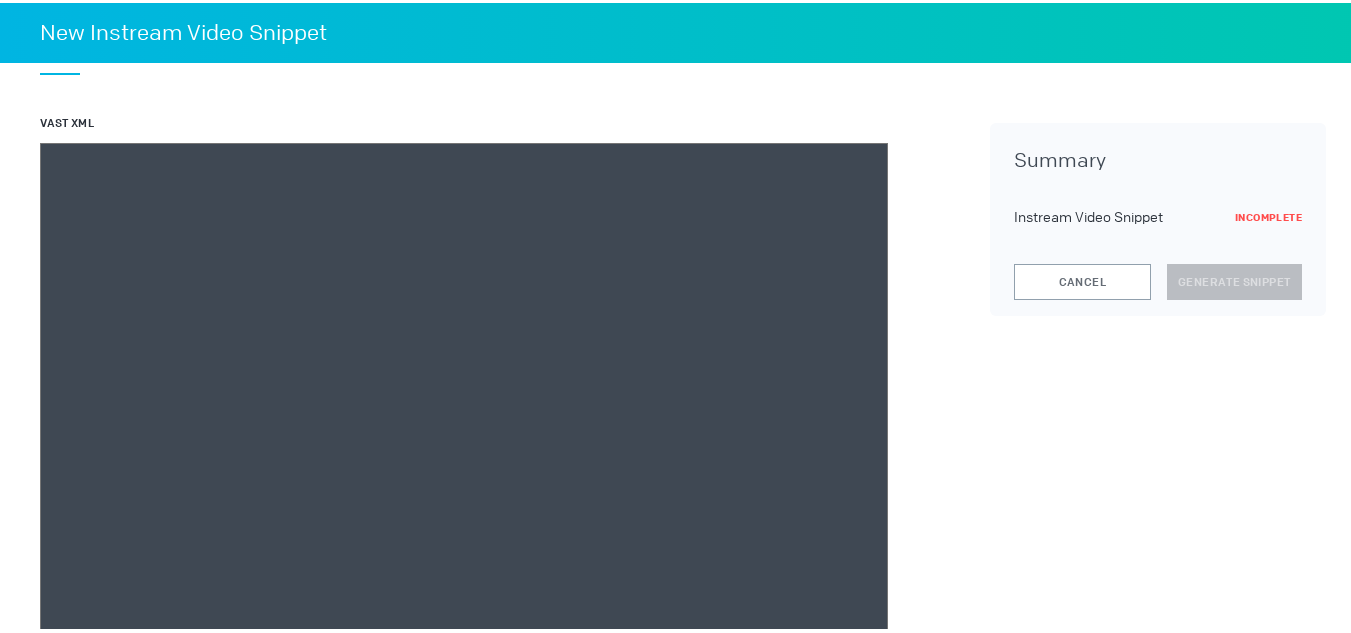 scroll, scrollTop: 372, scrollLeft: 0, axis: vertical 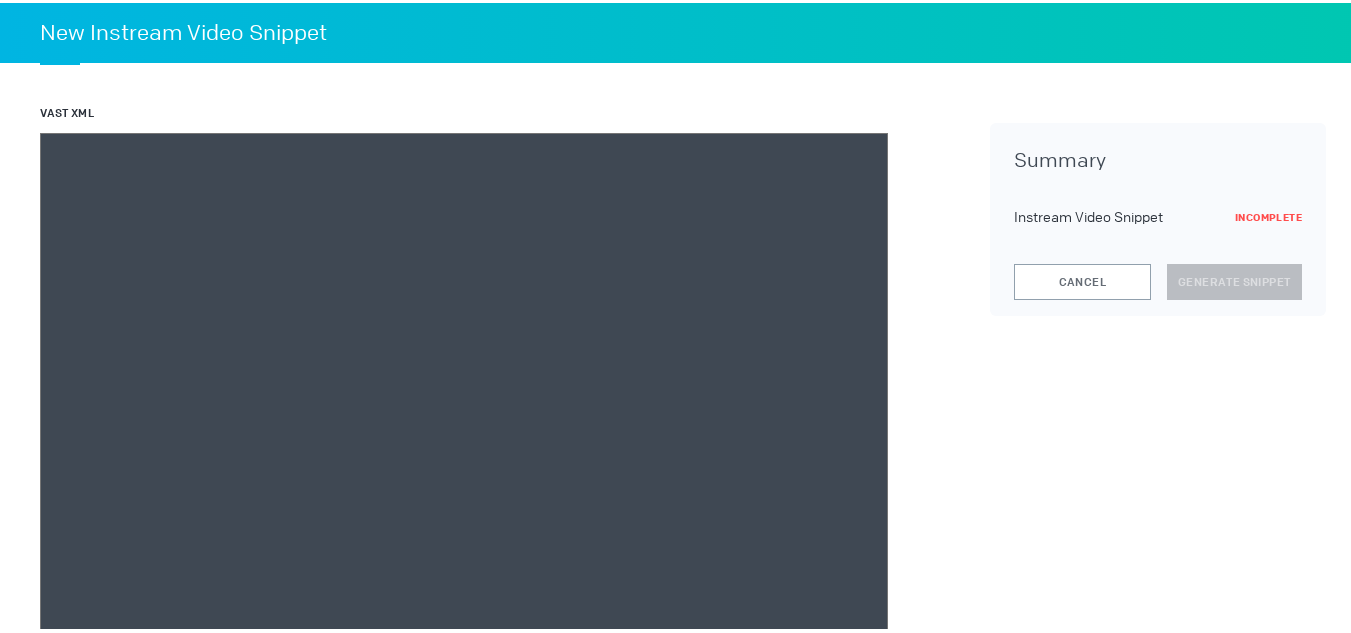 click at bounding box center (464, 410) 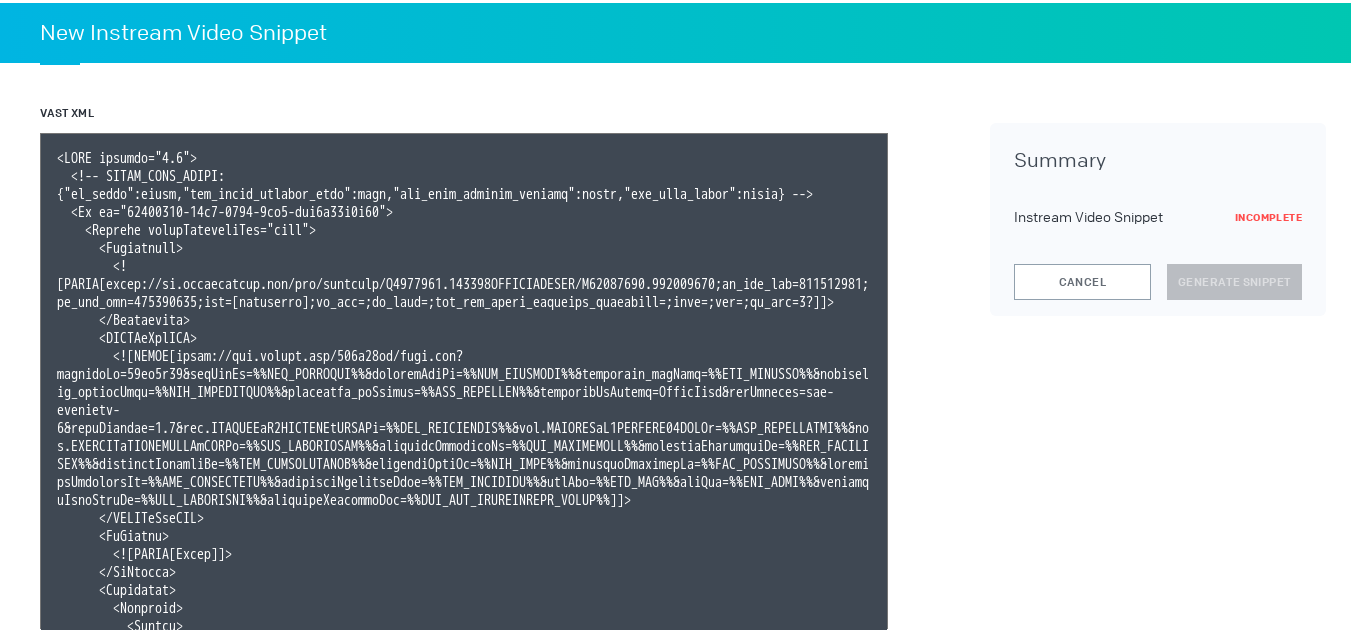 scroll, scrollTop: 119, scrollLeft: 0, axis: vertical 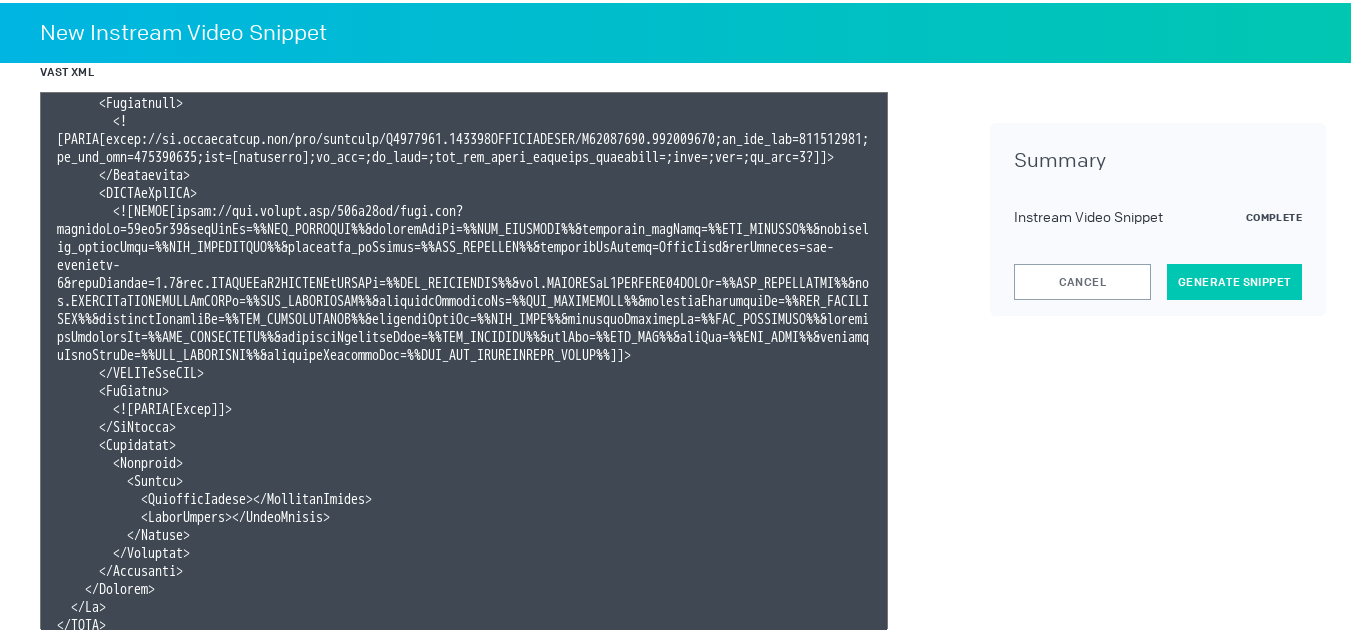 type on "<VAST version="3.0">
<!-- KARGO_VAST_PROPS: {"is_vpaid":false,"has_kargo_privacy_icon":true,"has_main_content_overlay":false,"has_vast_simid":false} -->
<Ad id="64165710-03a7-4381-8bc9-cbb9a54c6b06">
<Wrapper allowMultipleAds="true">
<Impression>
<![CDATA[https://ad.doubleclick.net/ddm/trackimp/N1493122.284566THETRADEDESK/B33828150.424026655;dc_trk_aid=617026410;dc_trk_cid=237414089;ord=[timestamp];dc_lat=;dc_rdid=;tag_for_child_directed_treatment=;tfua=;ltd=;dc_tdv=1?]]>
</Impression>
<VASTAdTagURI>
<![CDATA[https://ads.celtra.com/096f51de/vast.xml?accountId=13be8f66&iosAdvId=%%TTD_DEVICEID%%&androidAdvId=%%TTD_DEVICEID%%&tradedesk_zipCode=%%TTD_ZIPCODE%%&tradedesk_deviceType=%%TTD_DEVICETYPE%%&tradedesk_adFormat=%%TTD_ADFORMAT%%&externalAdServer=TradeDesk&tagVersion=url-standard-7&vastVersion=2.0&eas.JSVUVERfQ1JFQVRJVkVJRCUl=%%TTD_CREATIVEID%%&eas.JSVUVERfQ0FNUEFJR05JRCUl=%%TTD_CAMPAIGNID%%&eas.JSVUVERfREVWSUNFVFlQRSUl=%%TTD_DEVICETYPE%%&externalCreativeId=%%TTD_...]]>" 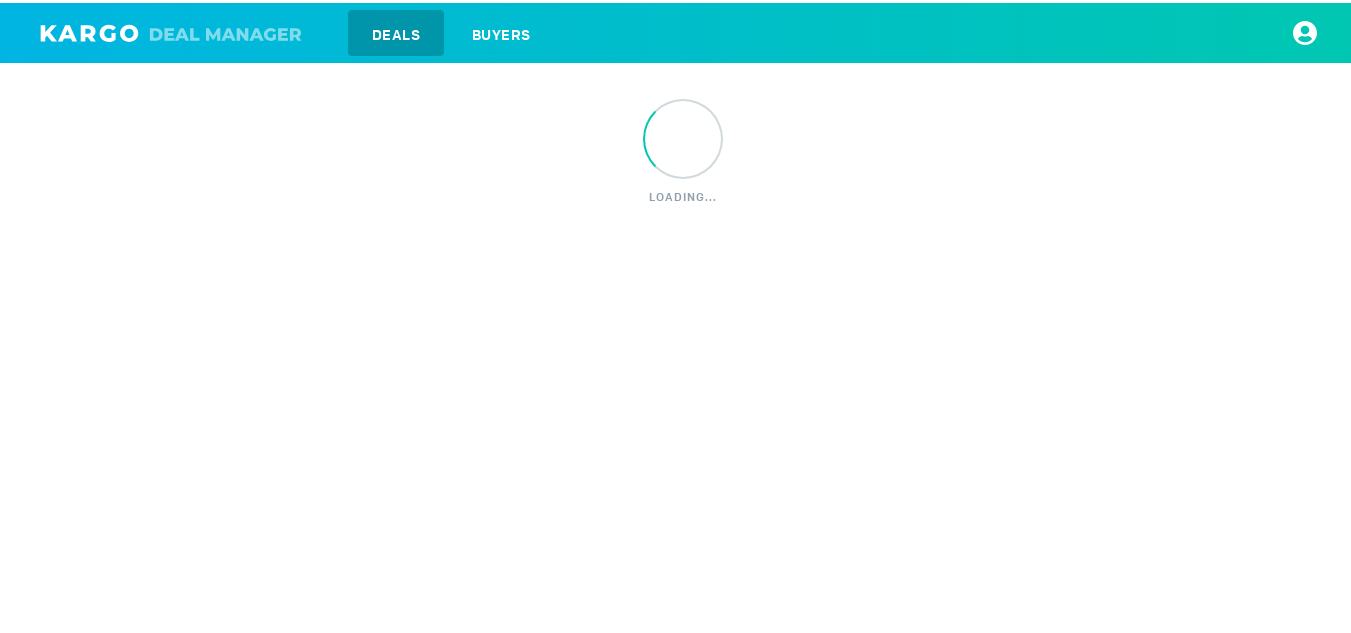 scroll, scrollTop: 0, scrollLeft: 0, axis: both 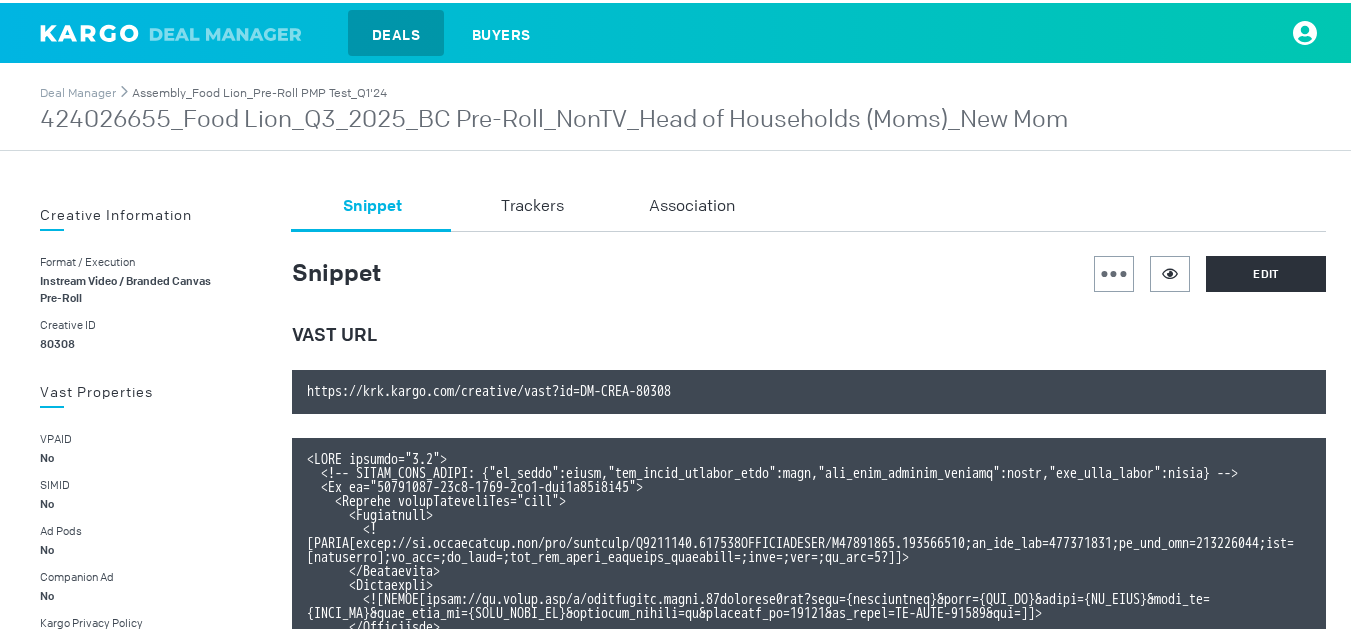 click on "Assembly_Food Lion_Pre-Roll PMP Test_Q1'24" at bounding box center (259, 90) 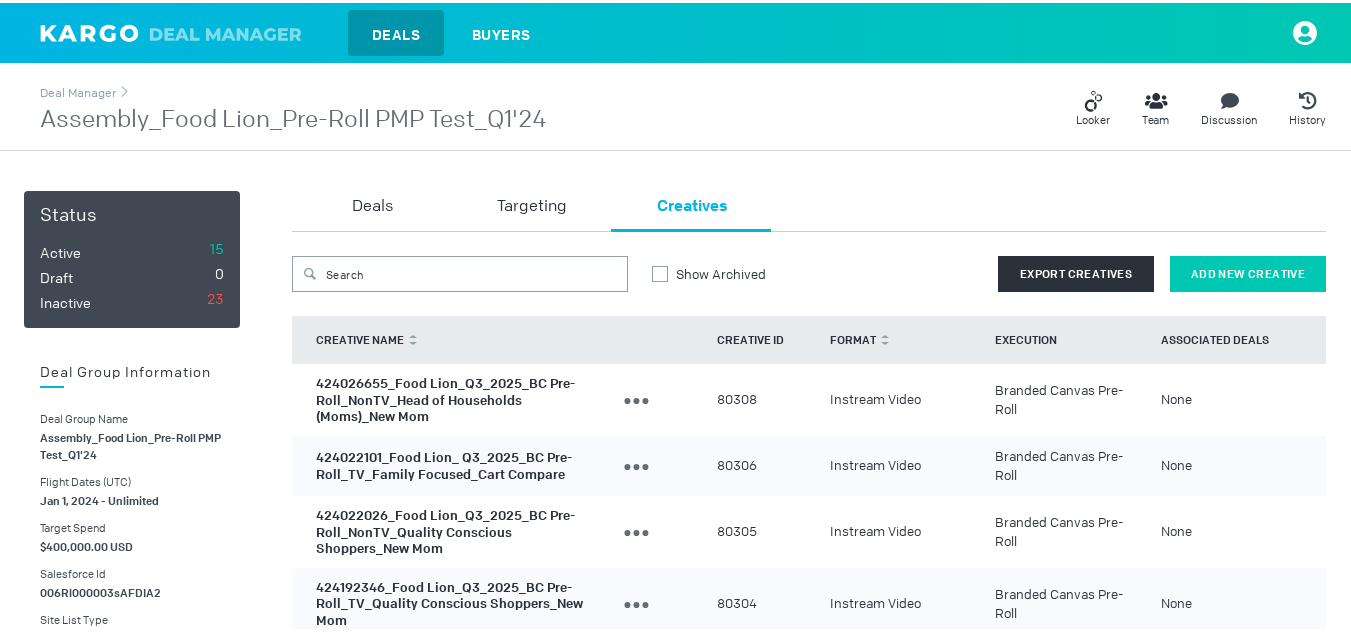 click on "Add New Creative" at bounding box center (1248, 271) 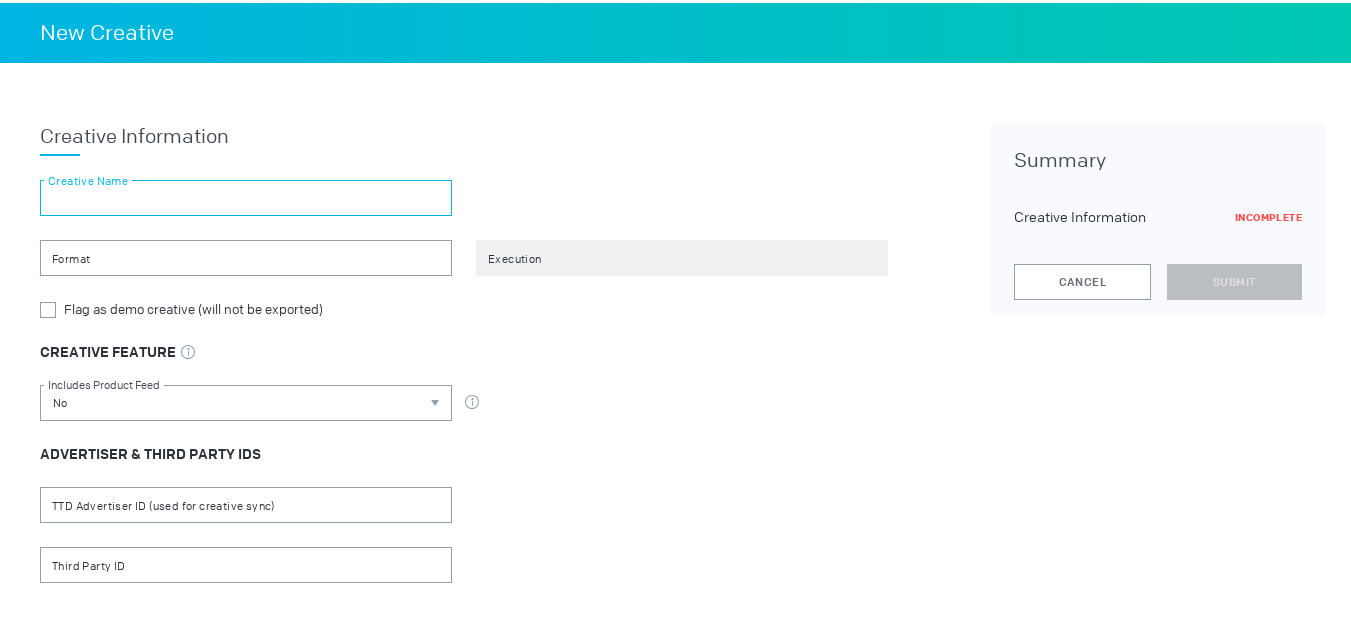 click at bounding box center [246, 195] 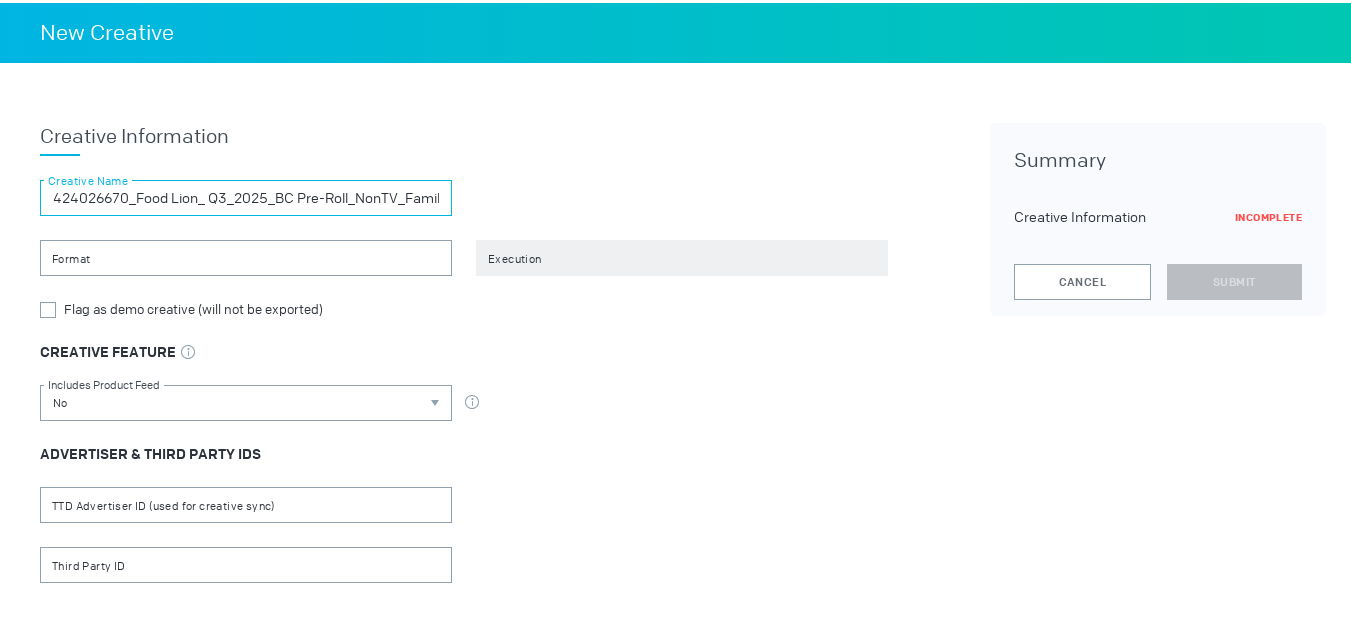 scroll, scrollTop: 0, scrollLeft: 172, axis: horizontal 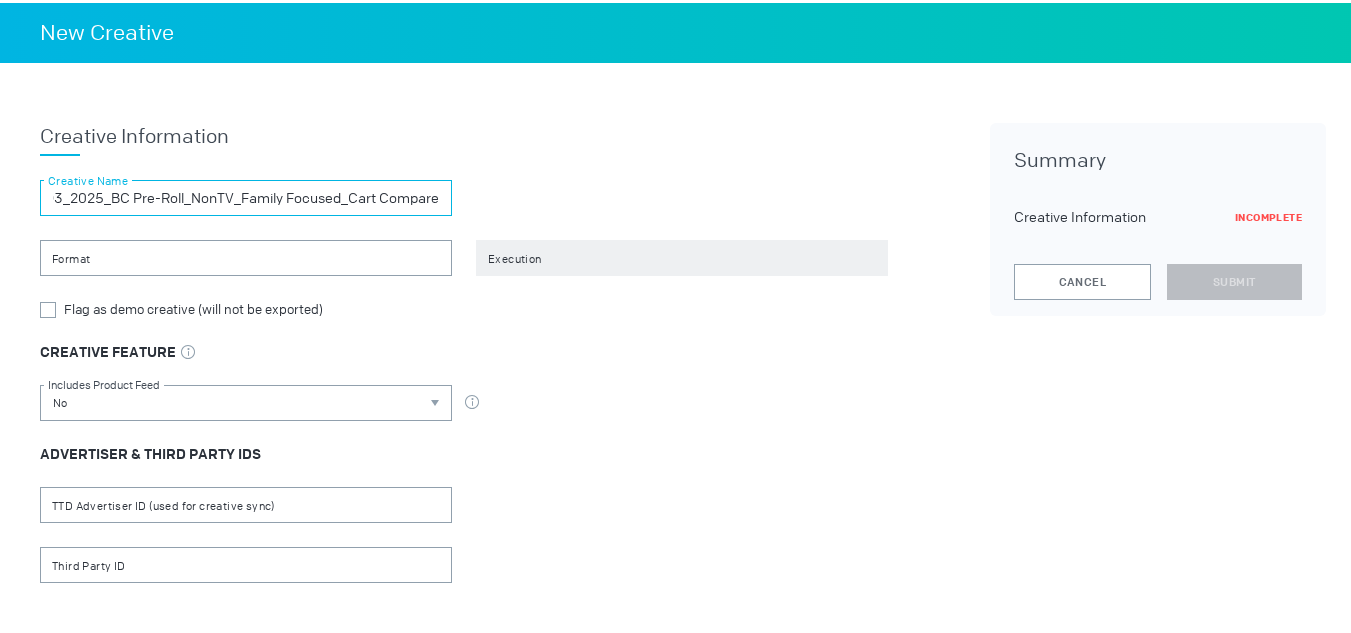 type on "424026670_Food Lion_ Q3_2025_BC Pre-Roll_NonTV_Family Focused_Cart Compare" 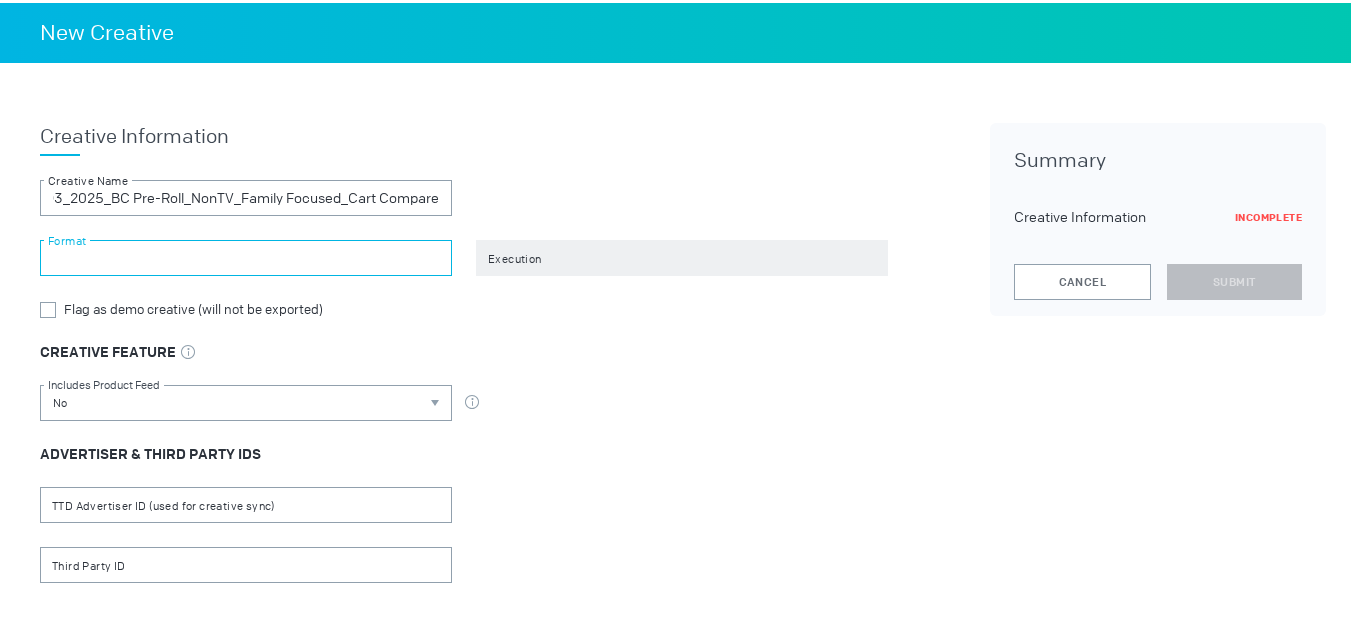 scroll, scrollTop: 0, scrollLeft: 0, axis: both 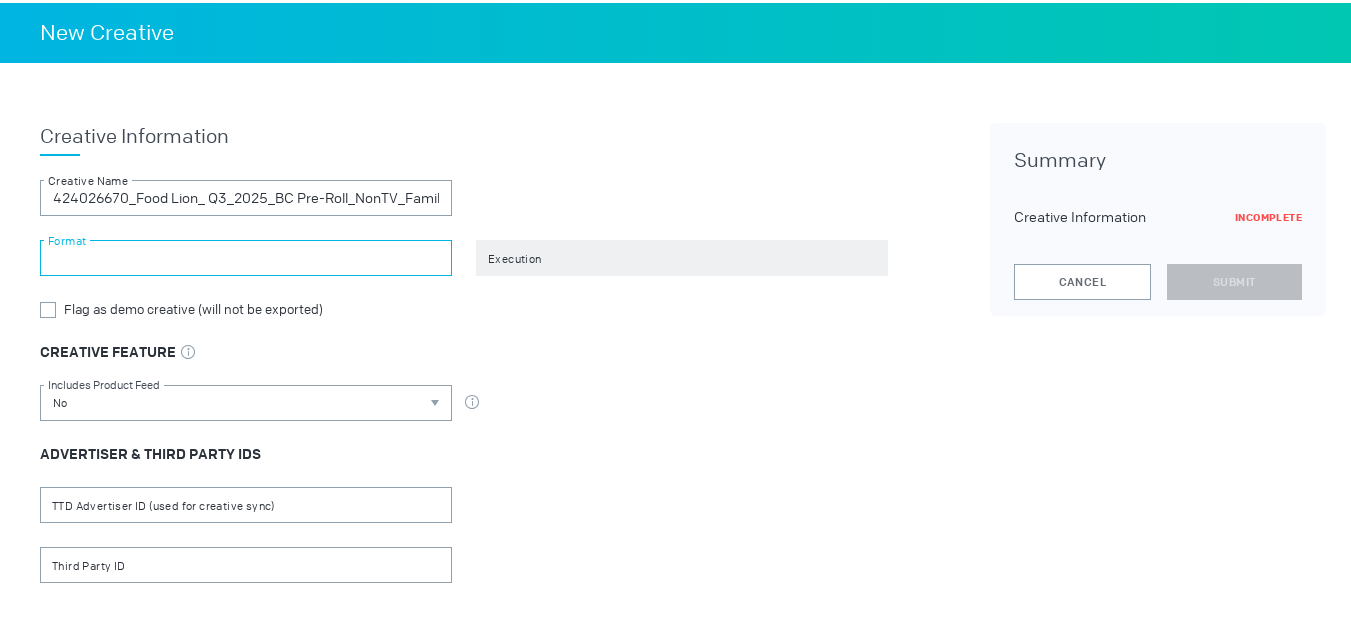 click at bounding box center [246, 255] 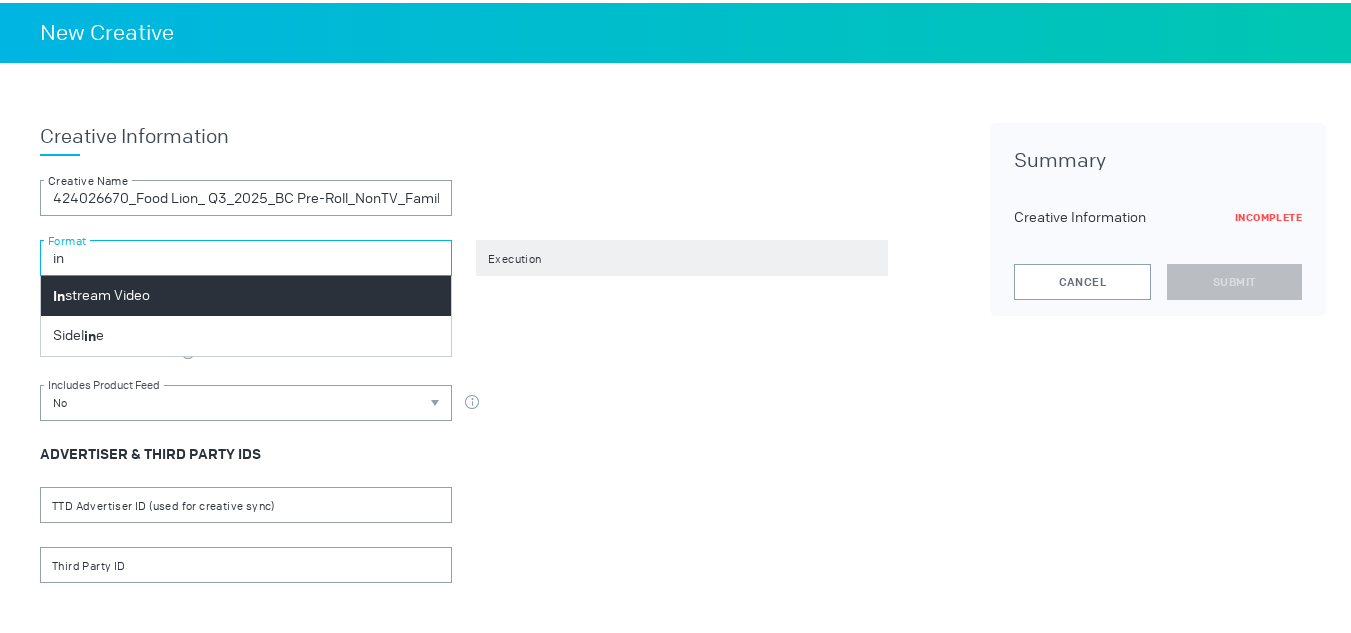 type on "in" 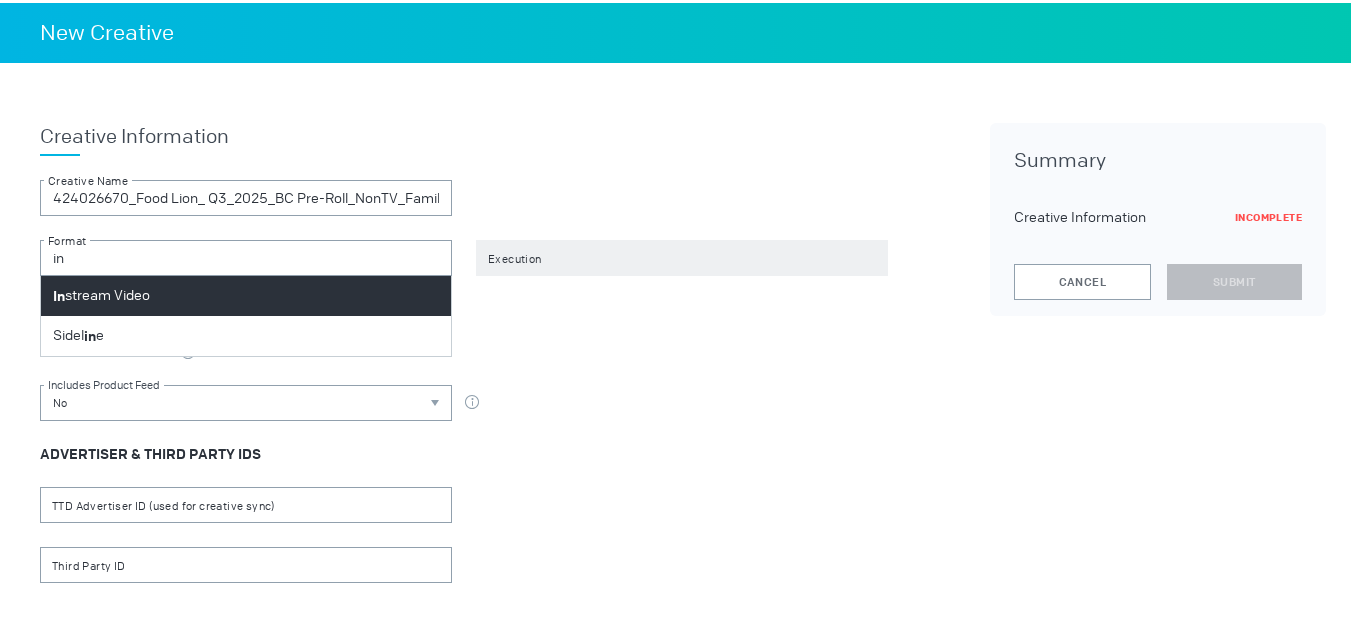 click on "In stream Video" at bounding box center (246, 293) 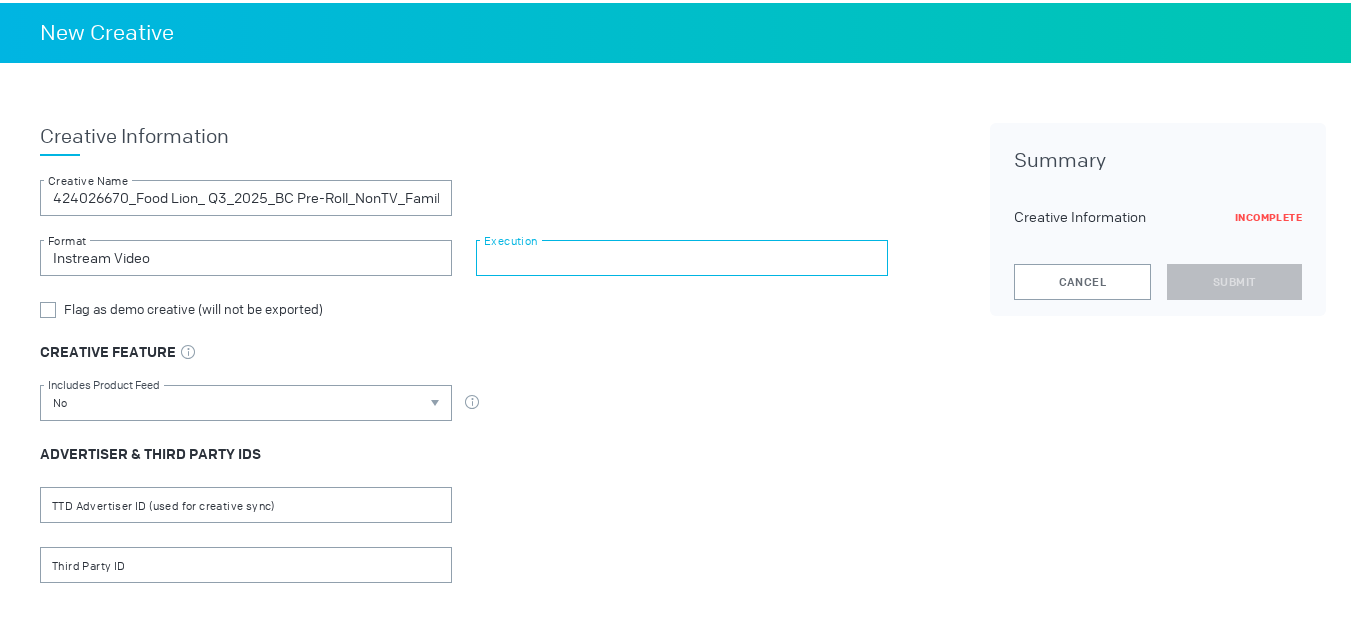 click at bounding box center [682, 255] 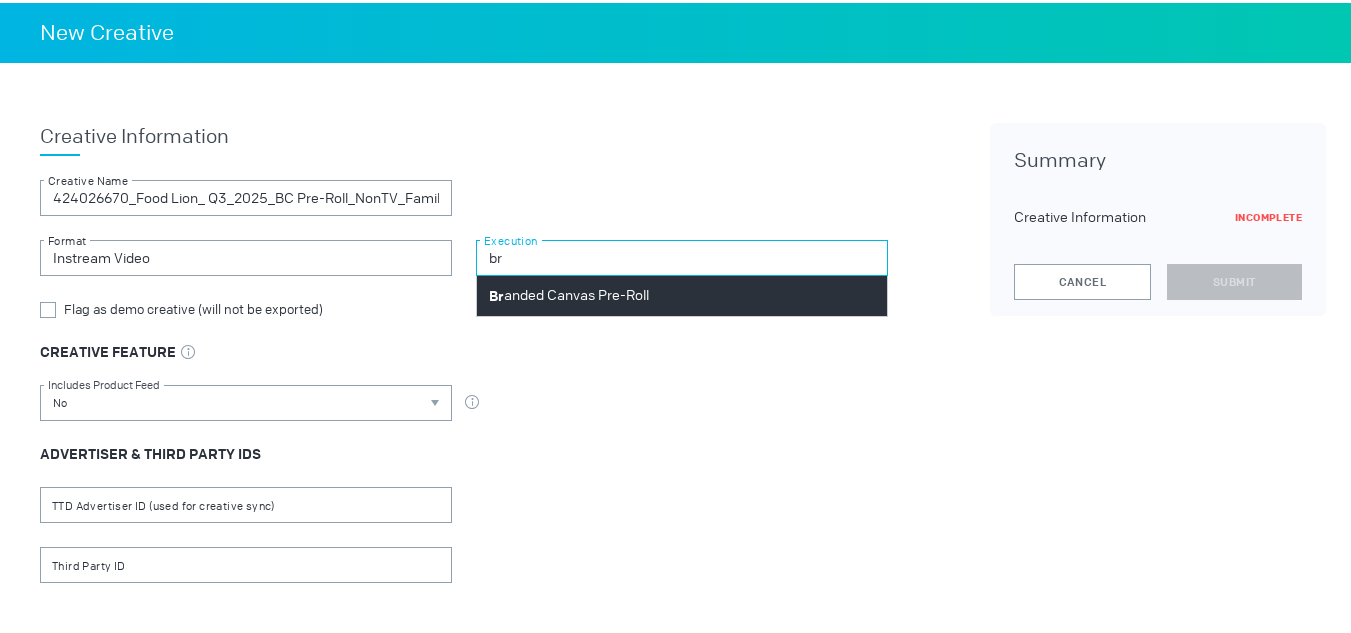 type on "br" 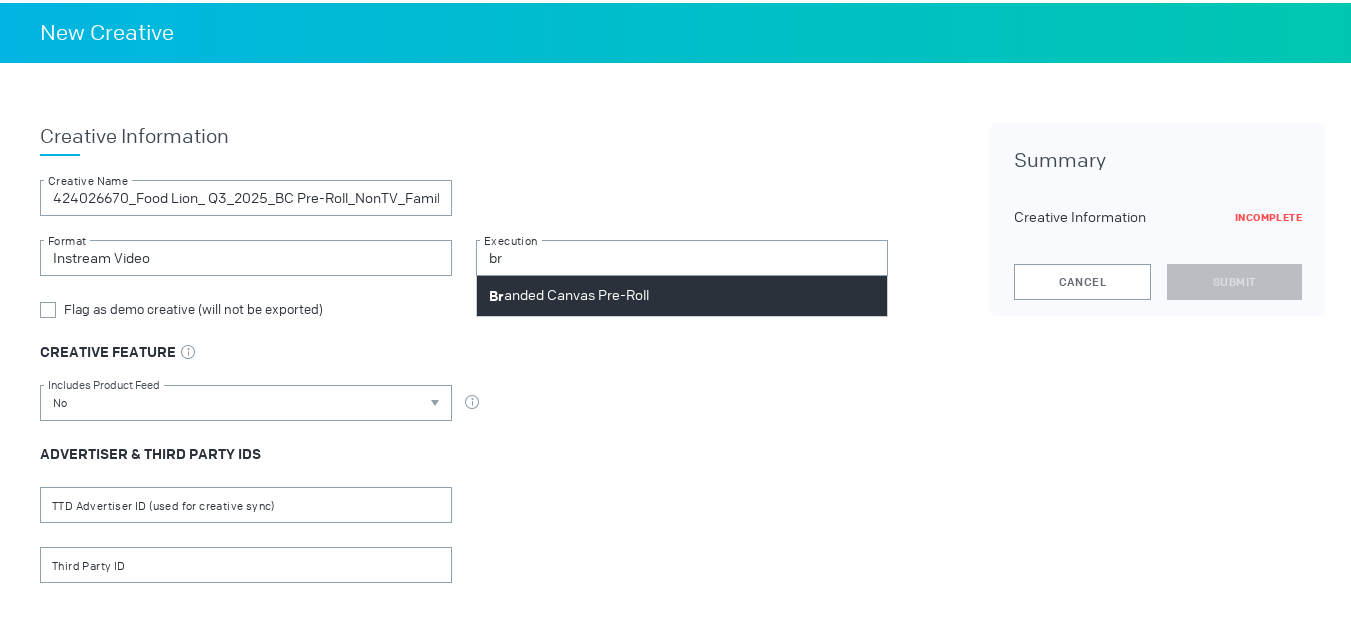 click on "Br anded Canvas Pre-Roll" at bounding box center [569, 293] 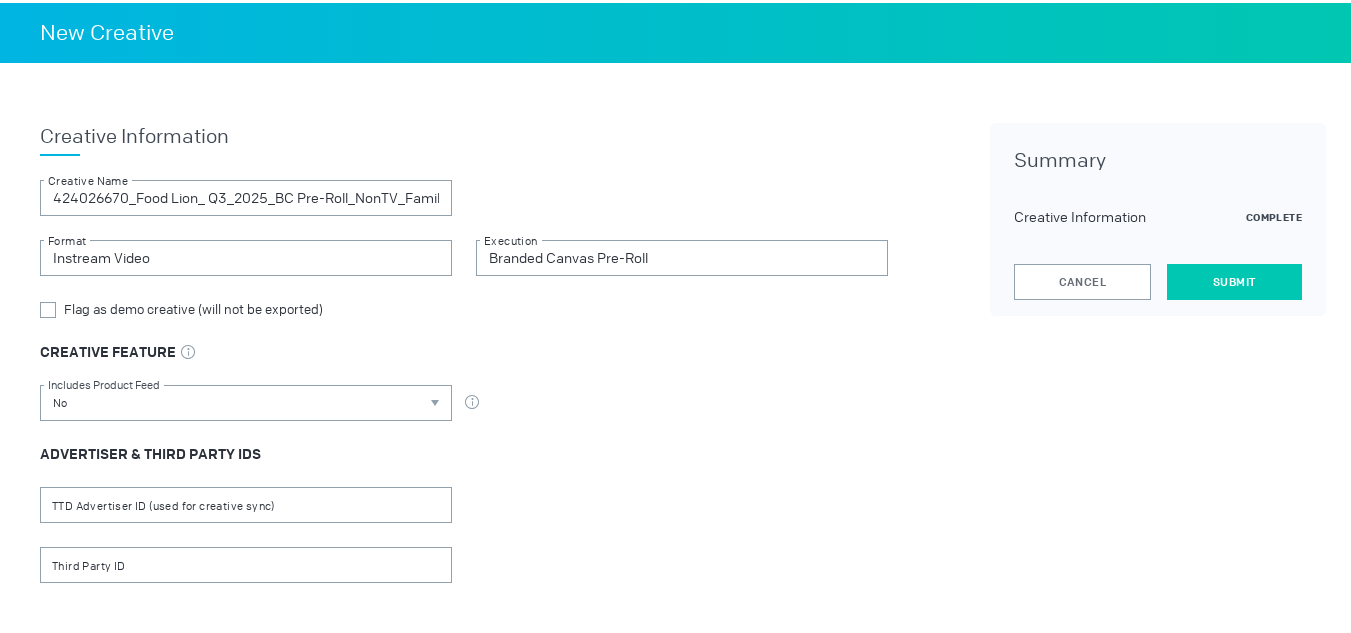 click on "Submit" at bounding box center (1234, 279) 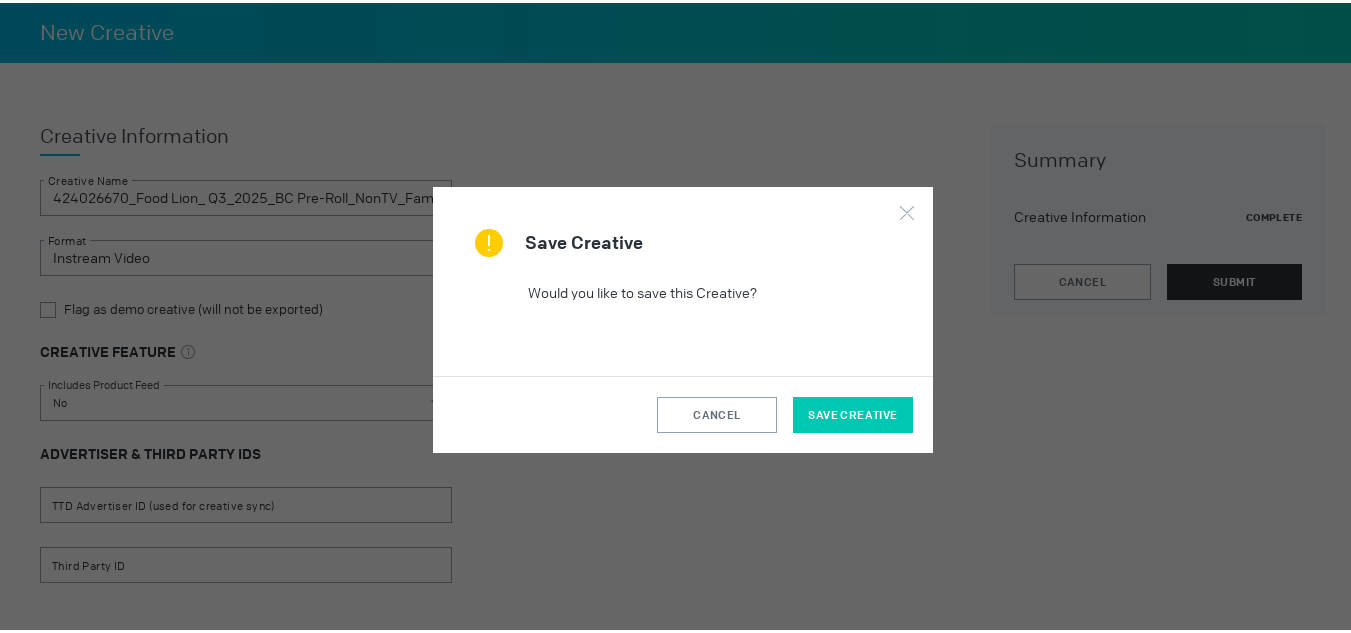 click on "Save Creative" at bounding box center (853, 412) 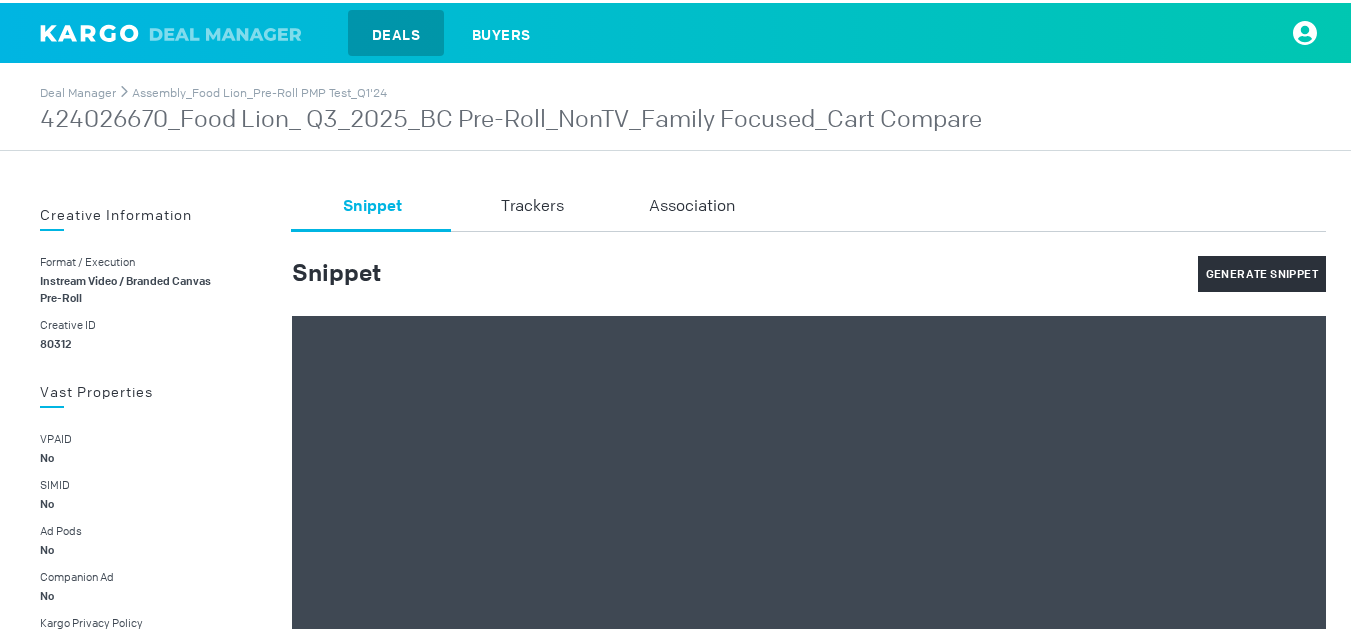 click on "424026670_Food Lion_ Q3_2025_BC Pre-Roll_NonTV_Family Focused_Cart Compare" at bounding box center [511, 117] 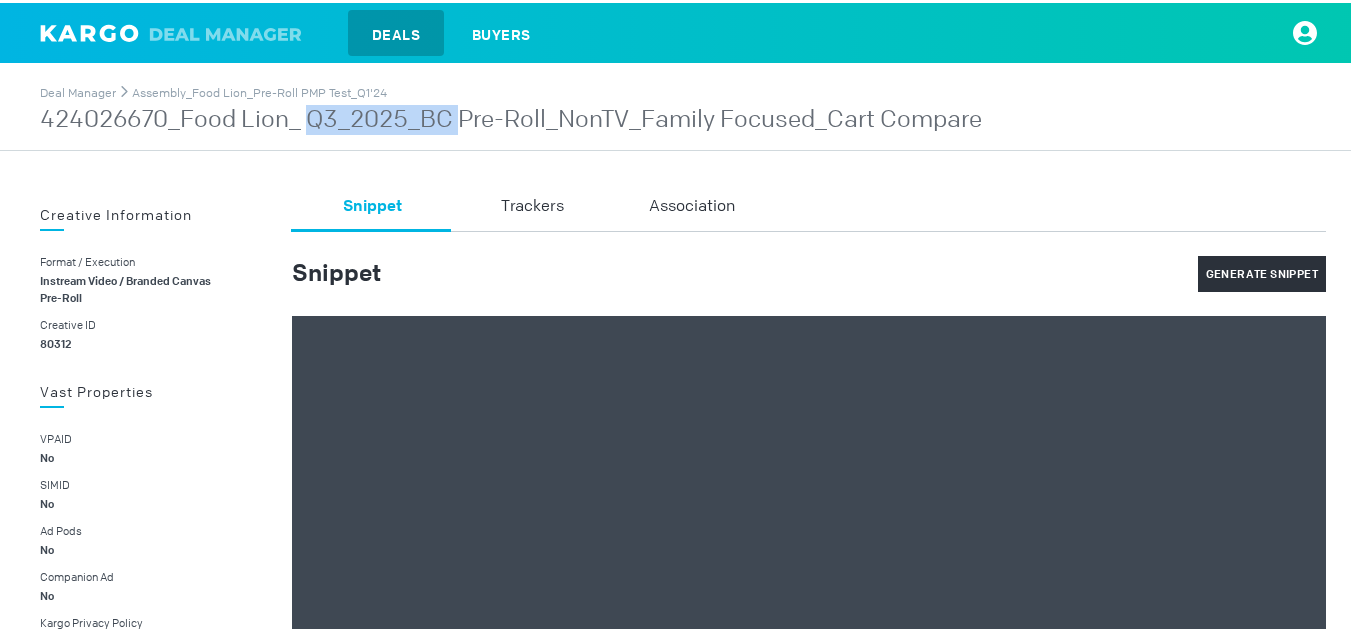 click on "424026670_Food Lion_ Q3_2025_BC Pre-Roll_NonTV_Family Focused_Cart Compare" at bounding box center (511, 117) 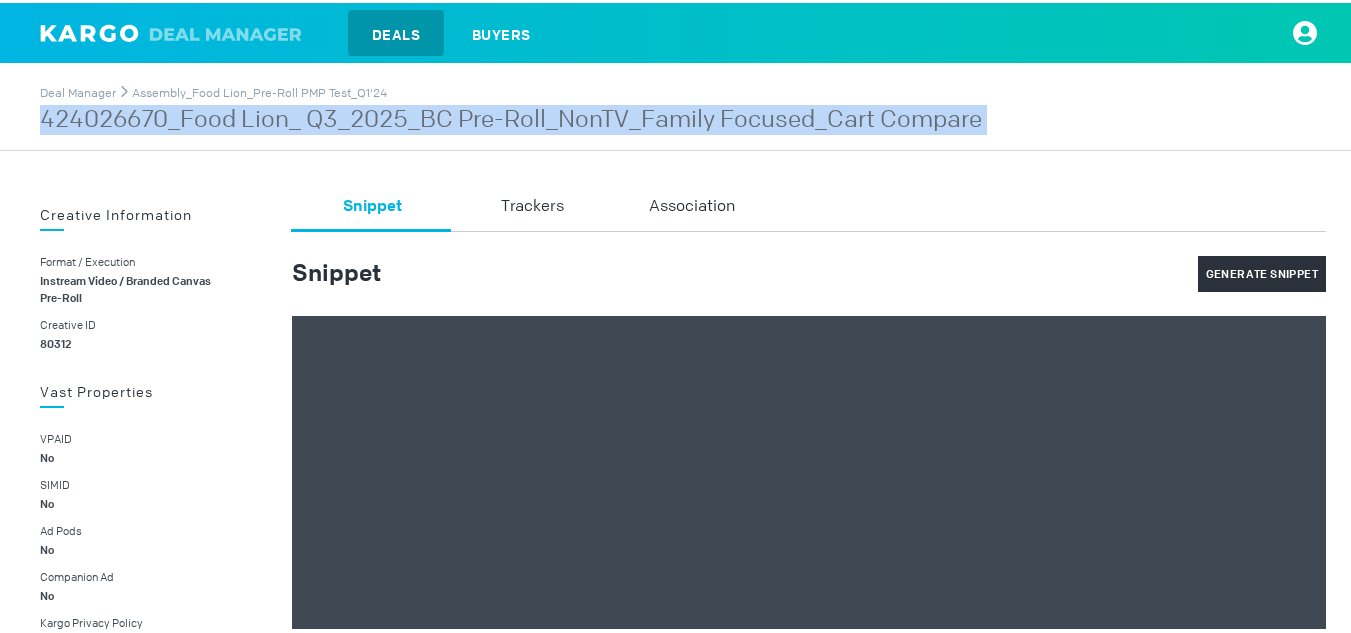 click on "424026670_Food Lion_ Q3_2025_BC Pre-Roll_NonTV_Family Focused_Cart Compare" at bounding box center (511, 117) 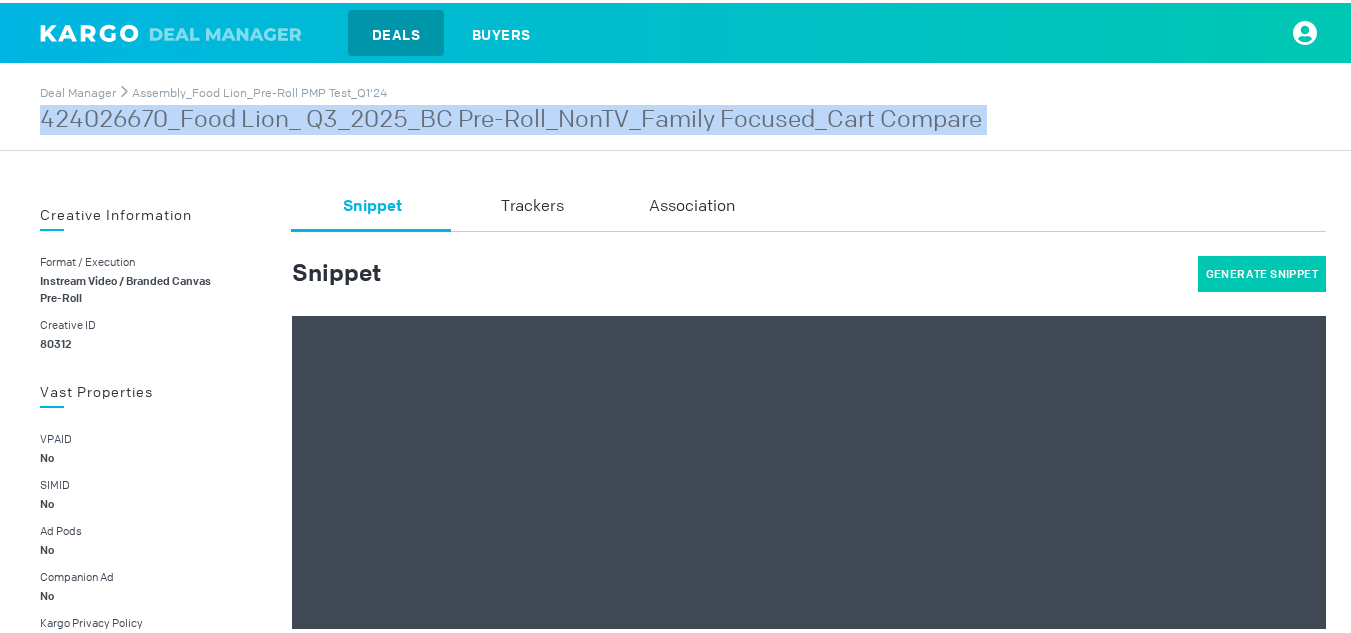 click on "Generate Snippet" at bounding box center [1262, 271] 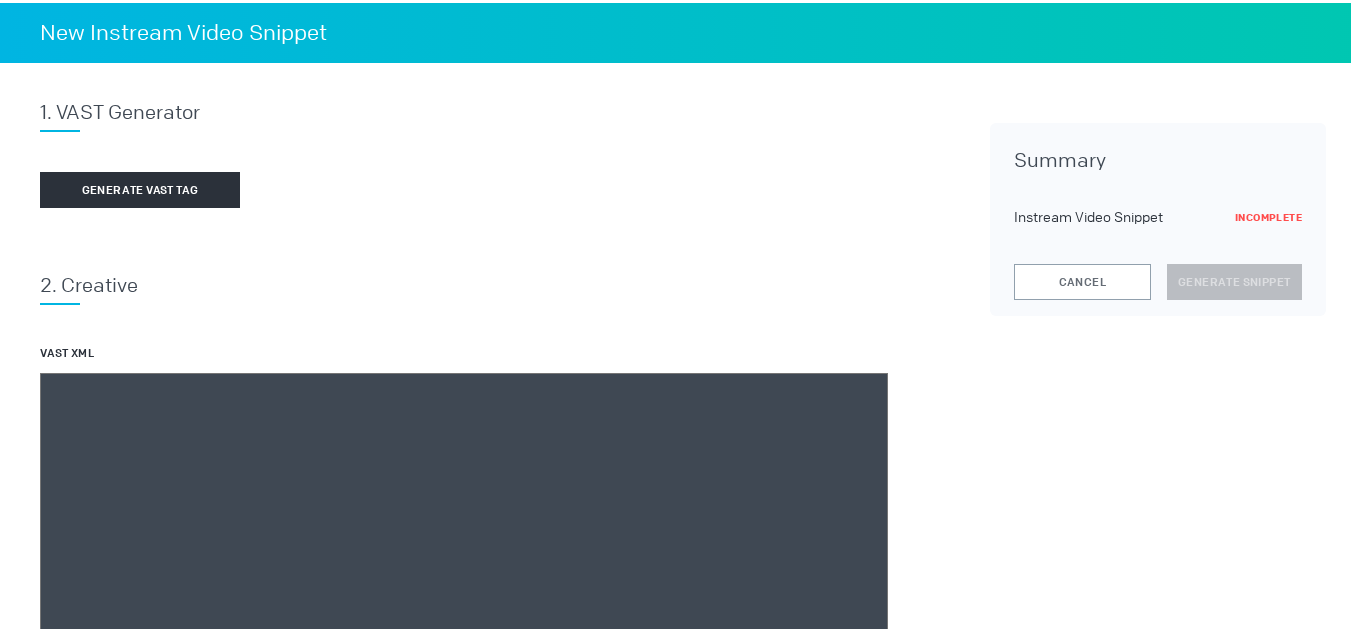 scroll, scrollTop: 133, scrollLeft: 0, axis: vertical 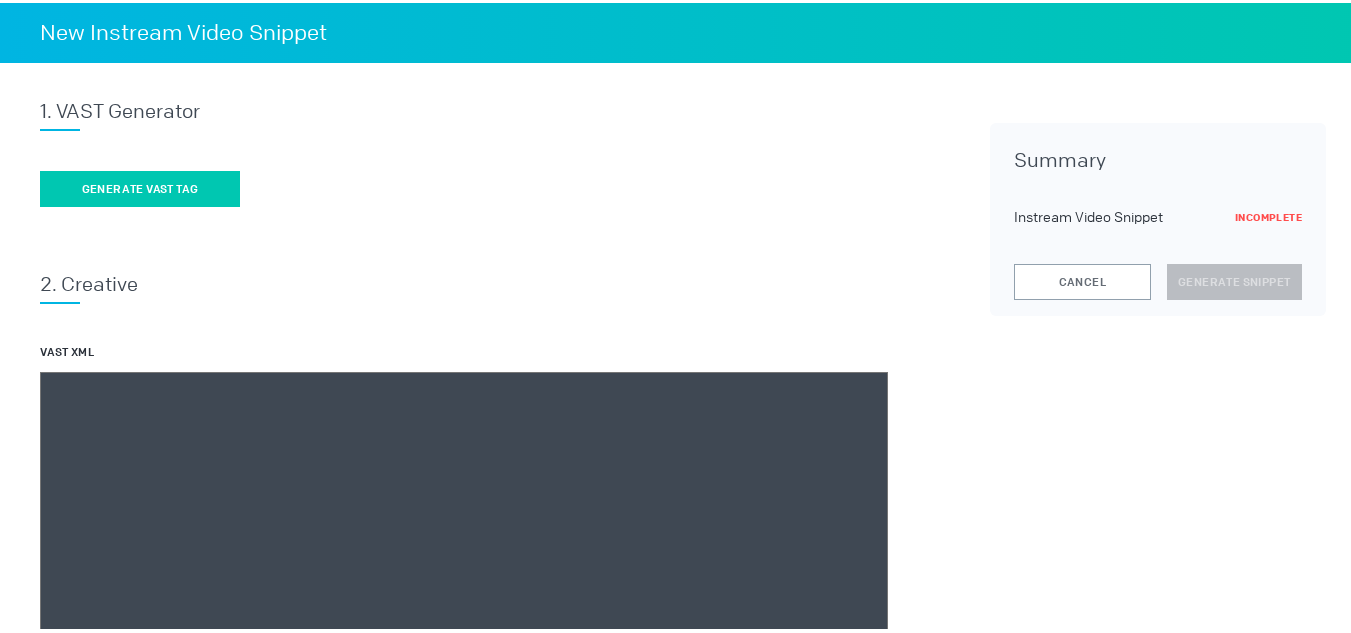 click on "Generate vast tag" at bounding box center [140, 186] 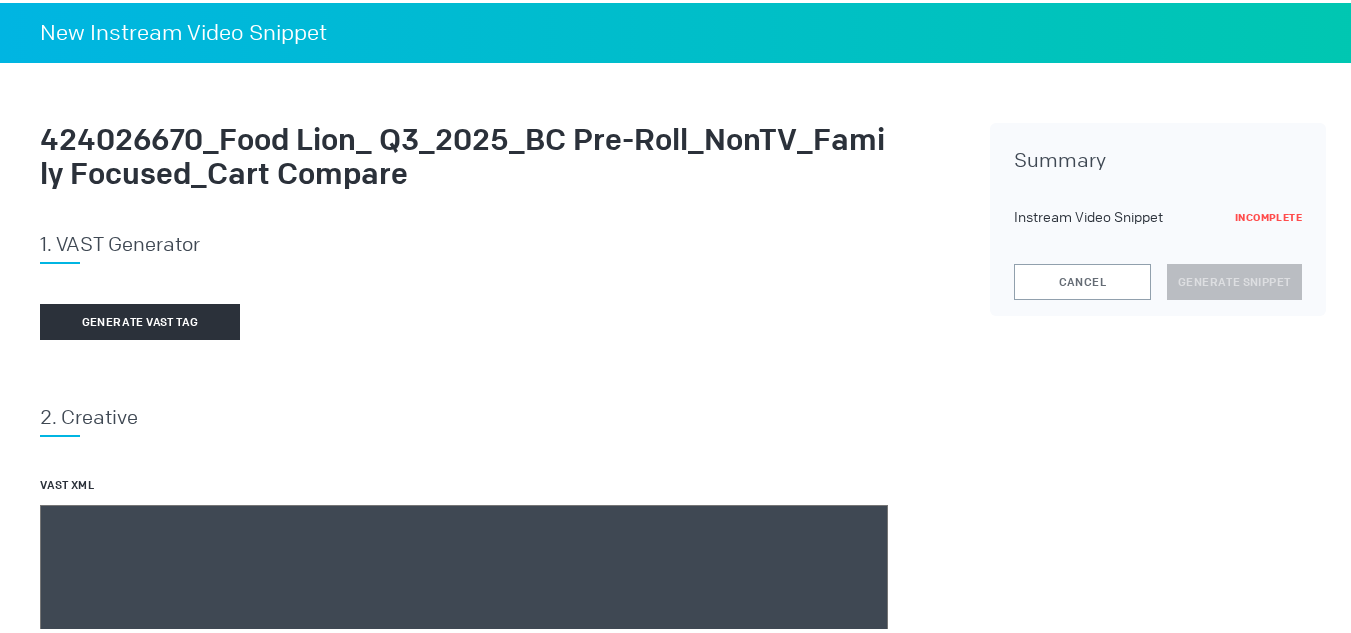 scroll, scrollTop: 422, scrollLeft: 0, axis: vertical 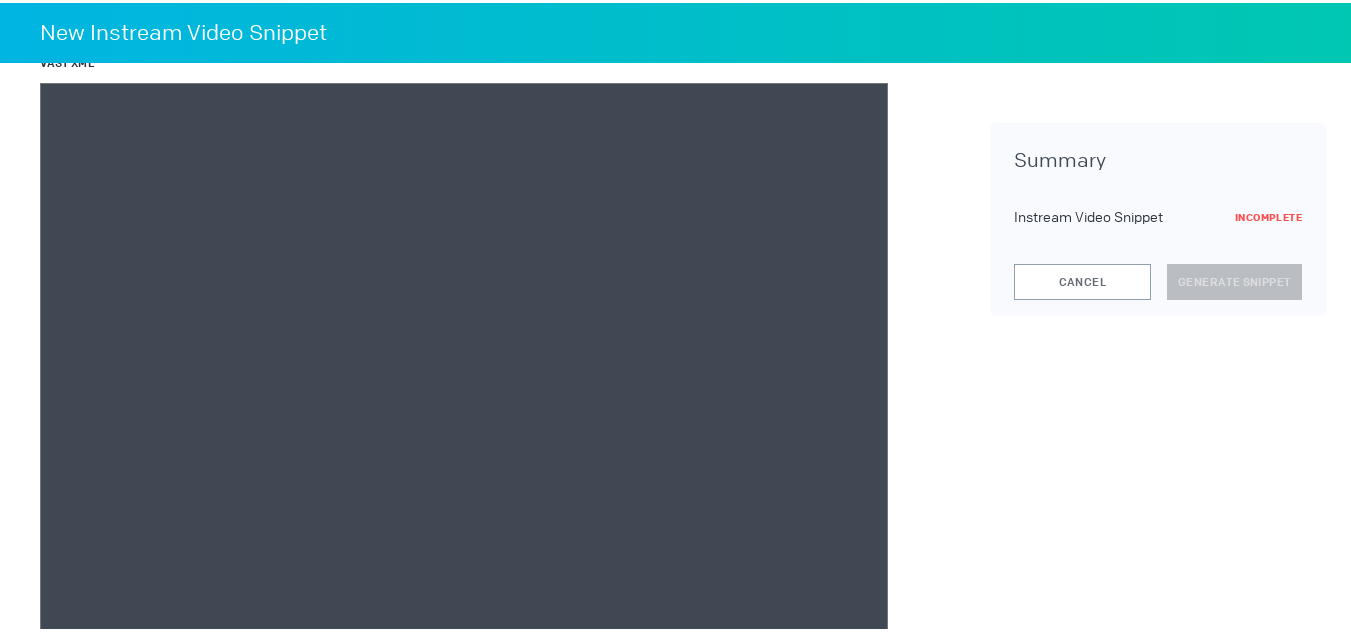 click at bounding box center [464, 360] 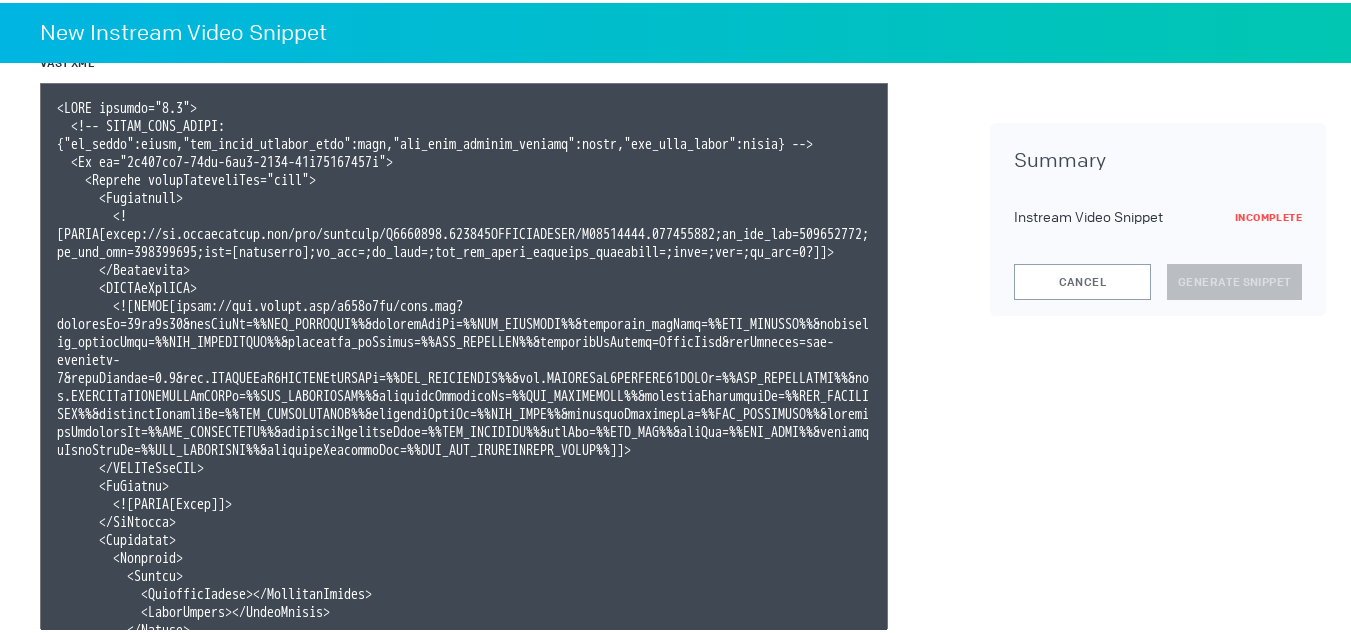 scroll, scrollTop: 119, scrollLeft: 0, axis: vertical 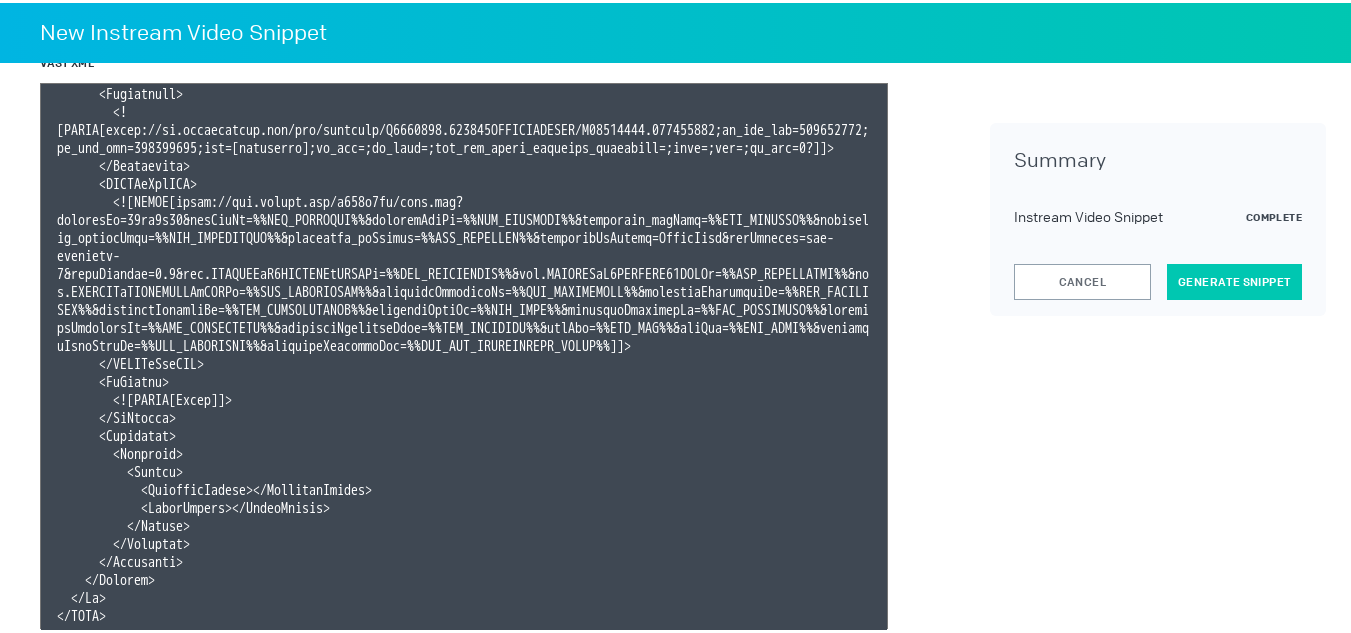 type on "<VAST version="3.0">
<!-- KARGO_VAST_PROPS: {"is_vpaid":false,"has_kargo_privacy_icon":true,"has_main_content_overlay":false,"has_vast_simid":false} -->
<Ad id="4e881ee2-33fc-4ea3-8295-08d41917012b">
<Wrapper allowMultipleAds="true">
<Impression>
<![CDATA[https://ad.doubleclick.net/ddm/trackimp/N1493122.284566THETRADEDESK/B33828150.424026670;dc_trk_aid=617026437;dc_trk_cid=237414116;ord=[timestamp];dc_lat=;dc_rdid=;tag_for_child_directed_treatment=;tfua=;ltd=;dc_tdv=1?]]>
</Impression>
<VASTAdTagURI>
<![CDATA[https://ads.celtra.com/e373a5db/vast.xml?accountId=13be8f66&iosAdvId=%%TTD_DEVICEID%%&androidAdvId=%%TTD_DEVICEID%%&tradedesk_zipCode=%%TTD_ZIPCODE%%&tradedesk_deviceType=%%TTD_DEVICETYPE%%&tradedesk_adFormat=%%TTD_ADFORMAT%%&externalAdServer=TradeDesk&tagVersion=url-standard-7&vastVersion=2.0&eas.JSVUVERfQ1JFQVRJVkVJRCUl=%%TTD_CREATIVEID%%&eas.JSVUVERfQ0FNUEFJR05JRCUl=%%TTD_CAMPAIGNID%%&eas.JSVUVERfREVWSUNFVFlQRSUl=%%TTD_DEVICETYPE%%&externalCreativeId=%%TTD_...]]>" 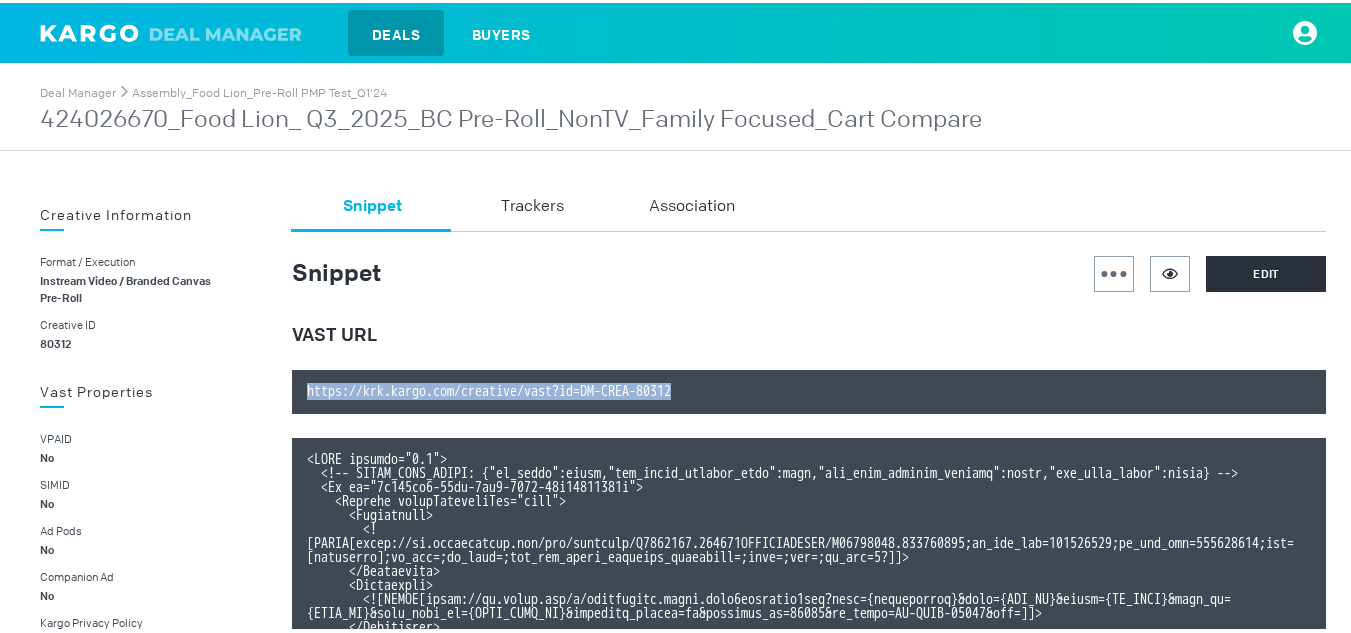 drag, startPoint x: 779, startPoint y: 390, endPoint x: 292, endPoint y: 399, distance: 487.08316 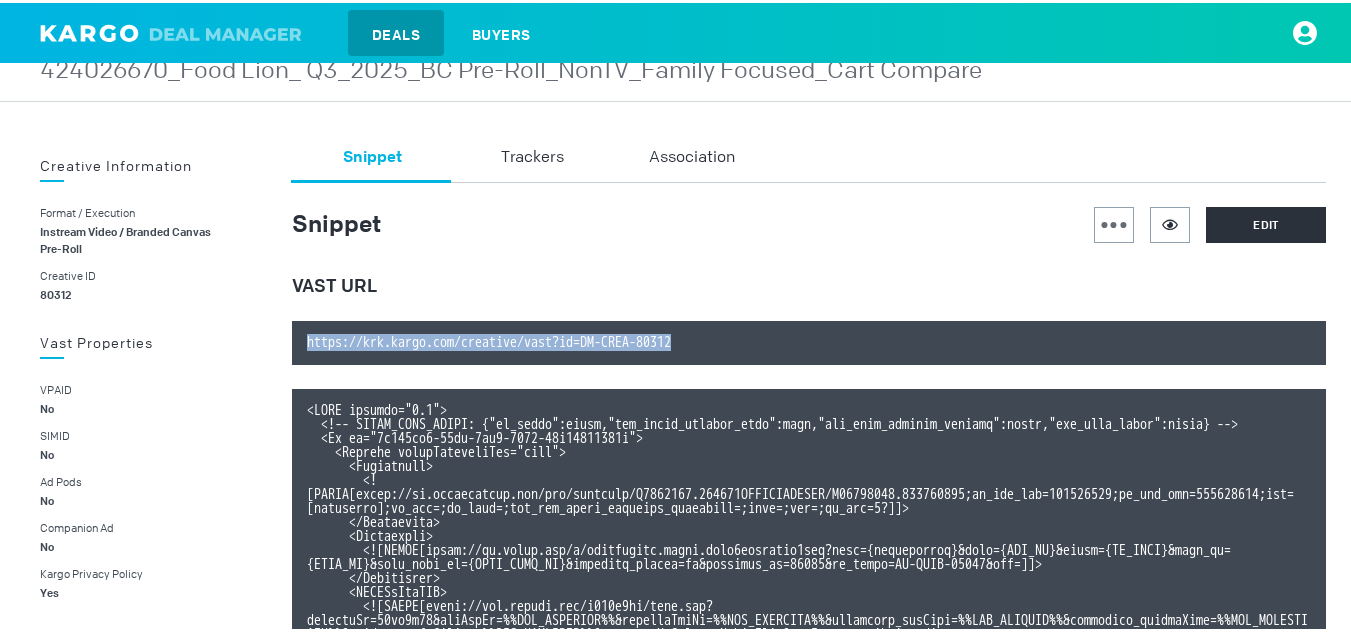scroll, scrollTop: 0, scrollLeft: 0, axis: both 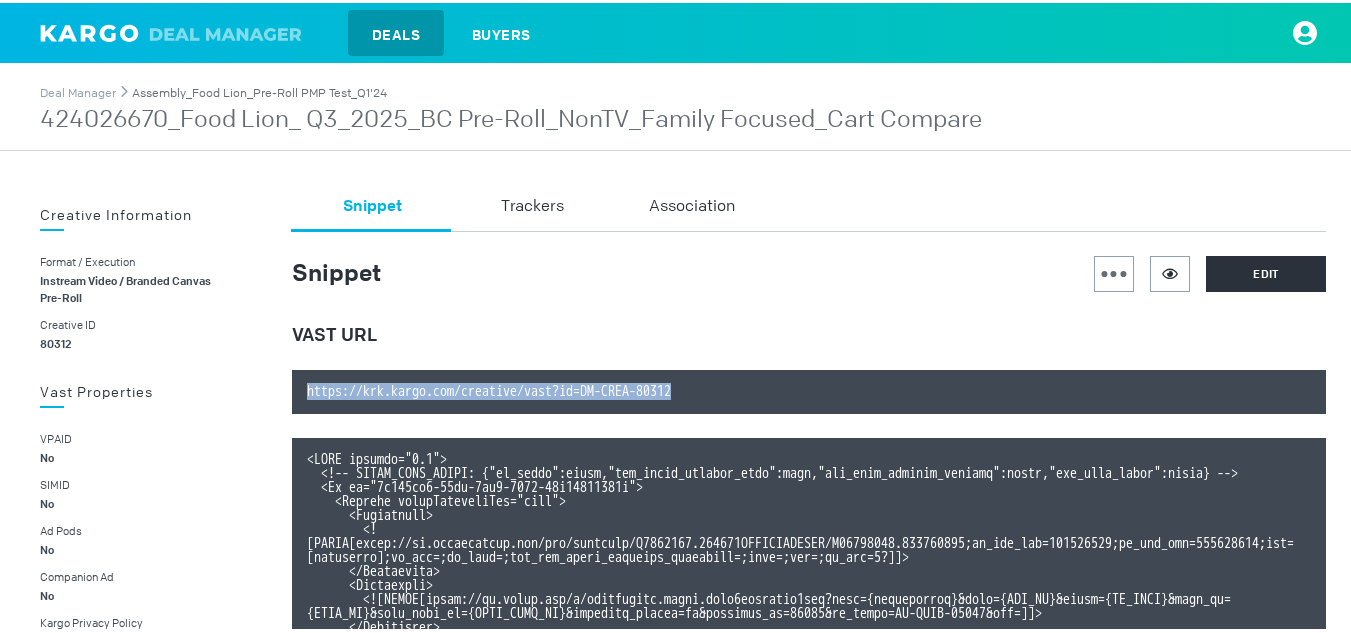 click on "Assembly_Food Lion_Pre-Roll PMP Test_Q1'24" at bounding box center (259, 90) 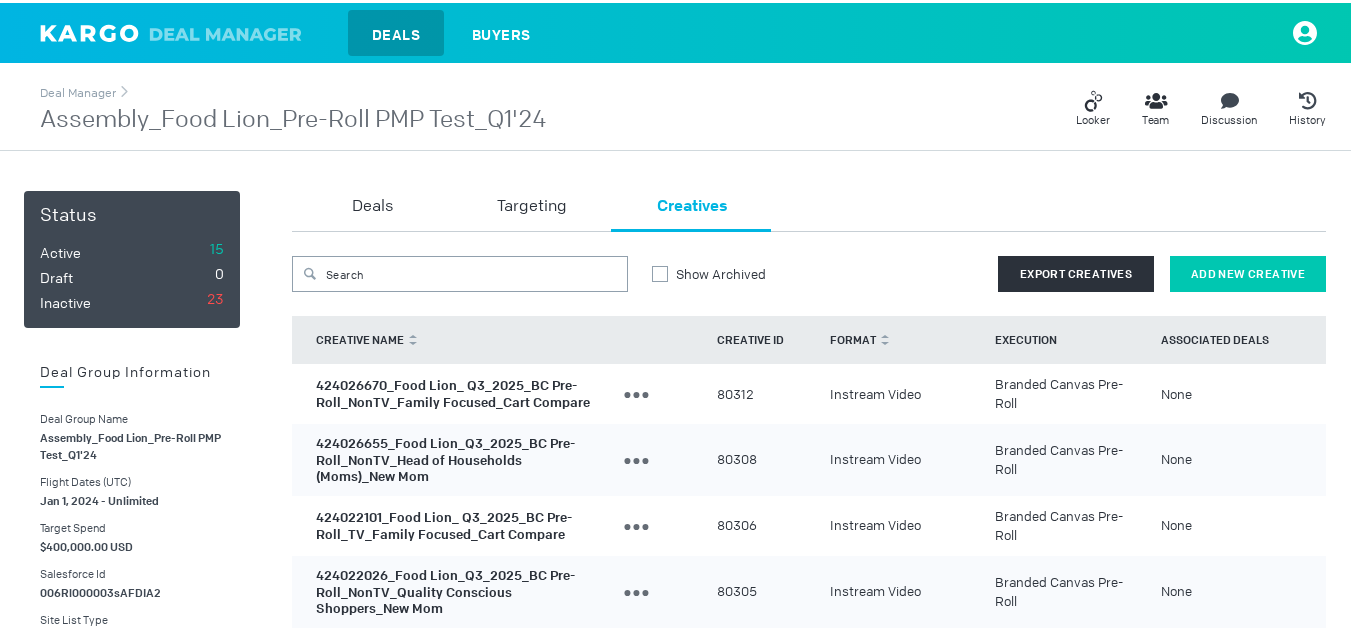 click on "Add New Creative" at bounding box center [1248, 271] 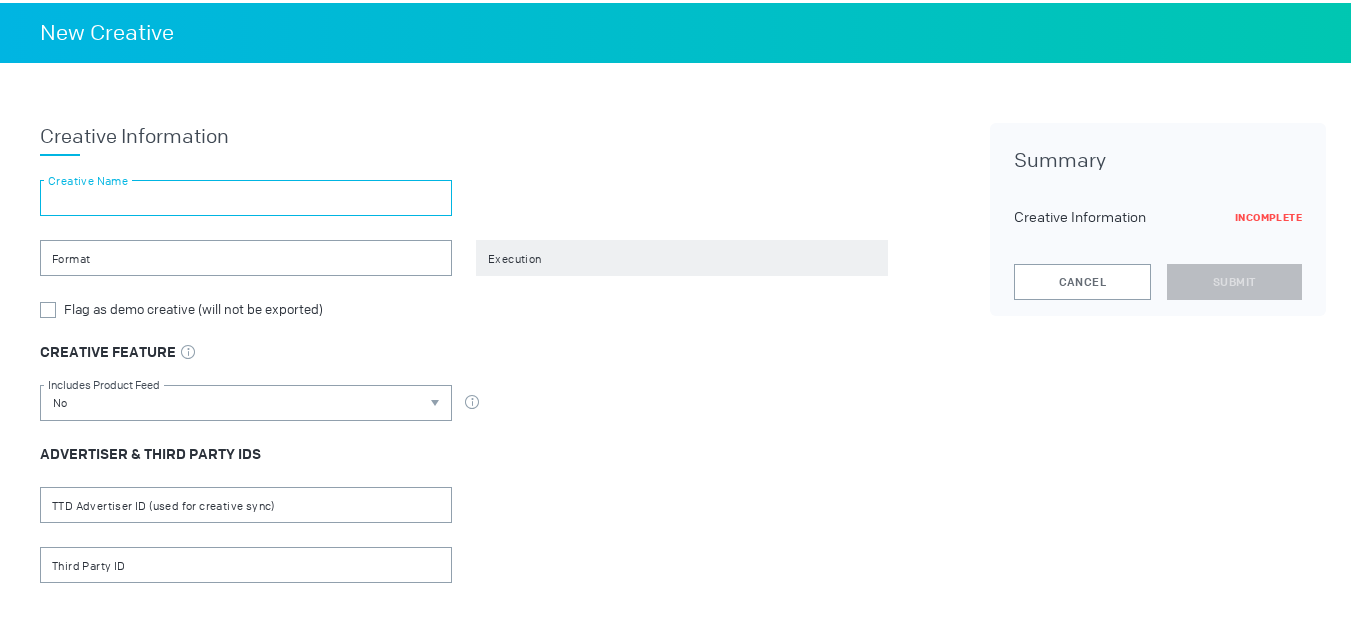 click at bounding box center (246, 195) 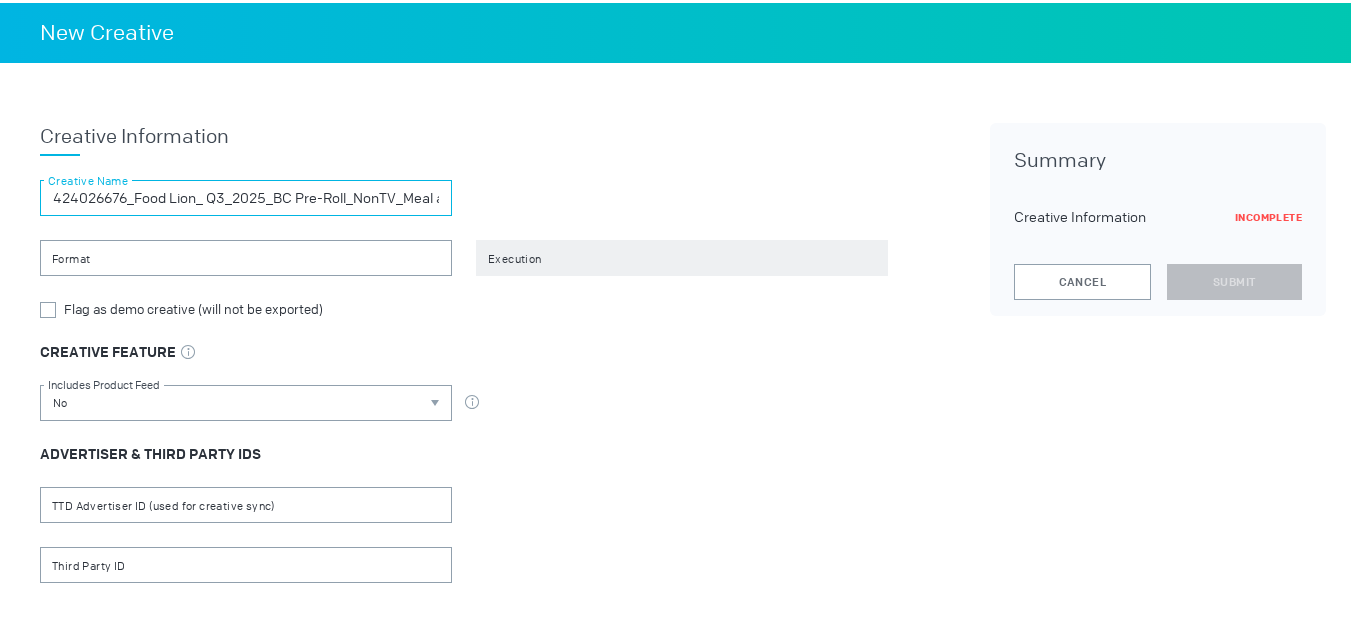 scroll, scrollTop: 0, scrollLeft: 235, axis: horizontal 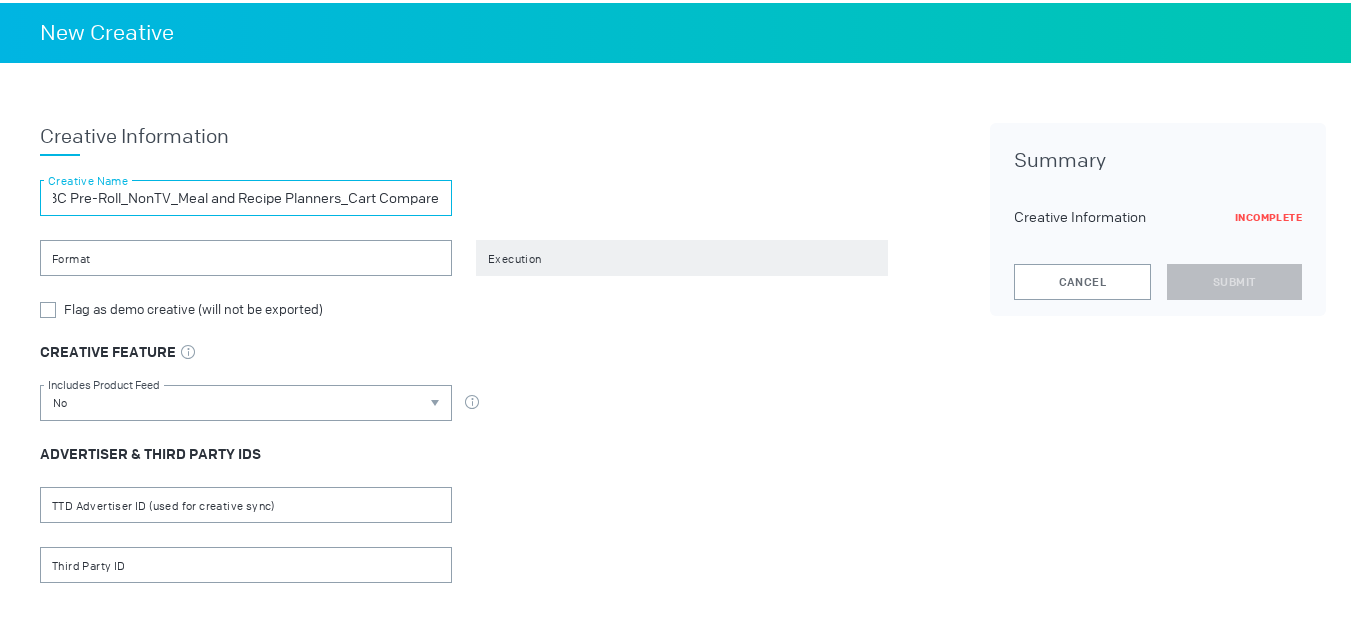 type on "424026676_Food Lion_ Q3_2025_BC Pre-Roll_NonTV_Meal and Recipe Planners_Cart Compare" 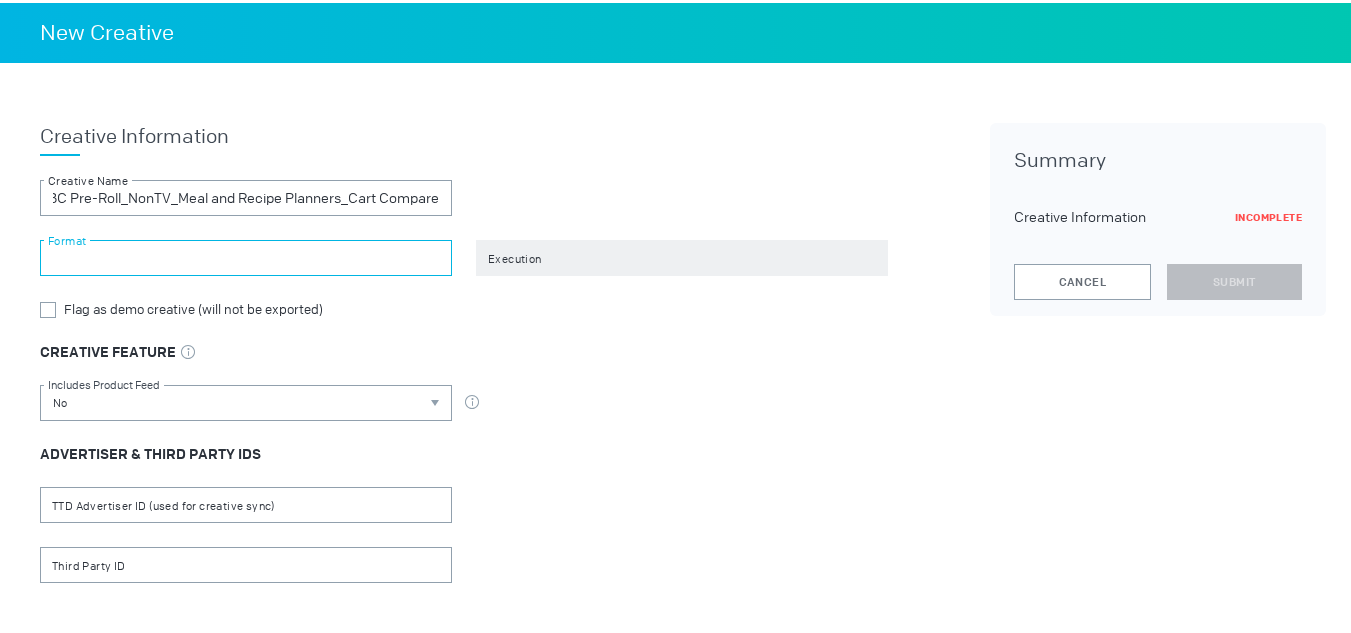 scroll, scrollTop: 0, scrollLeft: 0, axis: both 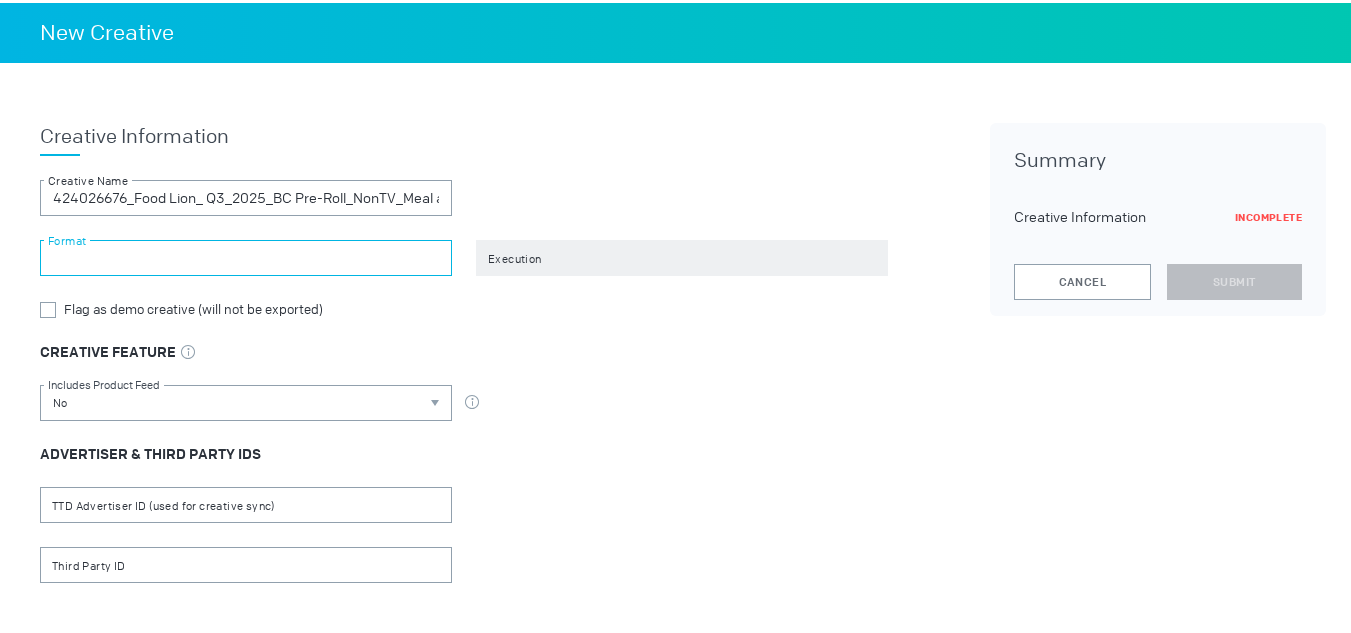 click at bounding box center [246, 255] 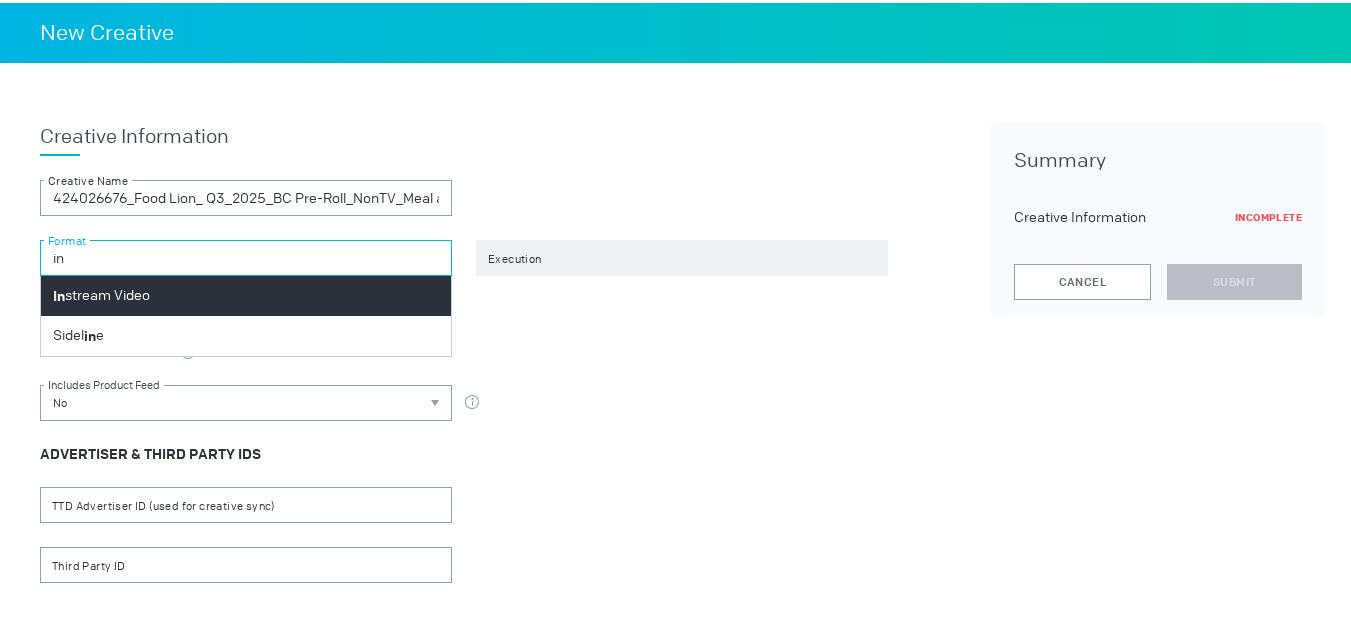 type on "in" 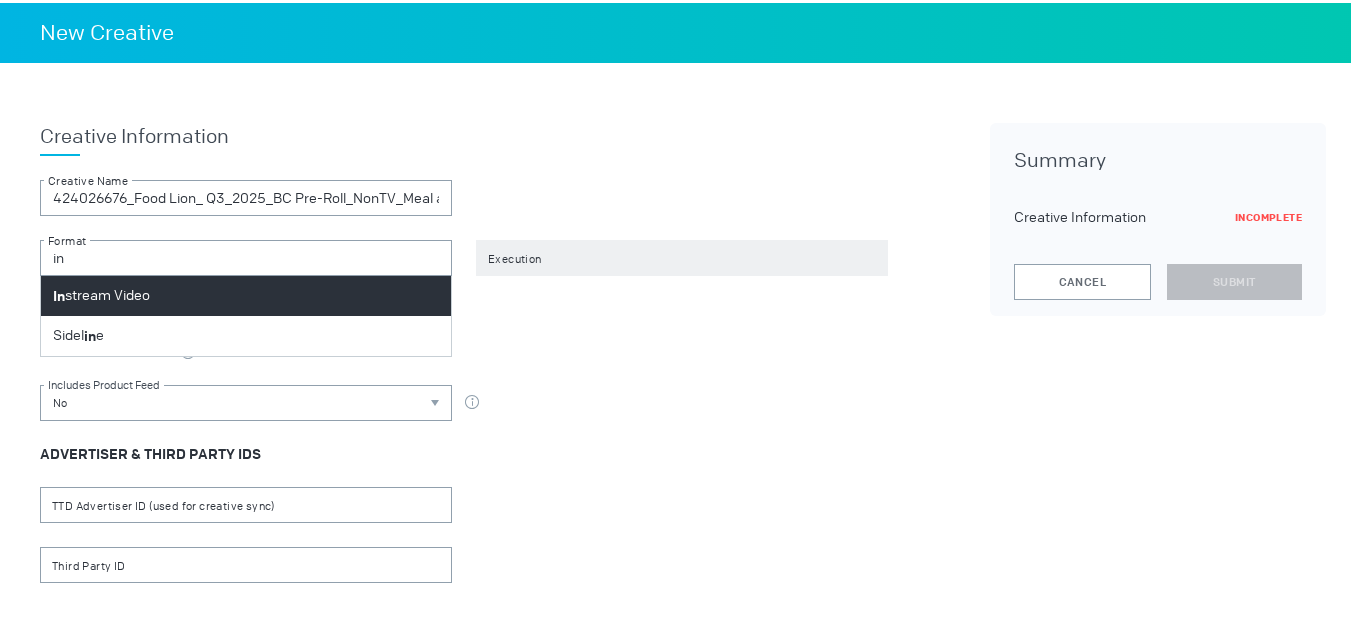 click on "In stream Video" at bounding box center [246, 293] 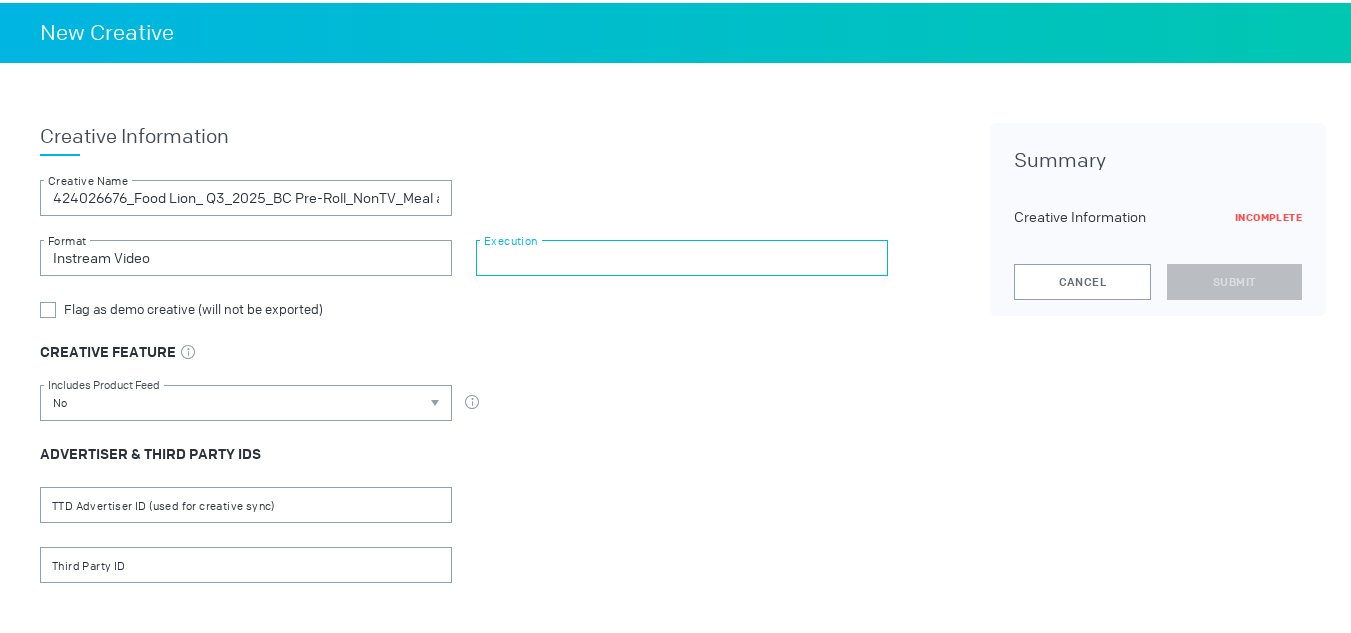 click at bounding box center (682, 255) 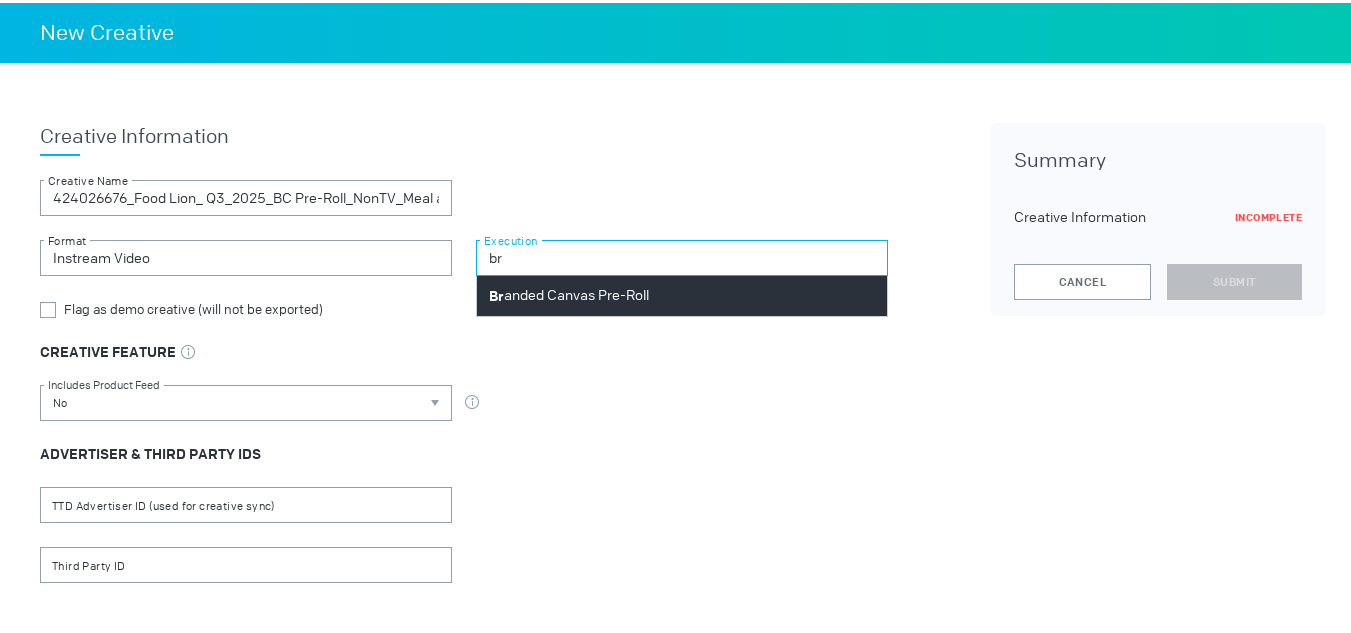 type on "br" 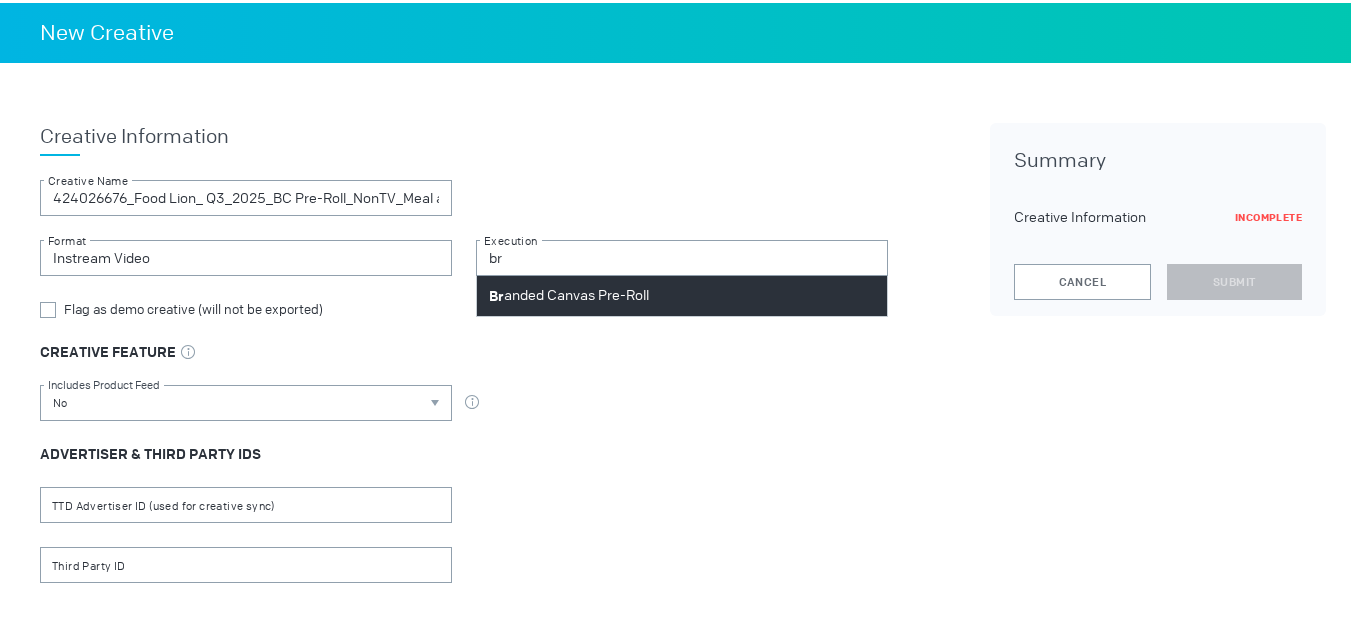 click on "Br anded Canvas Pre-Roll" at bounding box center (569, 293) 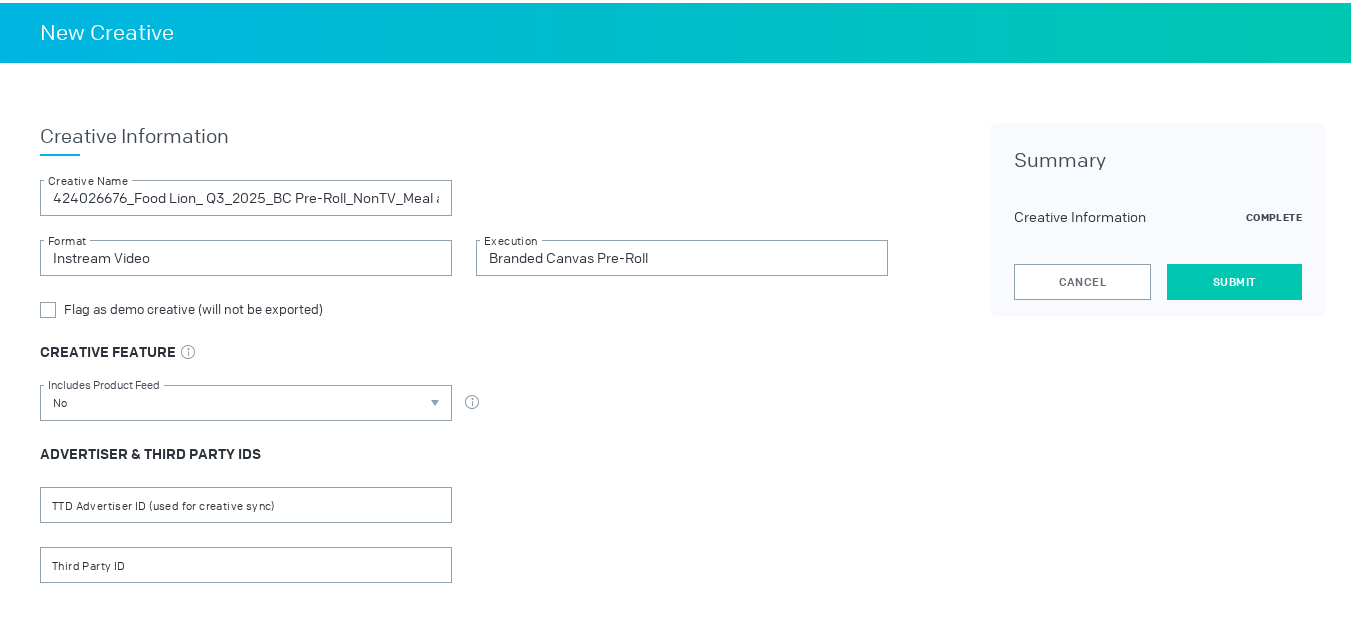 click on "Submit" at bounding box center [1234, 279] 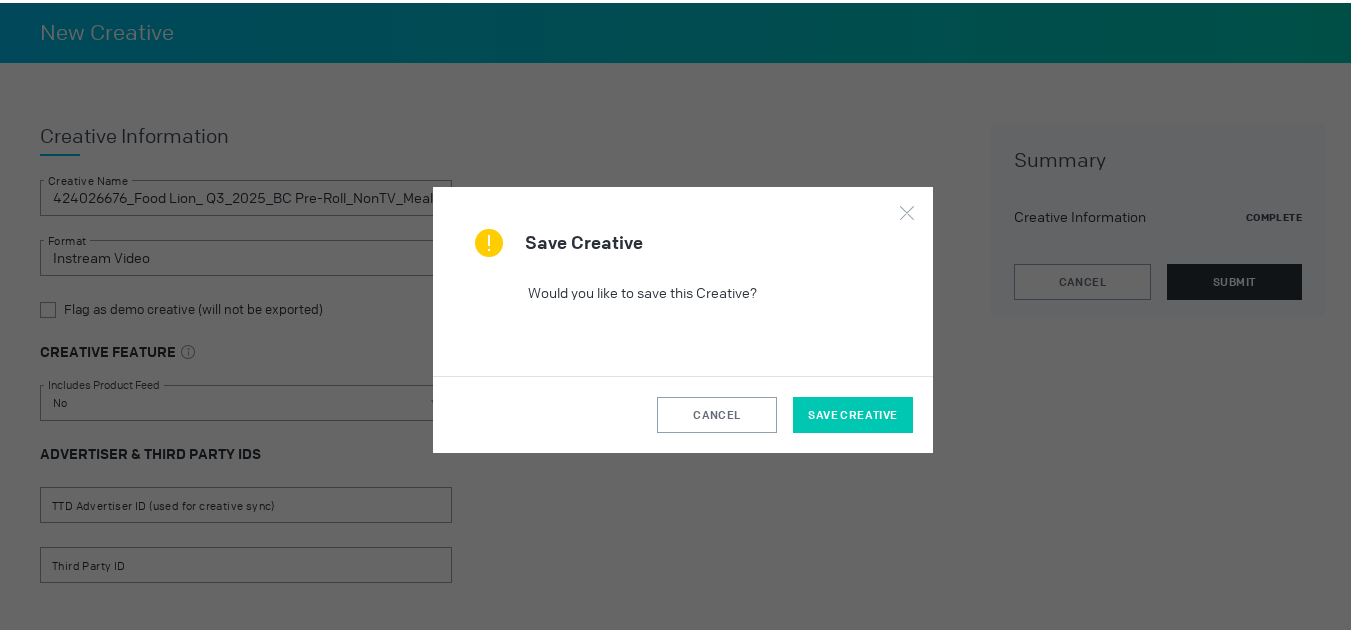 click on "Save Creative" at bounding box center (853, 412) 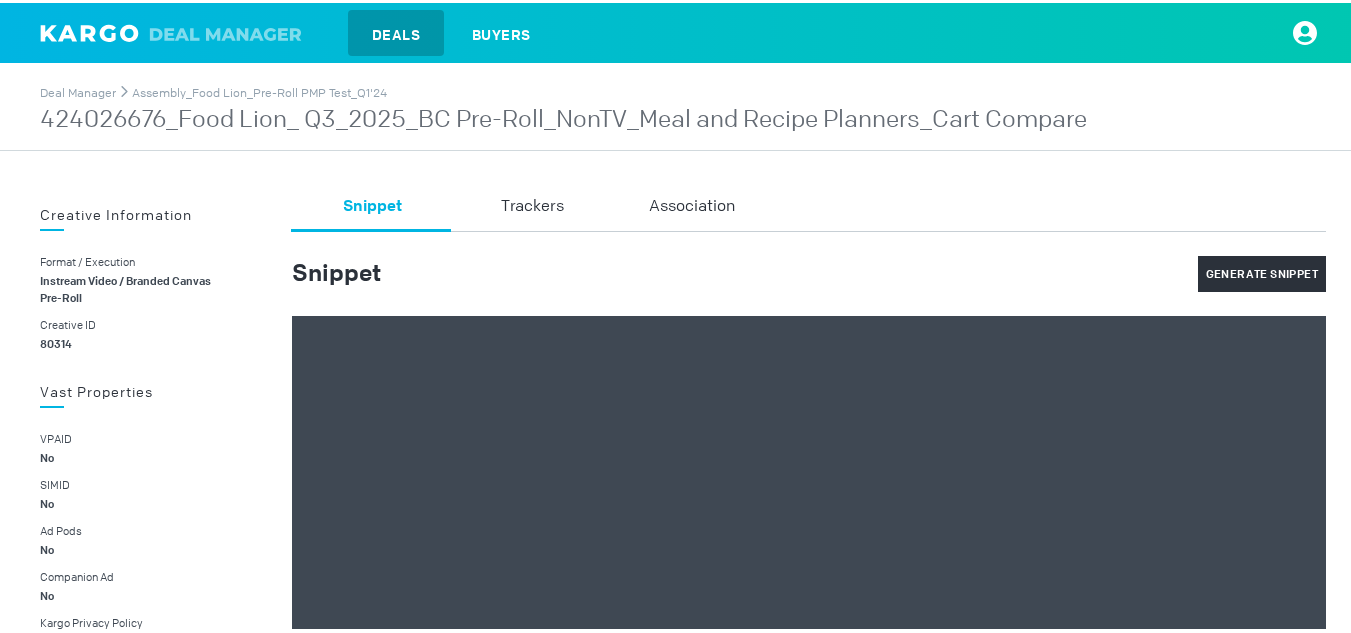 click on "424026676_Food Lion_ Q3_2025_BC Pre-Roll_NonTV_Meal and Recipe Planners_Cart Compare" at bounding box center (563, 117) 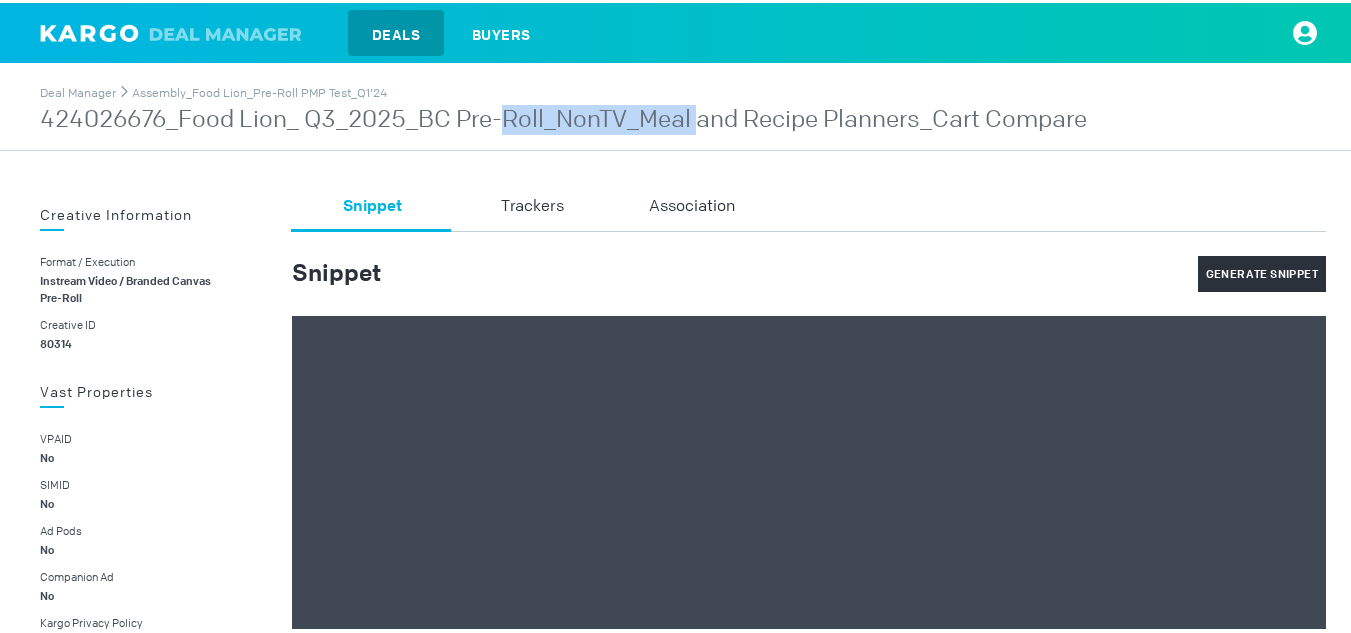 click on "424026676_Food Lion_ Q3_2025_BC Pre-Roll_NonTV_Meal and Recipe Planners_Cart Compare" at bounding box center (563, 117) 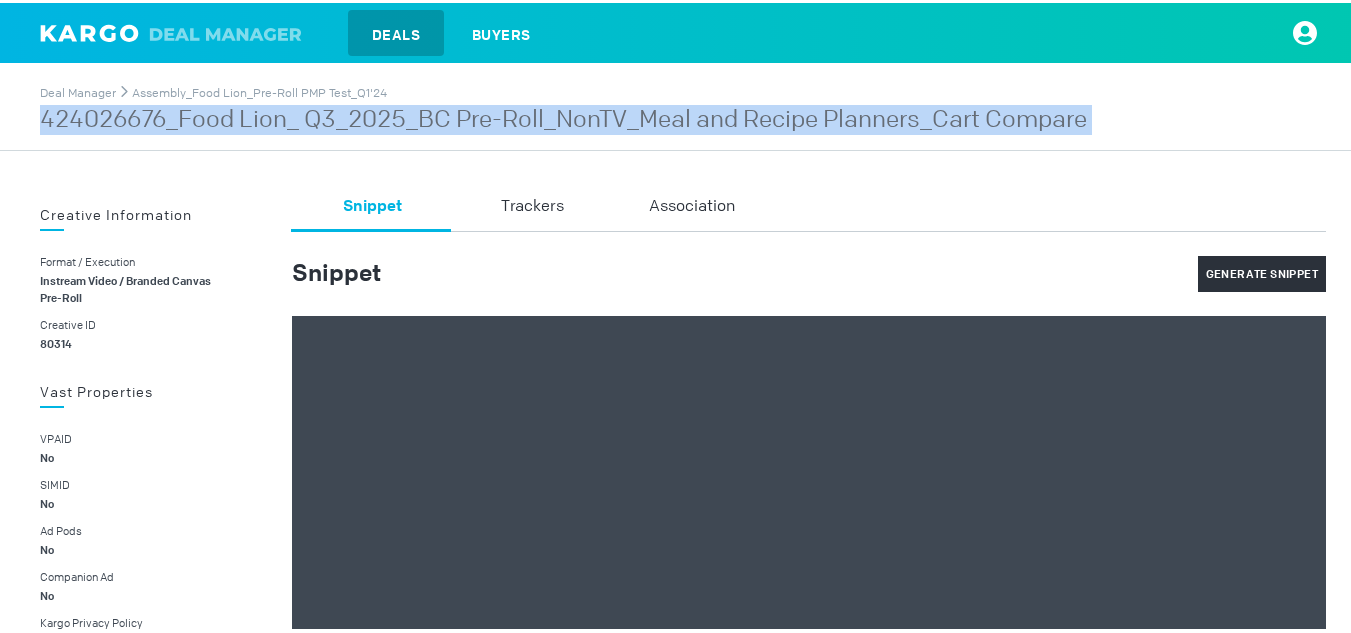 click on "424026676_Food Lion_ Q3_2025_BC Pre-Roll_NonTV_Meal and Recipe Planners_Cart Compare" at bounding box center (563, 117) 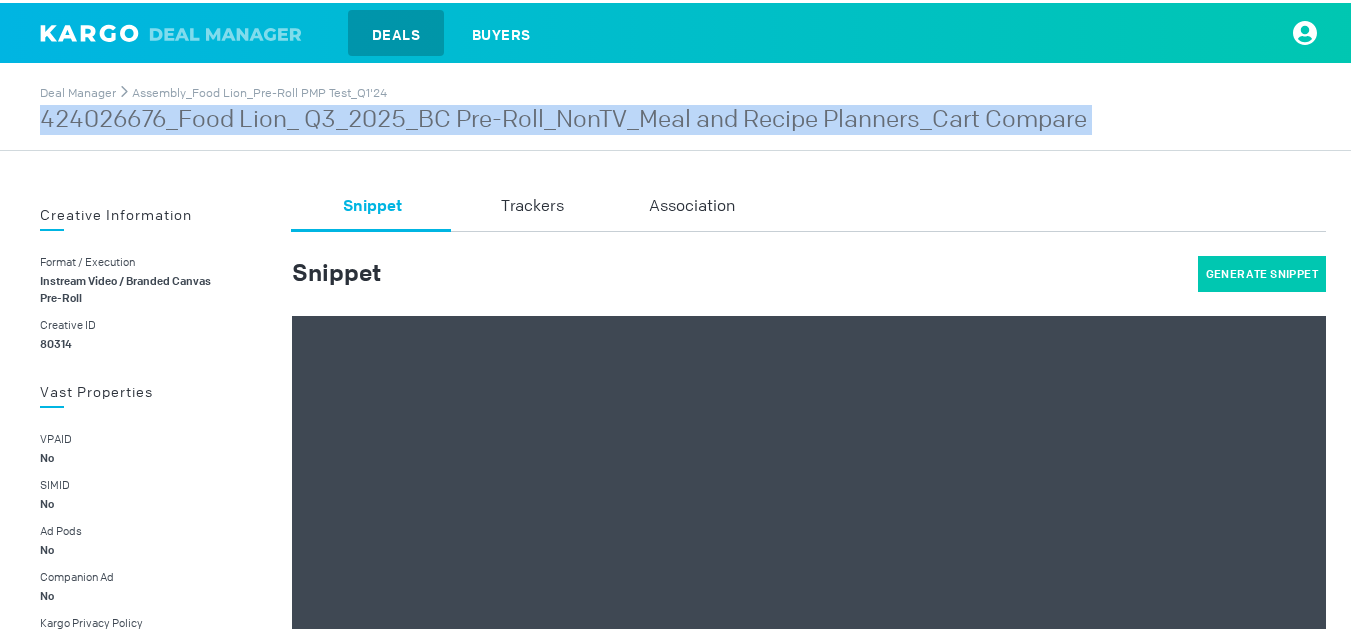 click on "Generate Snippet" at bounding box center [1262, 271] 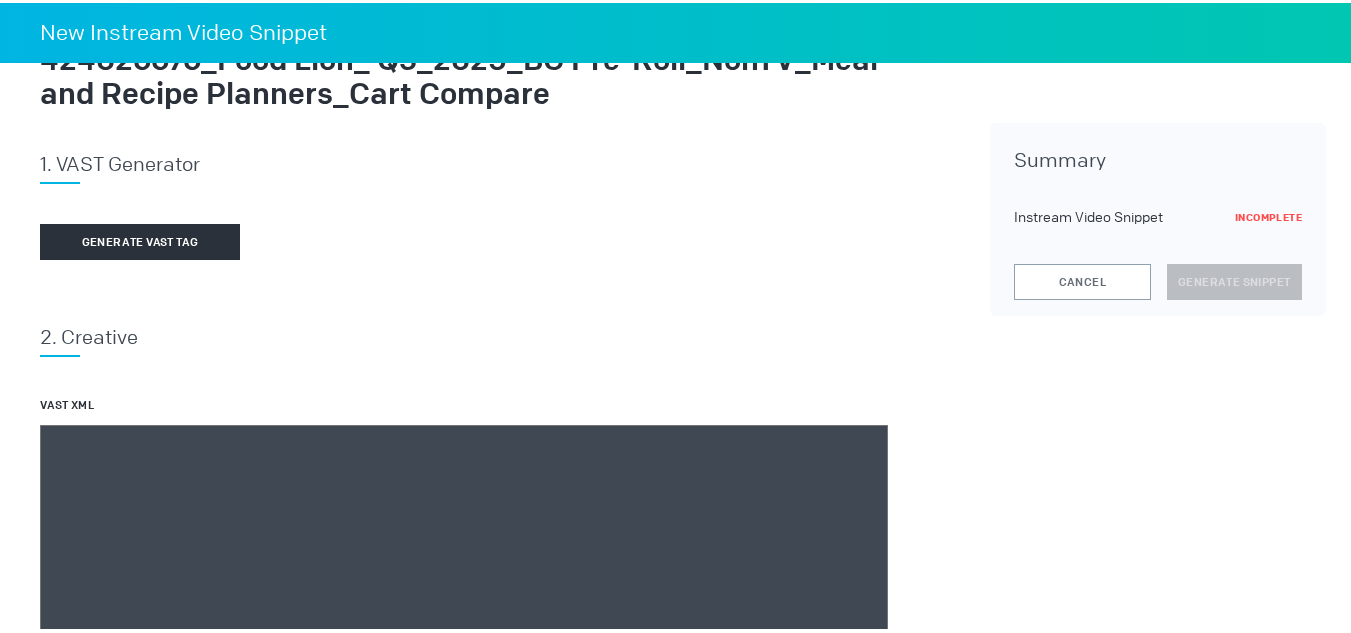 scroll, scrollTop: 81, scrollLeft: 0, axis: vertical 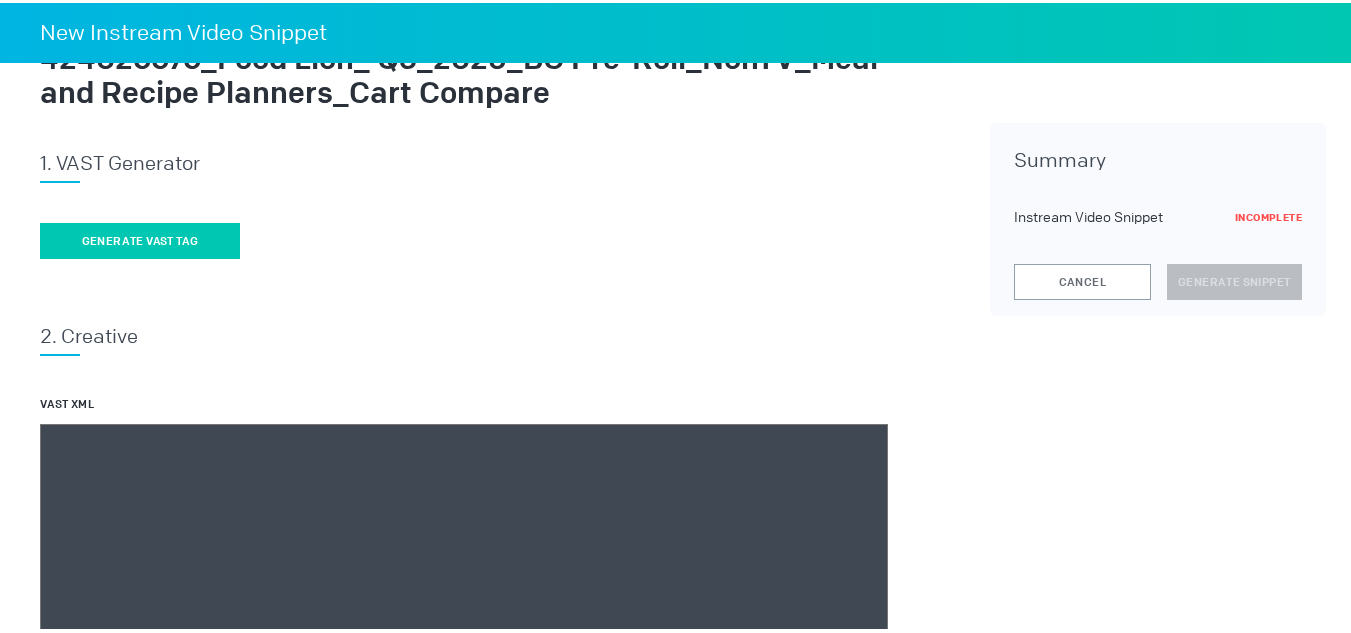 click on "Generate vast tag" at bounding box center (140, 238) 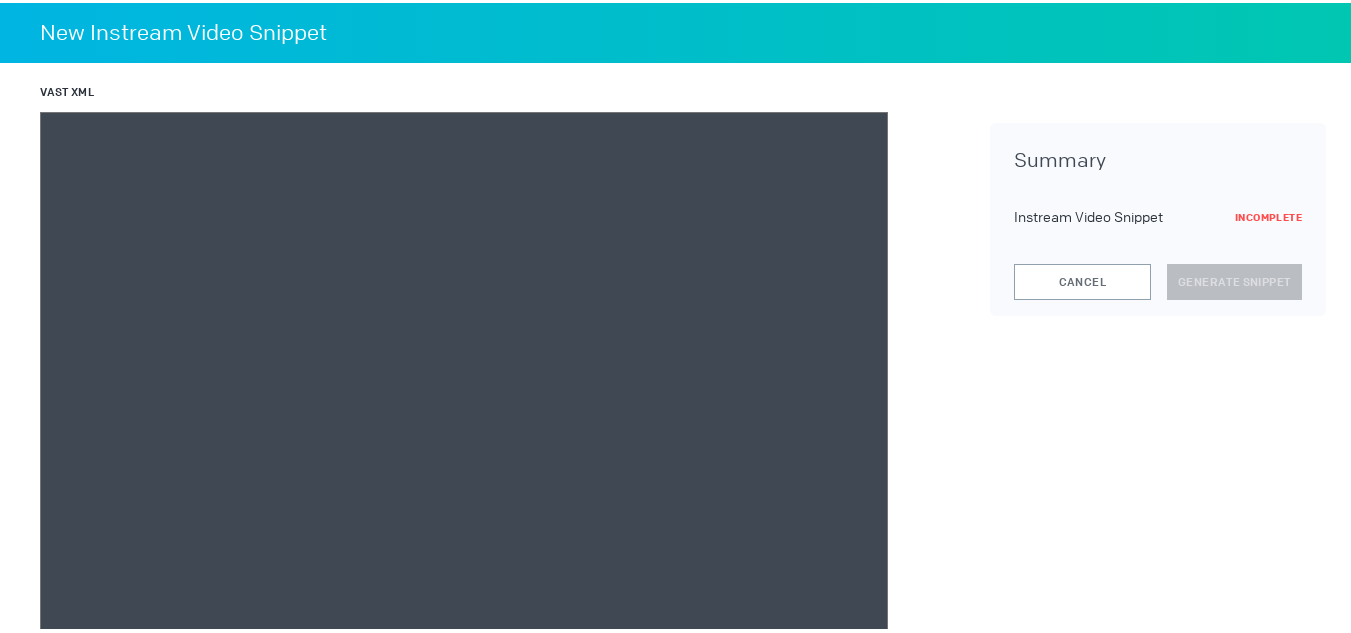 scroll, scrollTop: 401, scrollLeft: 0, axis: vertical 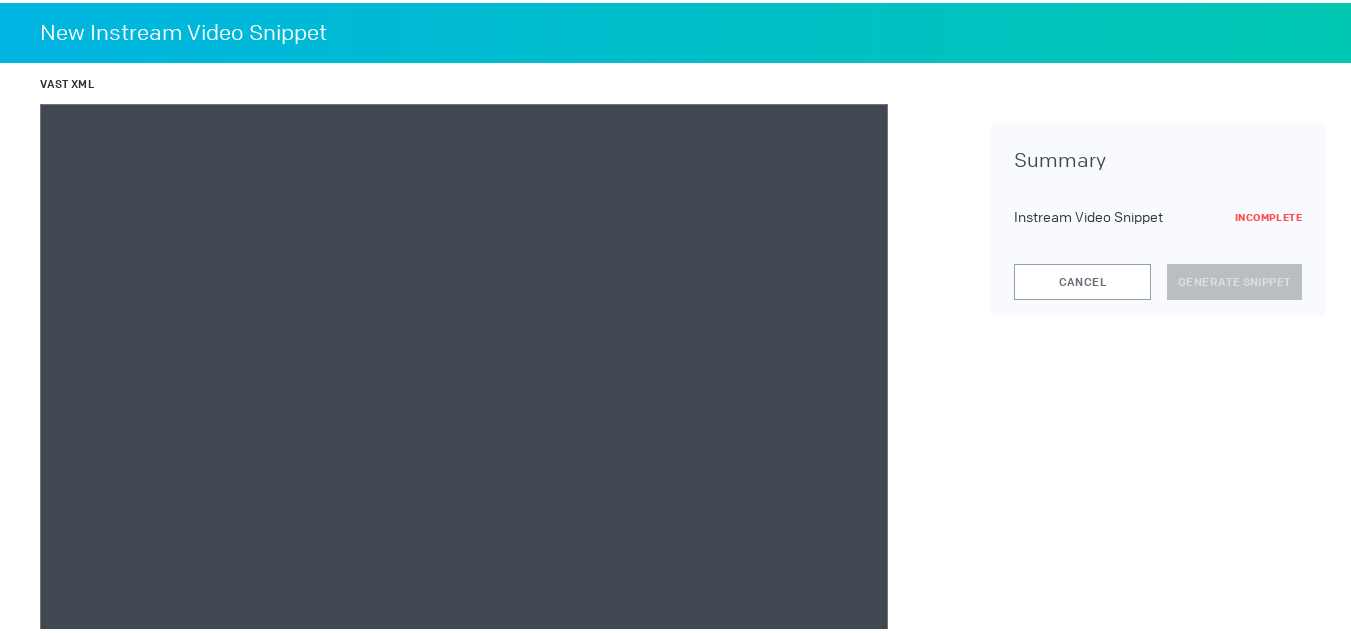 click at bounding box center [464, 381] 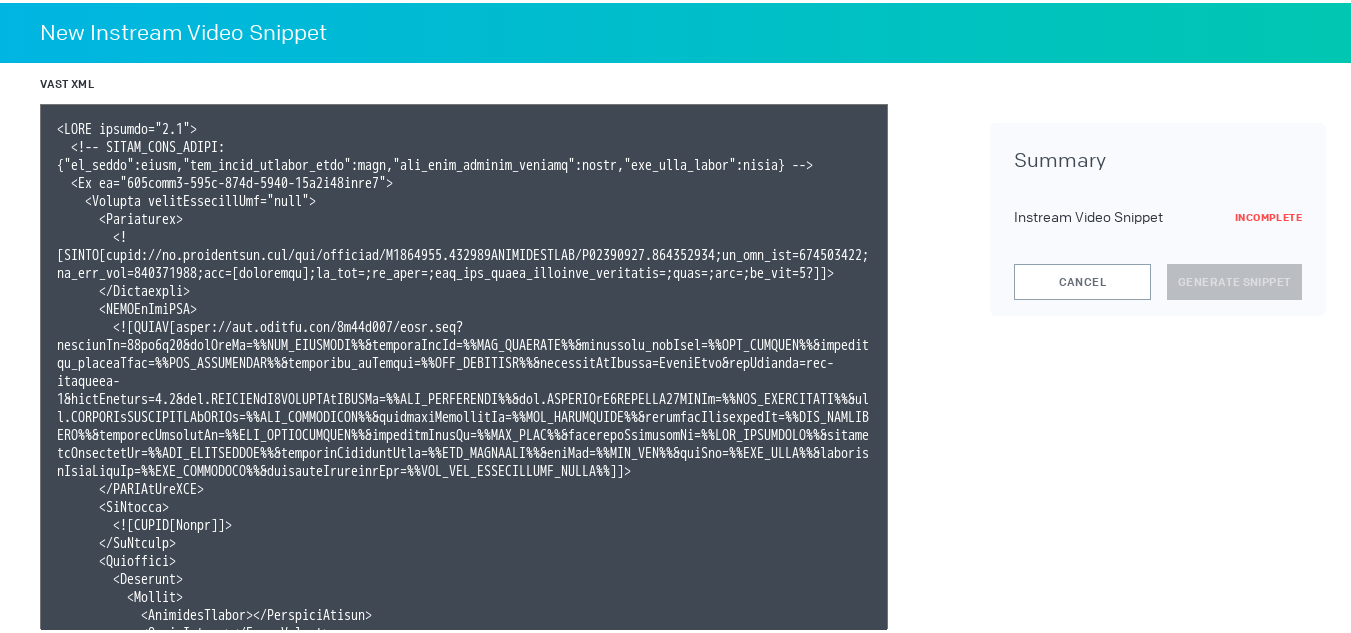 scroll, scrollTop: 119, scrollLeft: 0, axis: vertical 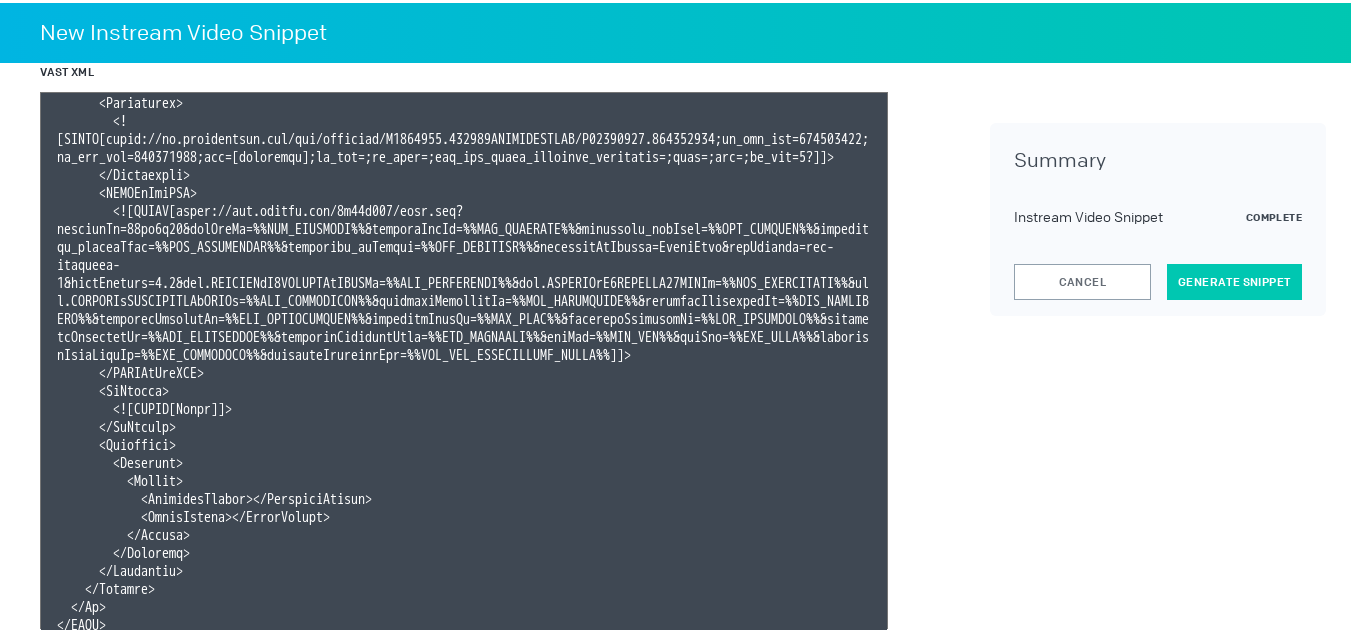 type on "<VAST version="3.0">
<!-- KARGO_VAST_PROPS: {"is_vpaid":false,"has_kargo_privacy_icon":true,"has_main_content_overlay":false,"has_vast_simid":false} -->
<Ad id="832fdfb3-968e-484f-9558-21a8f48bccb2">
<Wrapper allowMultipleAds="true">
<Impression>
<![CDATA[https://ad.doubleclick.net/ddm/trackimp/N1493122.284566THETRADEDESK/B33828150.424026676;dc_trk_aid=617026389;dc_trk_cid=237414068;ord=[timestamp];dc_lat=;dc_rdid=;tag_for_child_directed_treatment=;tfua=;ltd=;dc_tdv=1?]]>
</Impression>
<VASTAdTagURI>
<![CDATA[https://ads.celtra.com/3c90d475/vast.xml?accountId=13be8f66&iosAdvId=%%TTD_DEVICEID%%&androidAdvId=%%TTD_DEVICEID%%&tradedesk_zipCode=%%TTD_ZIPCODE%%&tradedesk_deviceType=%%TTD_DEVICETYPE%%&tradedesk_adFormat=%%TTD_ADFORMAT%%&externalAdServer=TradeDesk&tagVersion=url-standard-7&vastVersion=2.0&eas.JSVUVERfQ1JFQVRJVkVJRCUl=%%TTD_CREATIVEID%%&eas.JSVUVERfQ0FNUEFJR05JRCUl=%%TTD_CAMPAIGNID%%&eas.JSVUVERfREVWSUNFVFlQRSUl=%%TTD_DEVICETYPE%%&externalCreativeId=%%TTD_...]]>" 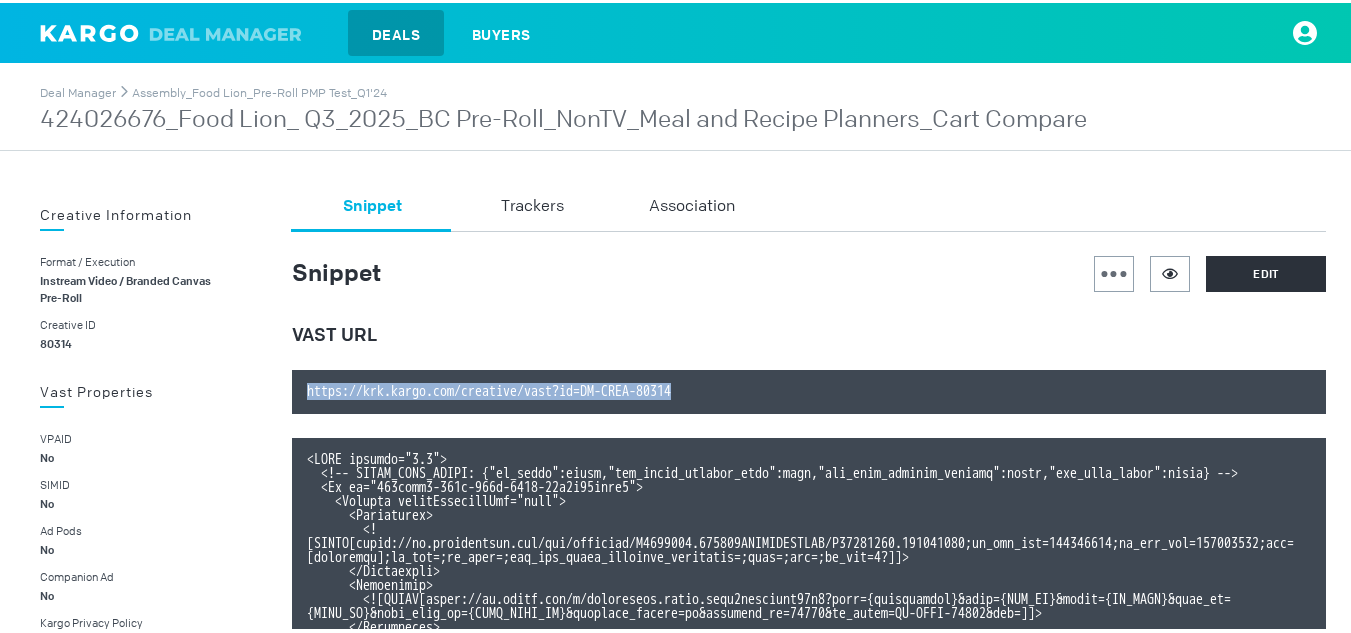 drag, startPoint x: 723, startPoint y: 395, endPoint x: 302, endPoint y: 394, distance: 421.0012 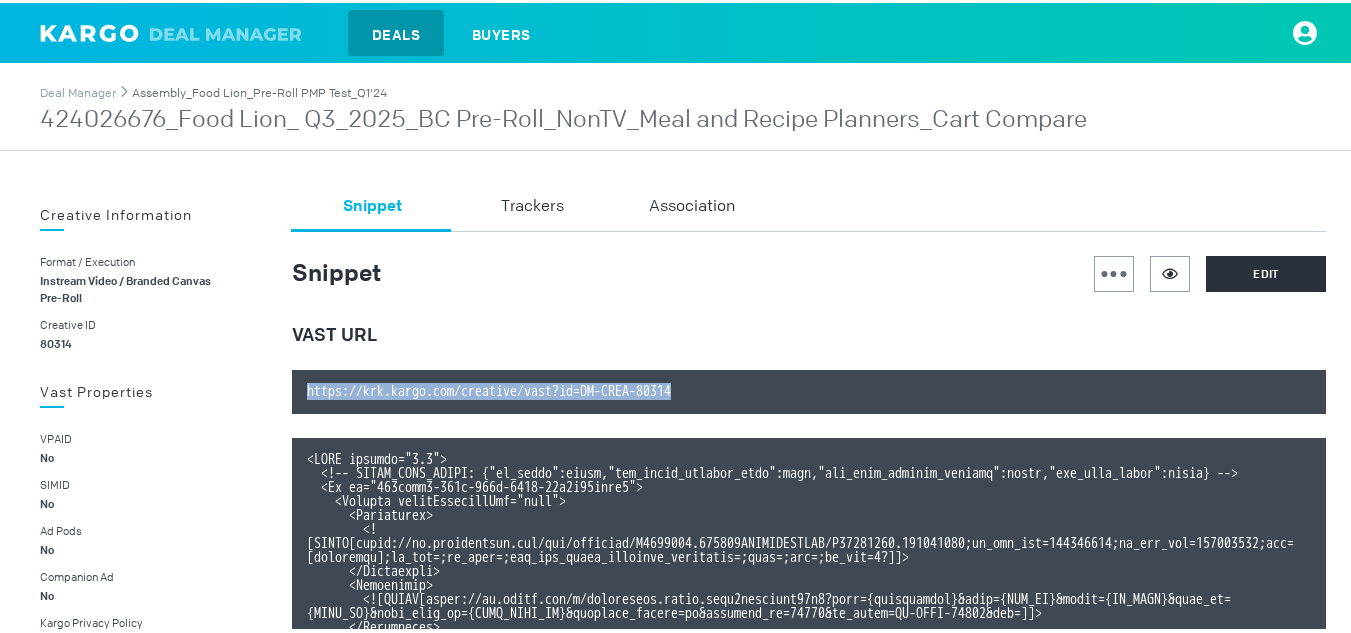 click on "Assembly_Food Lion_Pre-Roll PMP Test_Q1'24" at bounding box center [259, 90] 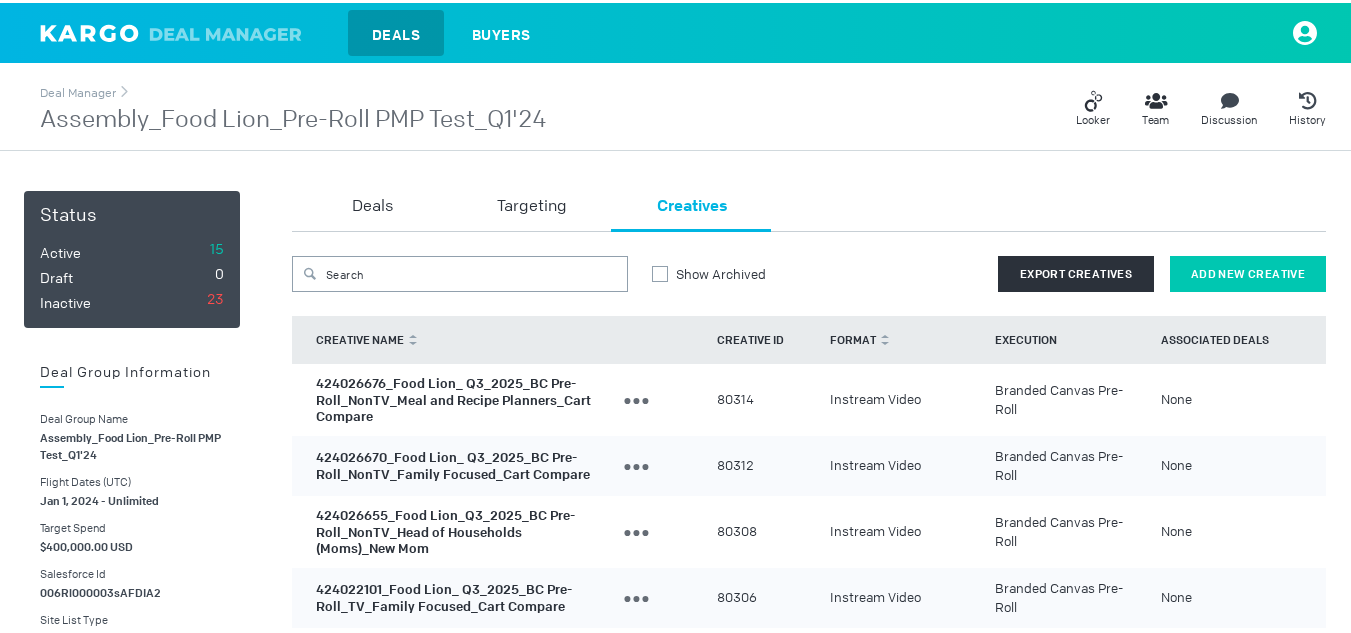 click on "Add New Creative" at bounding box center (1248, 271) 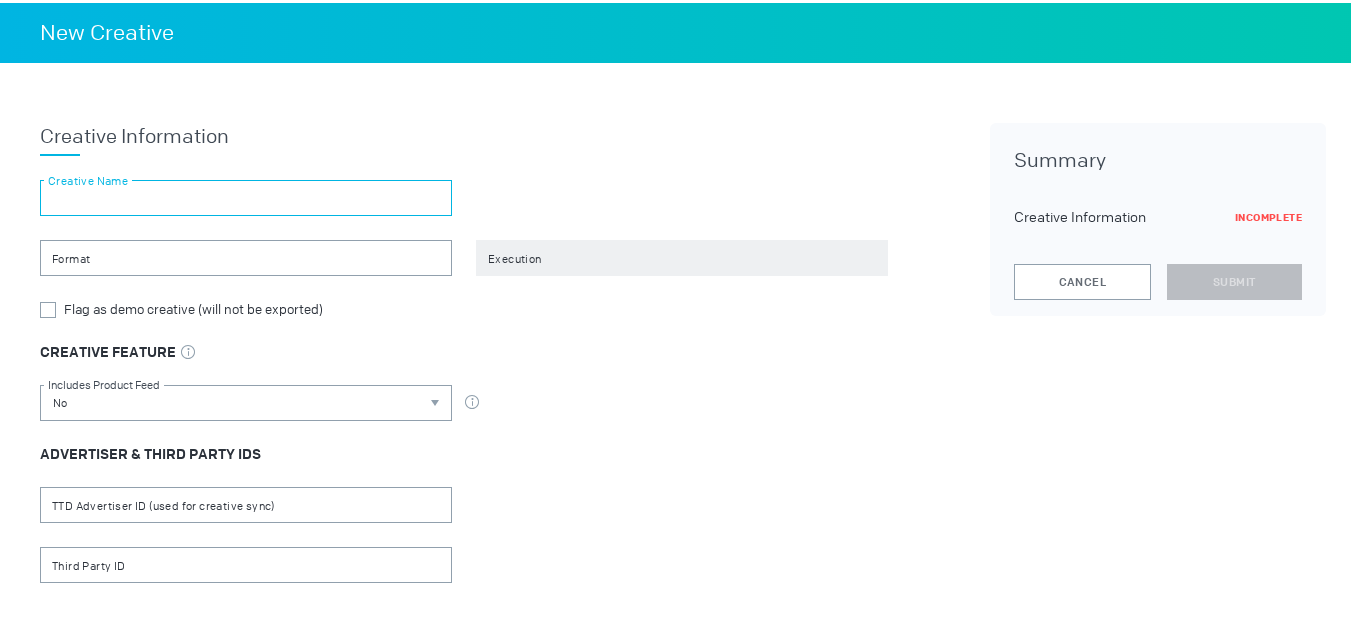 click at bounding box center [246, 195] 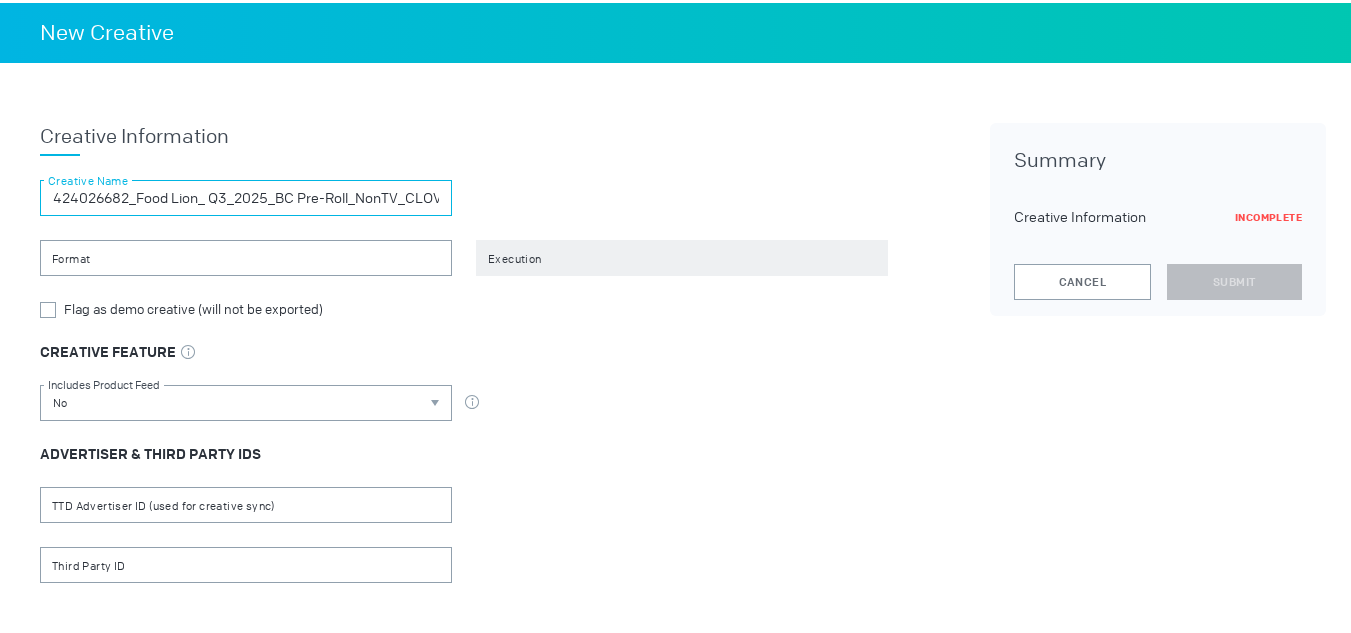 scroll, scrollTop: 0, scrollLeft: 126, axis: horizontal 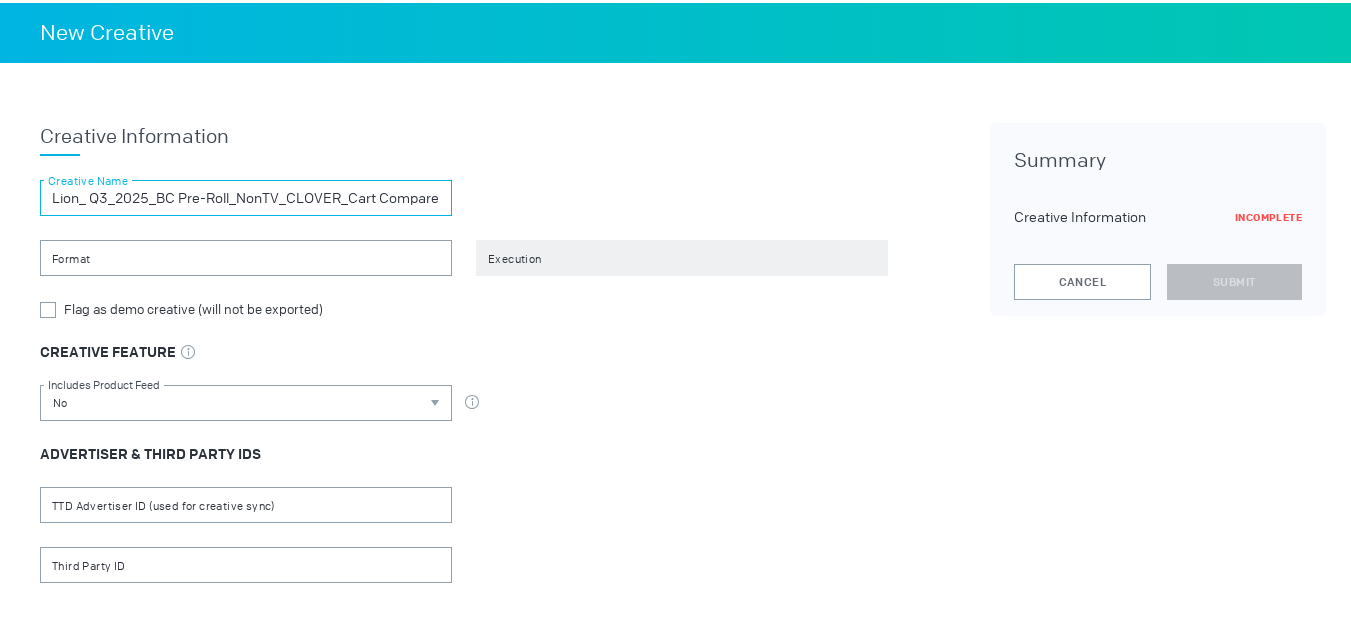 type on "424026682_Food Lion_ Q3_2025_BC Pre-Roll_NonTV_CLOVER_Cart Compare" 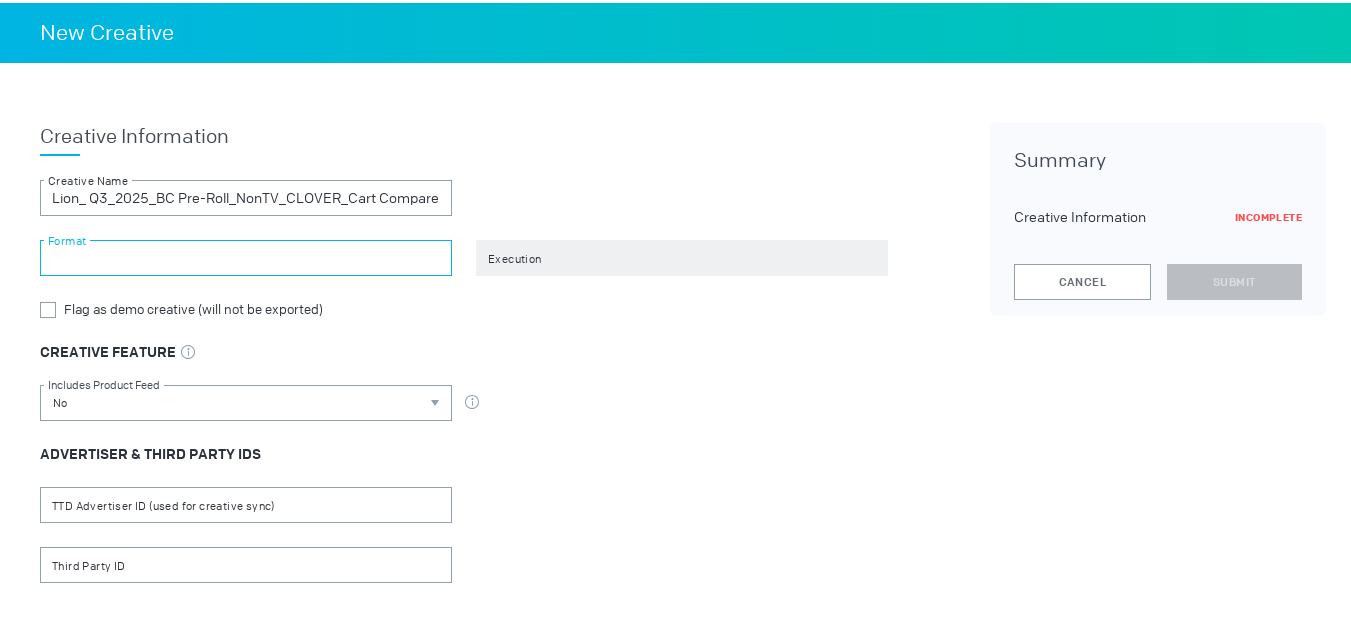 scroll, scrollTop: 0, scrollLeft: 0, axis: both 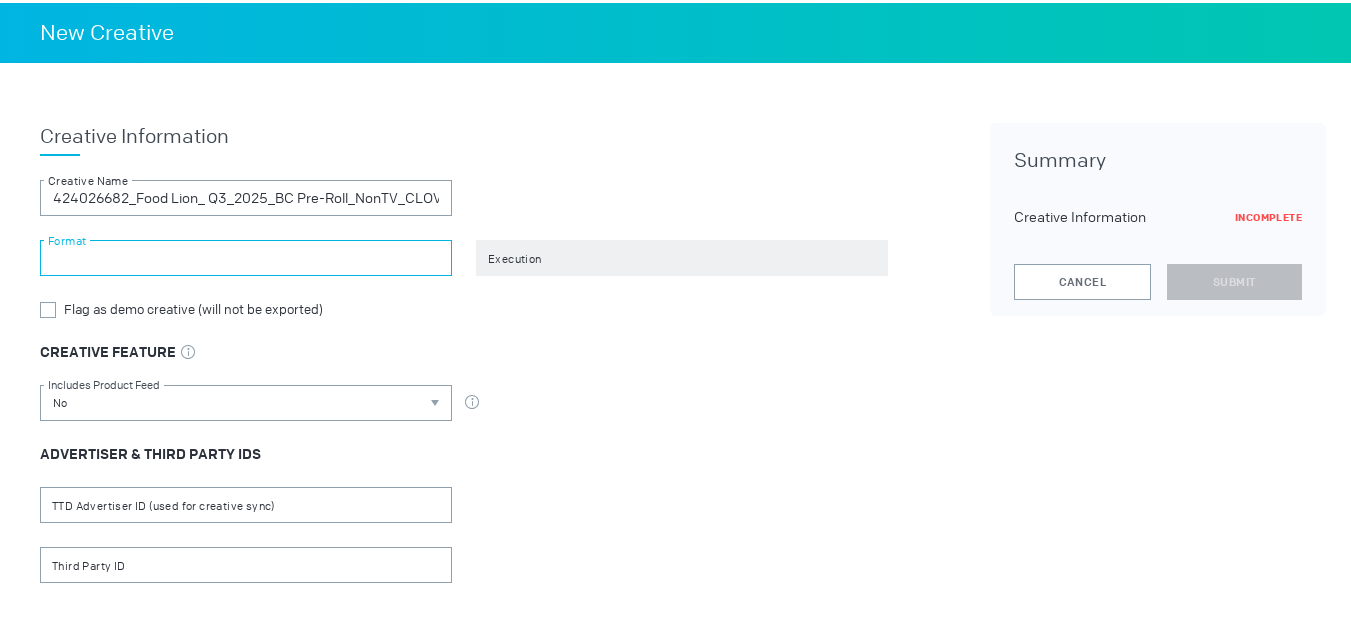 click at bounding box center [246, 255] 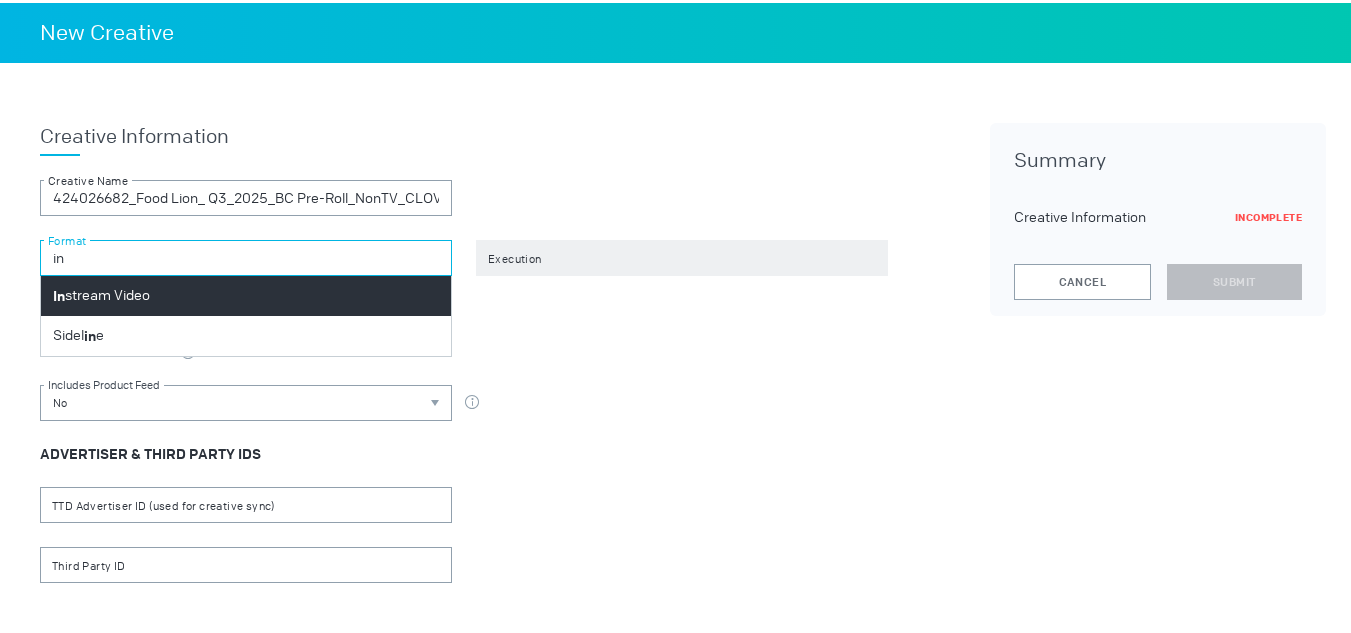 type on "in" 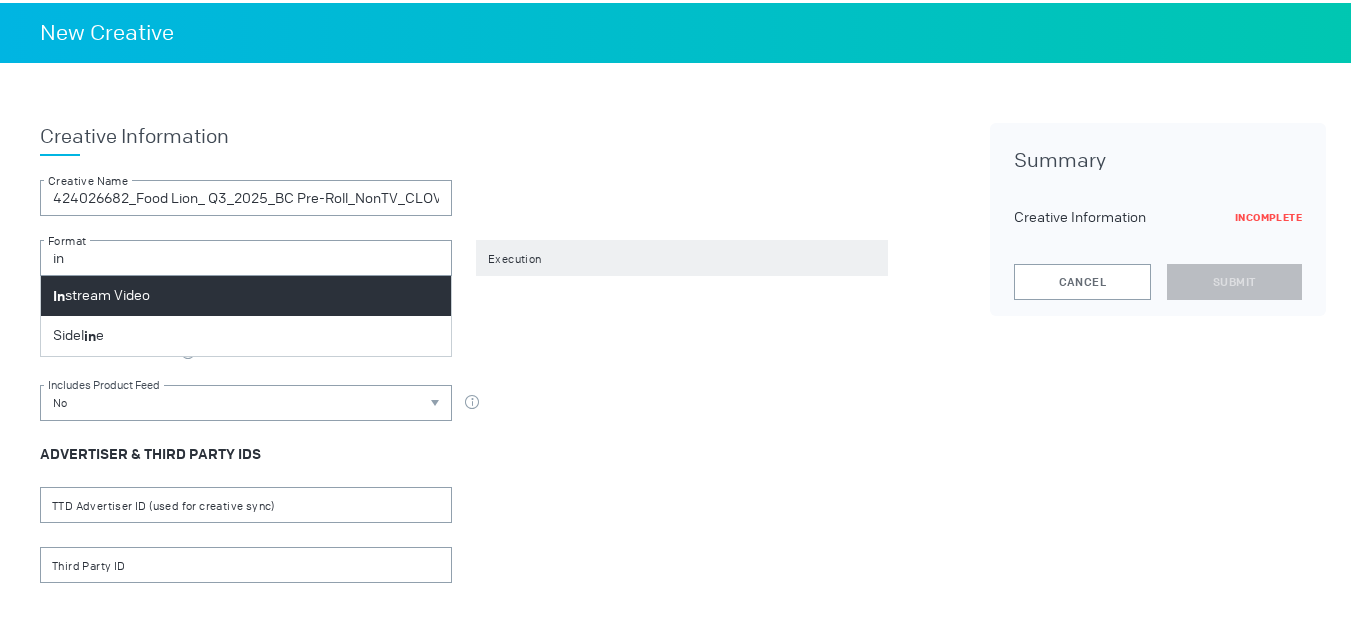 click on "In stream Video" at bounding box center [246, 293] 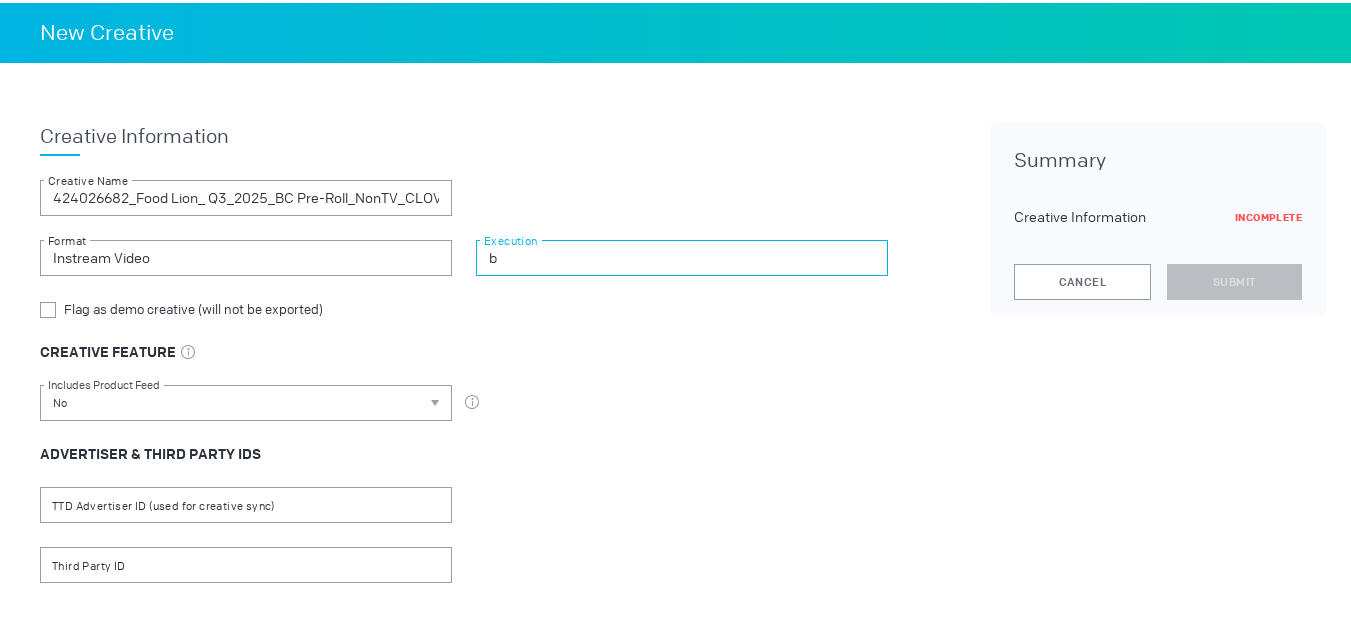 click on "b" at bounding box center [682, 255] 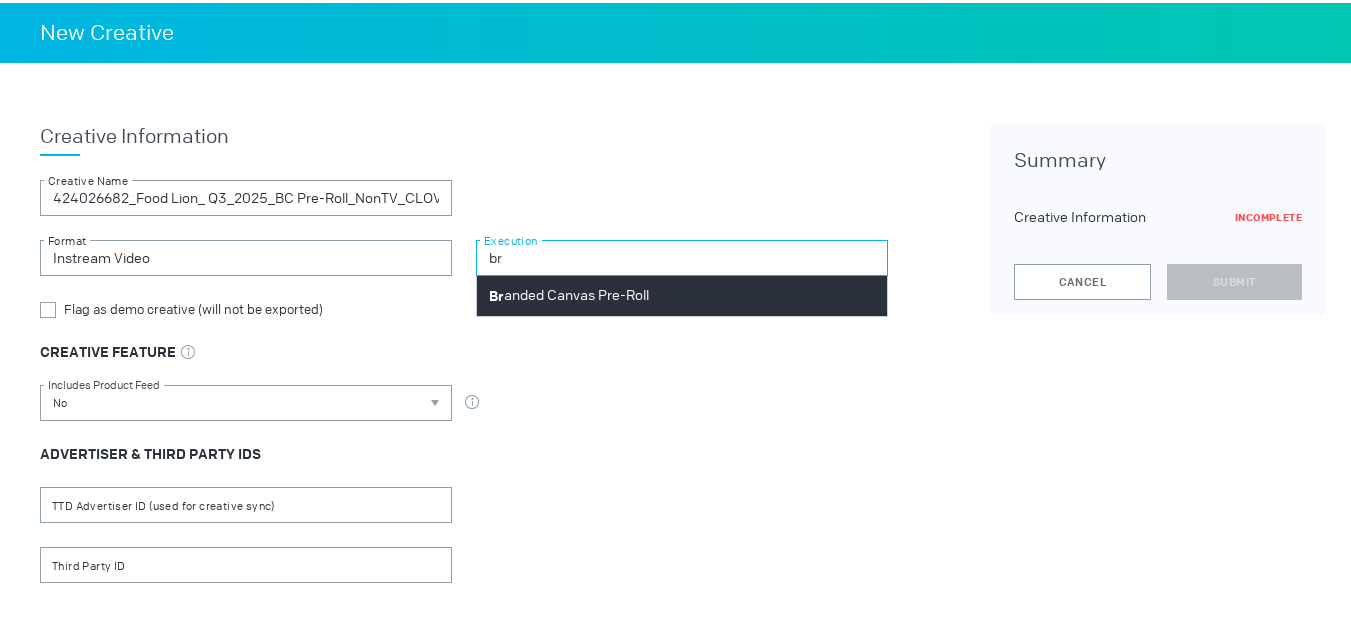 type on "br" 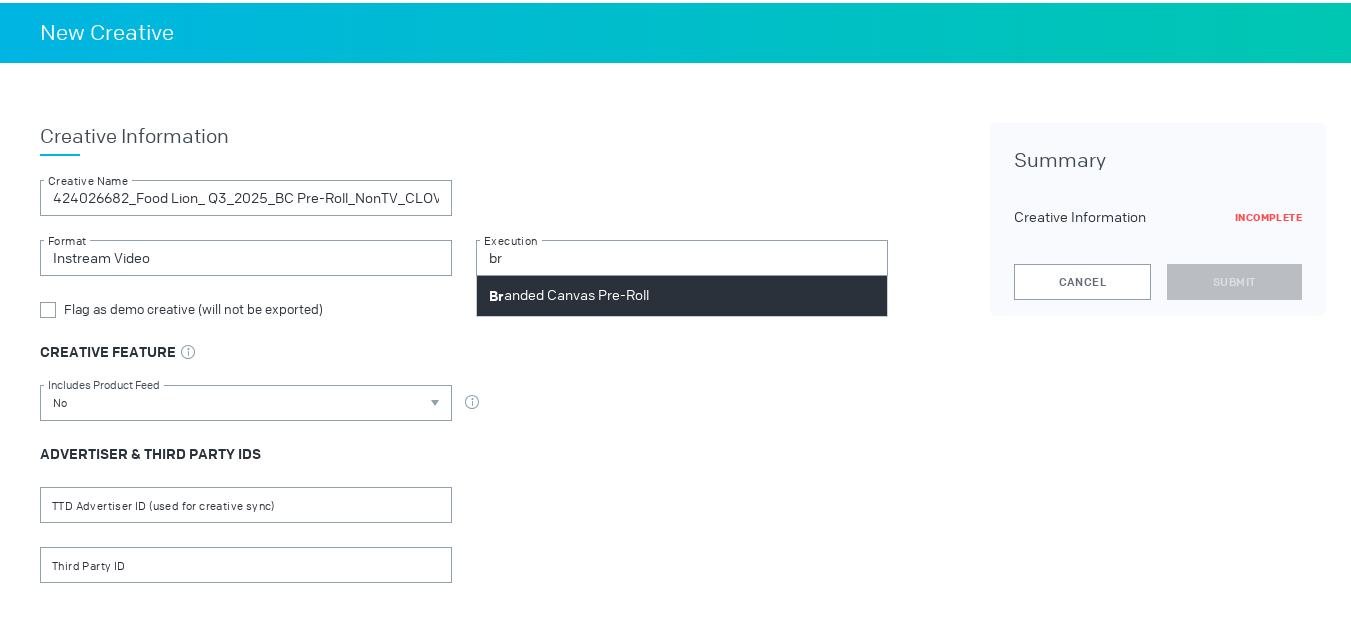 click on "Br anded Canvas Pre-Roll" at bounding box center [569, 293] 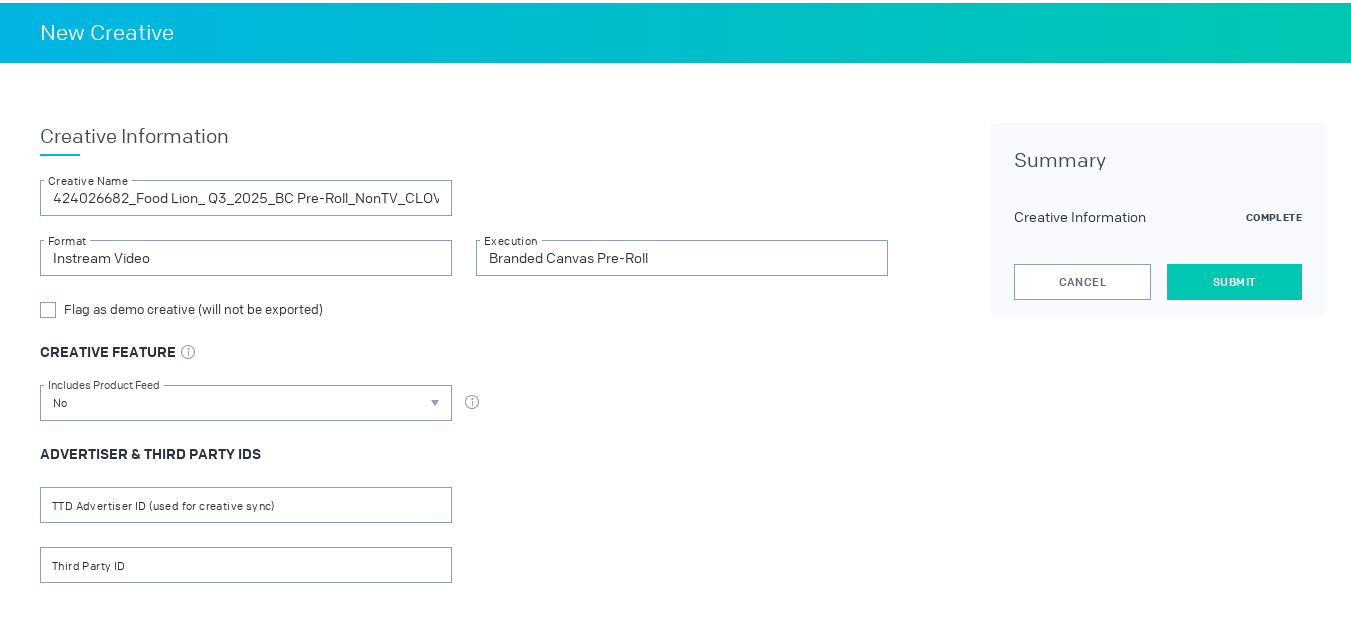 click on "Submit" at bounding box center [1234, 279] 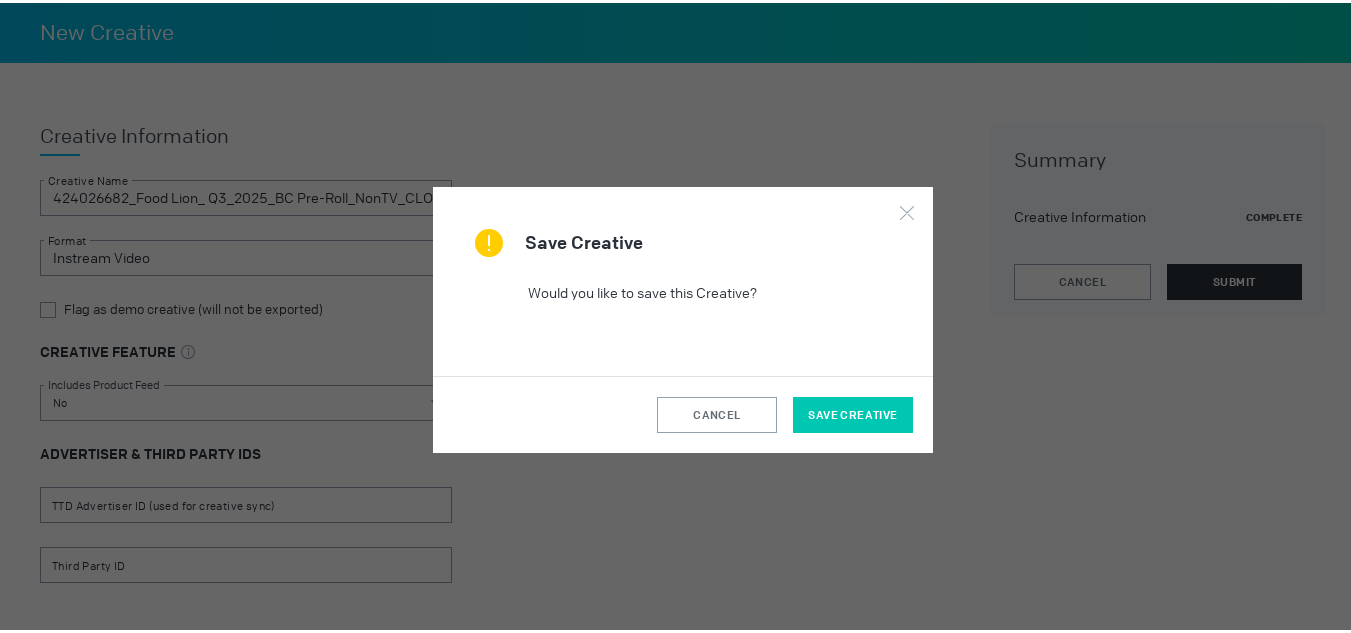 click on "Save Creative" at bounding box center (853, 412) 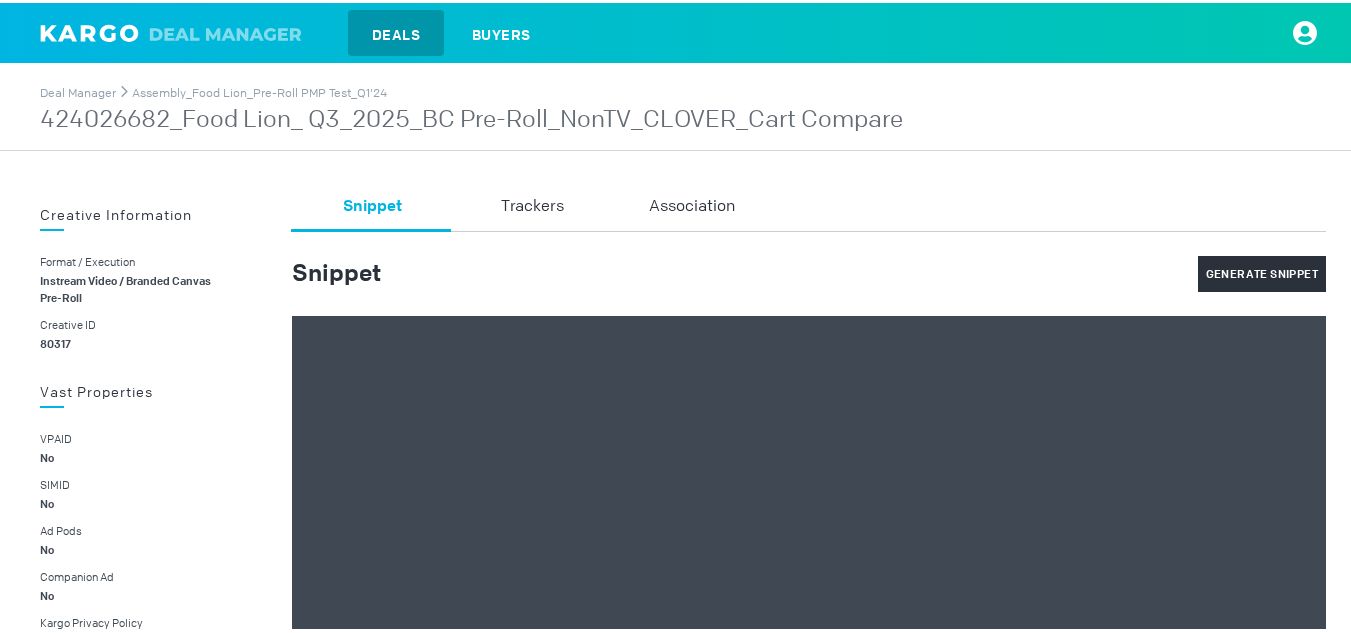 click on "424026682_Food Lion_ Q3_2025_BC Pre-Roll_NonTV_CLOVER_Cart Compare" at bounding box center (471, 117) 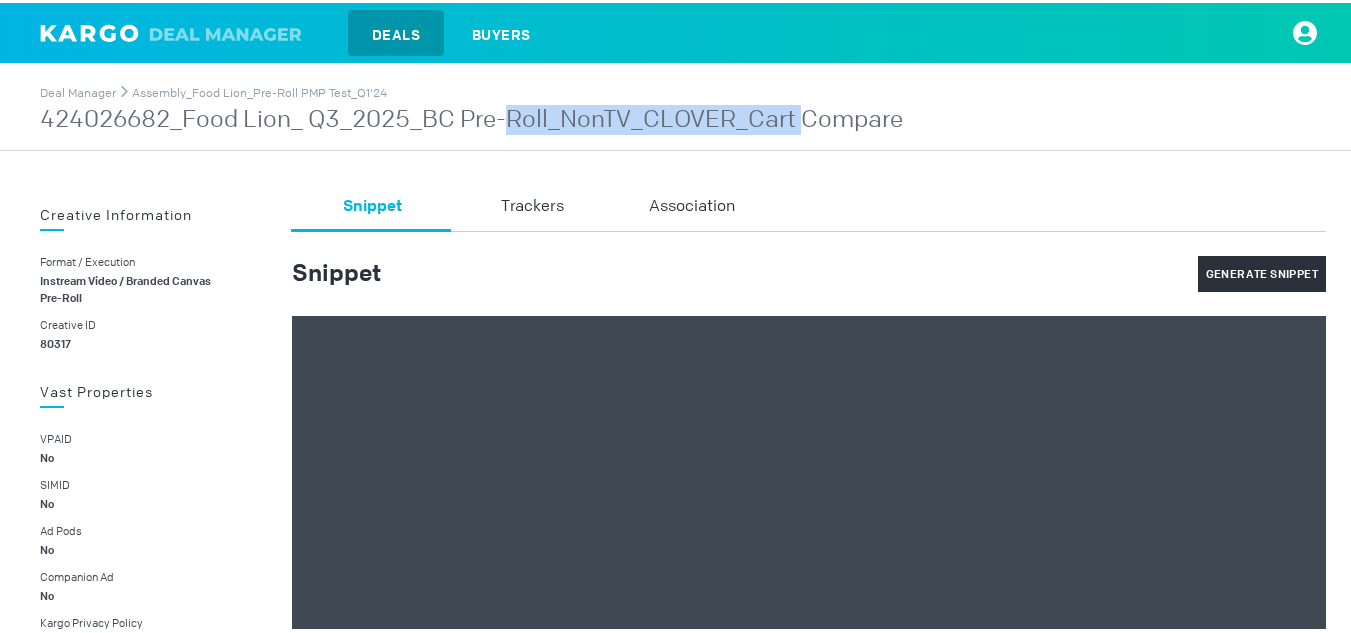 click on "424026682_Food Lion_ Q3_2025_BC Pre-Roll_NonTV_CLOVER_Cart Compare" at bounding box center [471, 117] 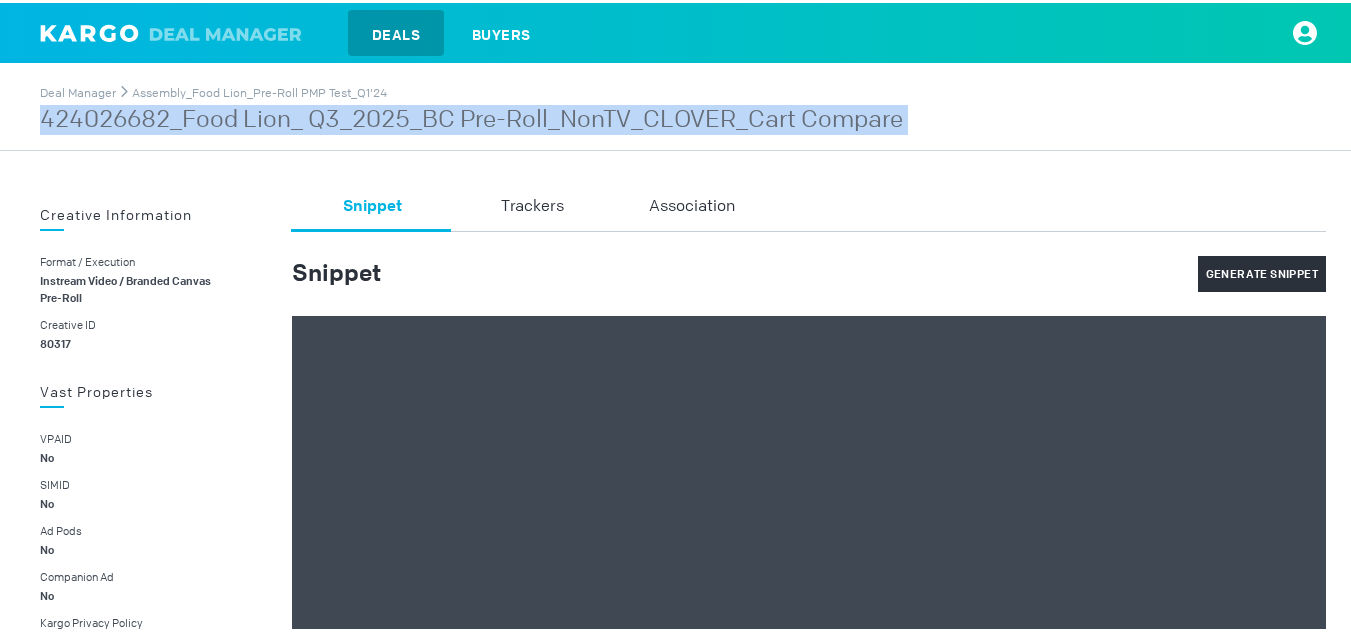 click on "424026682_Food Lion_ Q3_2025_BC Pre-Roll_NonTV_CLOVER_Cart Compare" at bounding box center [471, 117] 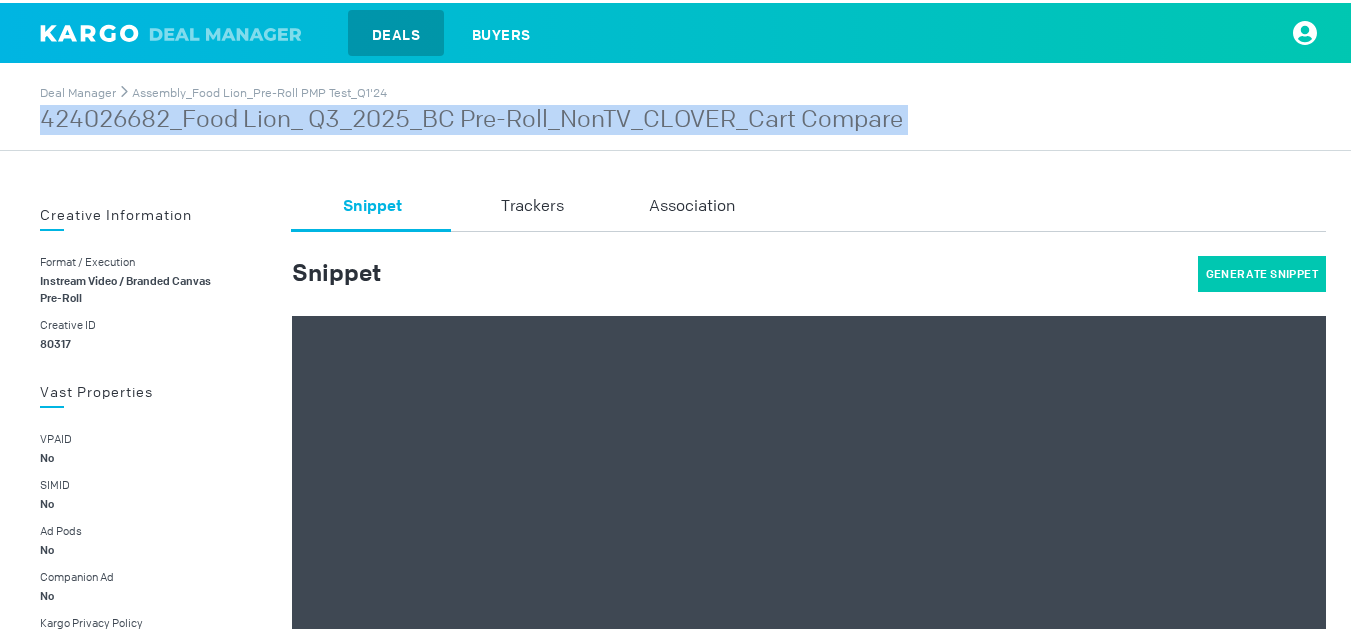 click on "Generate Snippet" at bounding box center (1262, 271) 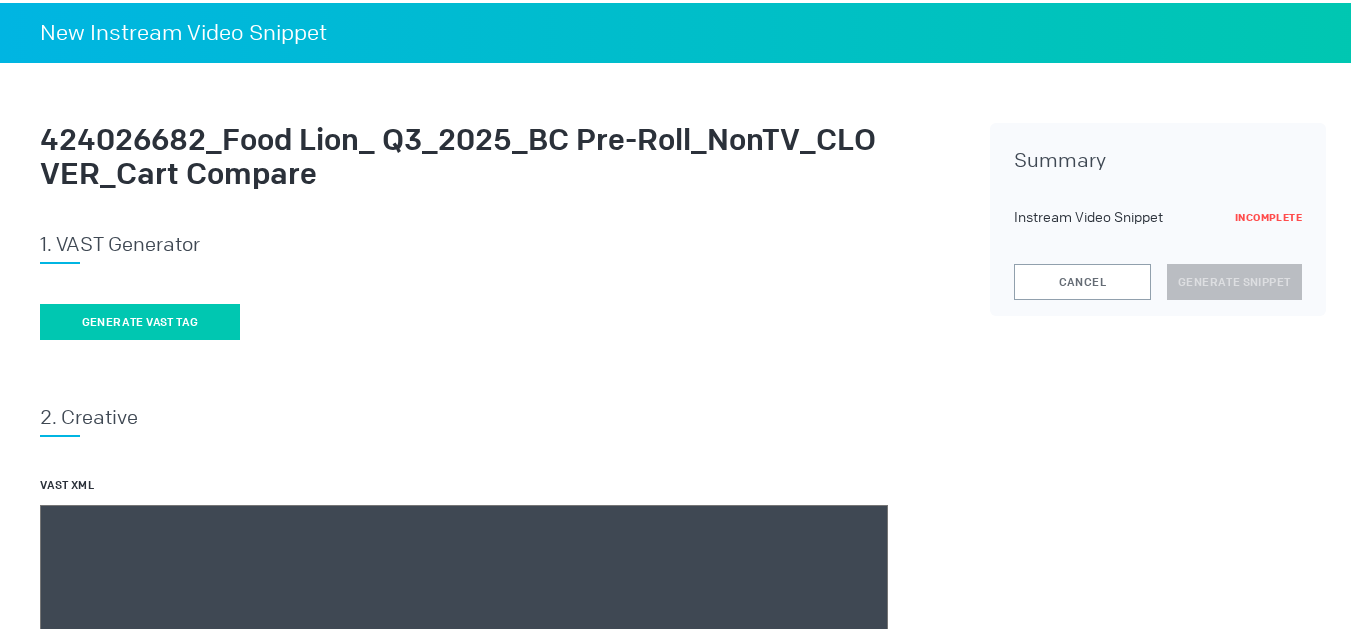 click on "Generate vast tag" at bounding box center (140, 319) 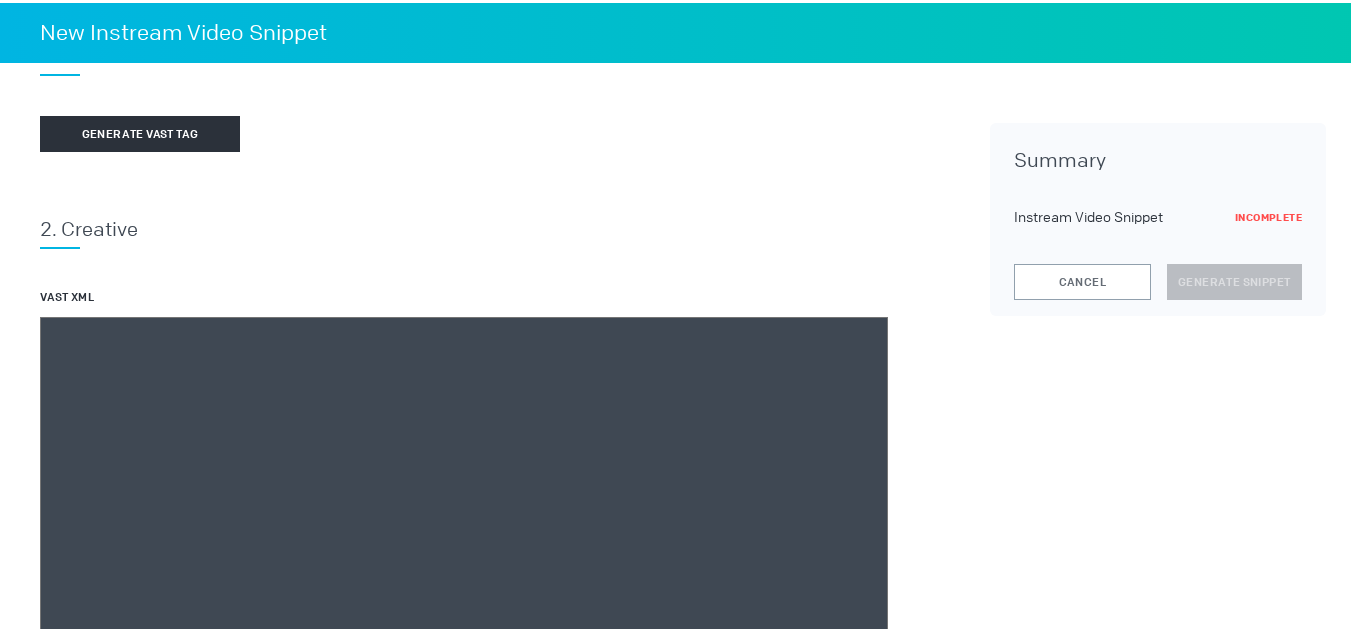 scroll, scrollTop: 190, scrollLeft: 0, axis: vertical 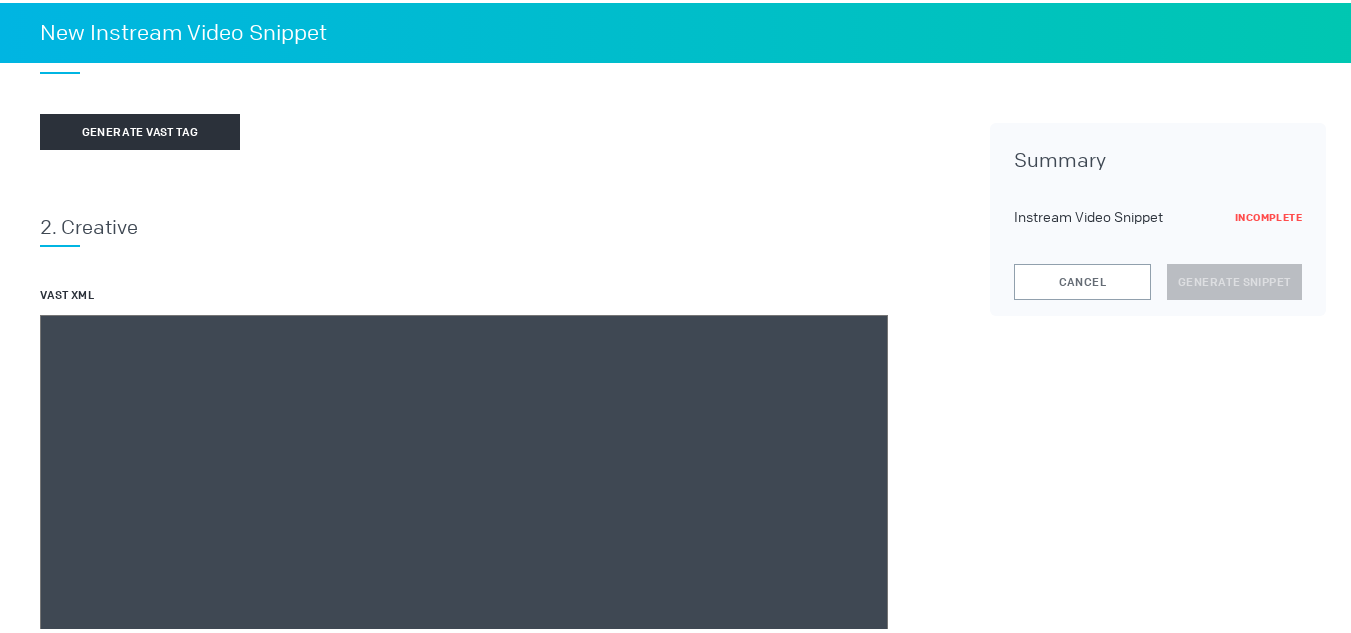 click at bounding box center (464, 592) 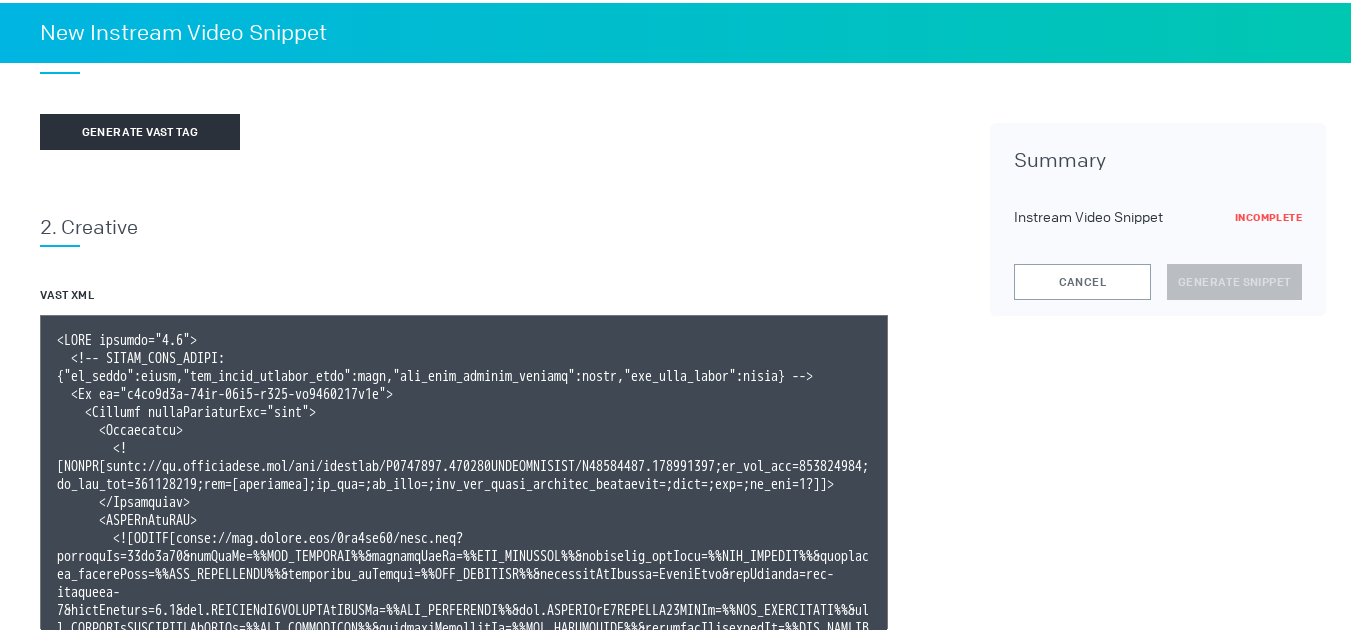 scroll, scrollTop: 119, scrollLeft: 0, axis: vertical 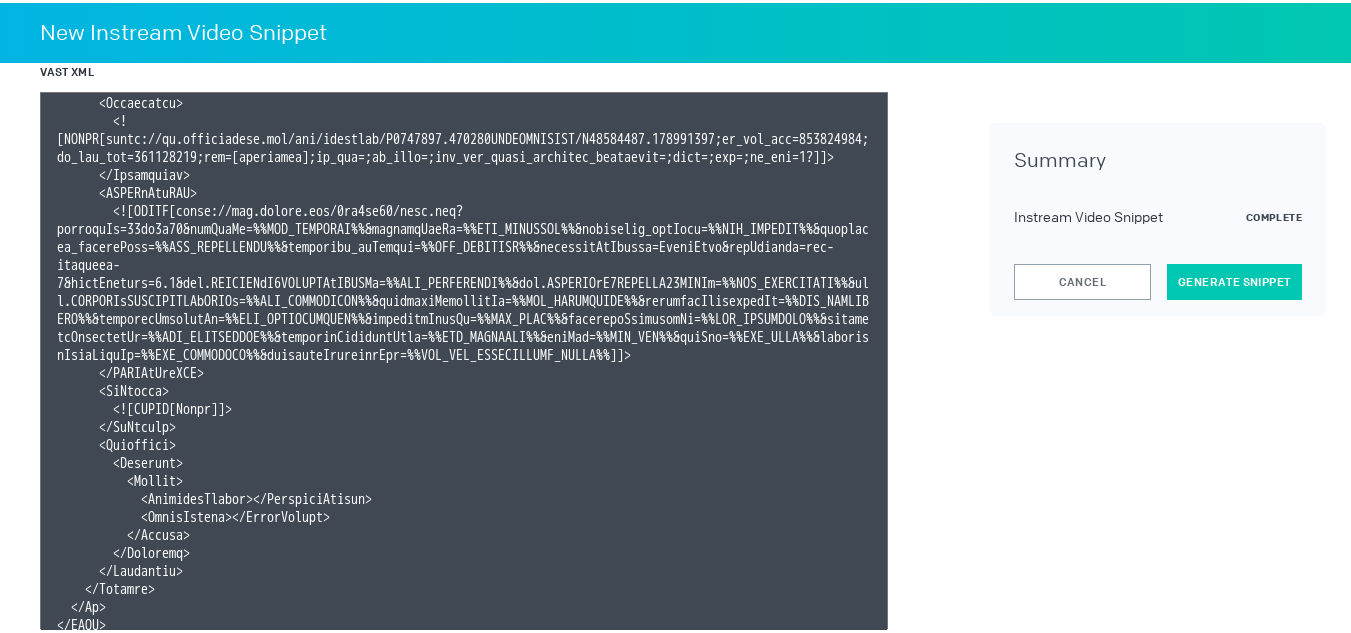 type on "<VAST version="3.0">
<!-- KARGO_VAST_PROPS: {"is_vpaid":false,"has_kargo_privacy_icon":true,"has_main_content_overlay":false,"has_vast_simid":false} -->
<Ad id="d1fb0c7f-07cf-46f2-b111-da5326682a4f">
<Wrapper allowMultipleAds="true">
<Impression>
<![CDATA[https://ad.doubleclick.net/ddm/trackimp/N1493122.284566THETRADEDESK/B33828150.424026682;dc_trk_aid=617026461;dc_trk_cid=237414140;ord=[timestamp];dc_lat=;dc_rdid=;tag_for_child_directed_treatment=;tfua=;ltd=;dc_tdv=1?]]>
</Impression>
<VASTAdTagURI>
<![CDATA[https://ads.celtra.com/3cc7ad58/vast.xml?accountId=13be8f66&iosAdvId=%%TTD_DEVICEID%%&androidAdvId=%%TTD_DEVICEID%%&tradedesk_zipCode=%%TTD_ZIPCODE%%&tradedesk_deviceType=%%TTD_DEVICETYPE%%&tradedesk_adFormat=%%TTD_ADFORMAT%%&externalAdServer=TradeDesk&tagVersion=url-standard-7&vastVersion=2.0&eas.JSVUVERfQ1JFQVRJVkVJRCUl=%%TTD_CREATIVEID%%&eas.JSVUVERfQ0FNUEFJR05JRCUl=%%TTD_CAMPAIGNID%%&eas.JSVUVERfREVWSUNFVFlQRSUl=%%TTD_DEVICETYPE%%&externalCreativeId=%%TTD_...]]>" 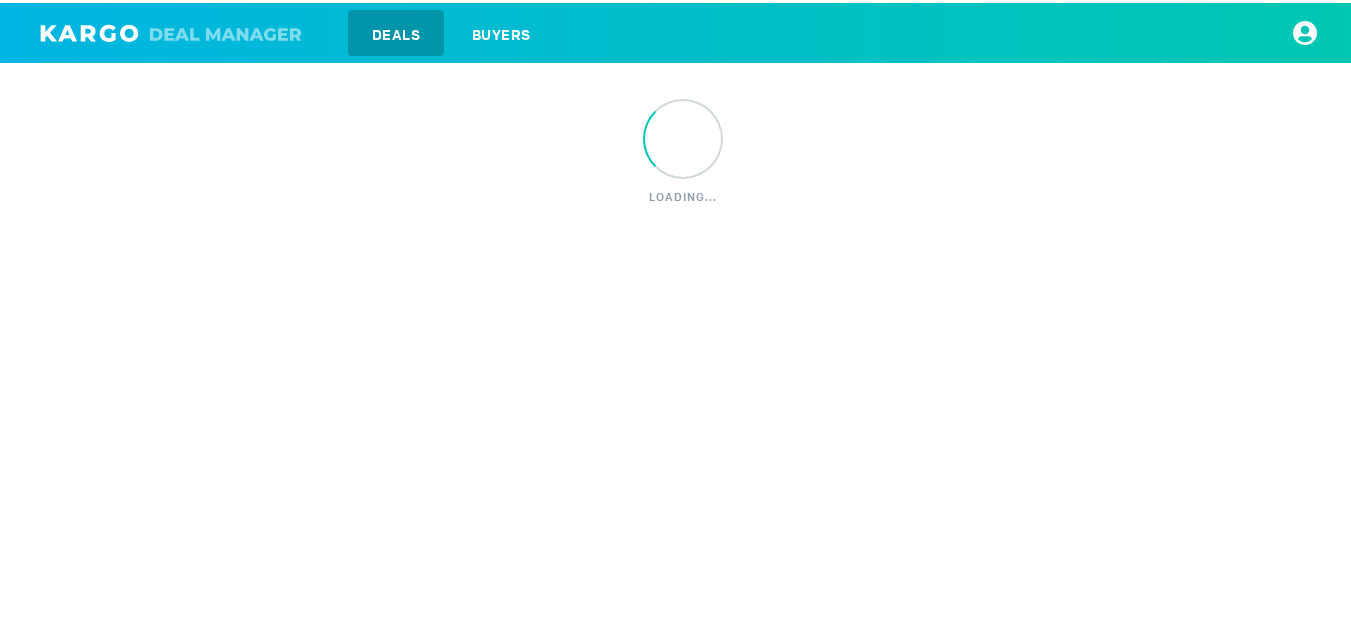 scroll, scrollTop: 0, scrollLeft: 0, axis: both 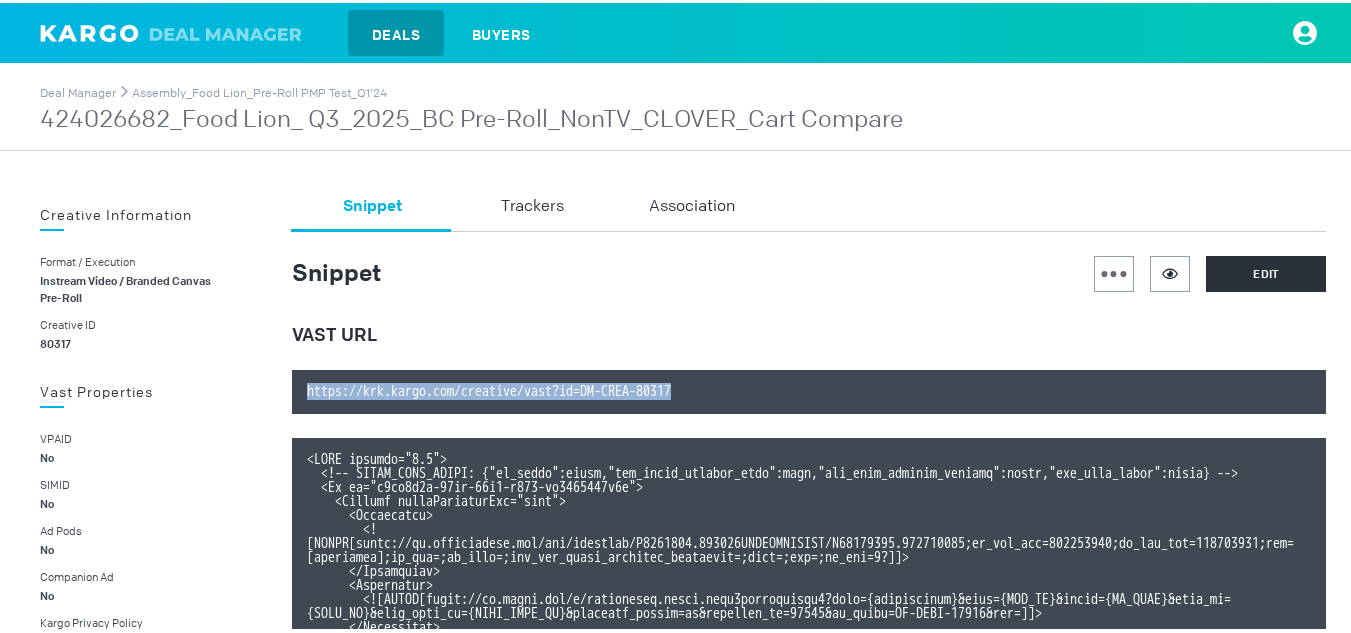 drag, startPoint x: 845, startPoint y: 392, endPoint x: 277, endPoint y: 399, distance: 568.04315 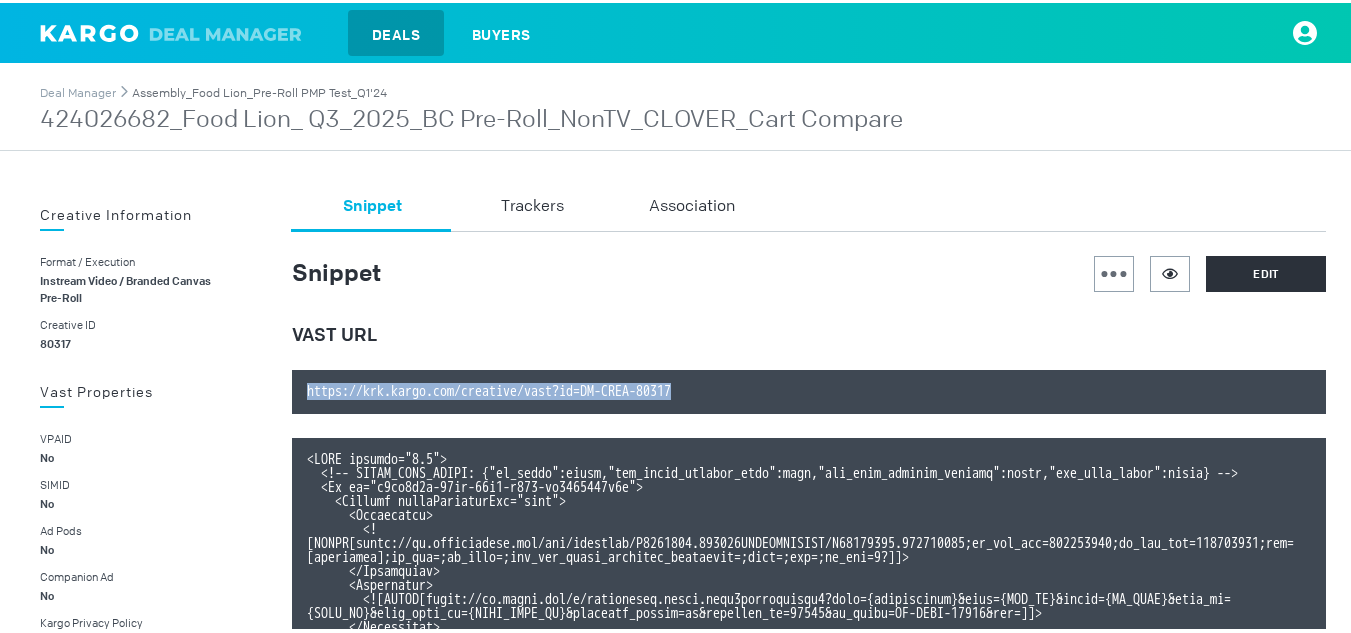 click on "Assembly_Food Lion_Pre-Roll PMP Test_Q1'24" at bounding box center (259, 90) 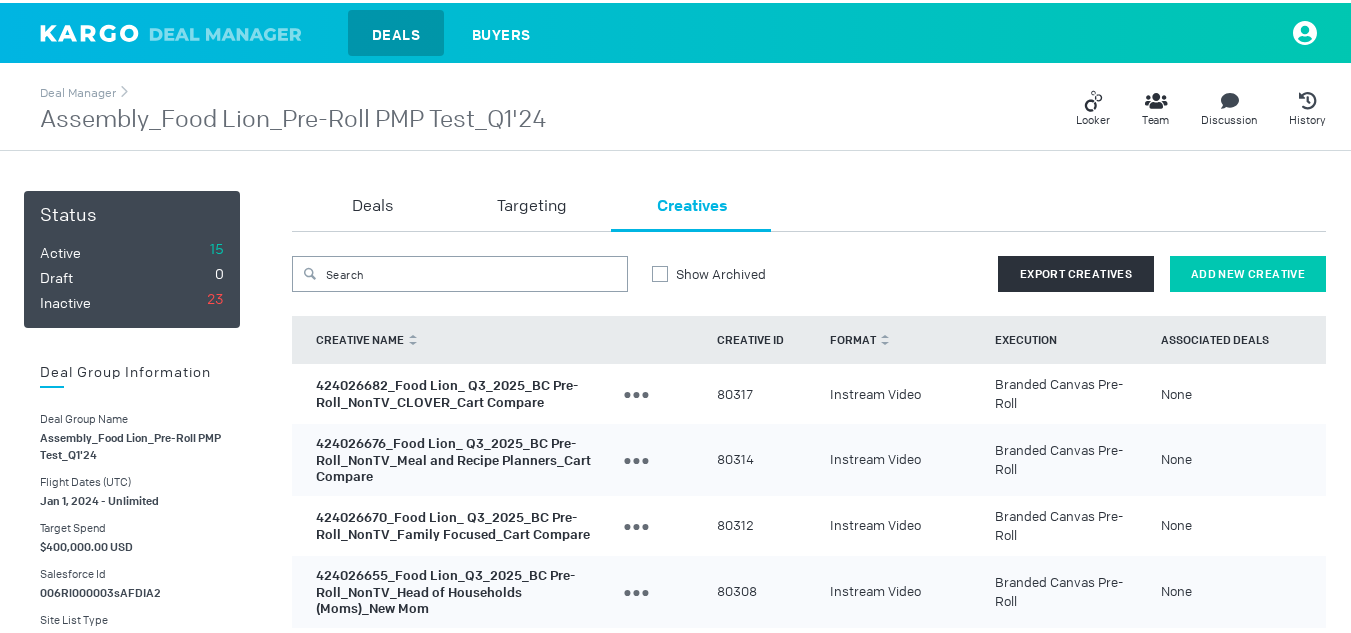 click on "Add New Creative" at bounding box center (1248, 271) 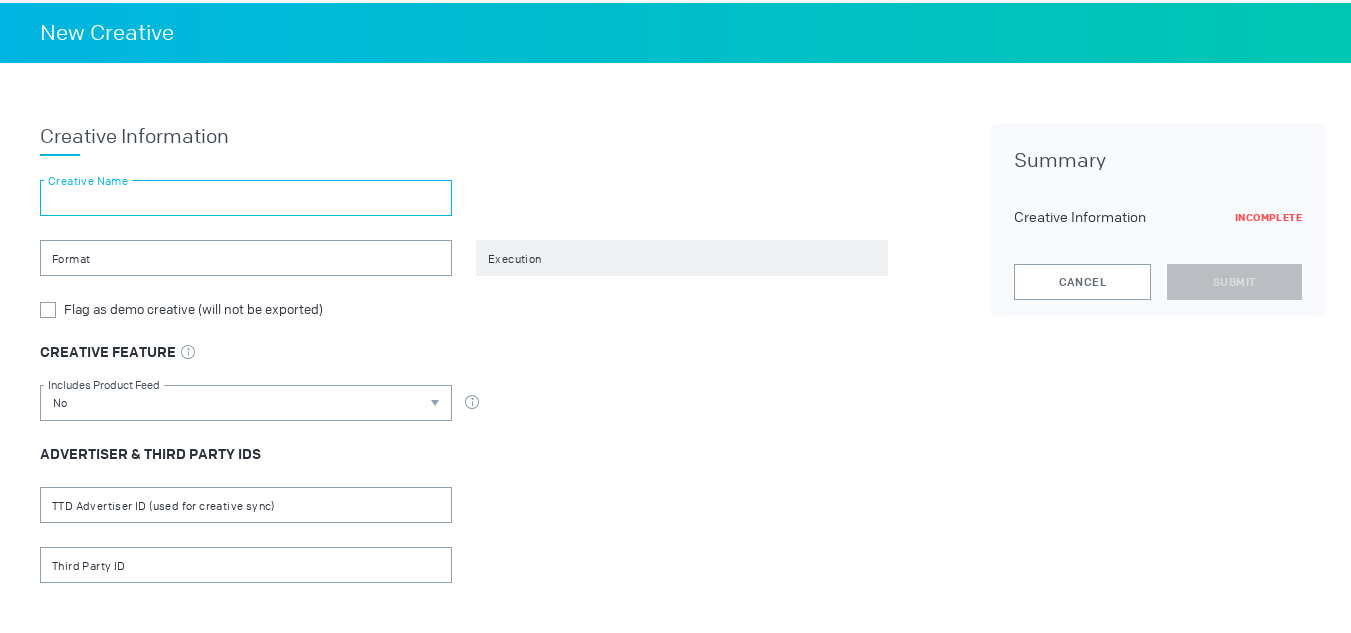 click at bounding box center (246, 195) 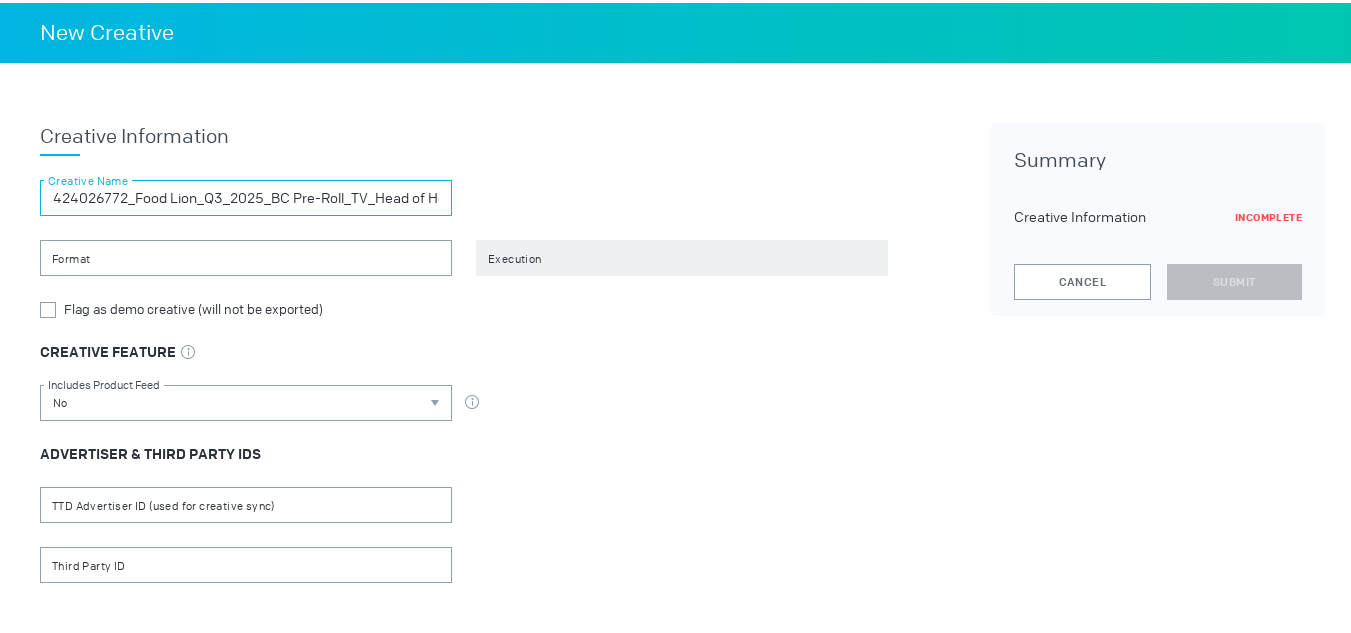 scroll, scrollTop: 0, scrollLeft: 194, axis: horizontal 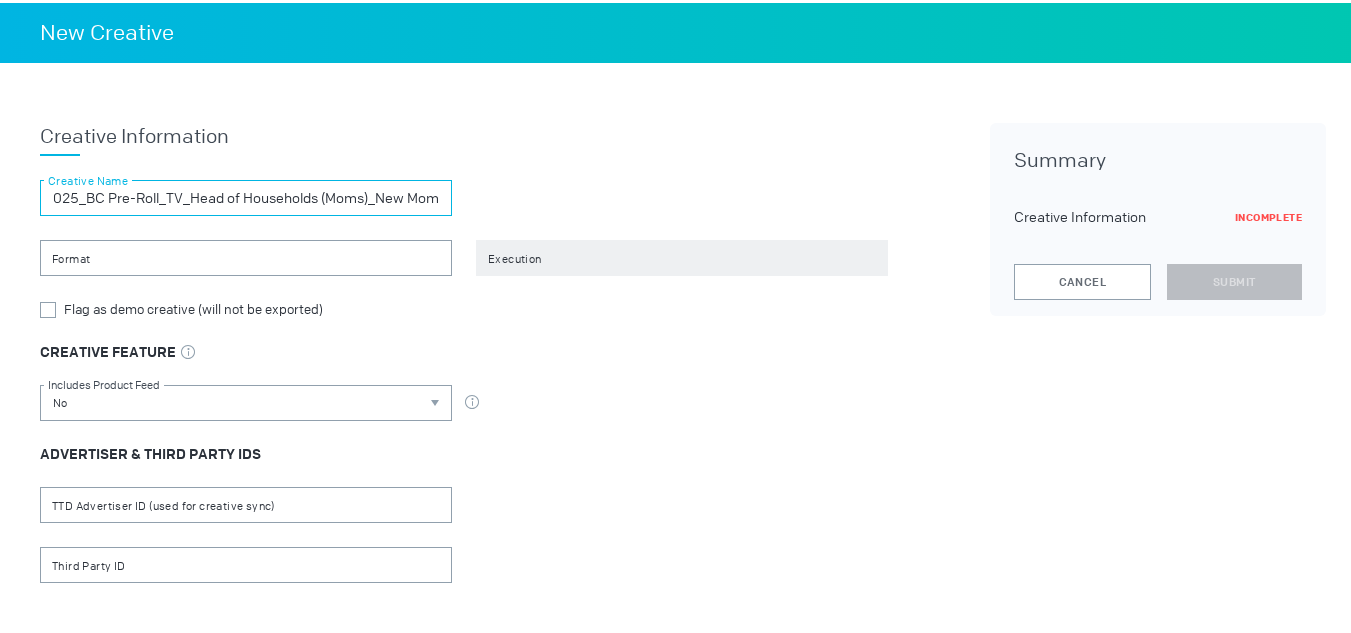 type on "424026772_Food Lion_Q3_2025_BC Pre-Roll_TV_Head of Households (Moms)_New Mom" 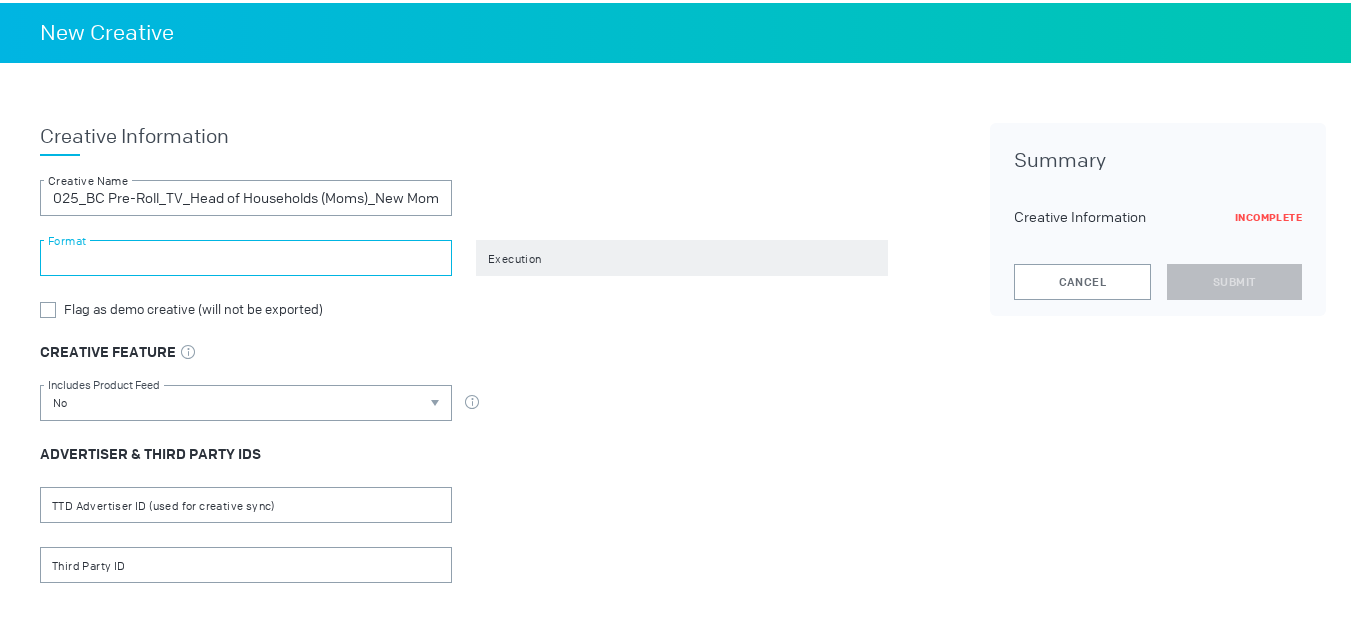 scroll, scrollTop: 0, scrollLeft: 0, axis: both 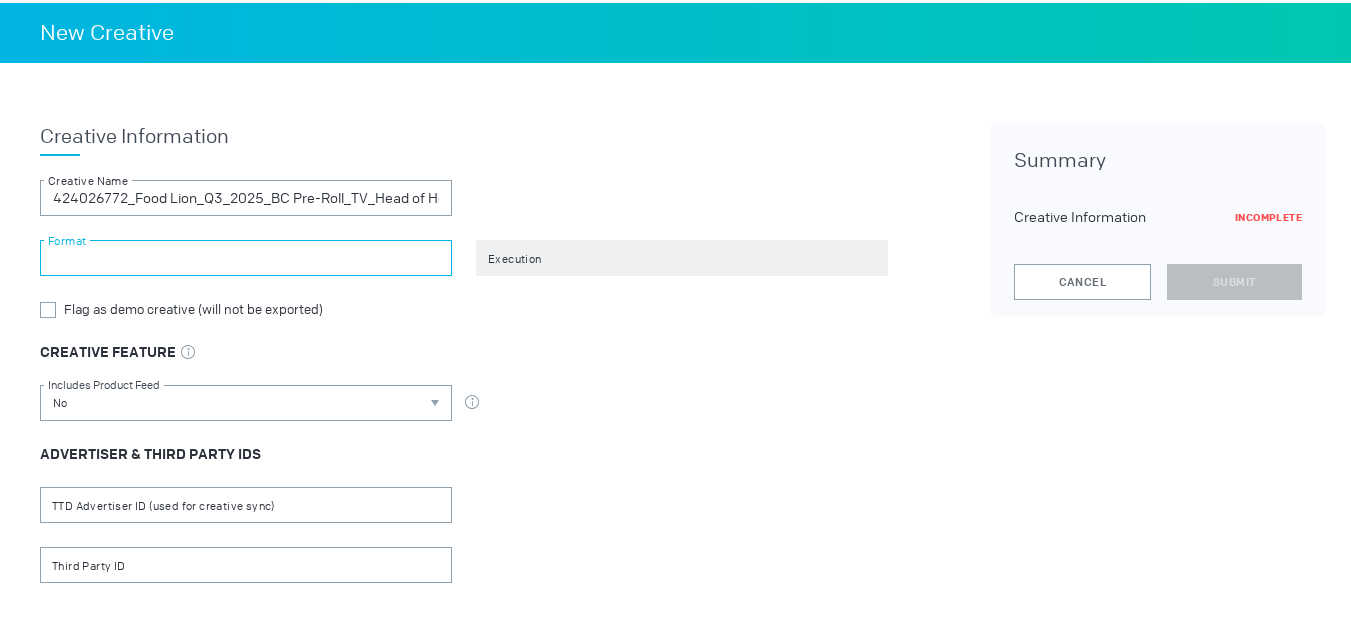 click at bounding box center (246, 255) 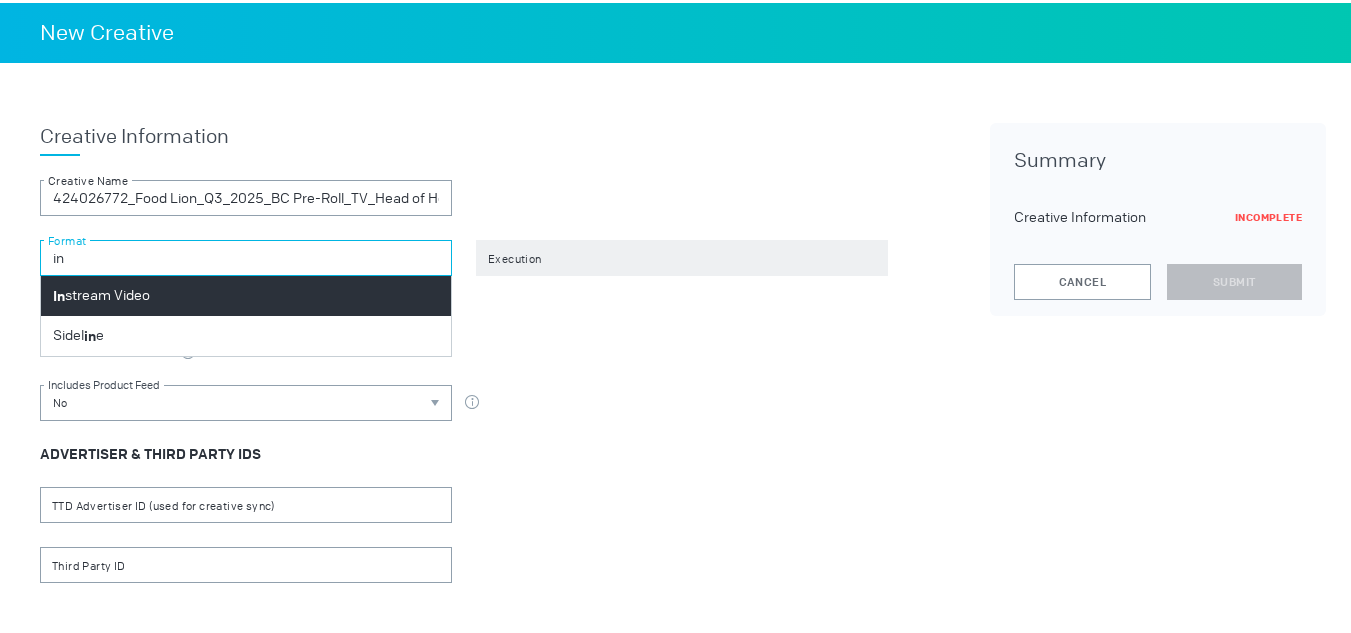 type on "in" 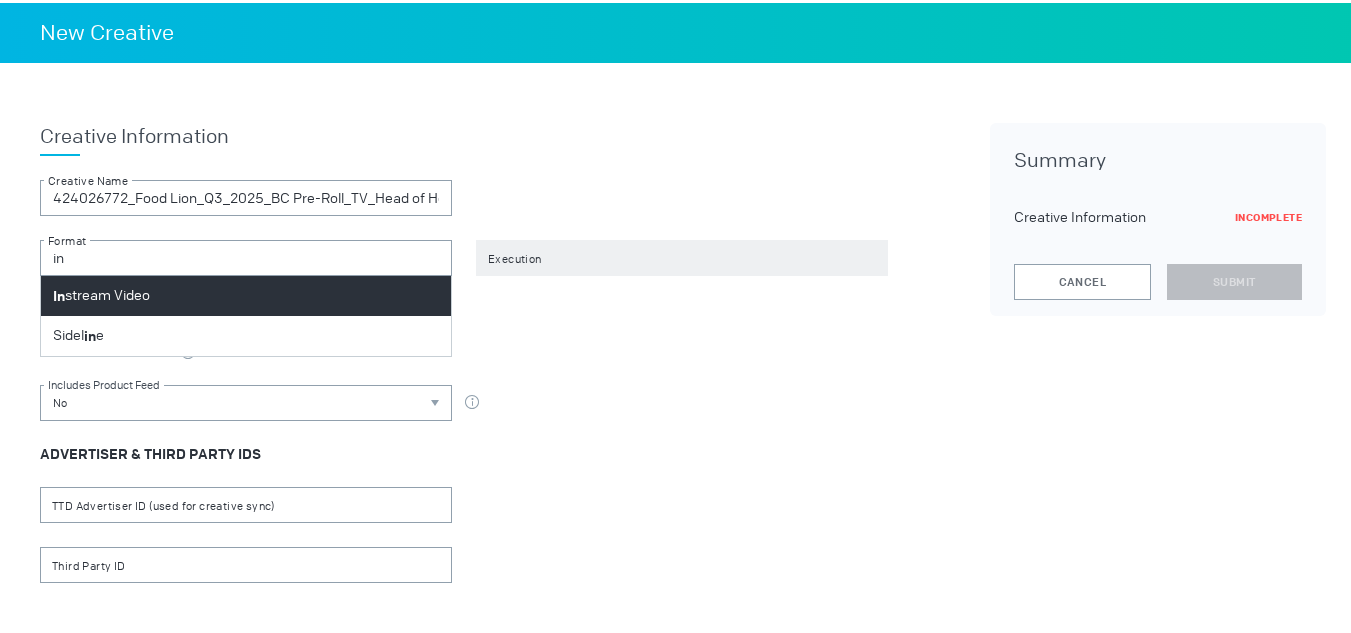 click on "In stream Video" at bounding box center [246, 293] 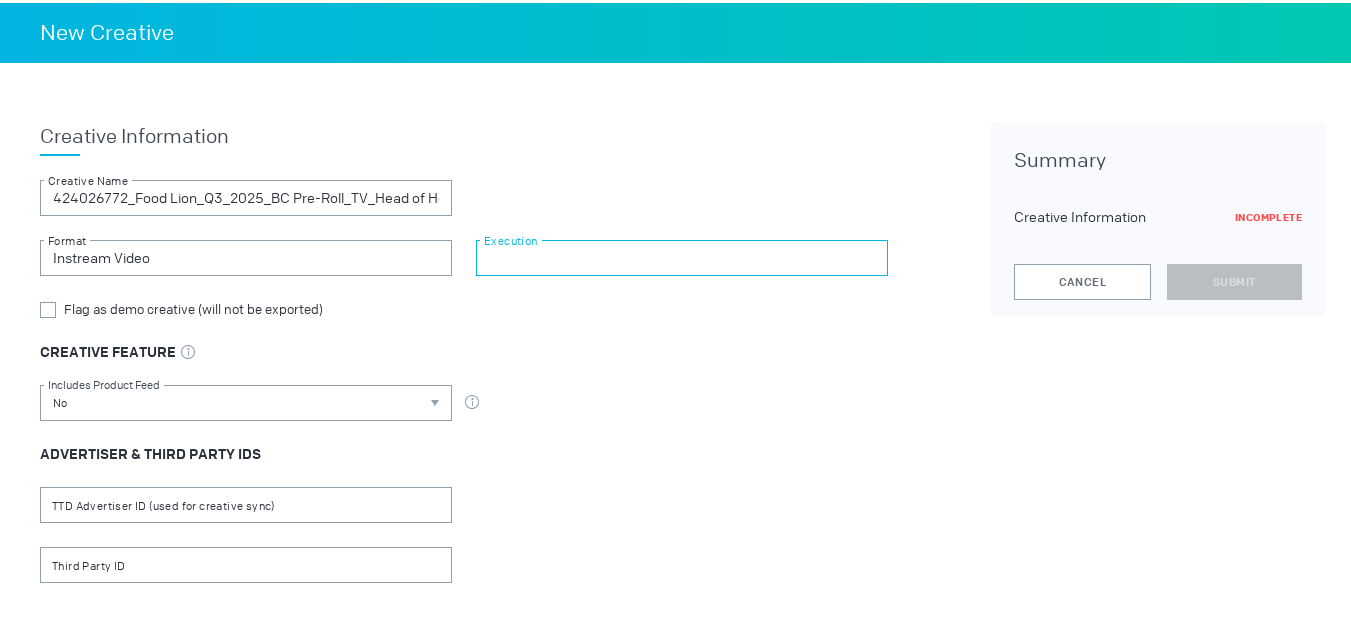 click at bounding box center [682, 255] 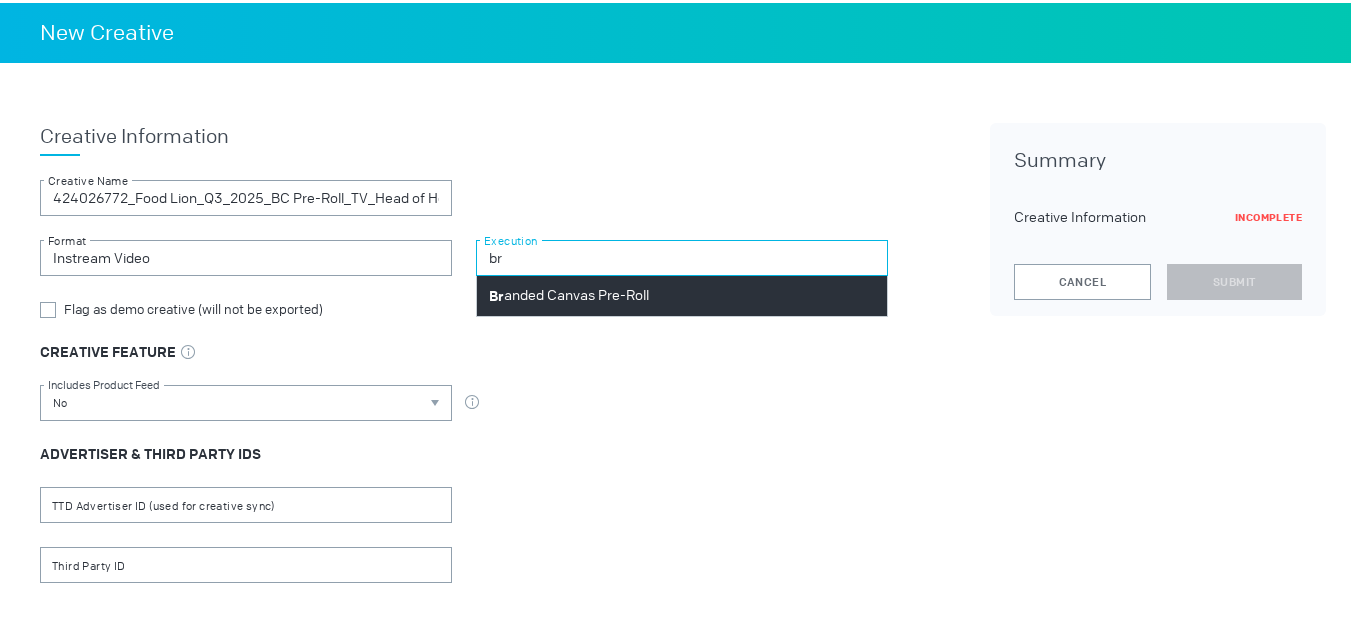 type on "br" 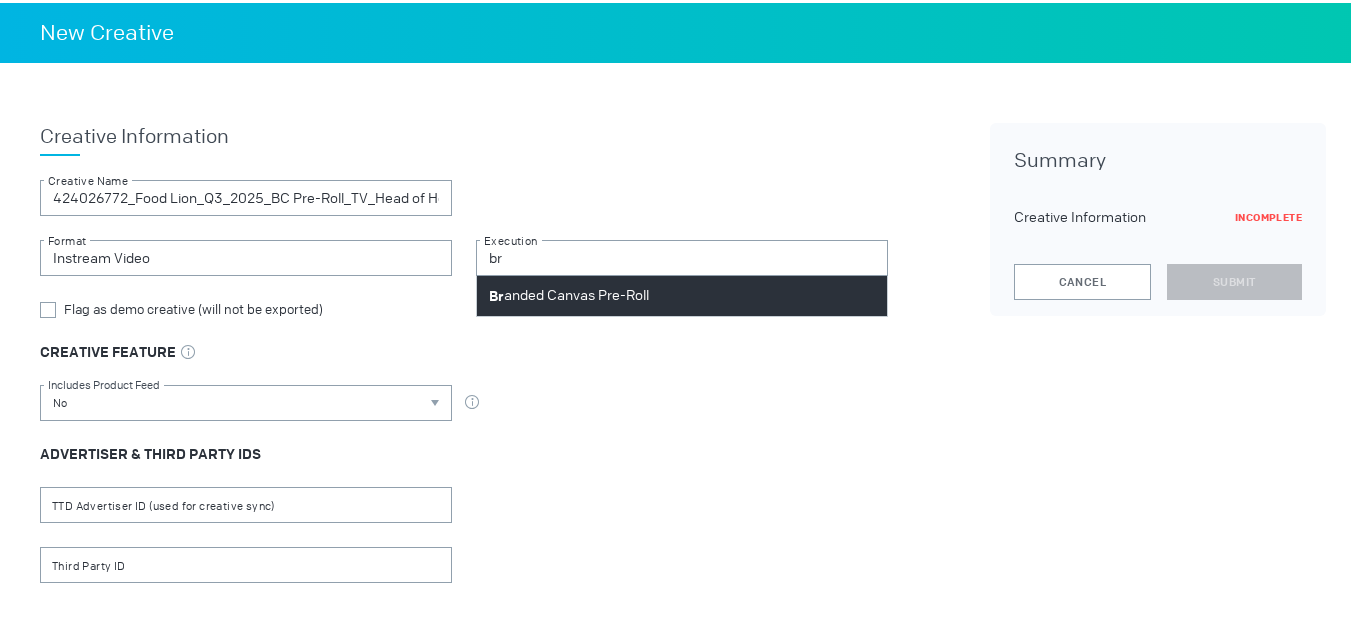 click on "Br anded Canvas Pre-Roll" at bounding box center [569, 293] 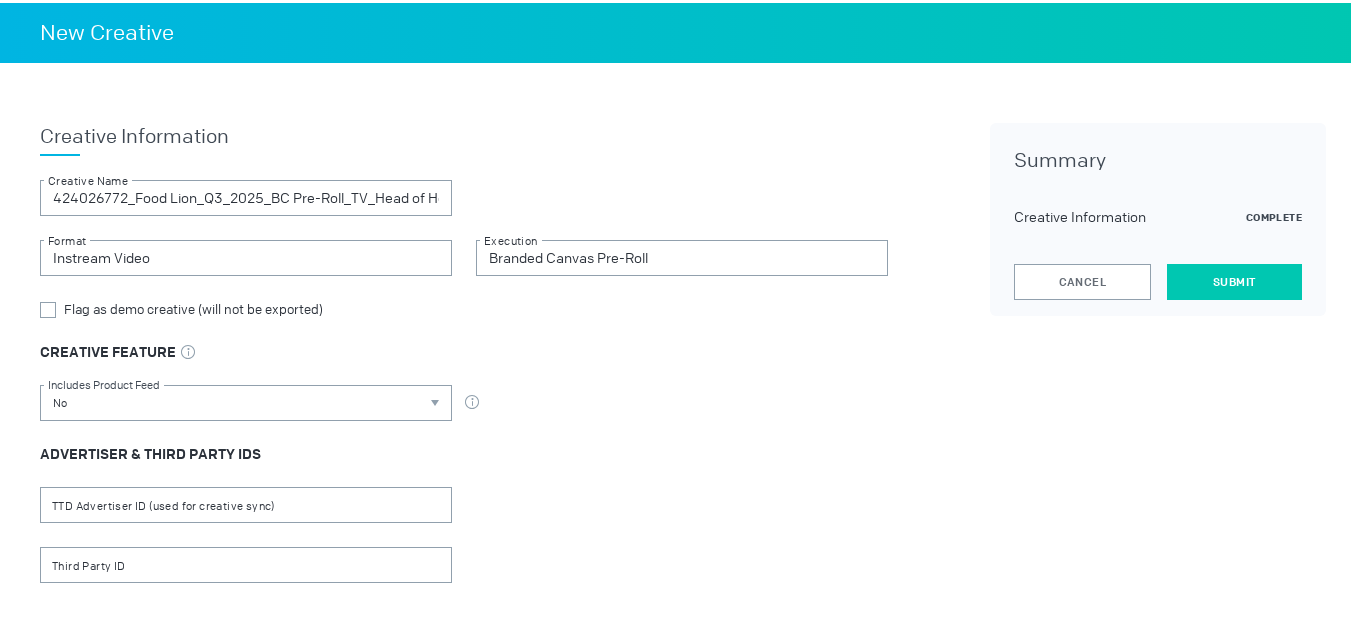 click on "Submit" at bounding box center (1234, 279) 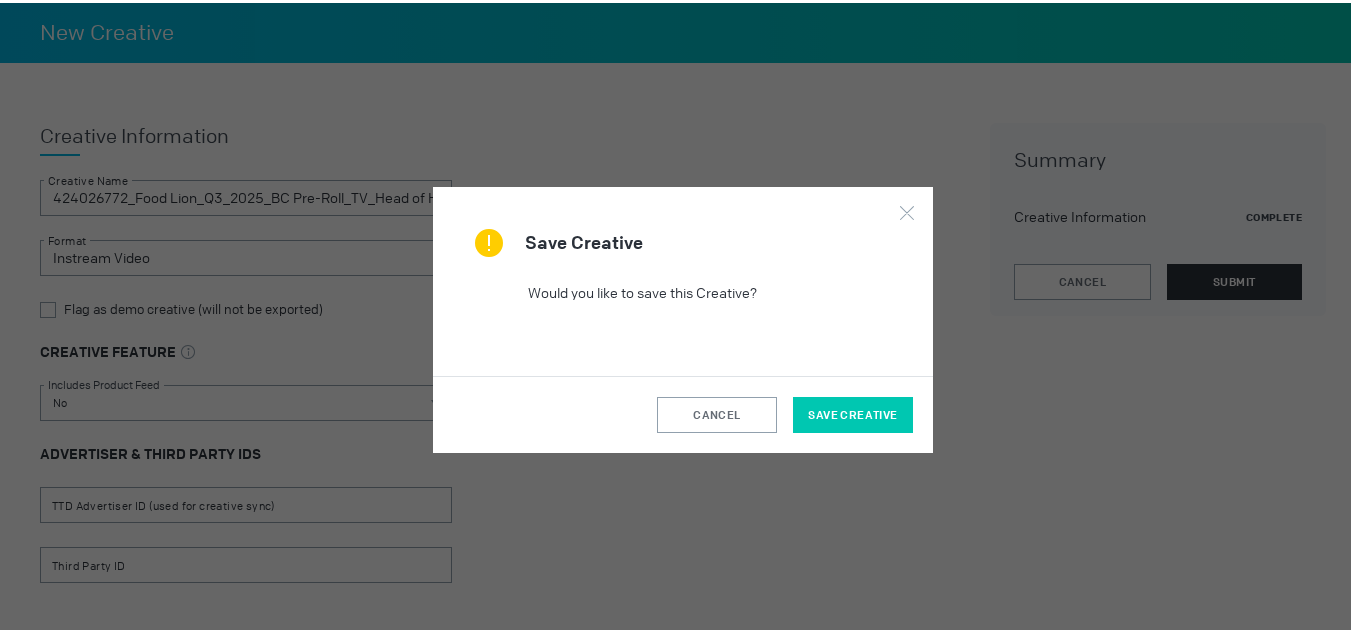 click on "Save Creative" at bounding box center [852, 412] 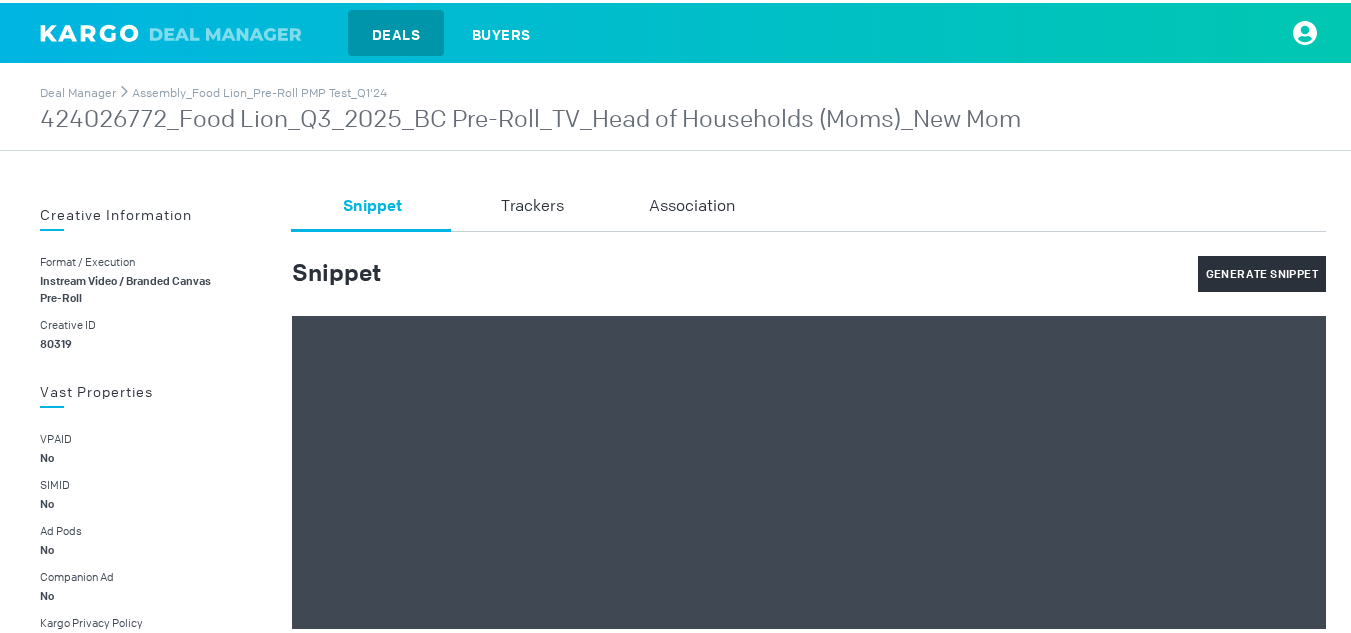click on "424026772_Food Lion_Q3_2025_BC Pre-Roll_TV_Head of Households (Moms)_New Mom" at bounding box center [530, 117] 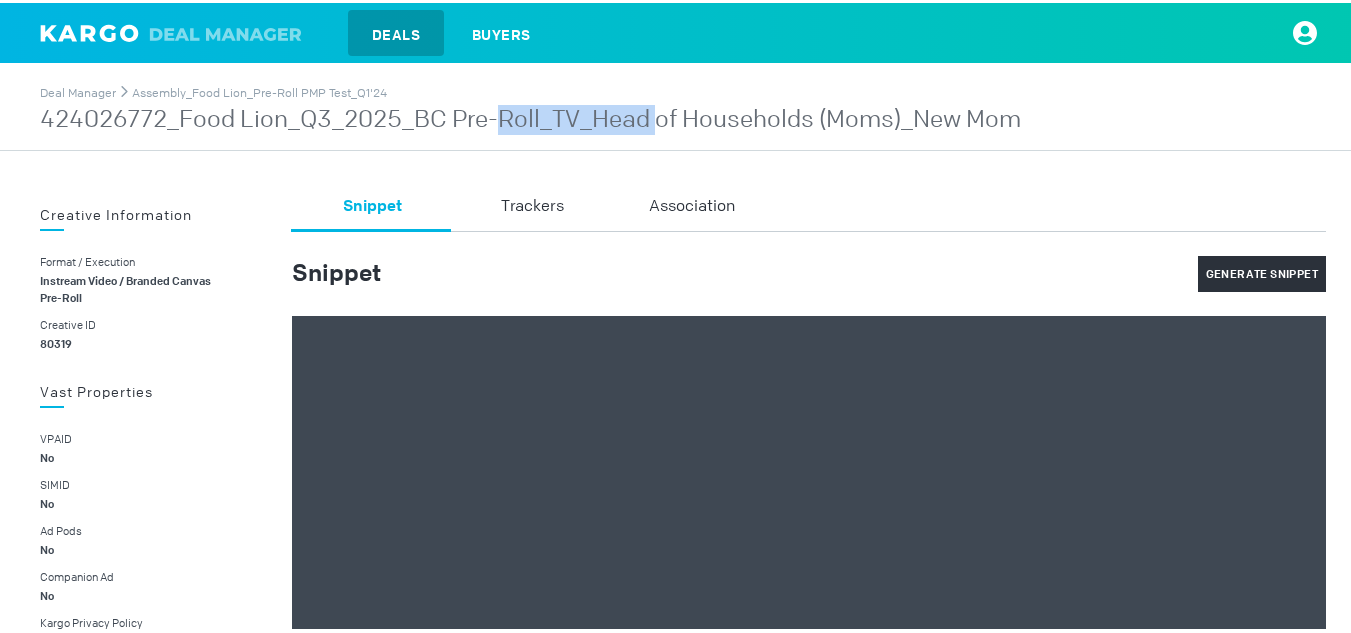 click on "424026772_Food Lion_Q3_2025_BC Pre-Roll_TV_Head of Households (Moms)_New Mom" at bounding box center (530, 117) 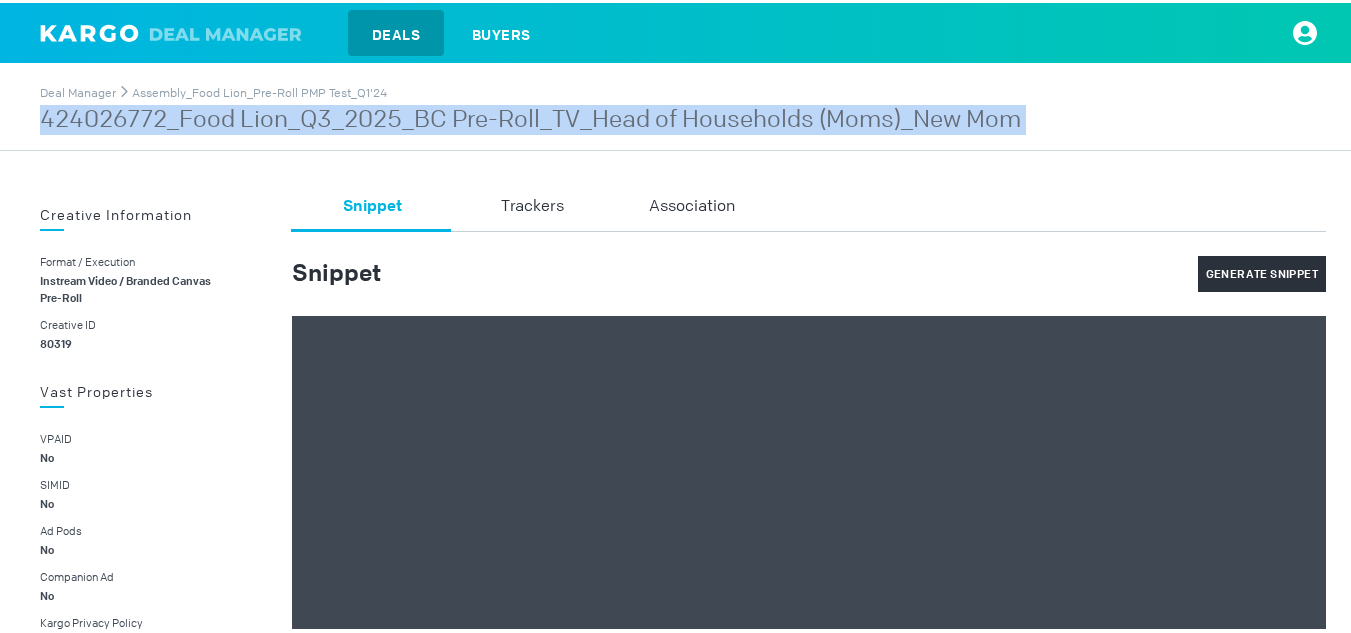 click on "424026772_Food Lion_Q3_2025_BC Pre-Roll_TV_Head of Households (Moms)_New Mom" at bounding box center [530, 117] 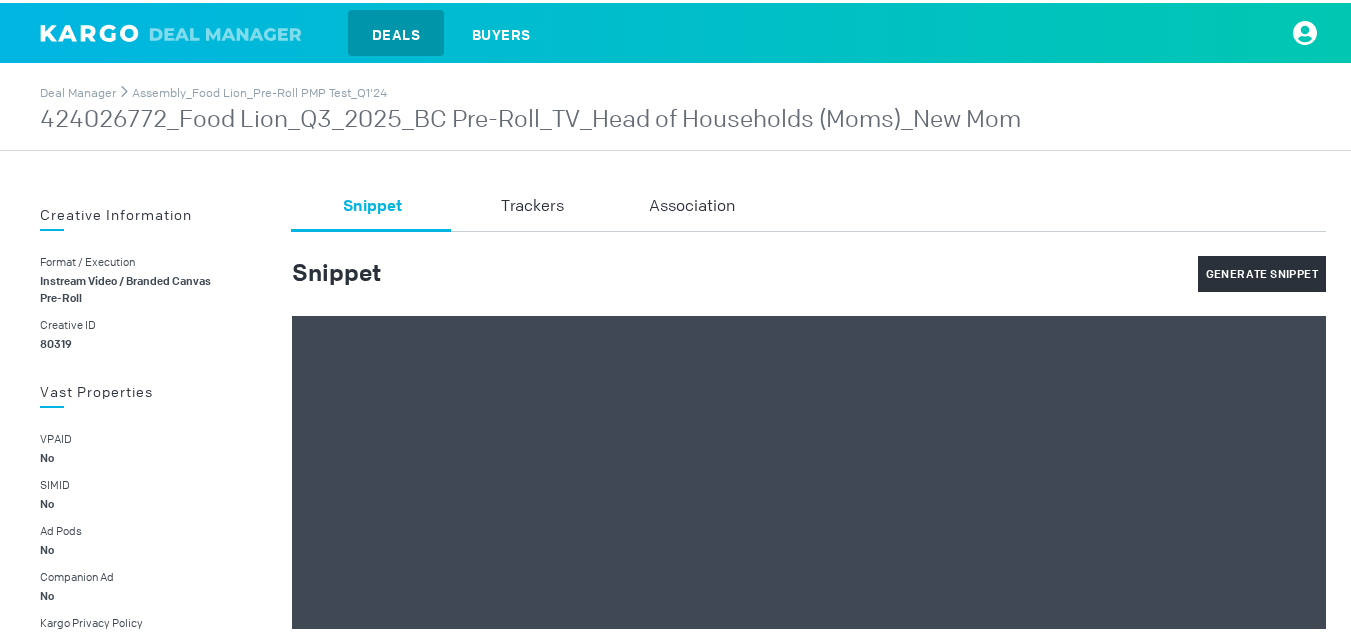click on "Snippet Trackers Association Snippet Generate Snippet" at bounding box center [809, 485] 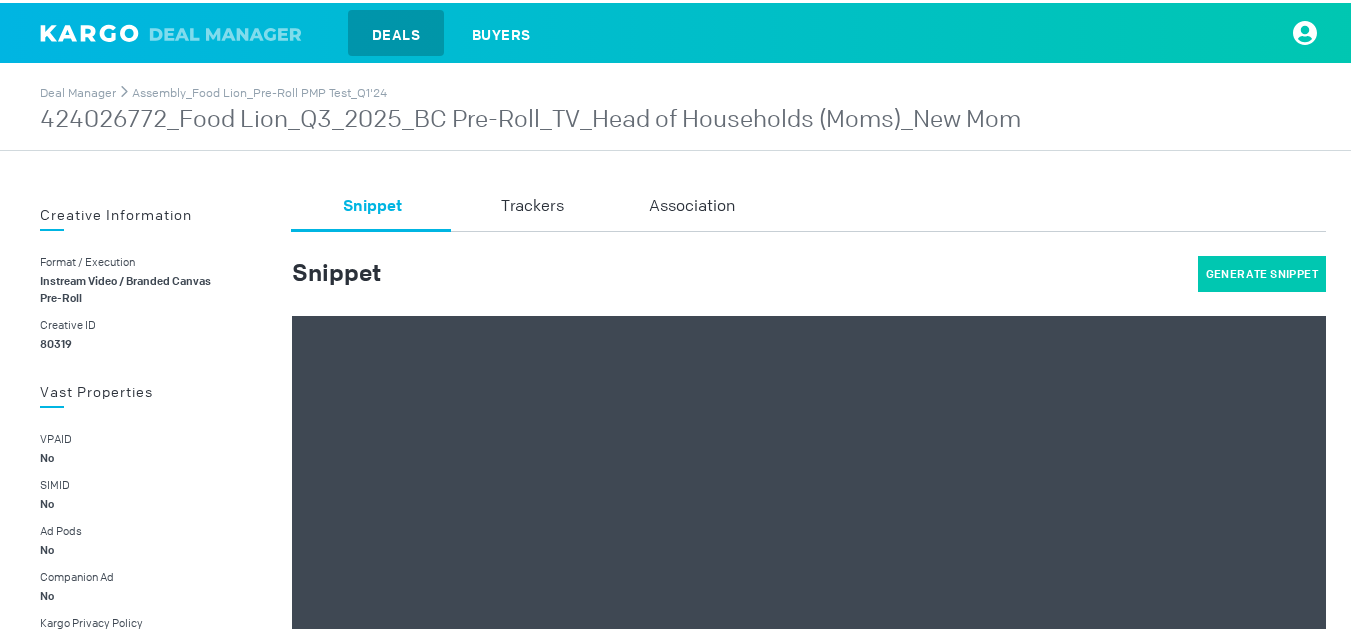 click on "Generate Snippet" at bounding box center [1262, 271] 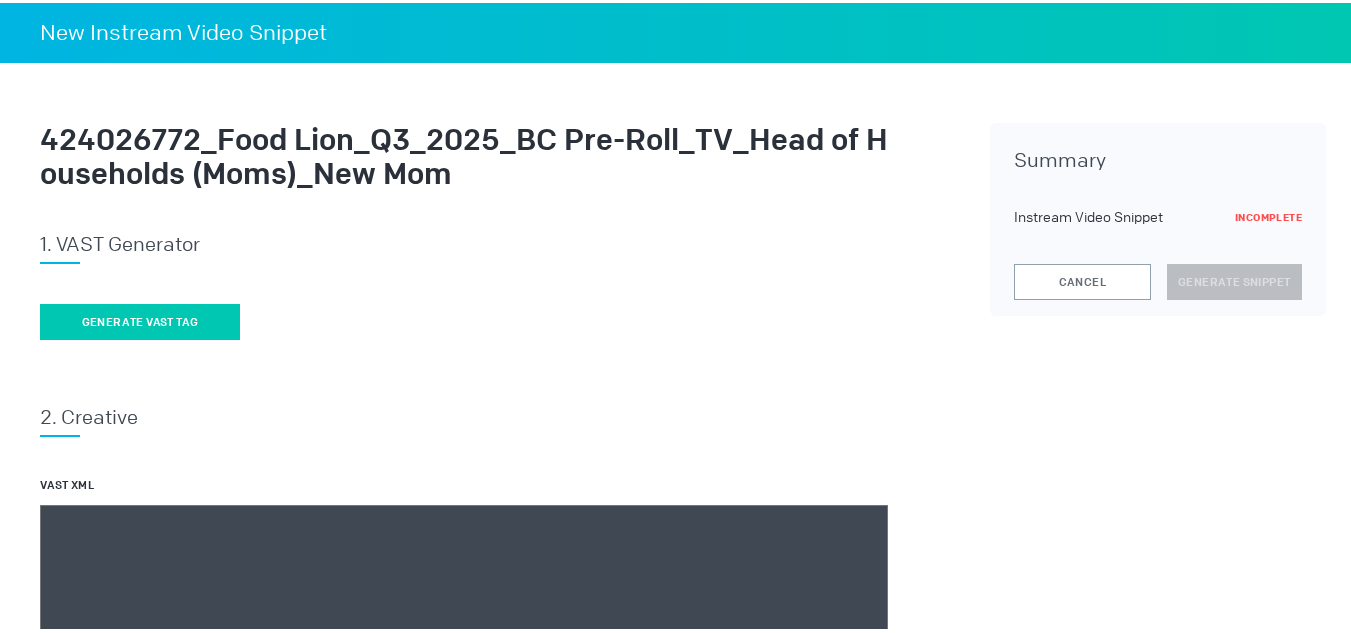 click on "Generate vast tag" at bounding box center [140, 319] 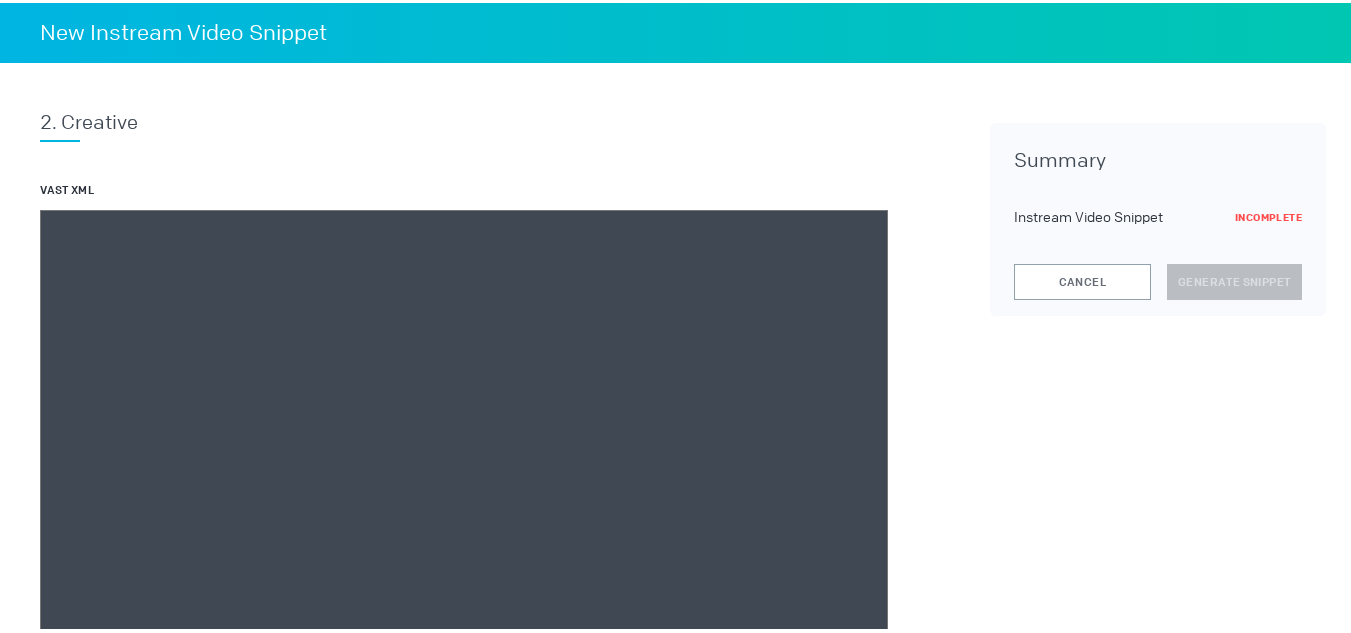 scroll, scrollTop: 297, scrollLeft: 0, axis: vertical 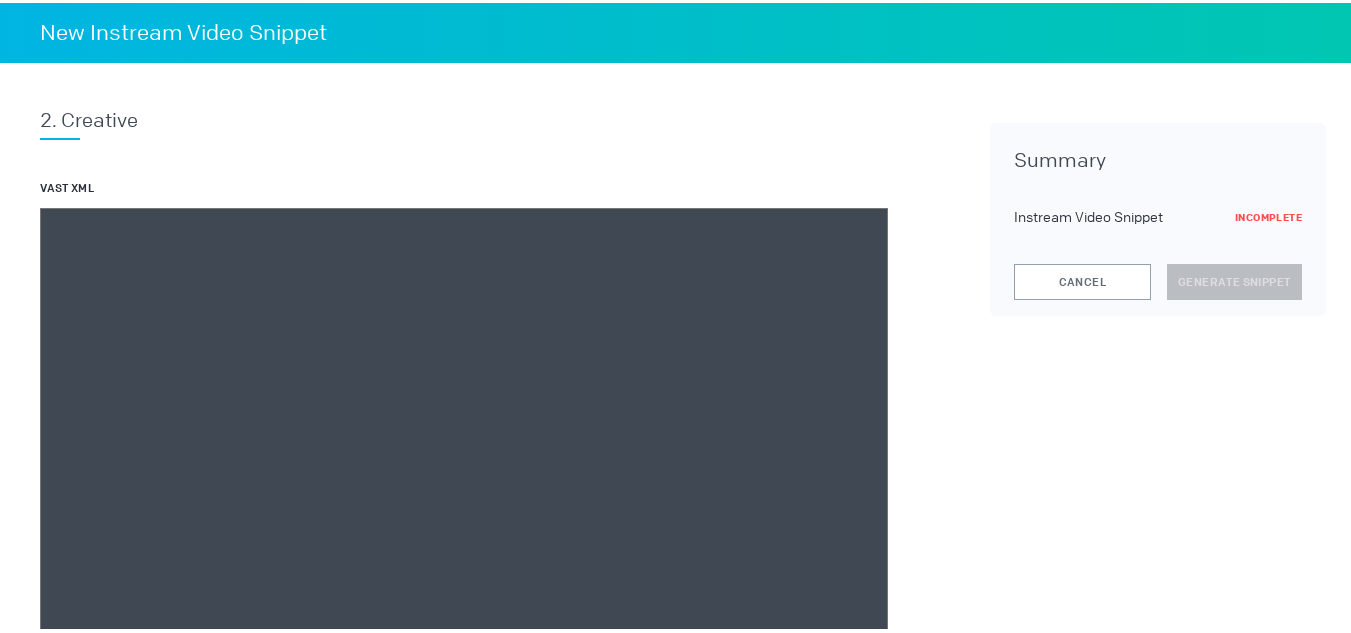 click at bounding box center [464, 485] 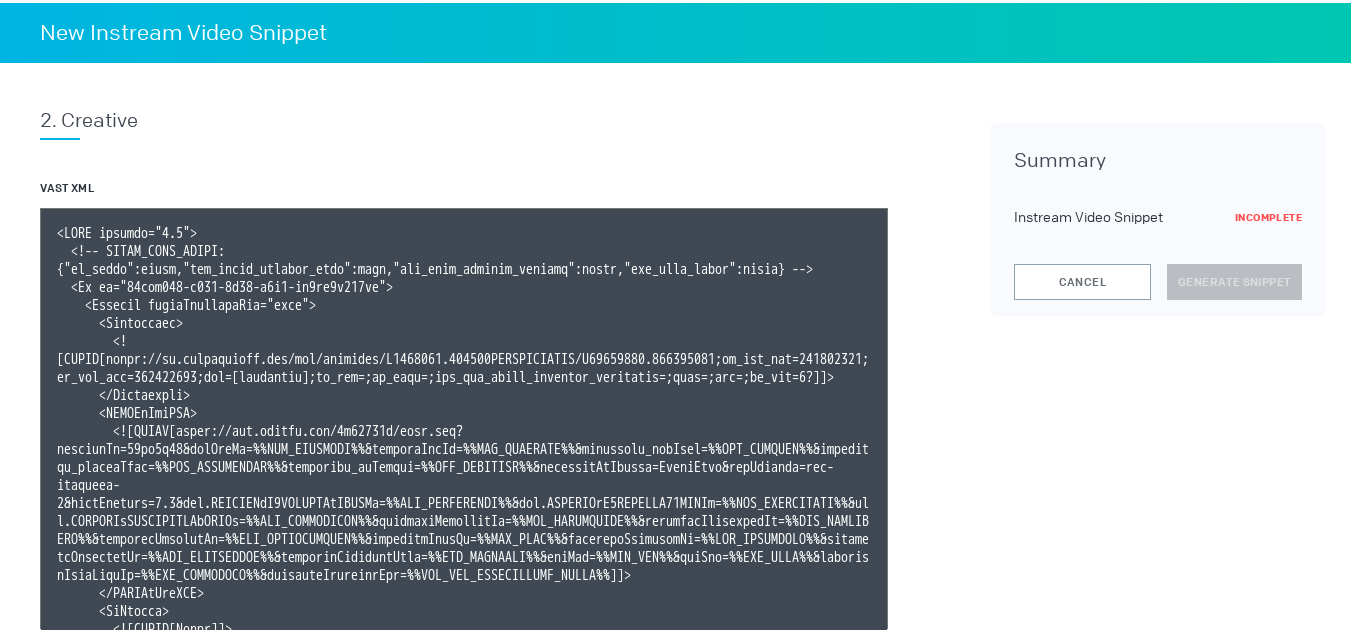 scroll, scrollTop: 119, scrollLeft: 0, axis: vertical 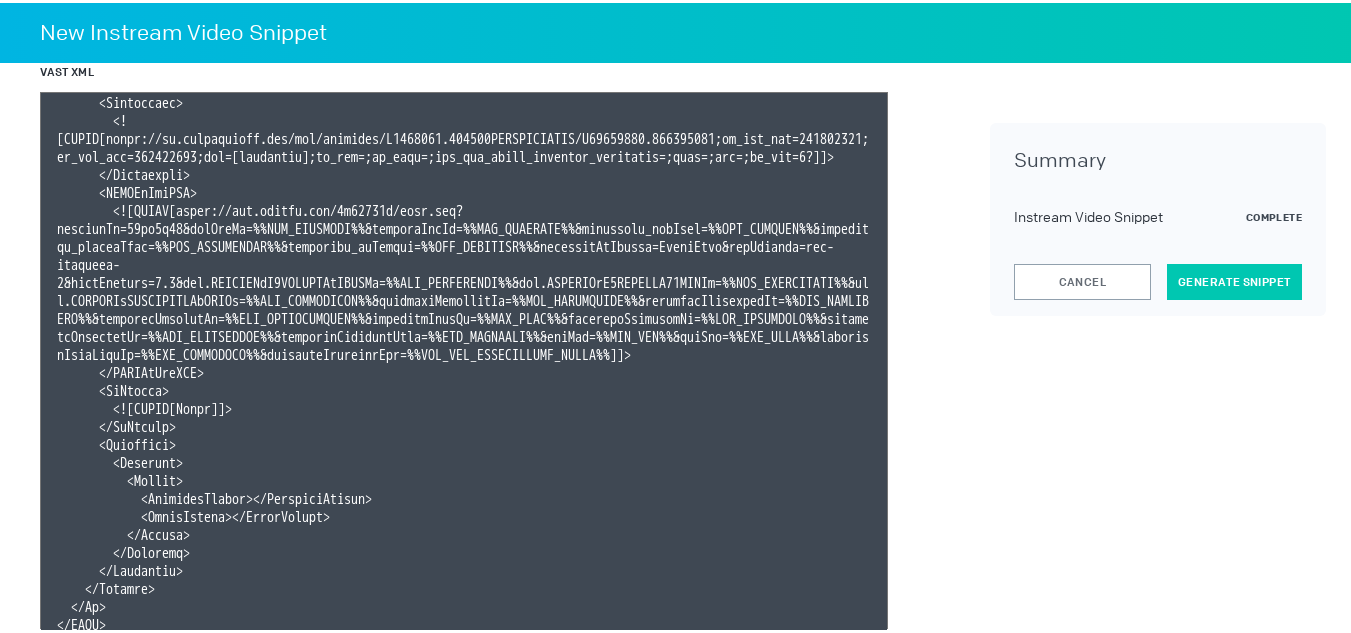 type on "<VAST version="3.0">
<!-- KARGO_VAST_PROPS: {"is_vpaid":false,"has_kargo_privacy_icon":true,"has_main_content_overlay":false,"has_vast_simid":false} -->
<Ad id="03acd029-d856-4d56-a9f8-bd8bc1c434ea">
<Wrapper allowMultipleAds="true">
<Impression>
<![CDATA[https://ad.doubleclick.net/ddm/trackimp/N1493122.284566THETRADEDESK/B33828150.424026772;dc_trk_aid=617026395;dc_trk_cid=237414074;ord=[timestamp];dc_lat=;dc_rdid=;tag_for_child_directed_treatment=;tfua=;ltd=;dc_tdv=1?]]>
</Impression>
<VASTAdTagURI>
<![CDATA[https://ads.celtra.com/3b57336c/vast.xml?accountId=13be8f66&iosAdvId=%%TTD_DEVICEID%%&androidAdvId=%%TTD_DEVICEID%%&tradedesk_zipCode=%%TTD_ZIPCODE%%&tradedesk_deviceType=%%TTD_DEVICETYPE%%&tradedesk_adFormat=%%TTD_ADFORMAT%%&externalAdServer=TradeDesk&tagVersion=url-standard-7&vastVersion=2.0&eas.JSVUVERfQ1JFQVRJVkVJRCUl=%%TTD_CREATIVEID%%&eas.JSVUVERfQ0FNUEFJR05JRCUl=%%TTD_CAMPAIGNID%%&eas.JSVUVERfREVWSUNFVFlQRSUl=%%TTD_DEVICETYPE%%&externalCreativeId=%%TTD_...]]>" 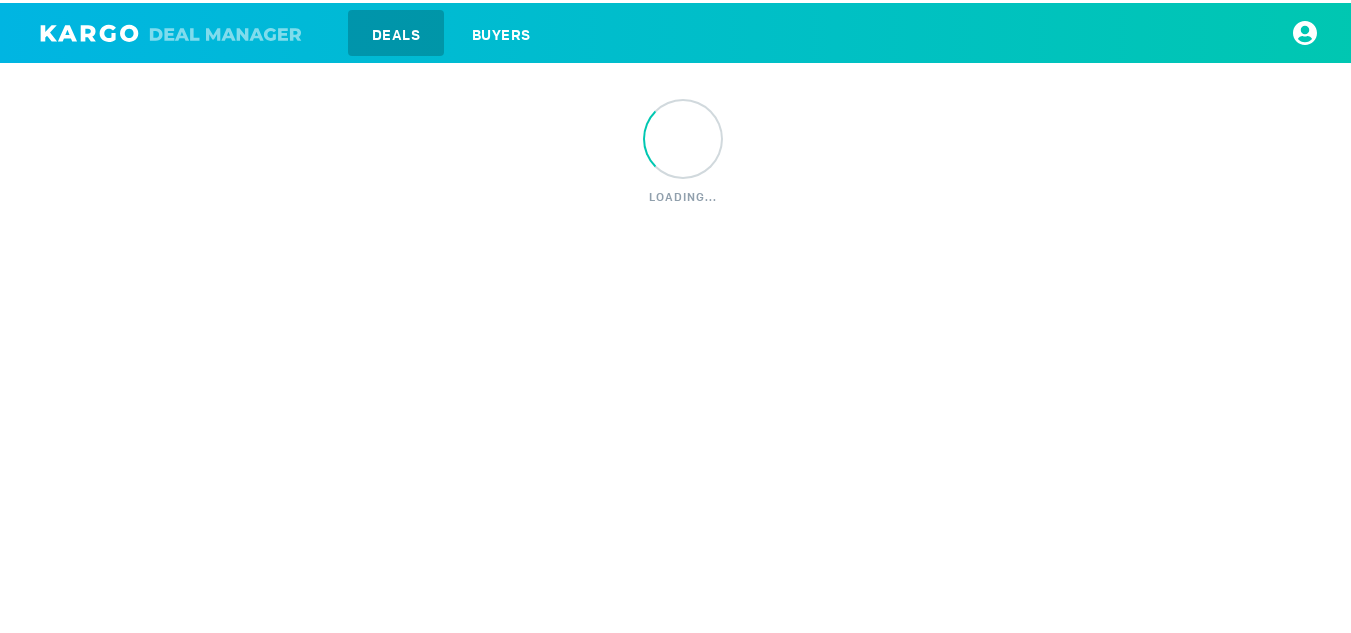 scroll, scrollTop: 0, scrollLeft: 0, axis: both 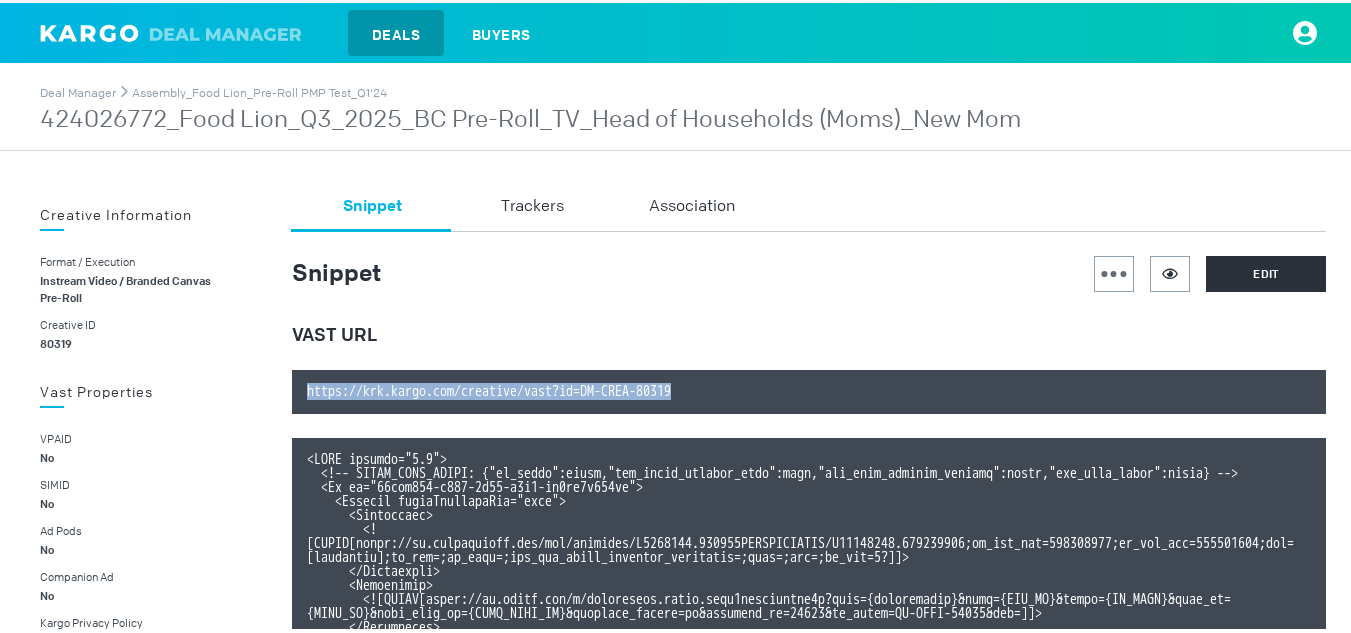 drag, startPoint x: 853, startPoint y: 387, endPoint x: 300, endPoint y: 393, distance: 553.03253 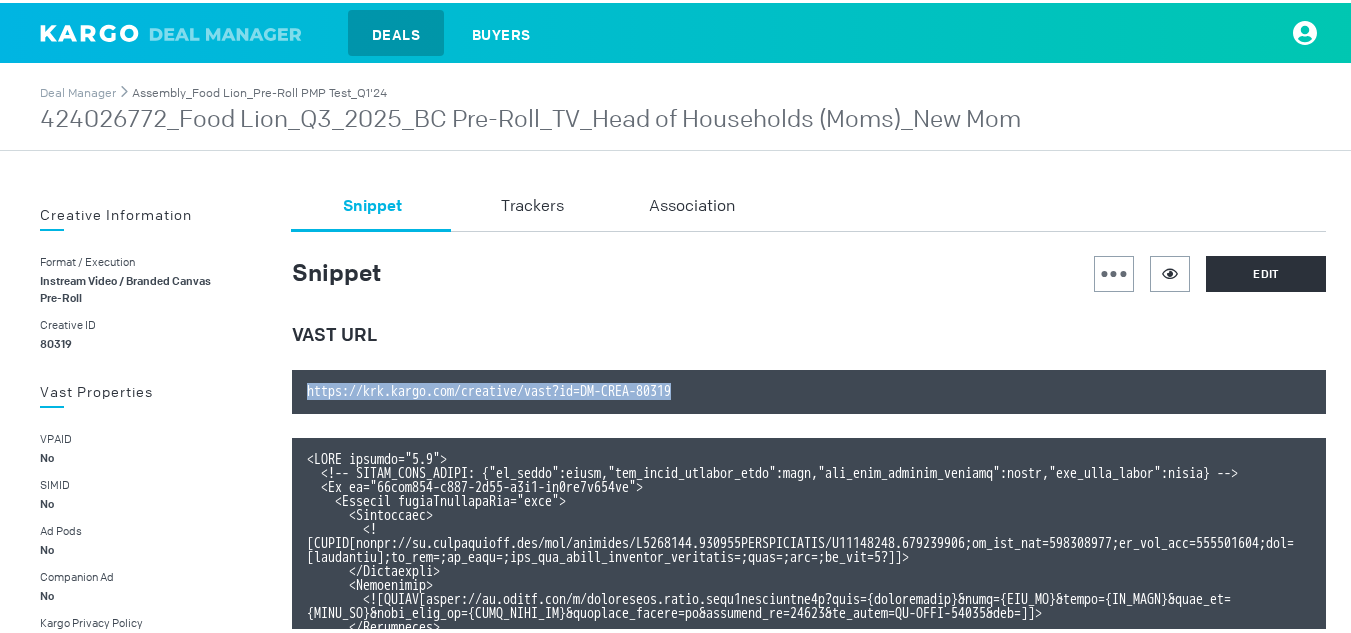 click on "Assembly_Food Lion_Pre-Roll PMP Test_Q1'24" at bounding box center [259, 90] 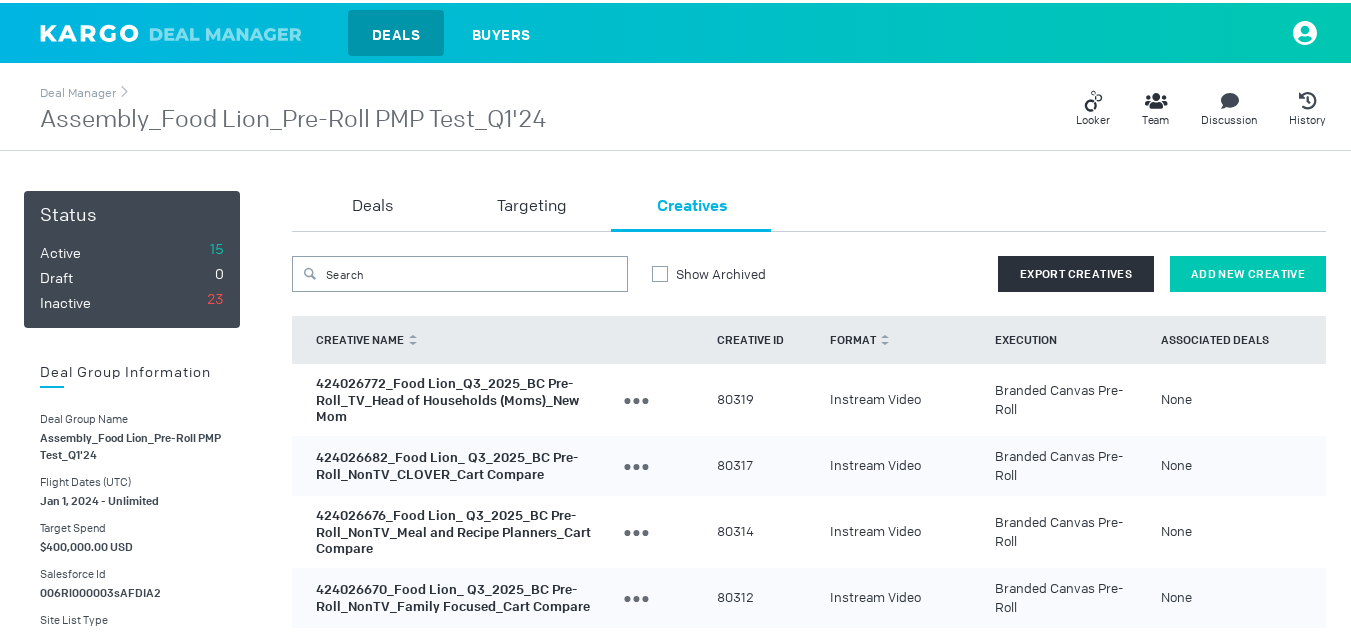 click on "Add New Creative" at bounding box center (1248, 271) 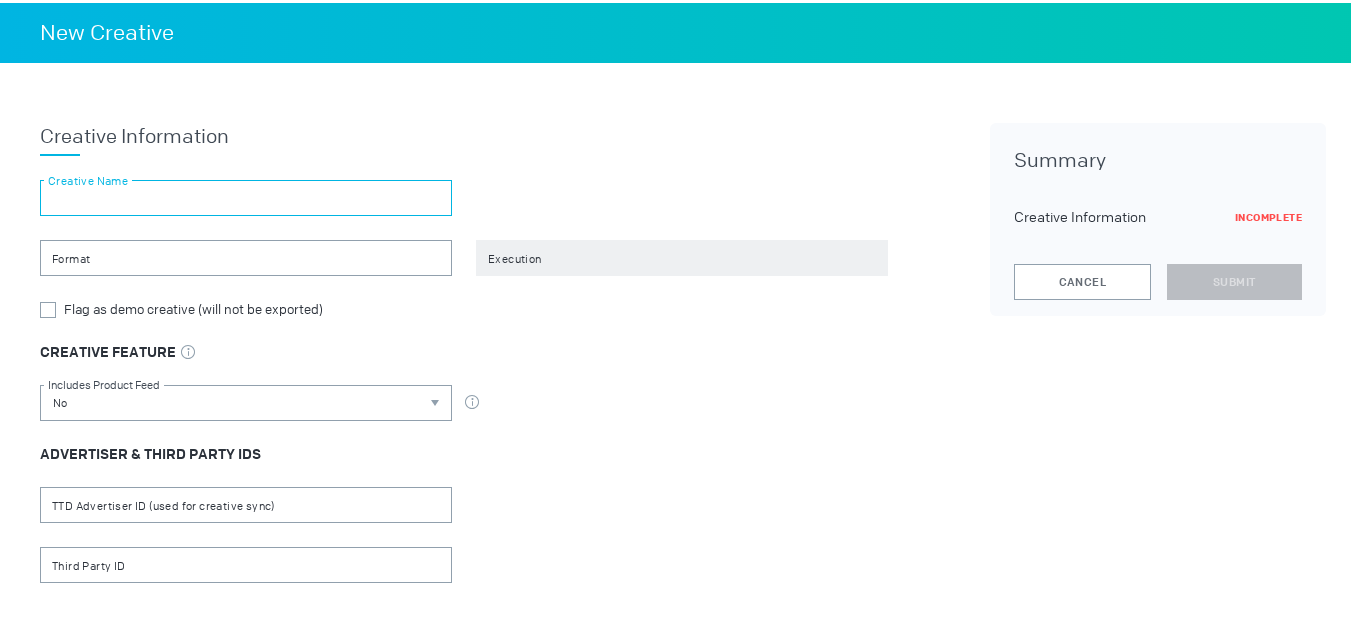 click at bounding box center (246, 195) 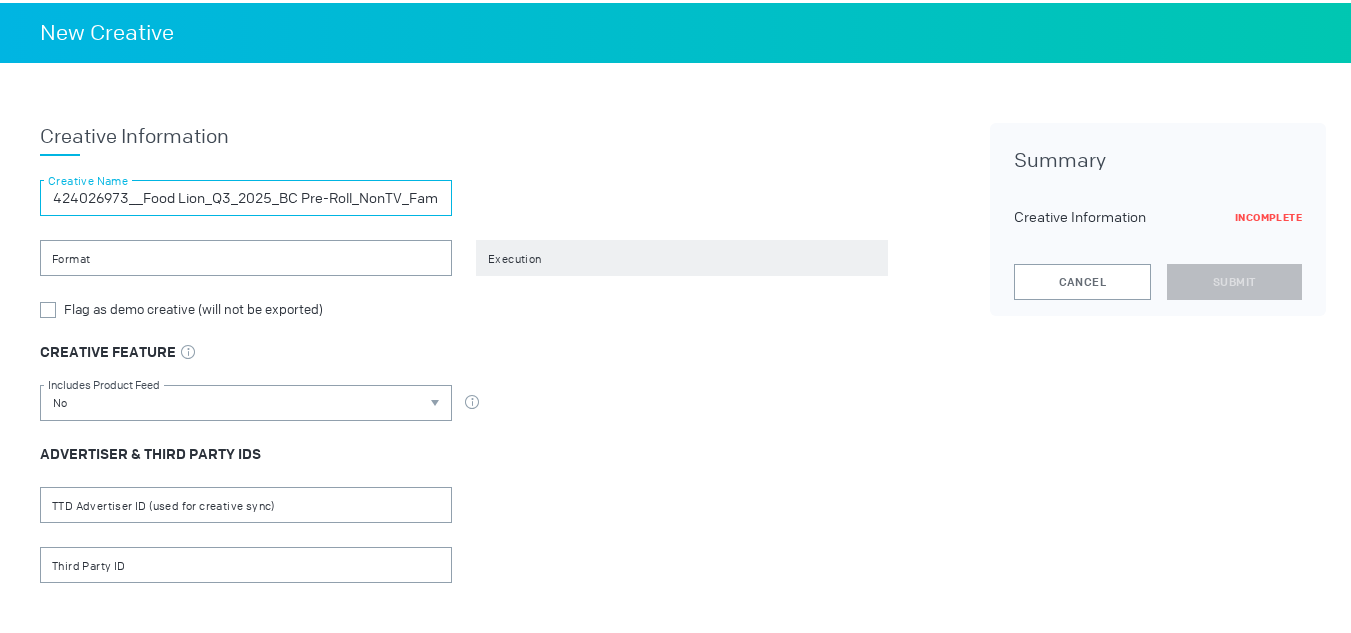 scroll, scrollTop: 0, scrollLeft: 110, axis: horizontal 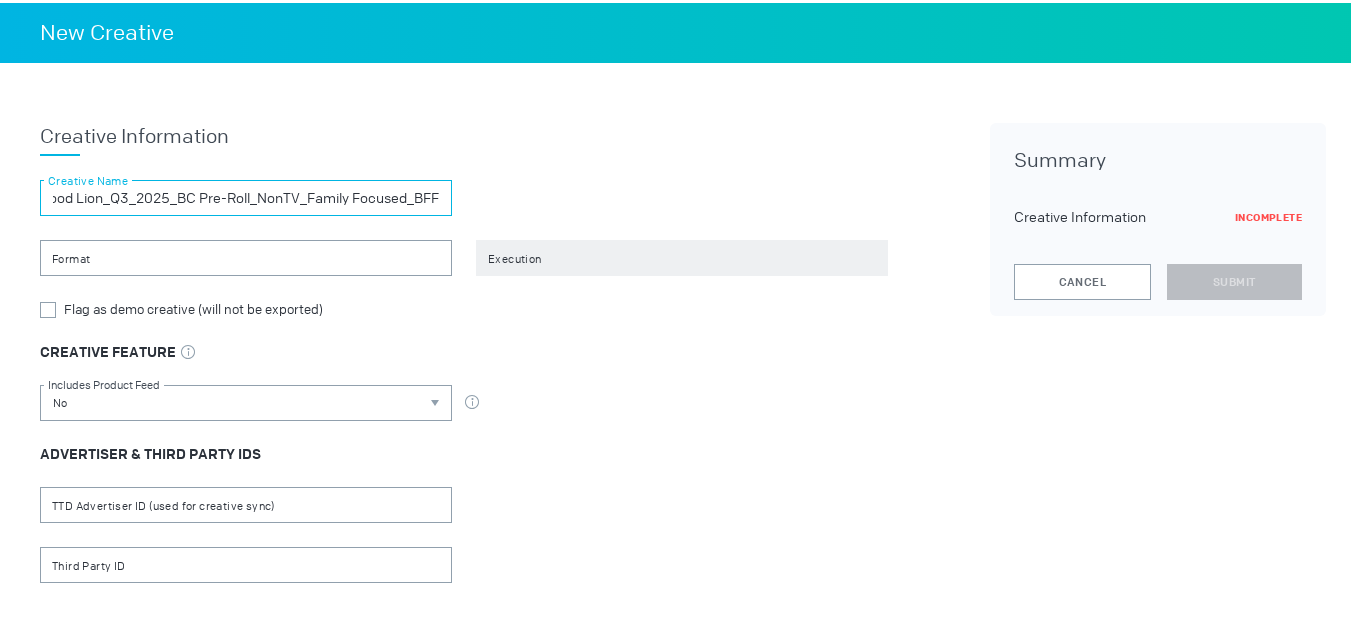 type on "424026973__Food Lion_Q3_2025_BC Pre-Roll_NonTV_Family Focused_BFF" 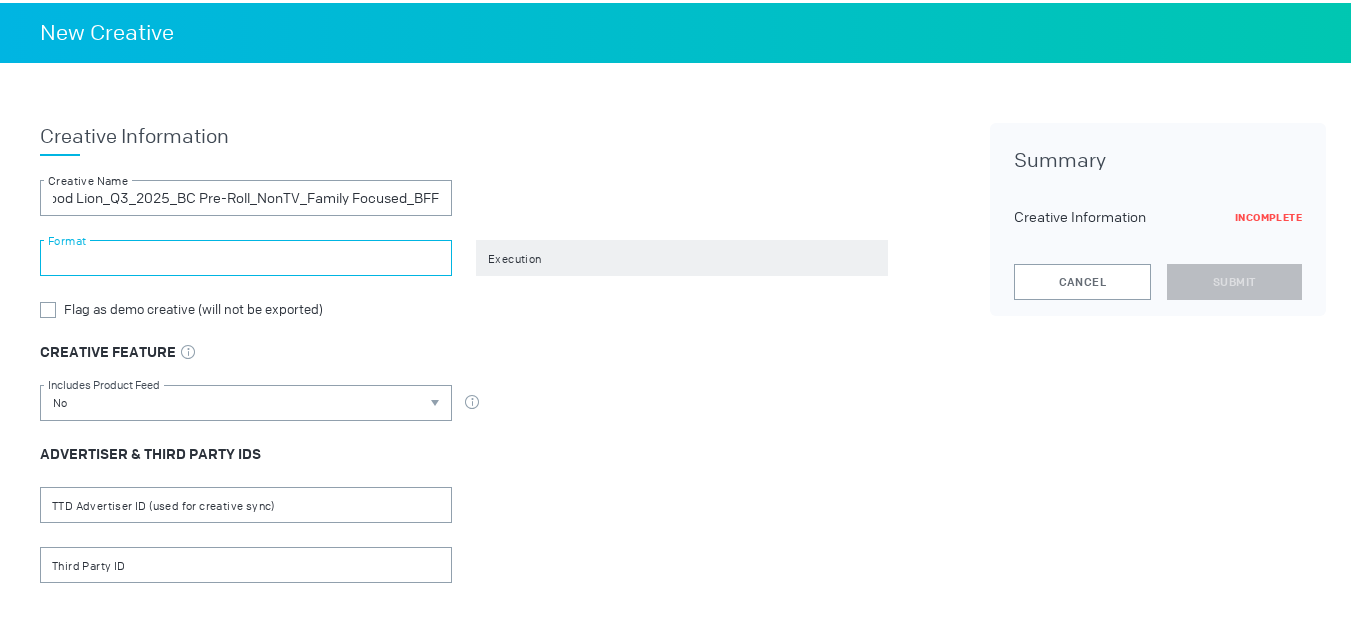scroll, scrollTop: 0, scrollLeft: 0, axis: both 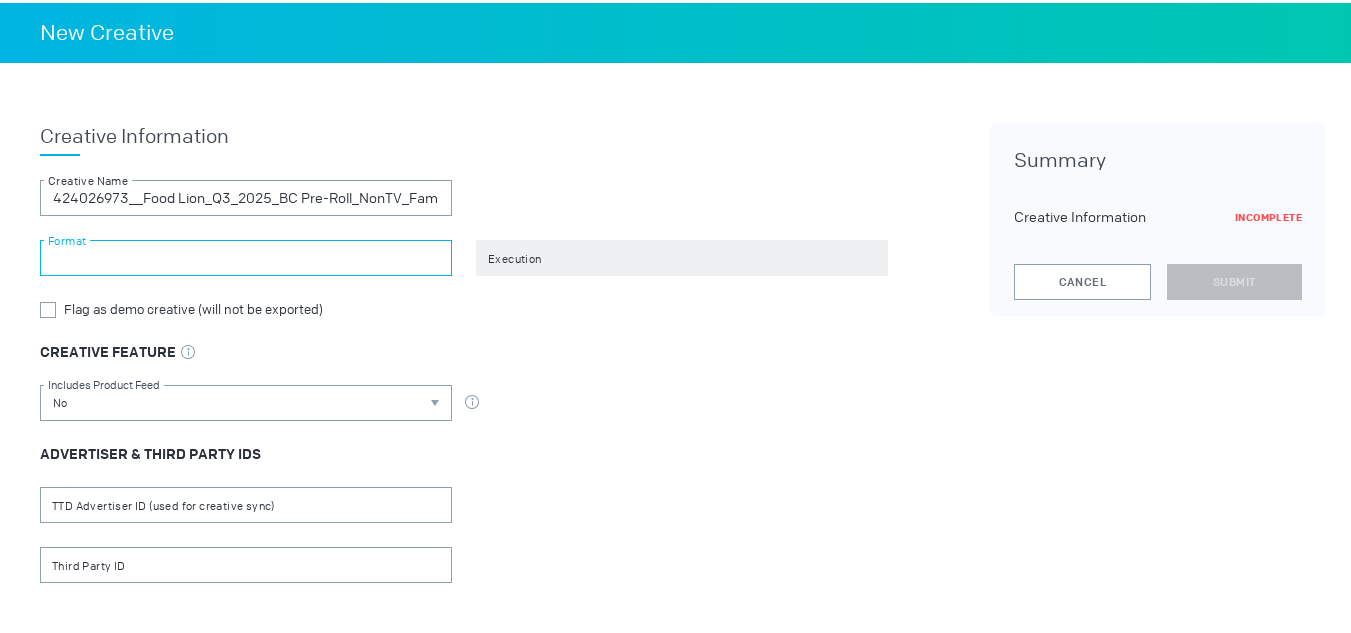 click at bounding box center [246, 255] 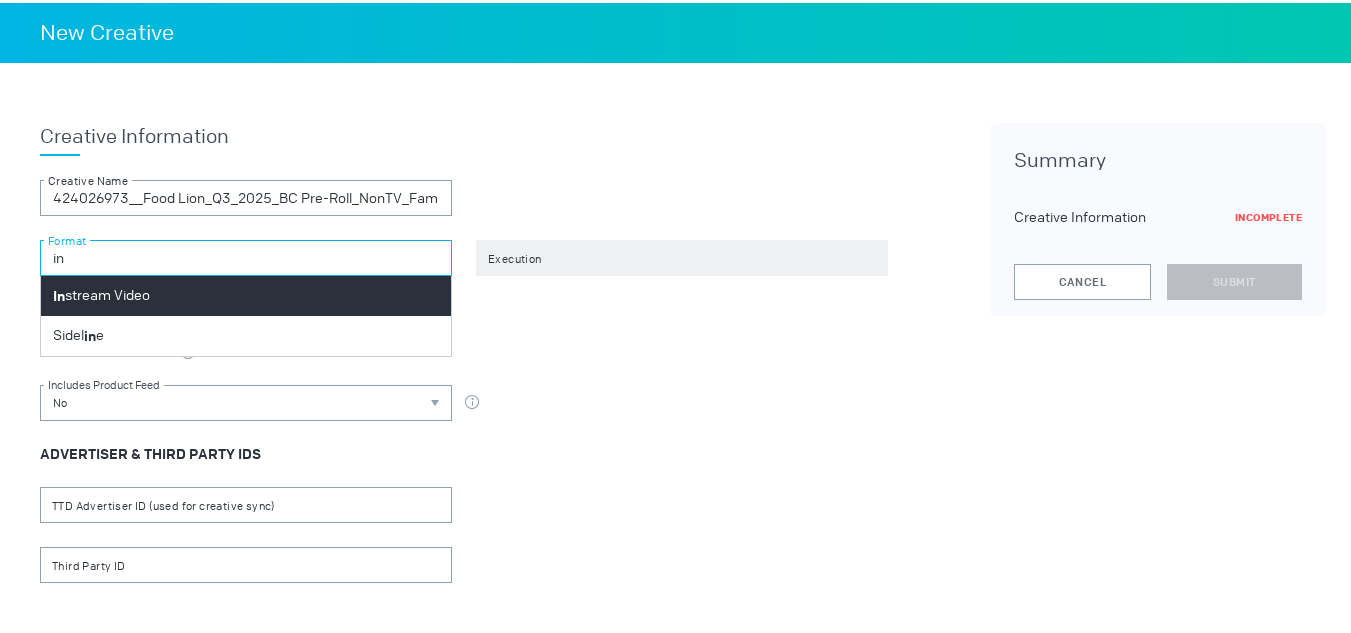 type on "in" 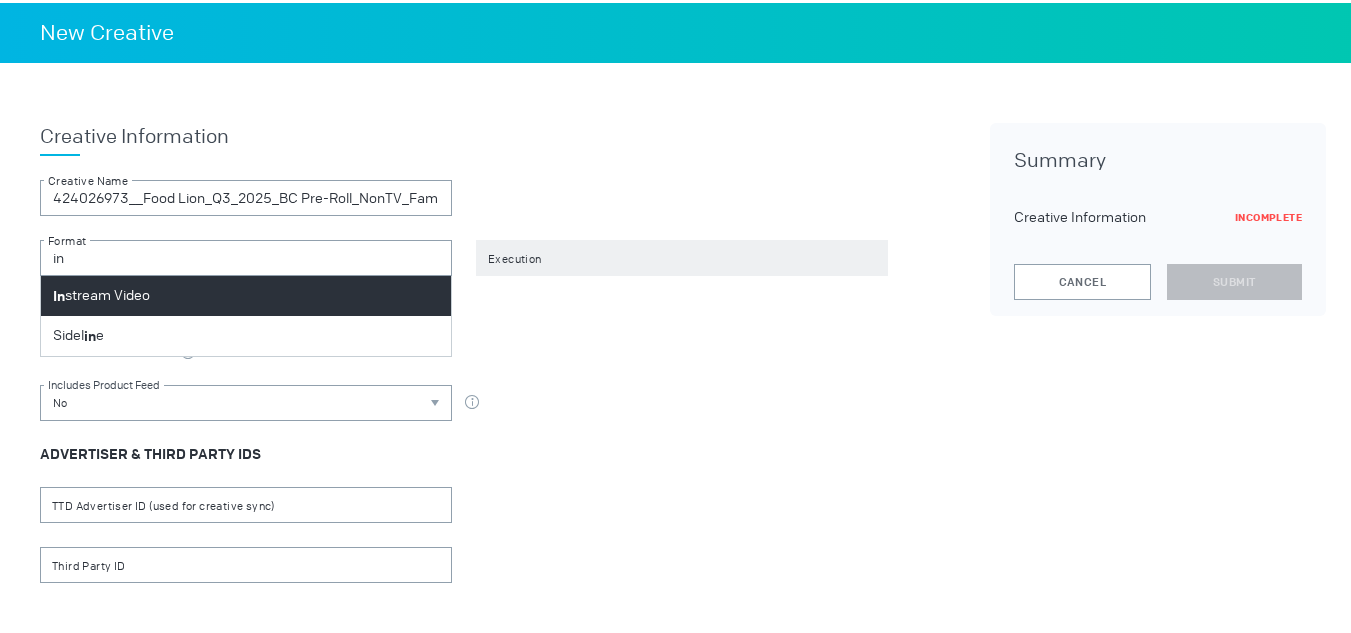 click on "In stream Video" at bounding box center (246, 293) 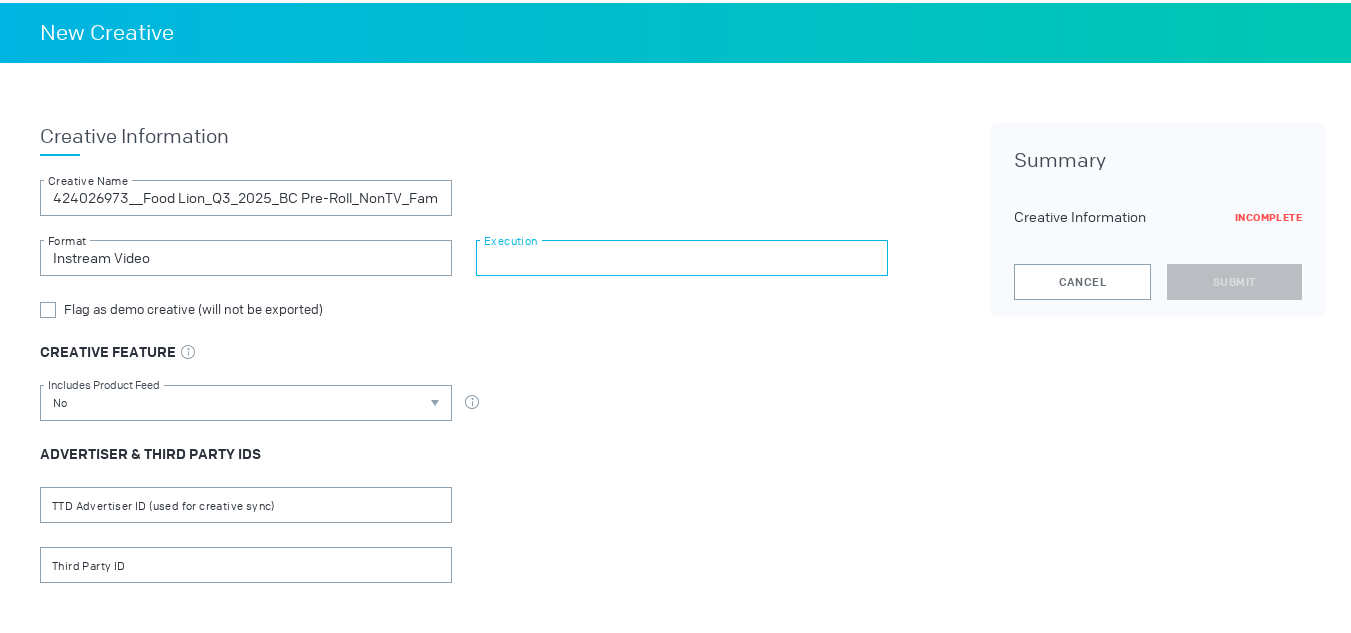 click at bounding box center [682, 255] 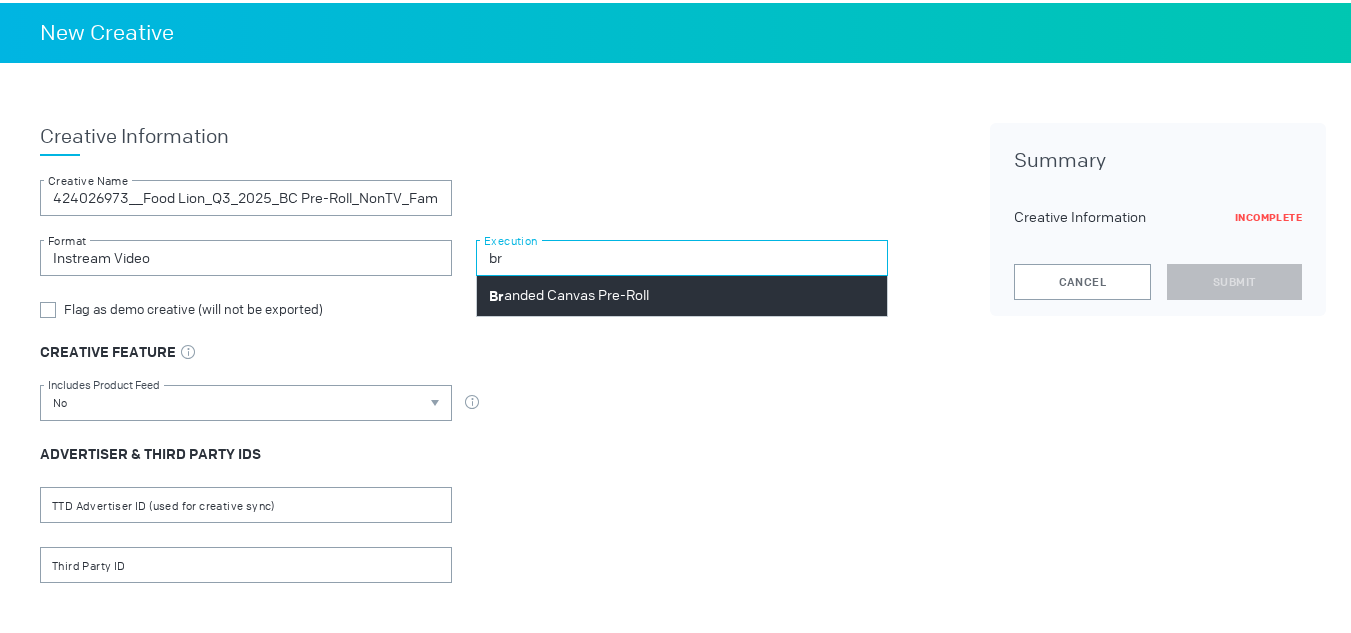 type on "br" 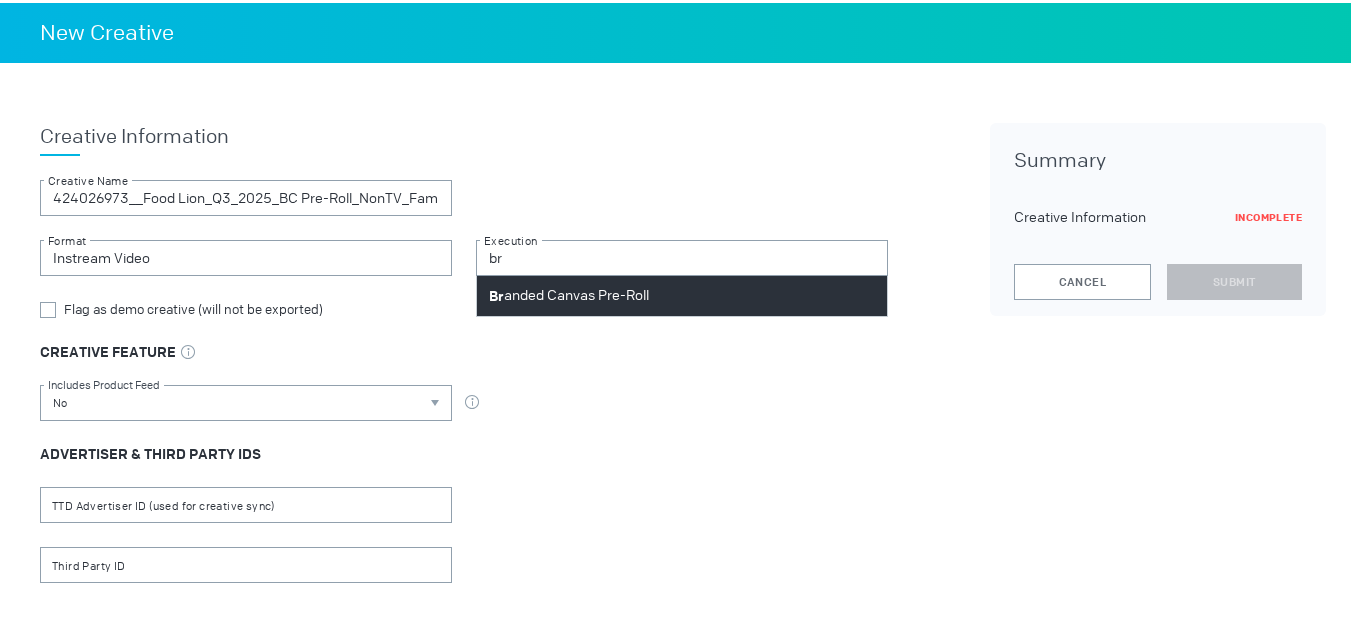 click on "Br anded Canvas Pre-Roll" at bounding box center [569, 293] 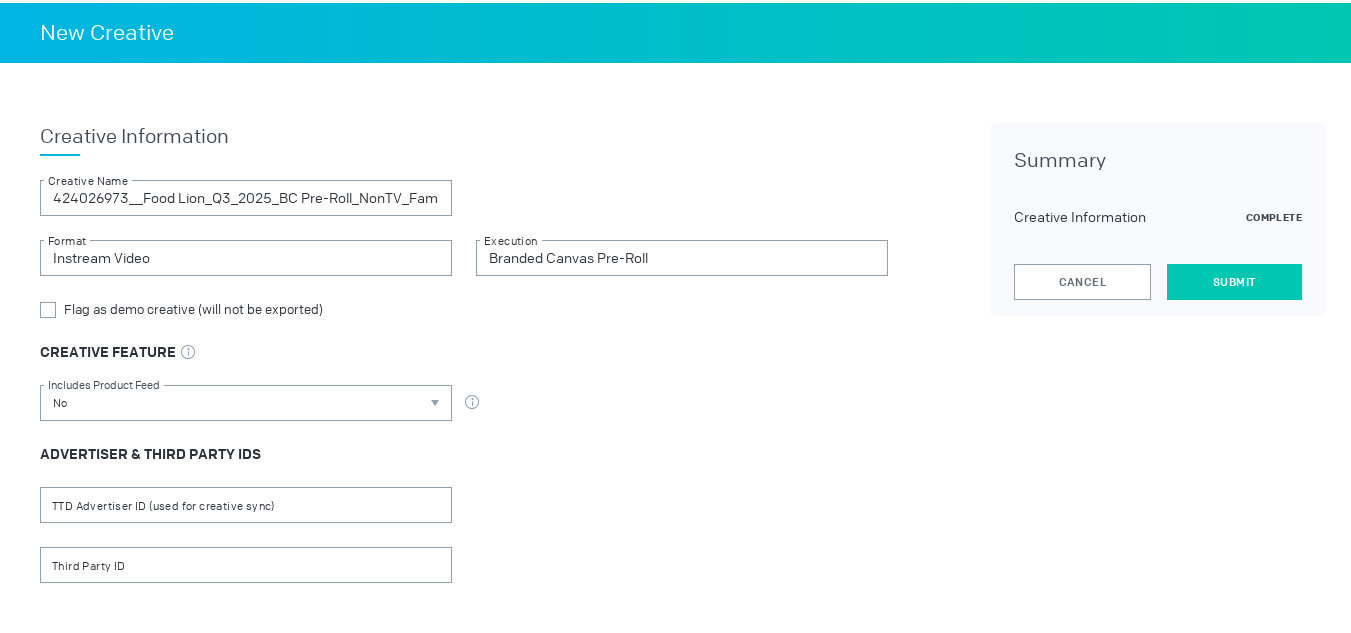 click on "Submit" at bounding box center [1234, 279] 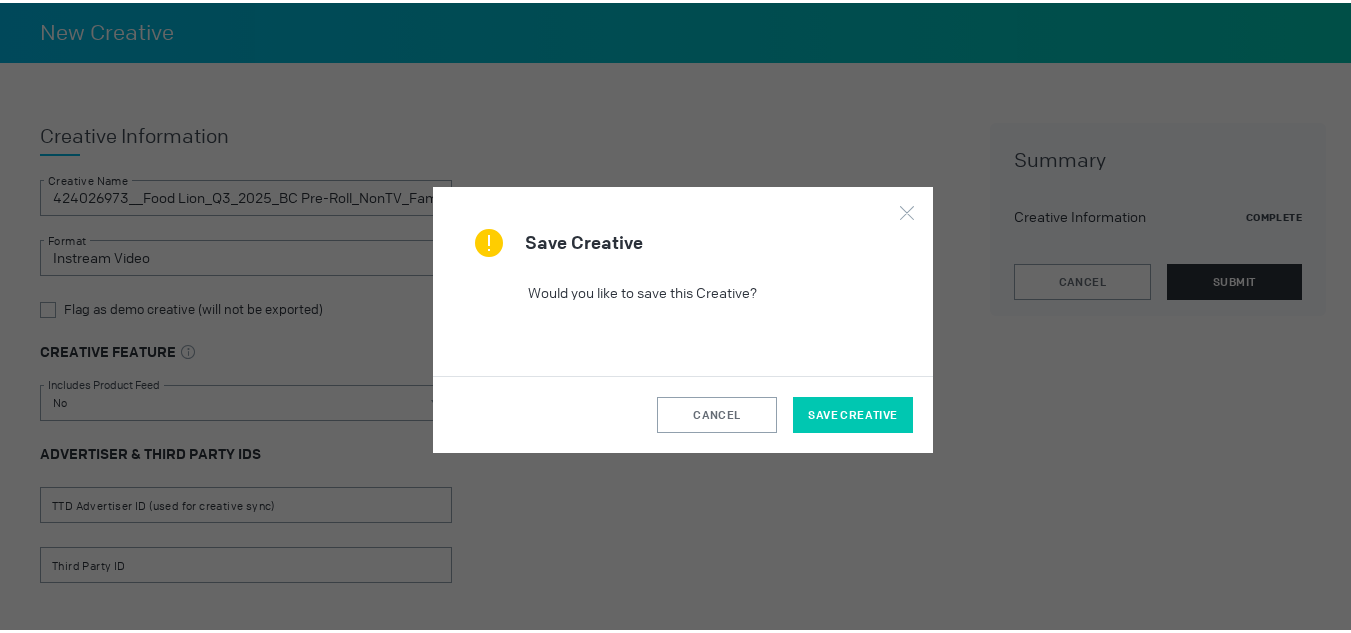 click on "Save Creative" at bounding box center (853, 412) 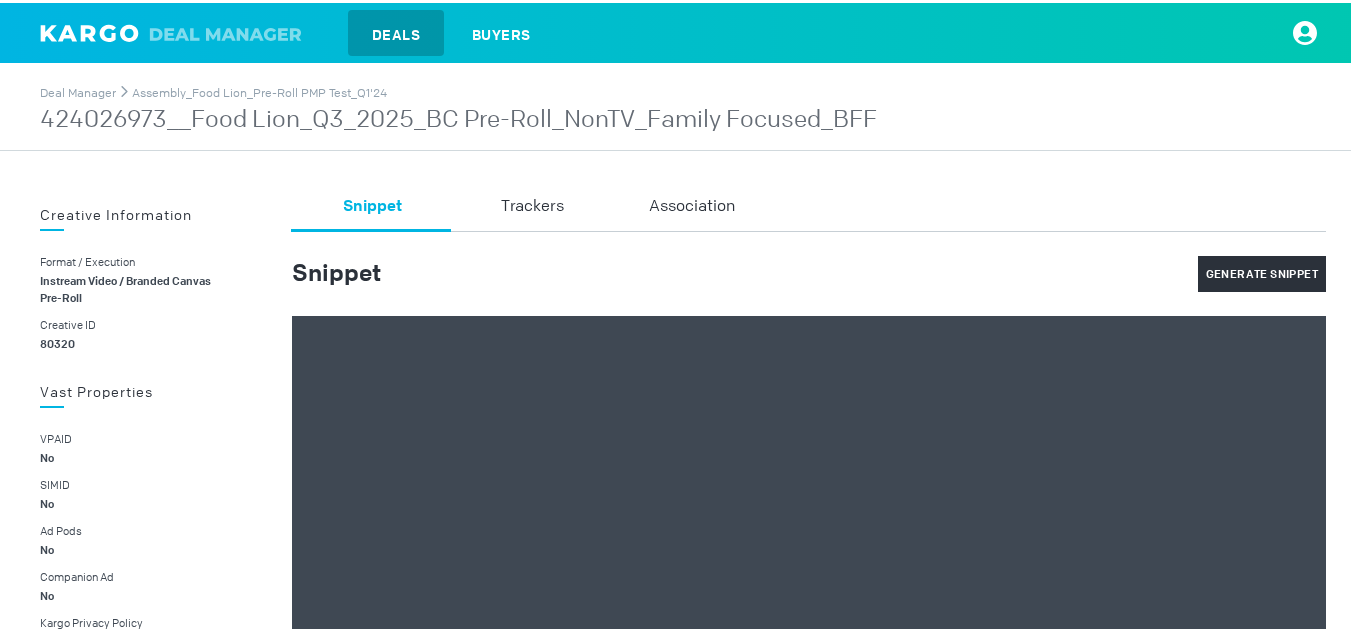 click on "424026973__Food Lion_Q3_2025_BC Pre-Roll_NonTV_Family Focused_BFF" at bounding box center (458, 117) 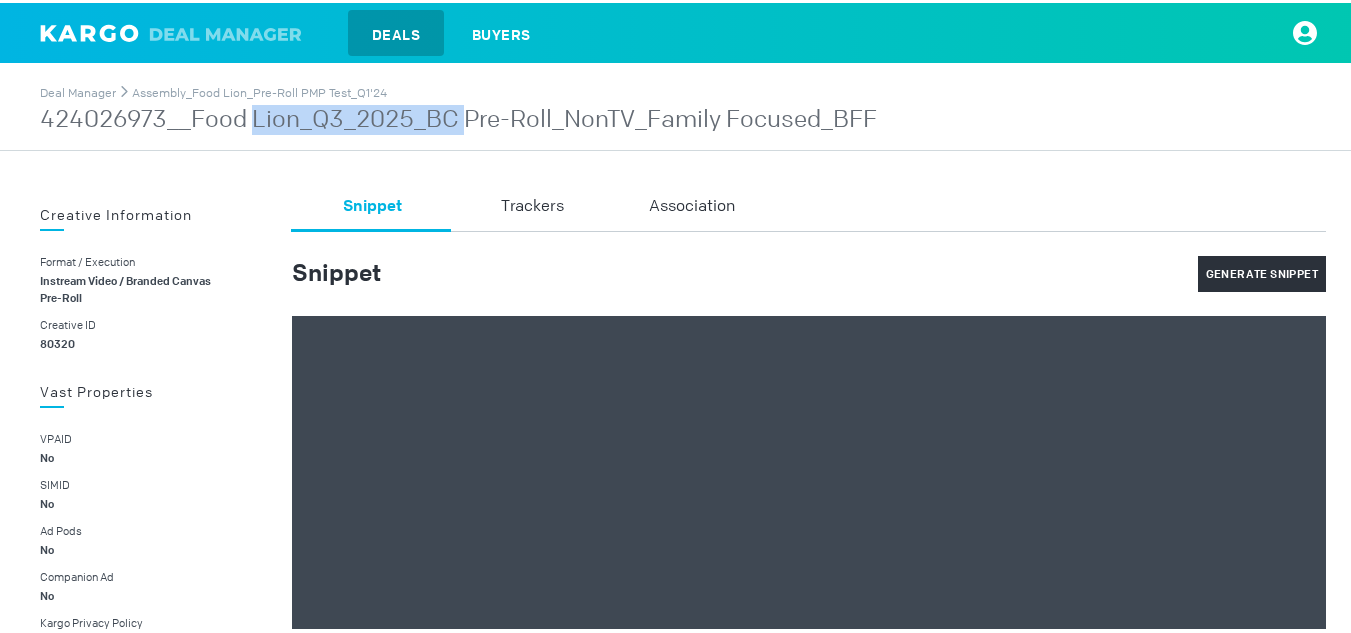 click on "424026973__Food Lion_Q3_2025_BC Pre-Roll_NonTV_Family Focused_BFF" at bounding box center [458, 117] 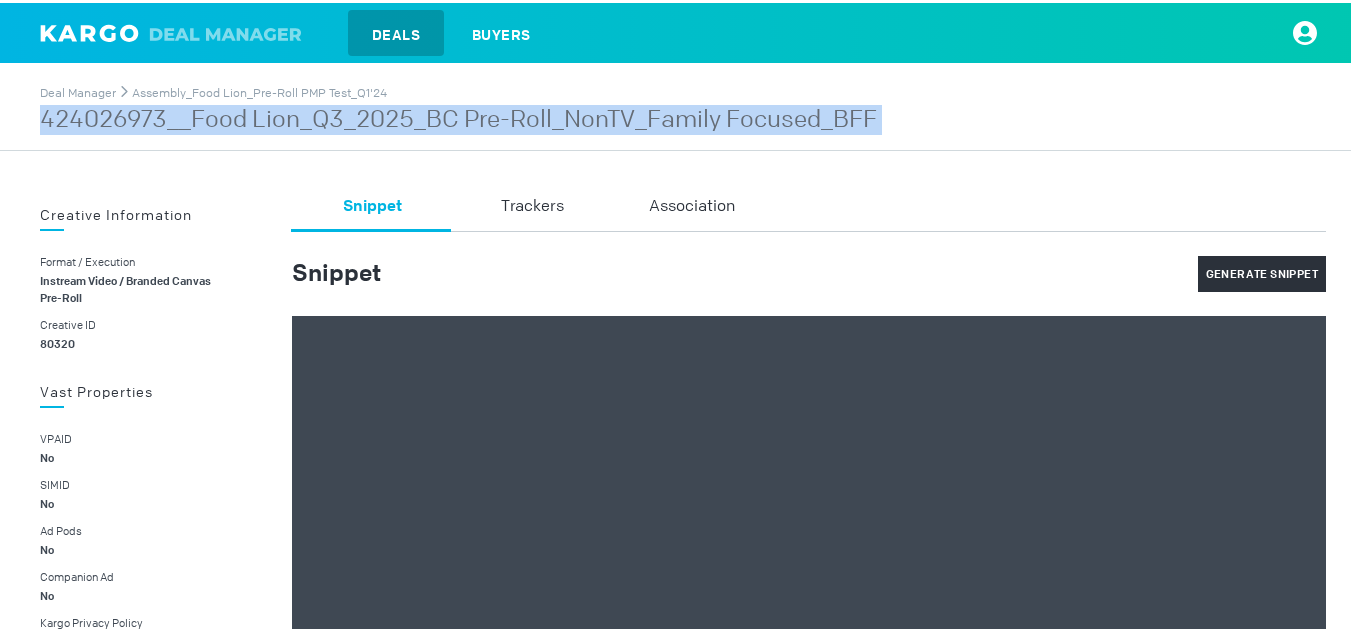 click on "424026973__Food Lion_Q3_2025_BC Pre-Roll_NonTV_Family Focused_BFF" at bounding box center [458, 117] 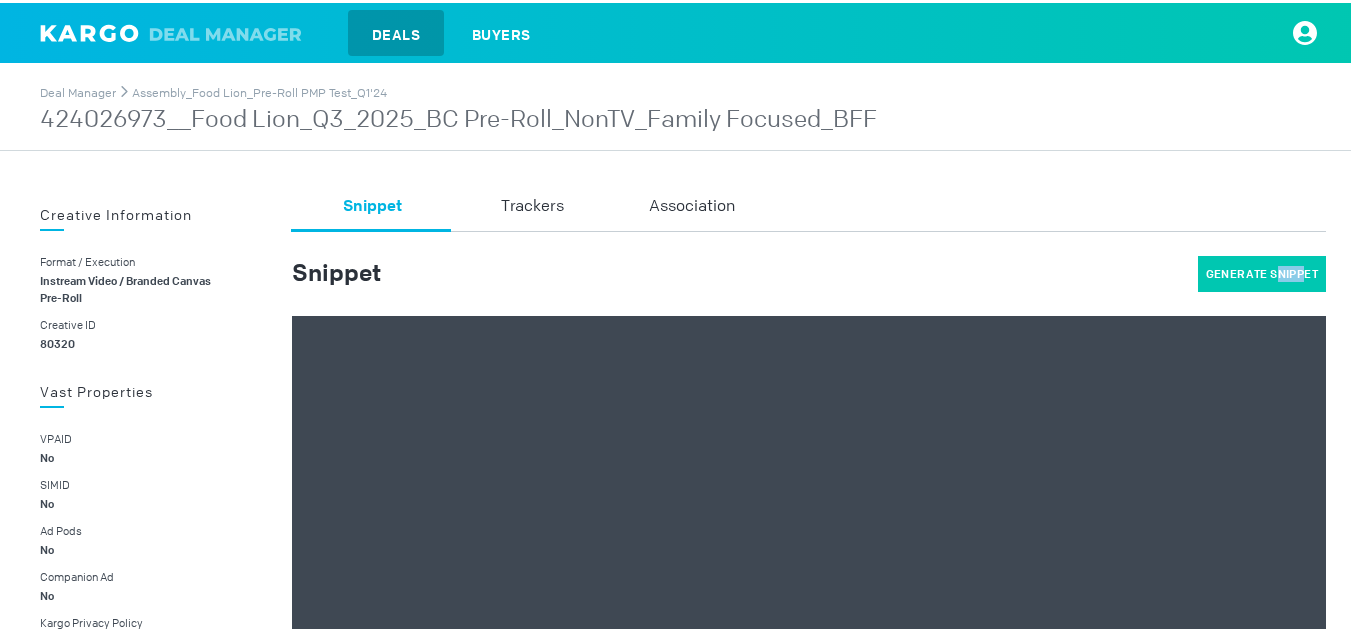 drag, startPoint x: 1291, startPoint y: 252, endPoint x: 1262, endPoint y: 263, distance: 31.016125 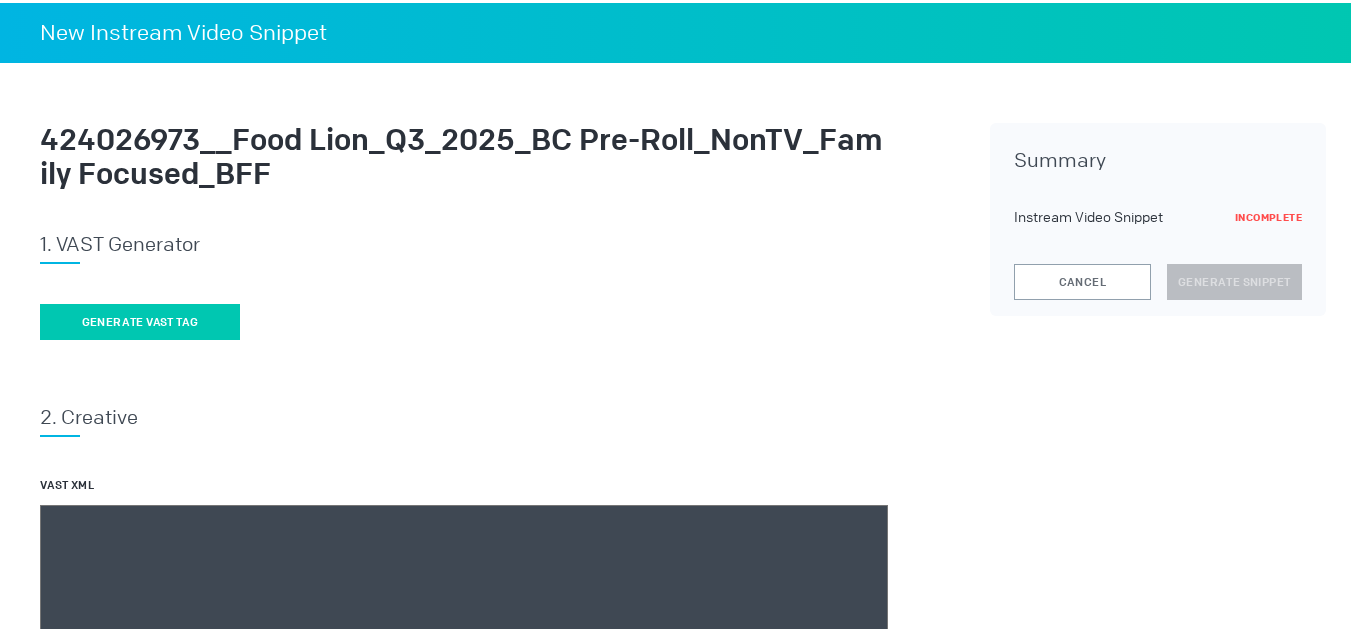click on "Generate vast tag" at bounding box center (140, 319) 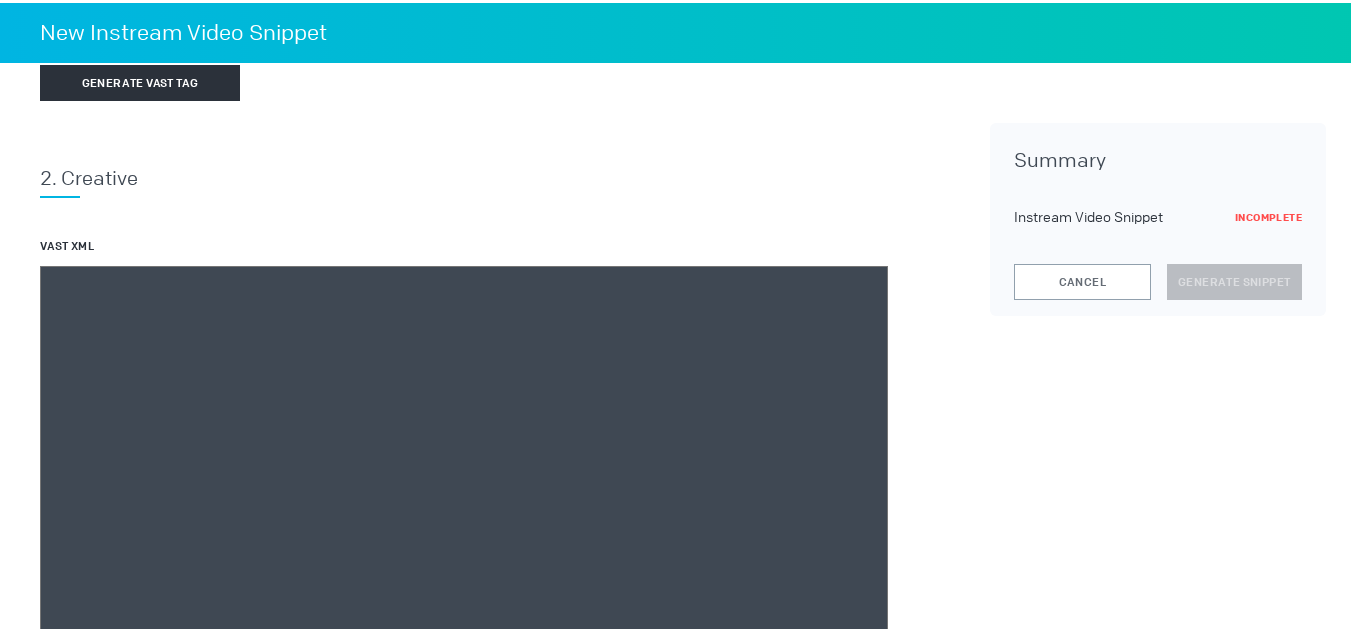 scroll, scrollTop: 242, scrollLeft: 0, axis: vertical 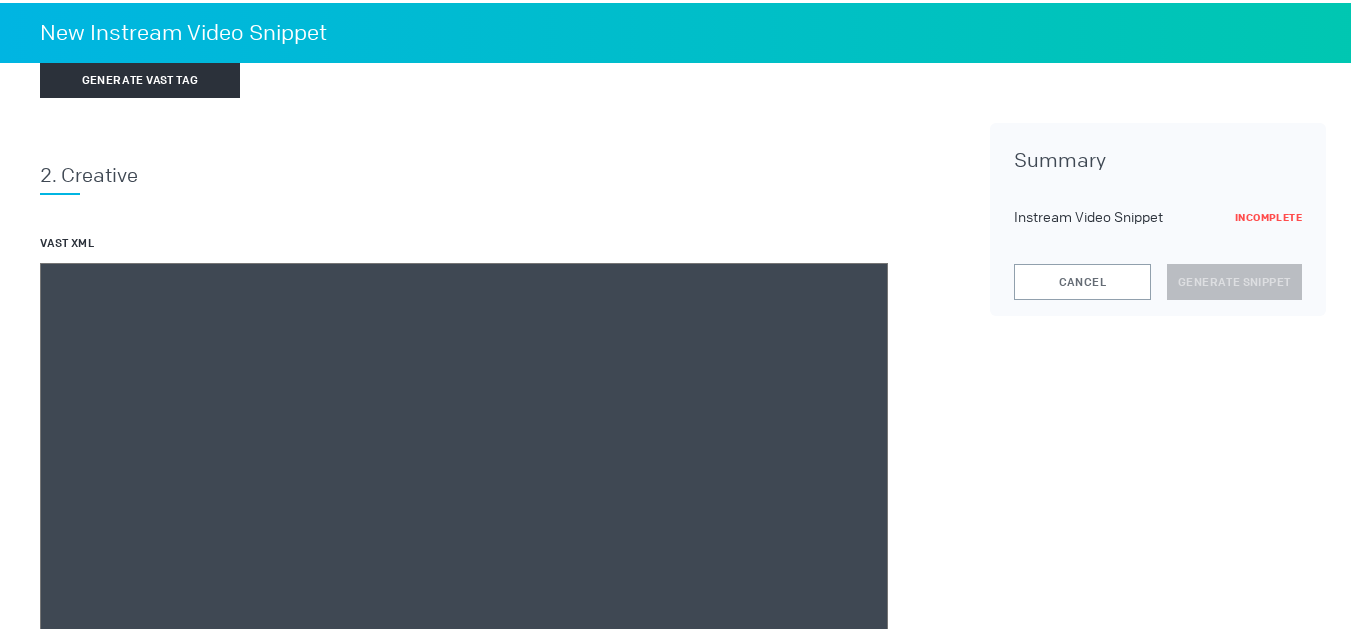 click at bounding box center [464, 540] 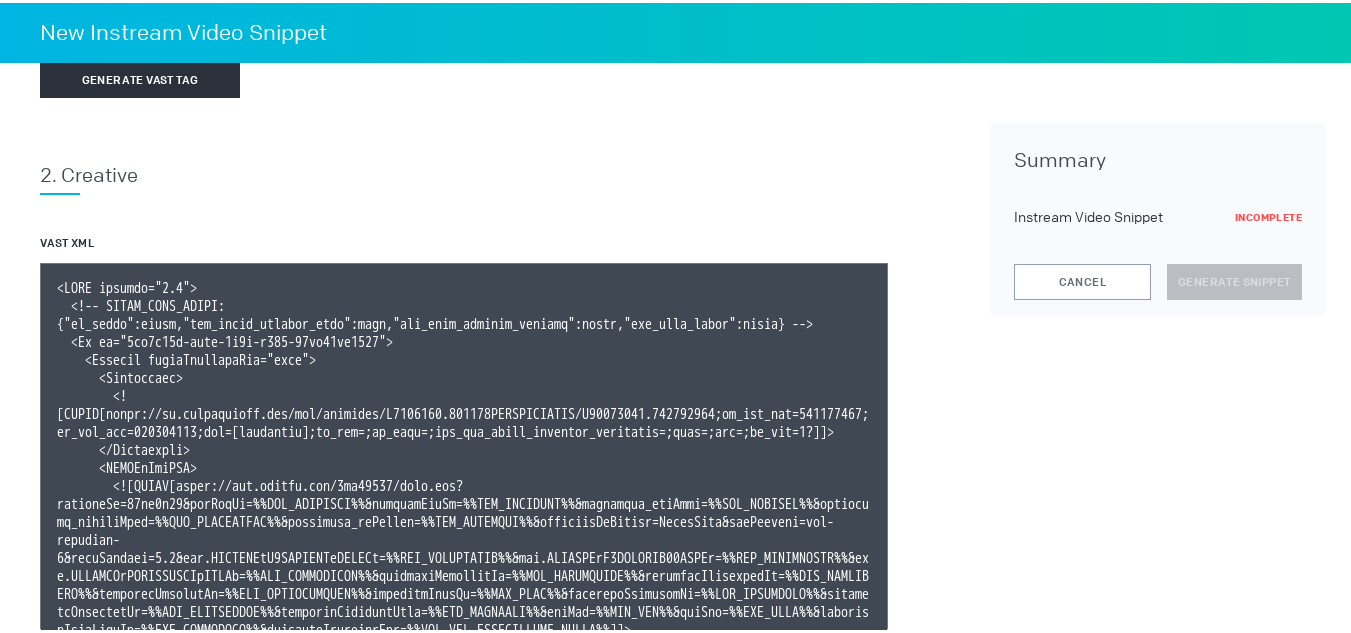 scroll, scrollTop: 119, scrollLeft: 0, axis: vertical 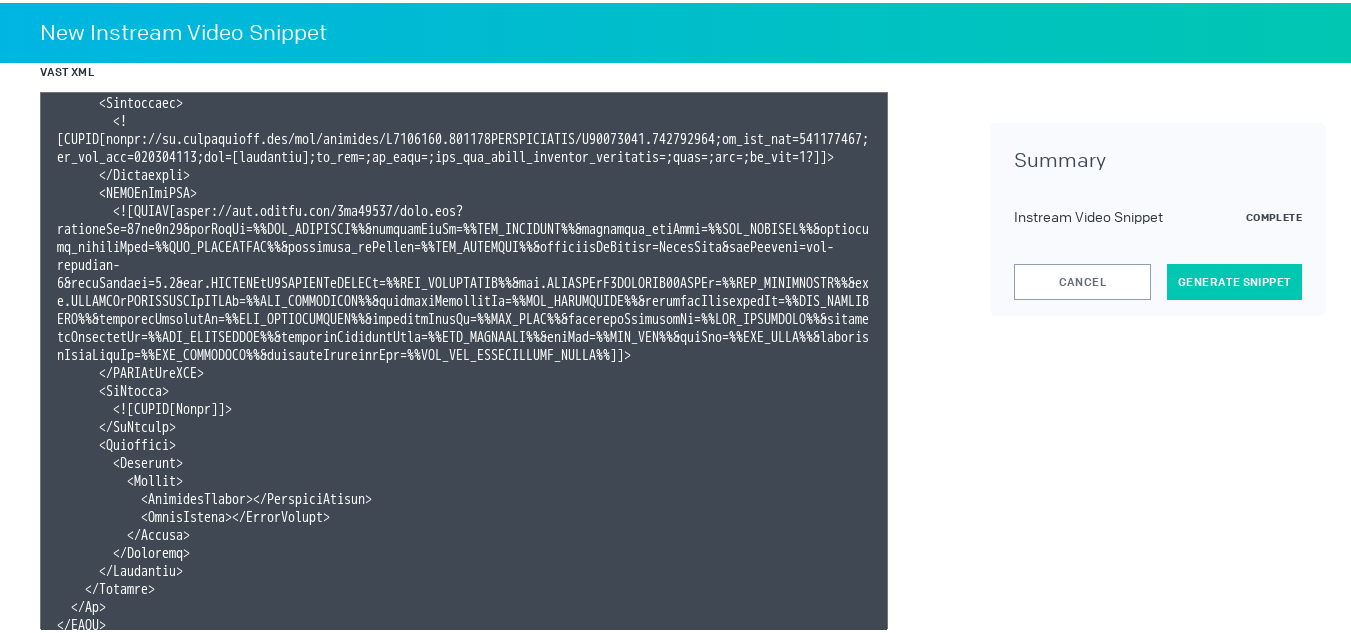 type on "<VAST version="3.0">
<!-- KARGO_VAST_PROPS: {"is_vpaid":false,"has_kargo_privacy_icon":true,"has_main_content_overlay":false,"has_vast_simid":false} -->
<Ad id="1ae5a61c-ebfe-4c1b-b236-93cc77ef8380">
<Wrapper allowMultipleAds="true">
<Impression>
<![CDATA[https://ad.doubleclick.net/ddm/trackimp/N1493122.284566THETRADEDESK/B33828150.424026973;dc_trk_aid=617026440;dc_trk_cid=237414119;ord=[timestamp];dc_lat=;dc_rdid=;tag_for_child_directed_treatment=;tfua=;ltd=;dc_tdv=1?]]>
</Impression>
<VASTAdTagURI>
<![CDATA[https://ads.celtra.com/7bd63529/vast.xml?accountId=13be8f66&iosAdvId=%%TTD_DEVICEID%%&androidAdvId=%%TTD_DEVICEID%%&tradedesk_zipCode=%%TTD_ZIPCODE%%&tradedesk_deviceType=%%TTD_DEVICETYPE%%&tradedesk_adFormat=%%TTD_ADFORMAT%%&externalAdServer=TradeDesk&tagVersion=url-standard-7&vastVersion=2.0&eas.JSVUVERfQ1JFQVRJVkVJRCUl=%%TTD_CREATIVEID%%&eas.JSVUVERfQ0FNUEFJR05JRCUl=%%TTD_CAMPAIGNID%%&eas.JSVUVERfREVWSUNFVFlQRSUl=%%TTD_DEVICETYPE%%&externalCreativeId=%%TTD_...]]>" 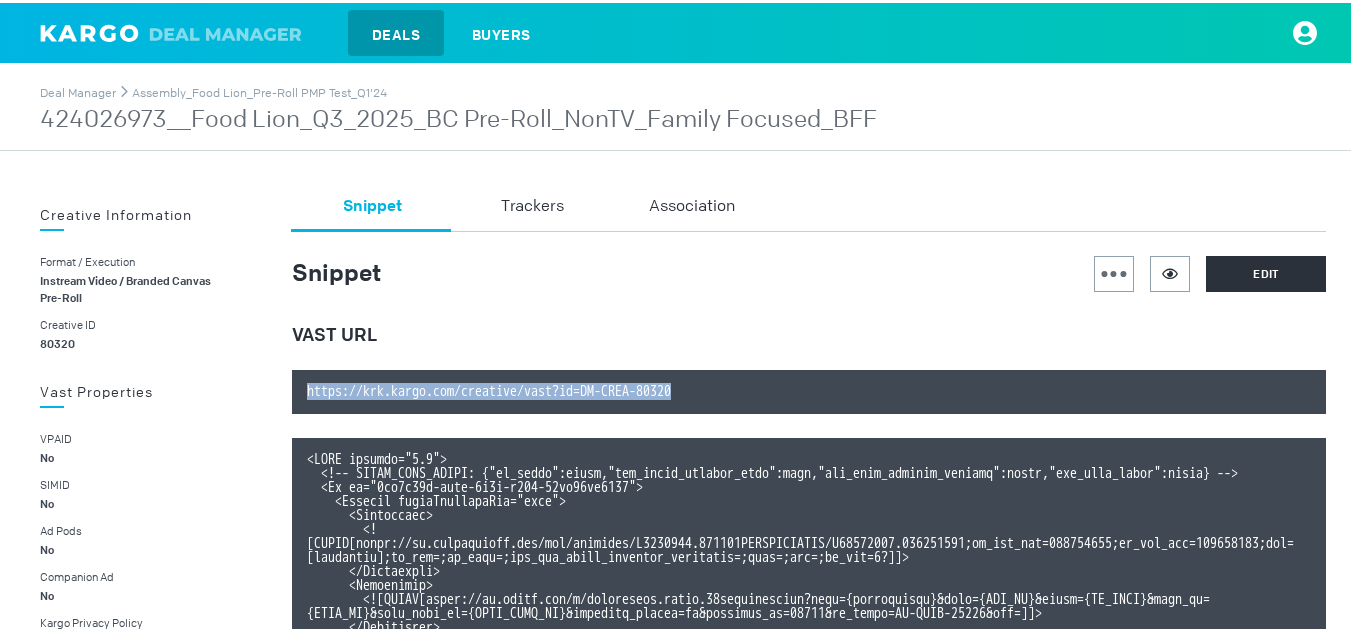 drag, startPoint x: 765, startPoint y: 395, endPoint x: 286, endPoint y: 402, distance: 479.05115 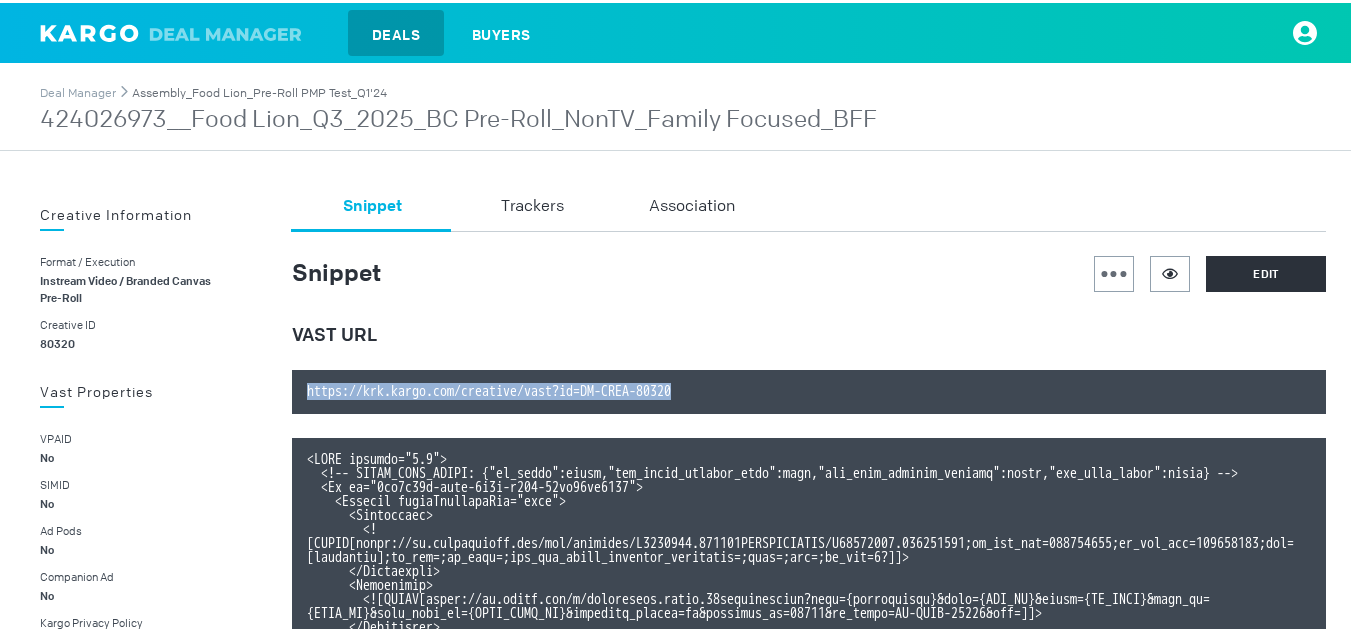 click on "Assembly_Food Lion_Pre-Roll PMP Test_Q1'24" at bounding box center [259, 90] 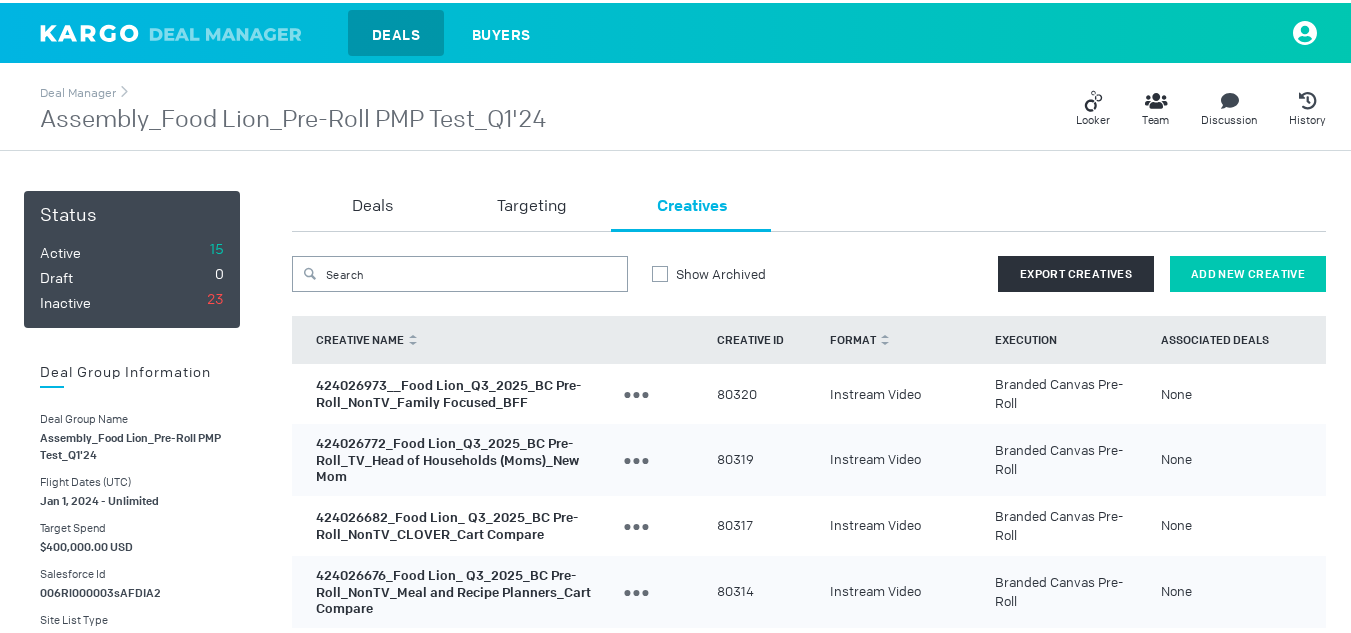 click on "Add New Creative" at bounding box center [1248, 271] 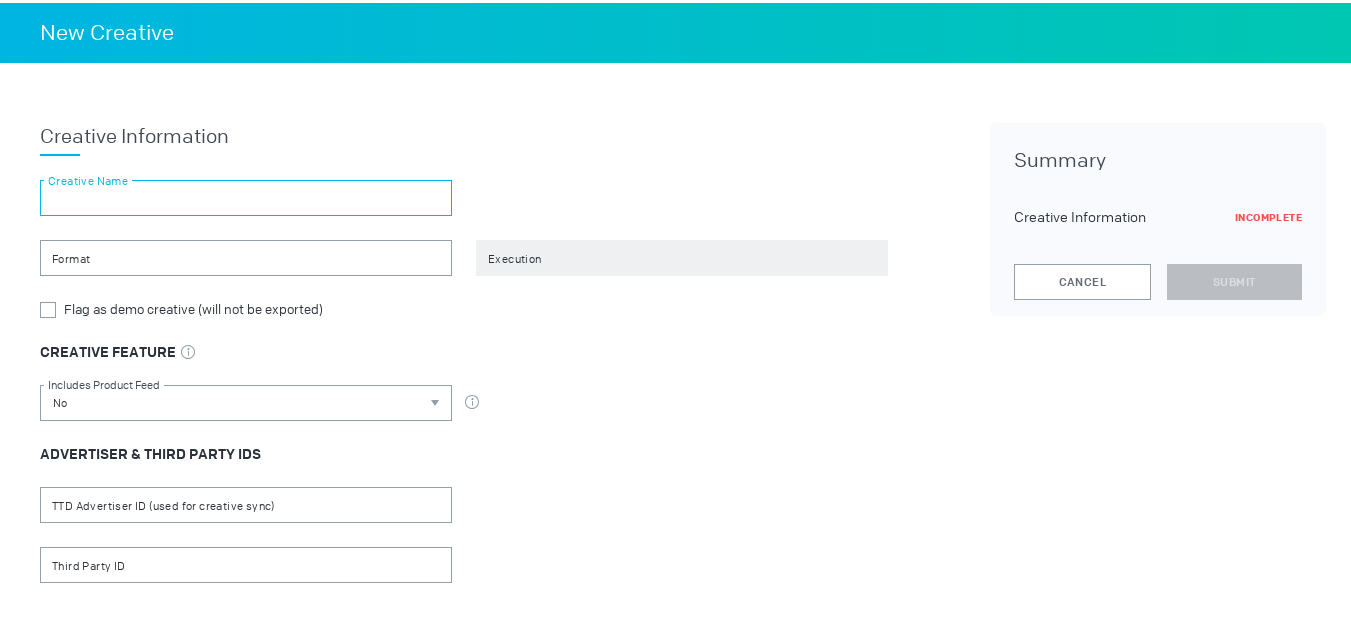 click at bounding box center (246, 195) 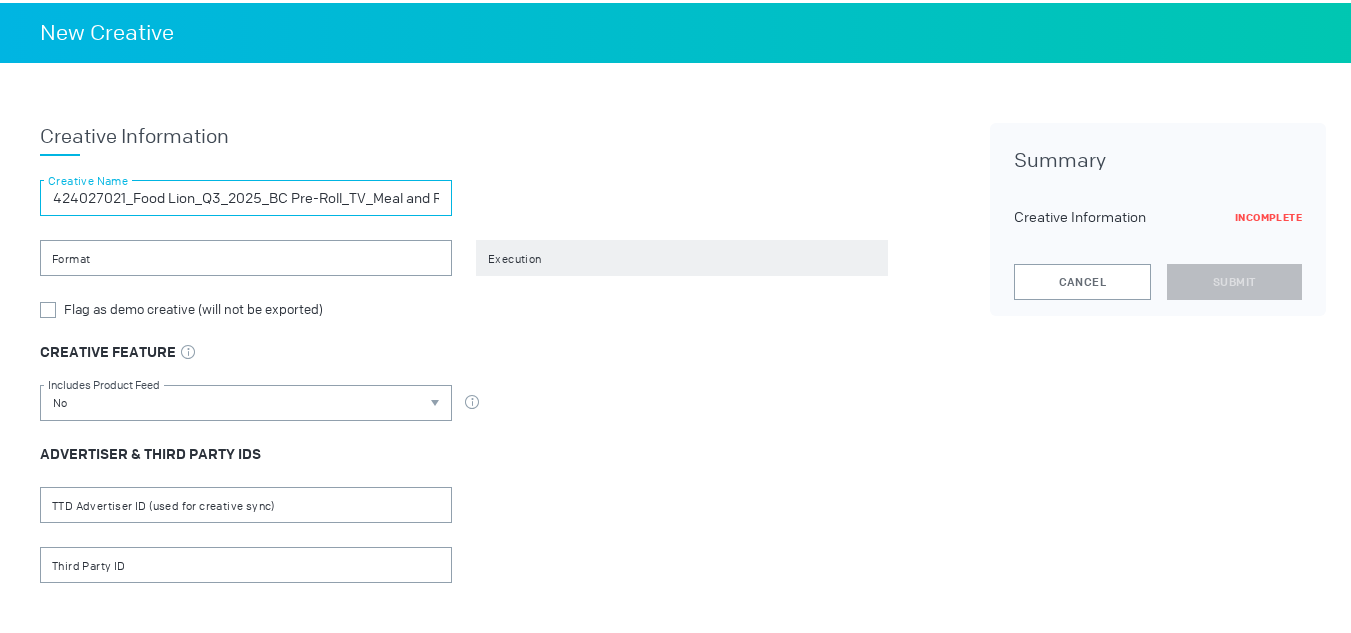 scroll, scrollTop: 0, scrollLeft: 177, axis: horizontal 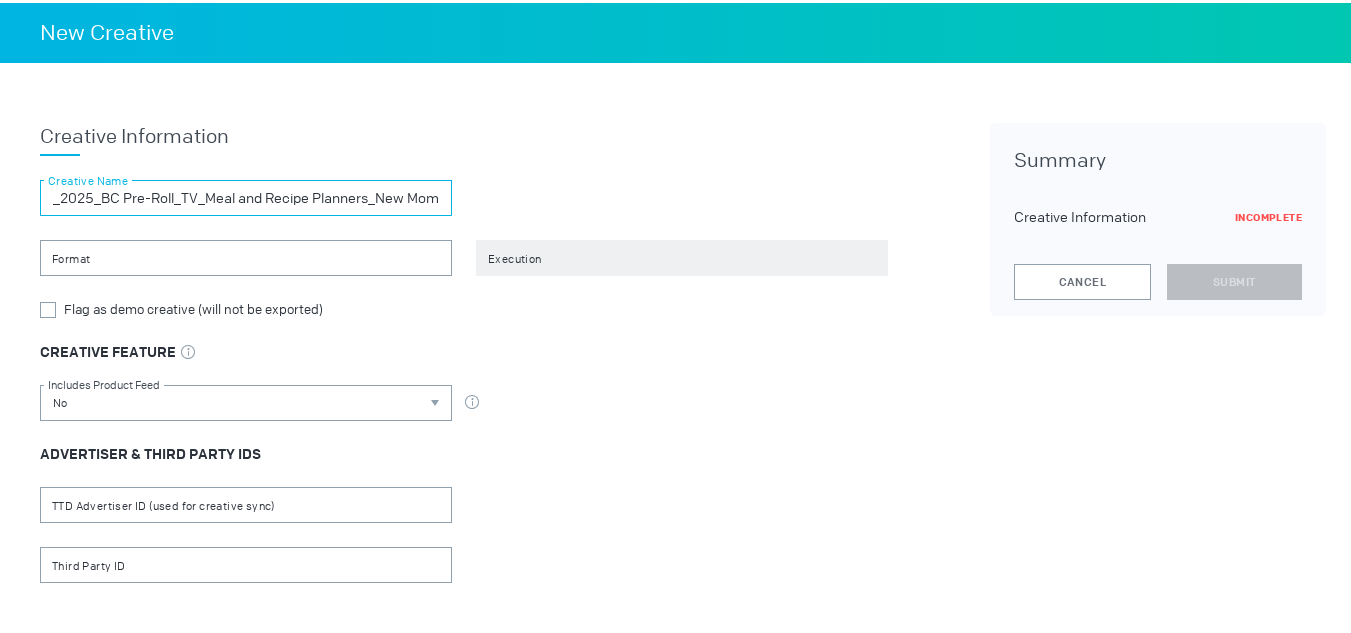 type on "424027021_Food Lion_Q3_2025_BC Pre-Roll_TV_Meal and Recipe Planners_New Mom" 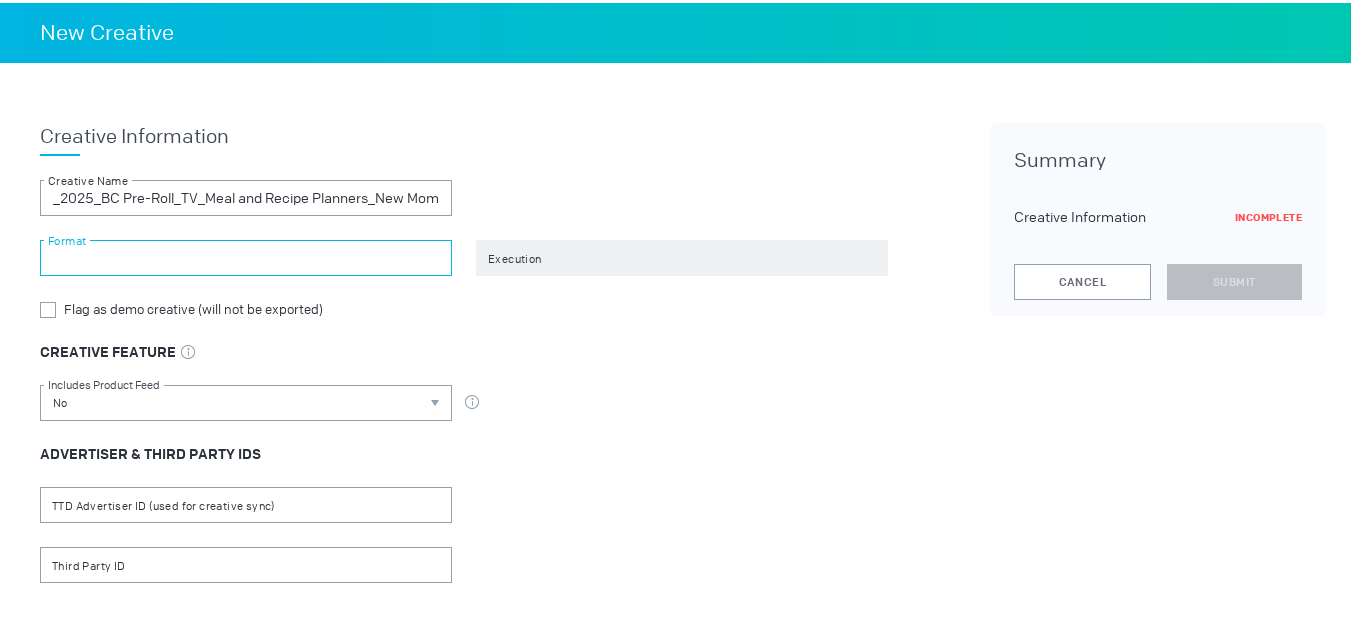 scroll, scrollTop: 0, scrollLeft: 0, axis: both 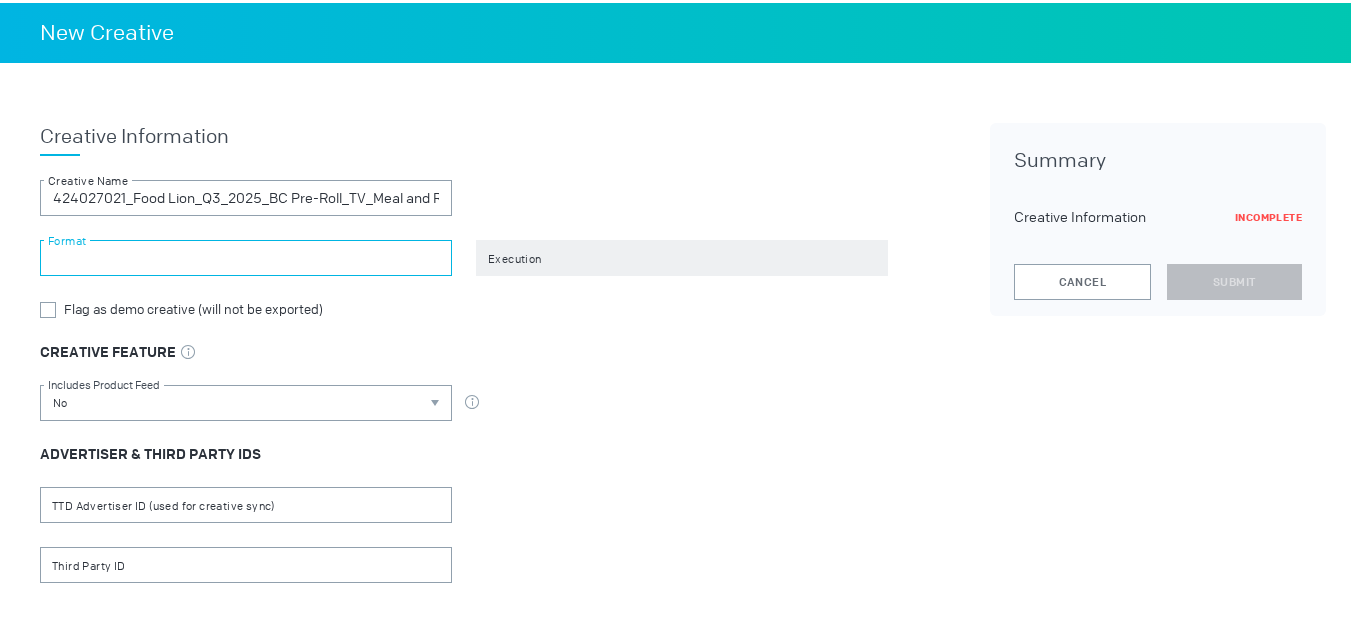 click at bounding box center [246, 255] 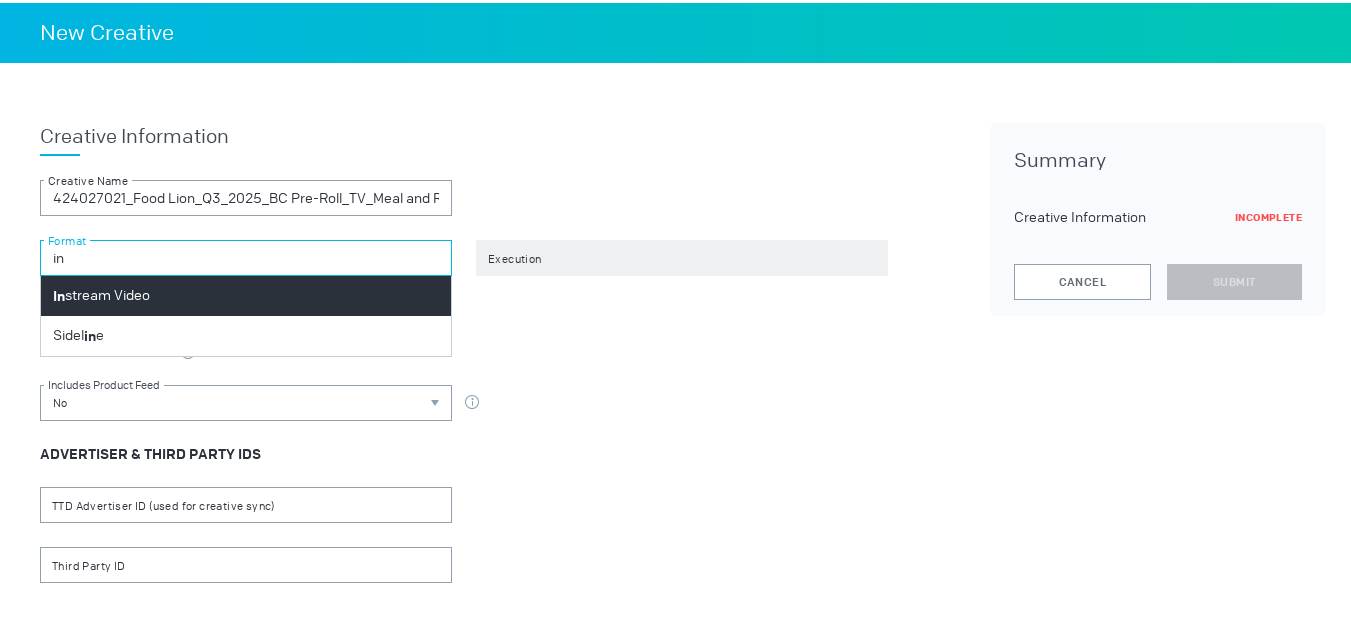 type on "in" 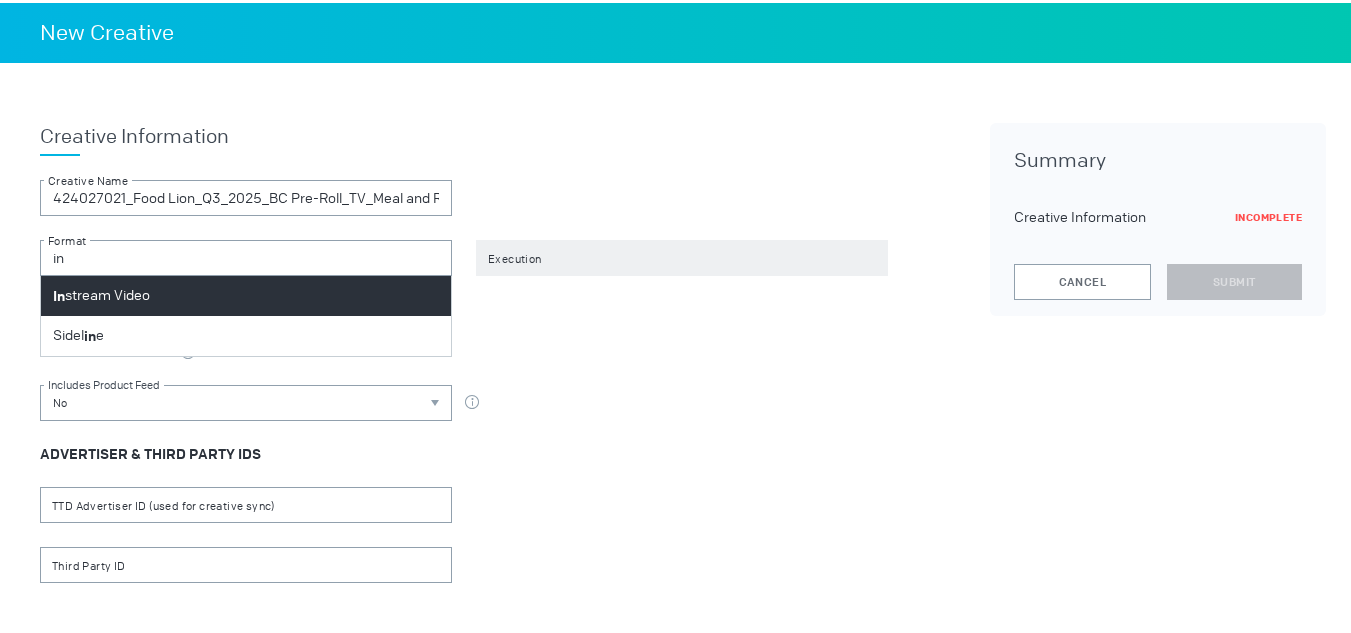 click on "In stream Video" at bounding box center (246, 293) 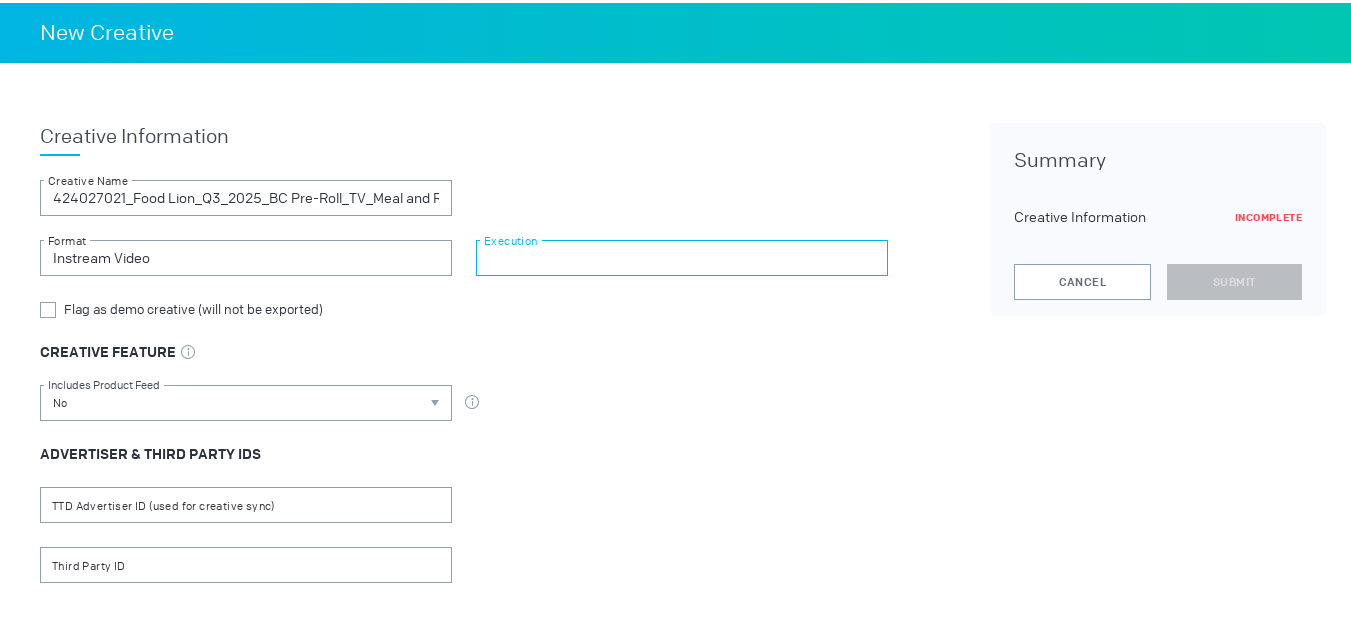 click at bounding box center [682, 255] 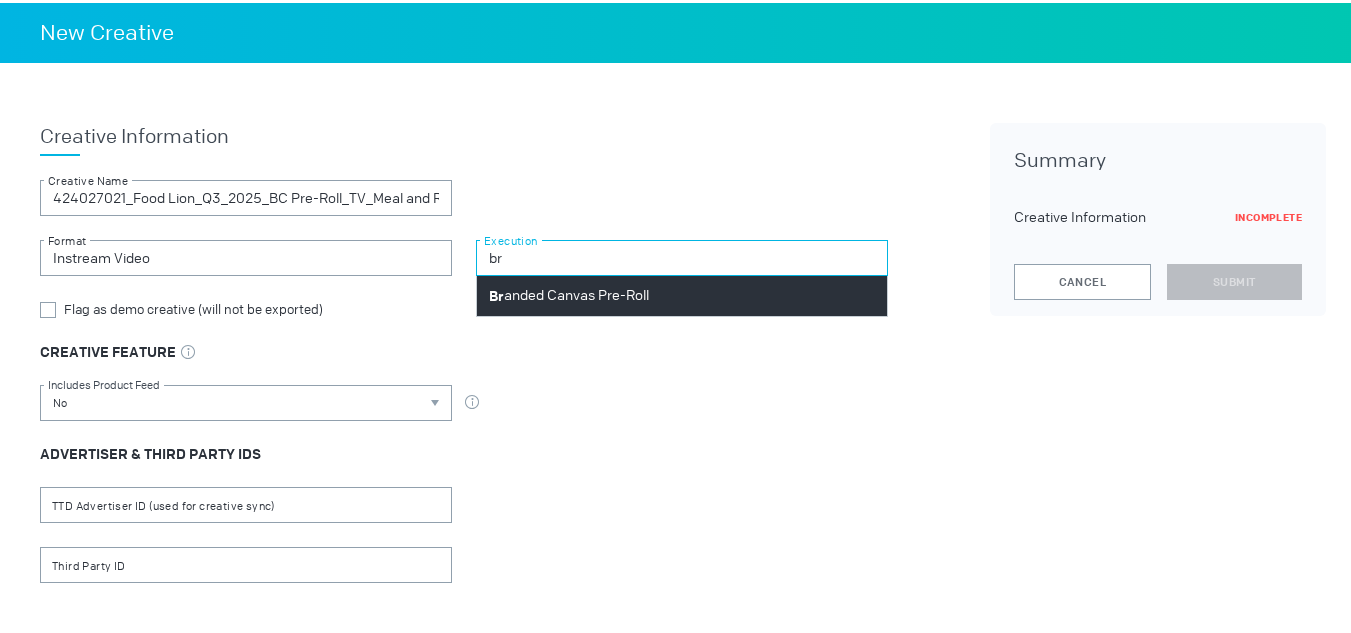 type on "br" 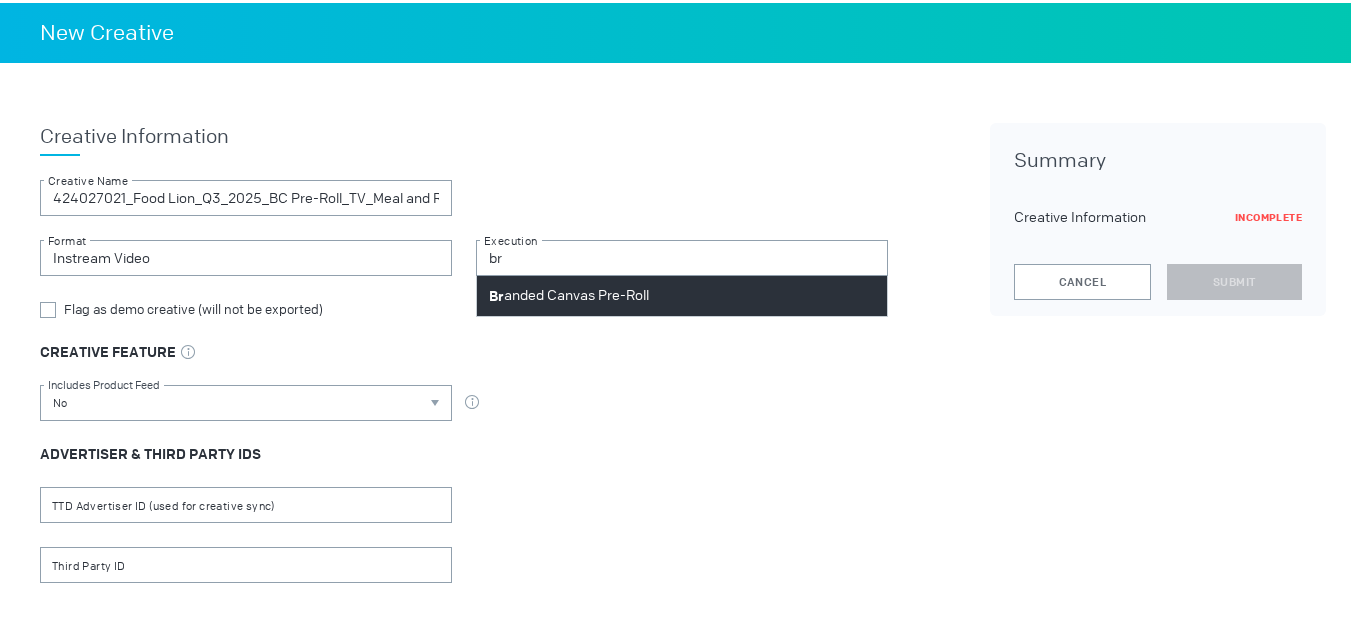 click on "Br anded Canvas Pre-Roll" at bounding box center [569, 293] 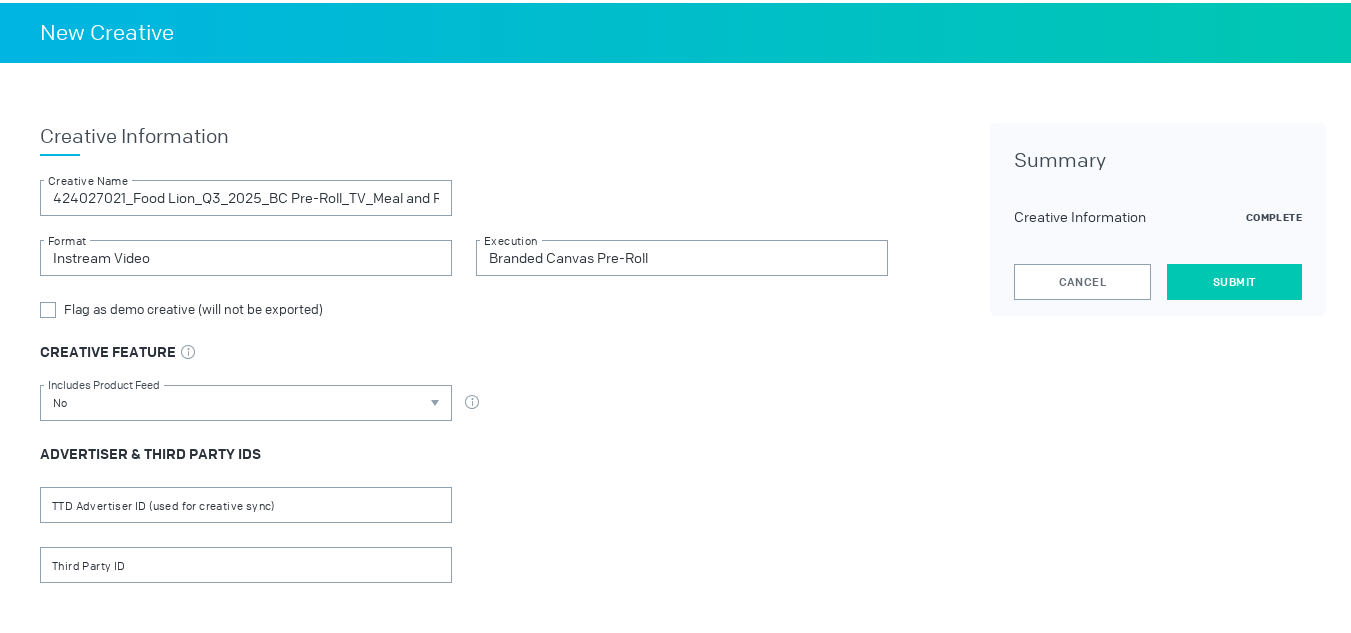 click on "Submit" at bounding box center (1234, 279) 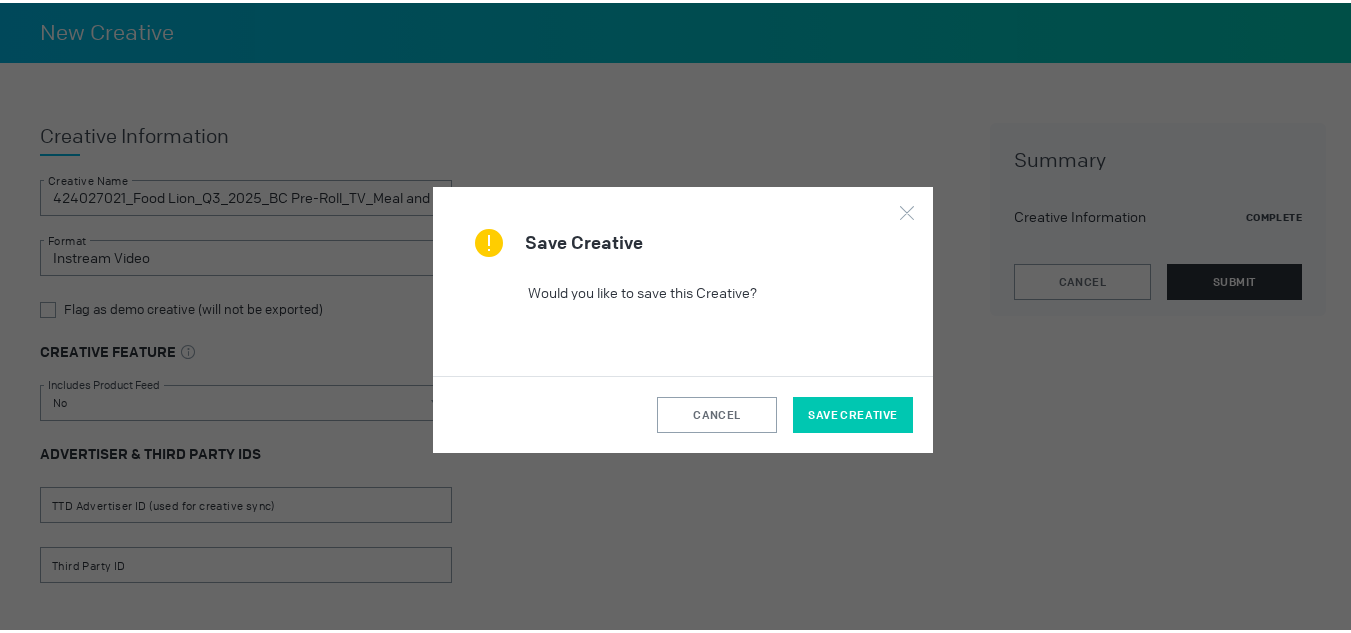 click on "Save Creative" at bounding box center [852, 412] 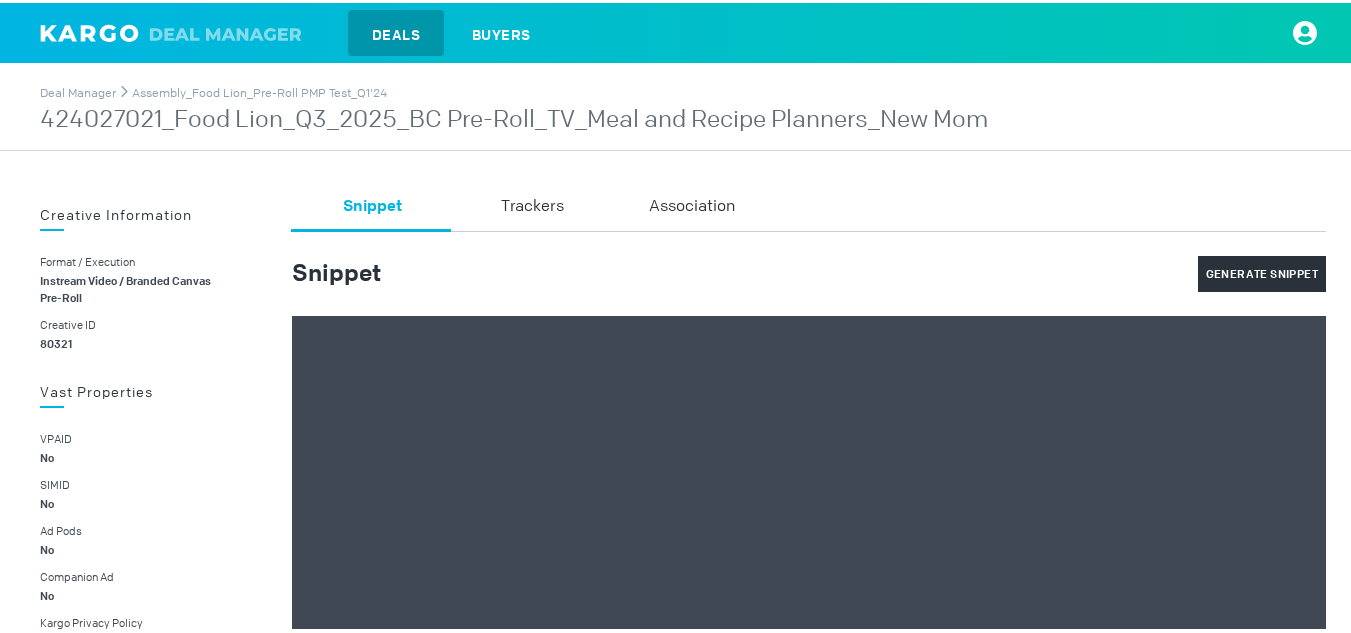click on "424027021_Food Lion_Q3_2025_BC Pre-Roll_TV_Meal and Recipe Planners_New Mom" at bounding box center (514, 117) 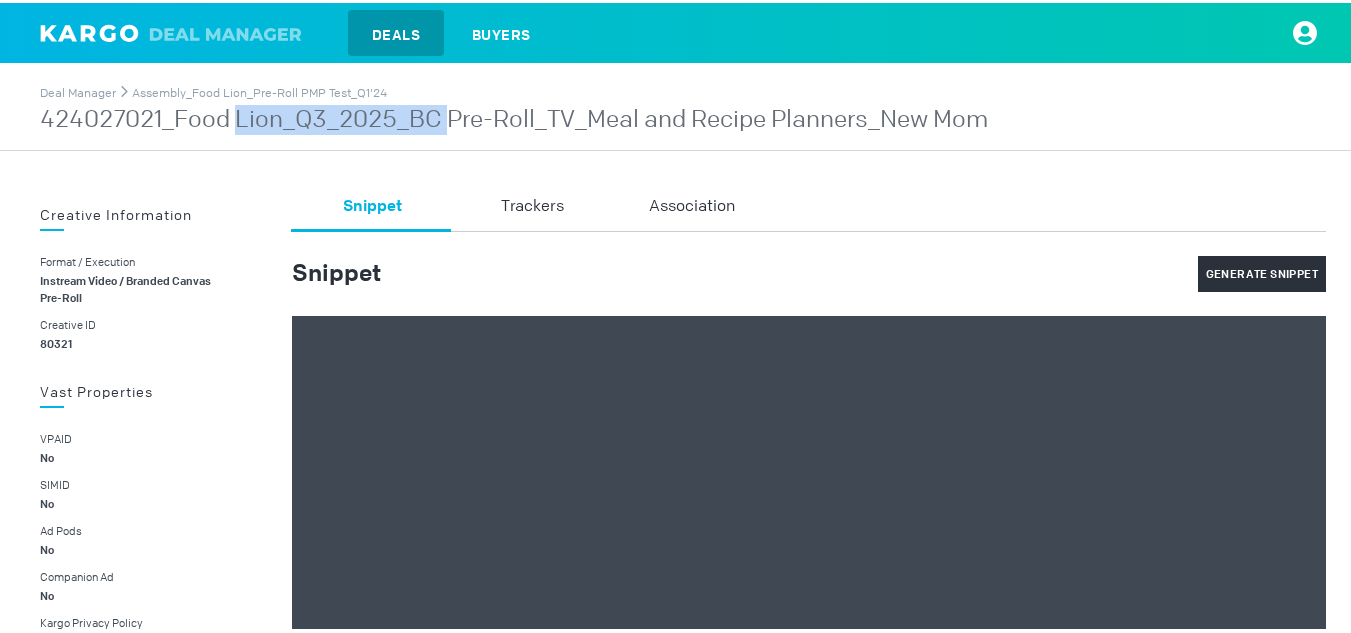 click on "424027021_Food Lion_Q3_2025_BC Pre-Roll_TV_Meal and Recipe Planners_New Mom" at bounding box center [514, 117] 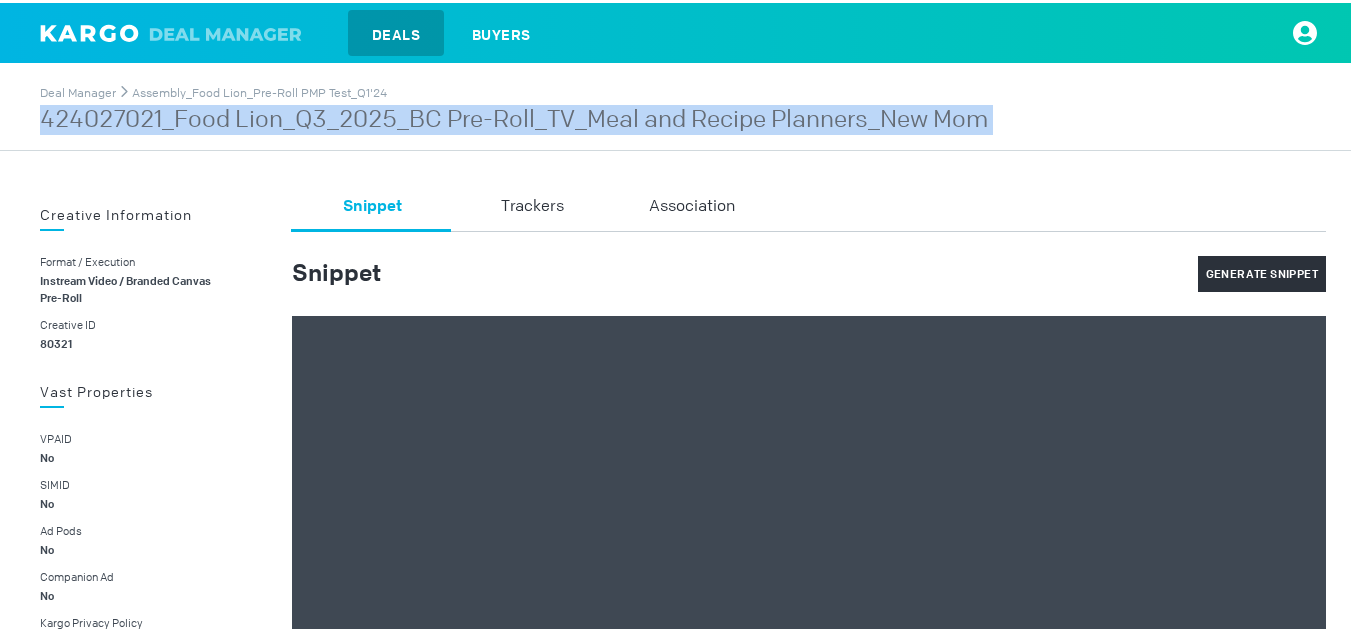 click on "424027021_Food Lion_Q3_2025_BC Pre-Roll_TV_Meal and Recipe Planners_New Mom" at bounding box center (514, 117) 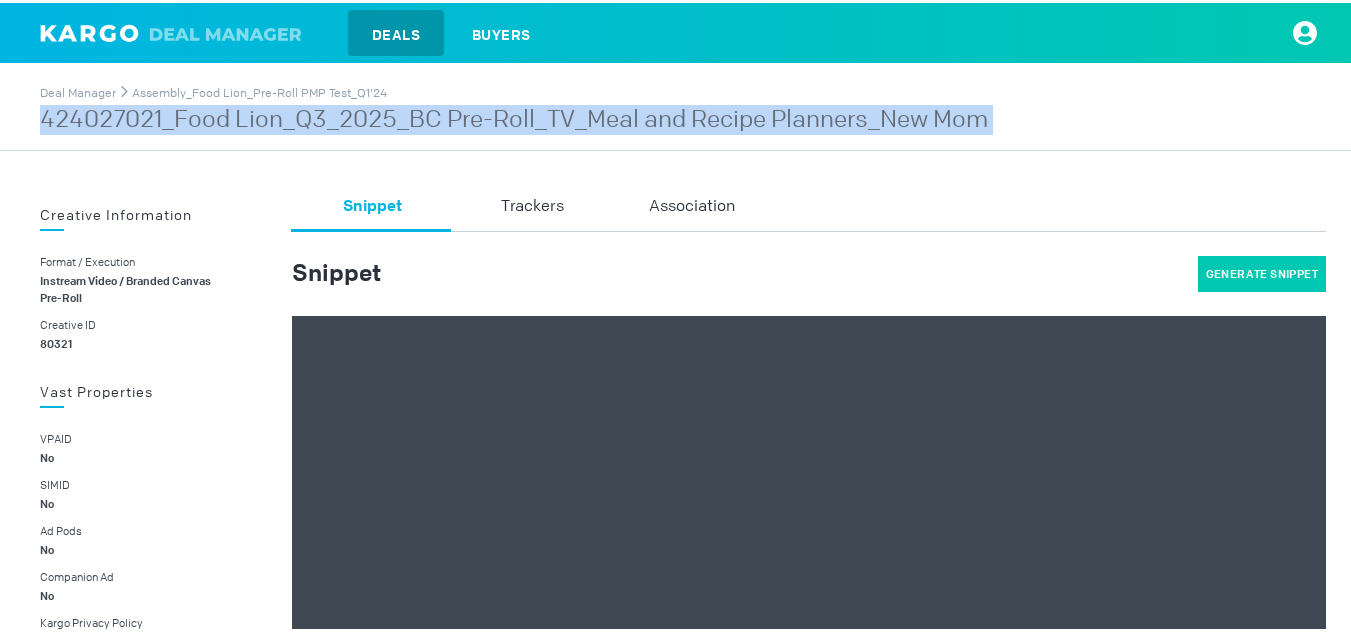 click on "Generate Snippet" at bounding box center (1262, 271) 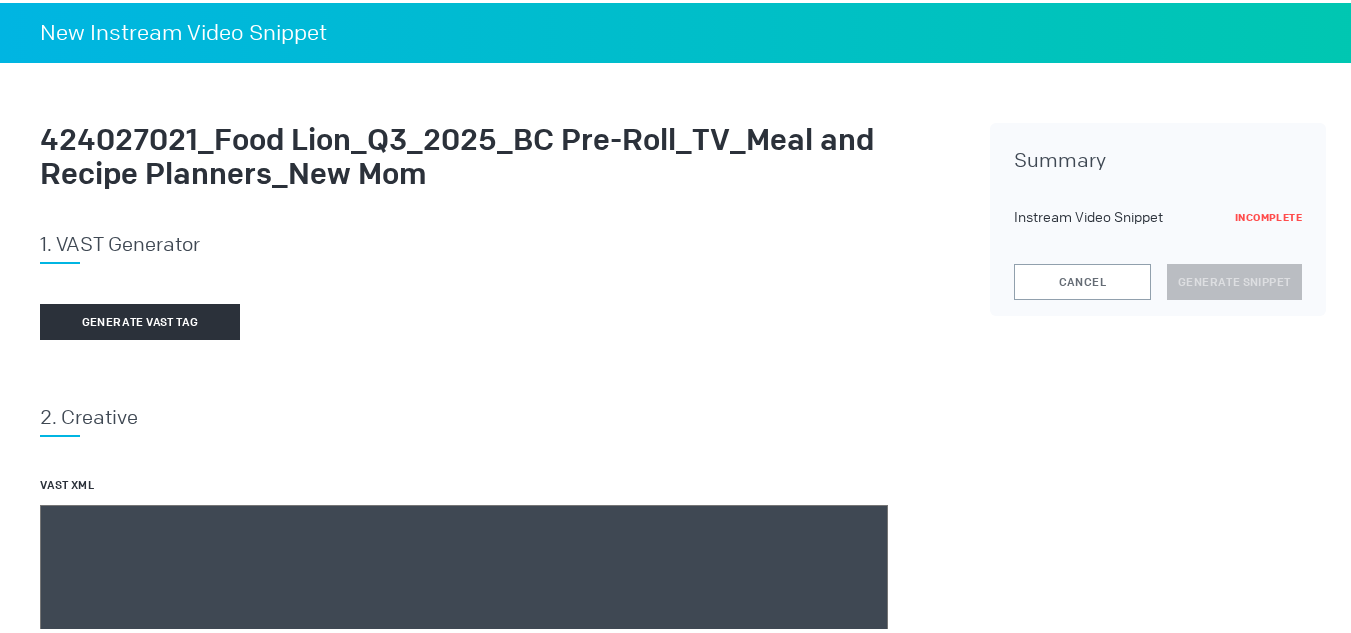 scroll, scrollTop: 51, scrollLeft: 0, axis: vertical 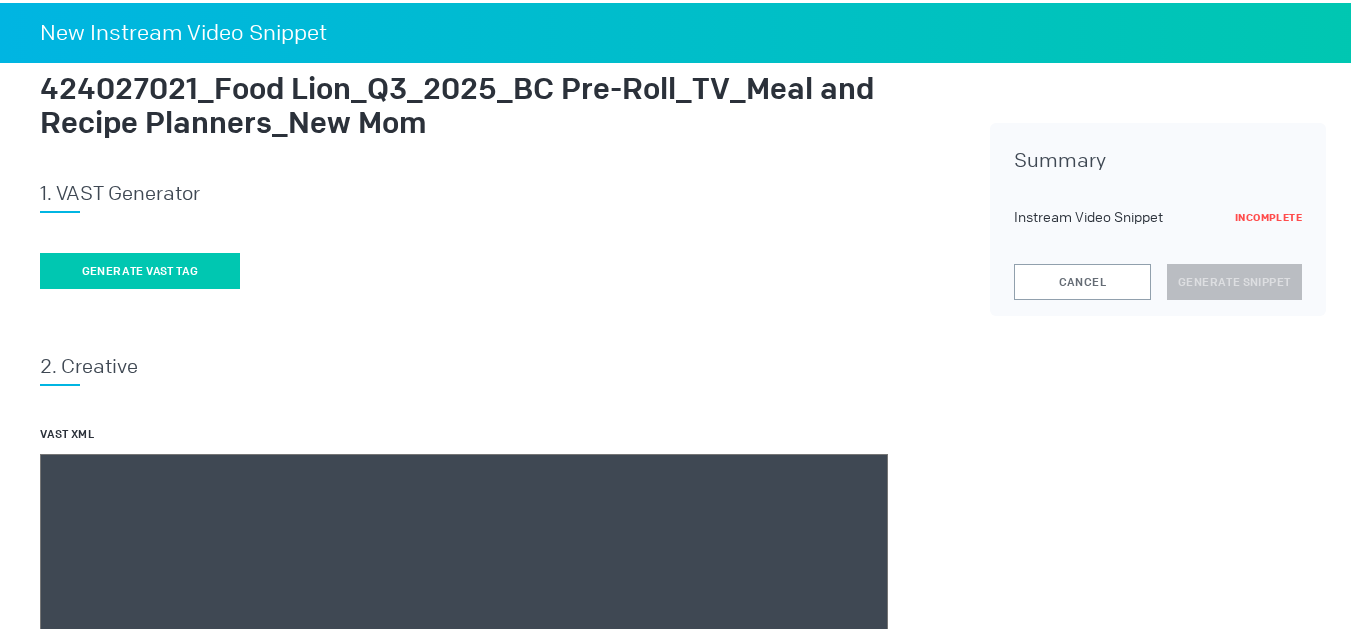 click on "Generate vast tag" at bounding box center (140, 268) 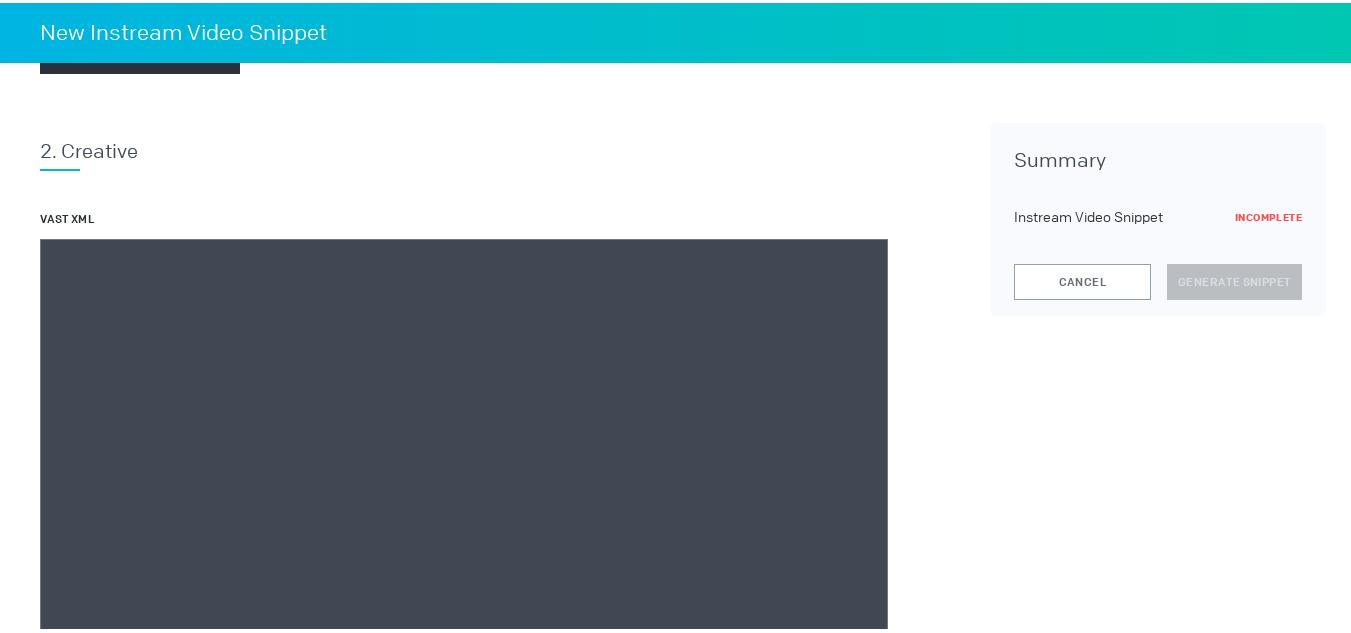 click at bounding box center (464, 516) 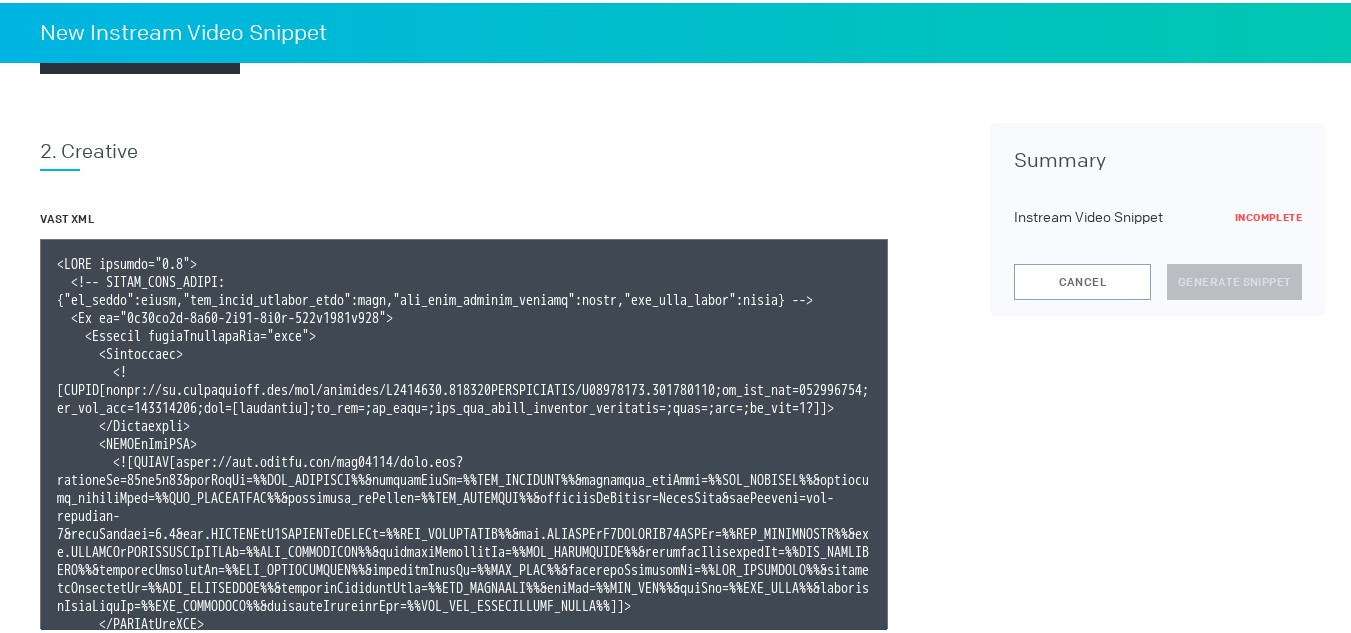 scroll, scrollTop: 413, scrollLeft: 0, axis: vertical 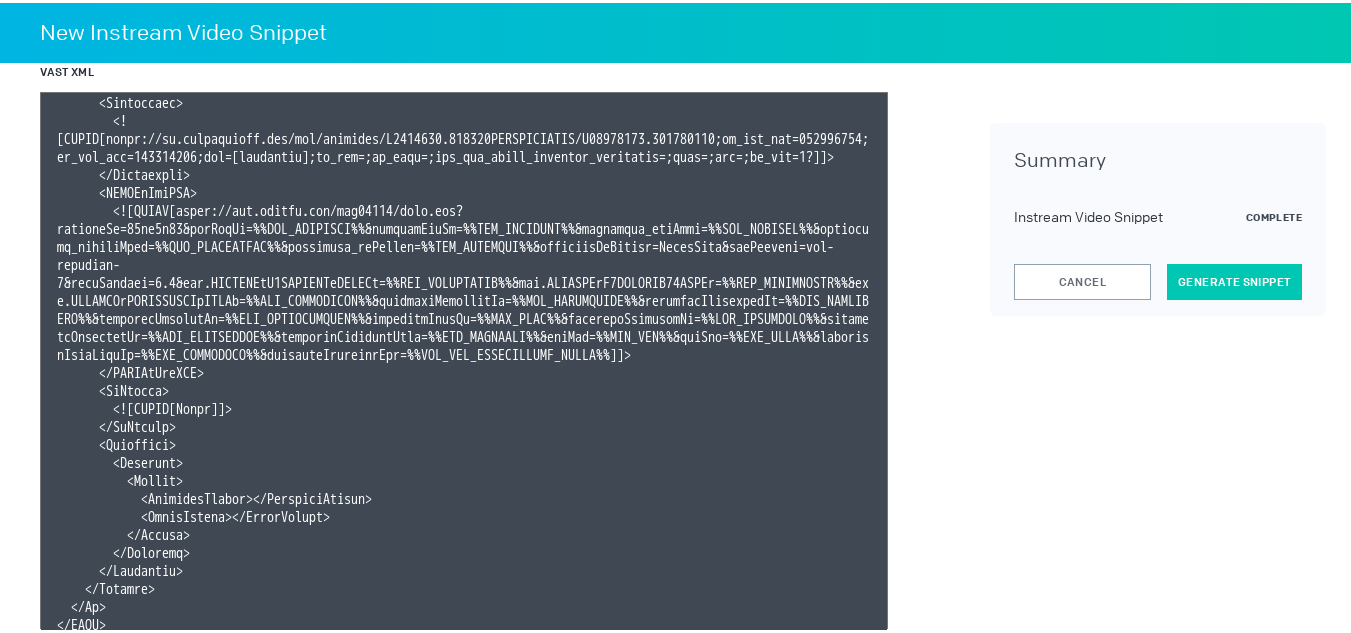 type on "<VAST version="3.0">
<!-- KARGO_VAST_PROPS: {"is_vpaid":false,"has_kargo_privacy_icon":true,"has_main_content_overlay":false,"has_vast_simid":false} -->
<Ad id="6f85cd7d-7d75-4f40-9d8d-561f5263c452">
<Wrapper allowMultipleAds="true">
<Impression>
<![CDATA[https://ad.doubleclick.net/ddm/trackimp/N1493122.284566THETRADEDESK/B33828150.424027021;dc_trk_aid=617026074;dc_trk_cid=237414053;ord=[timestamp];dc_lat=;dc_rdid=;tag_for_child_directed_treatment=;tfua=;ltd=;dc_tdv=1?]]>
</Impression>
<VASTAdTagURI>
<![CDATA[https://ads.celtra.com/ccb13665/vast.xml?accountId=13be8f66&iosAdvId=%%TTD_DEVICEID%%&androidAdvId=%%TTD_DEVICEID%%&tradedesk_zipCode=%%TTD_ZIPCODE%%&tradedesk_deviceType=%%TTD_DEVICETYPE%%&tradedesk_adFormat=%%TTD_ADFORMAT%%&externalAdServer=TradeDesk&tagVersion=url-standard-7&vastVersion=2.0&eas.JSVUVERfQ1JFQVRJVkVJRCUl=%%TTD_CREATIVEID%%&eas.JSVUVERfQ0FNUEFJR05JRCUl=%%TTD_CAMPAIGNID%%&eas.JSVUVERfREVWSUNFVFlQRSUl=%%TTD_DEVICETYPE%%&externalCreativeId=%%TTD_...]]>" 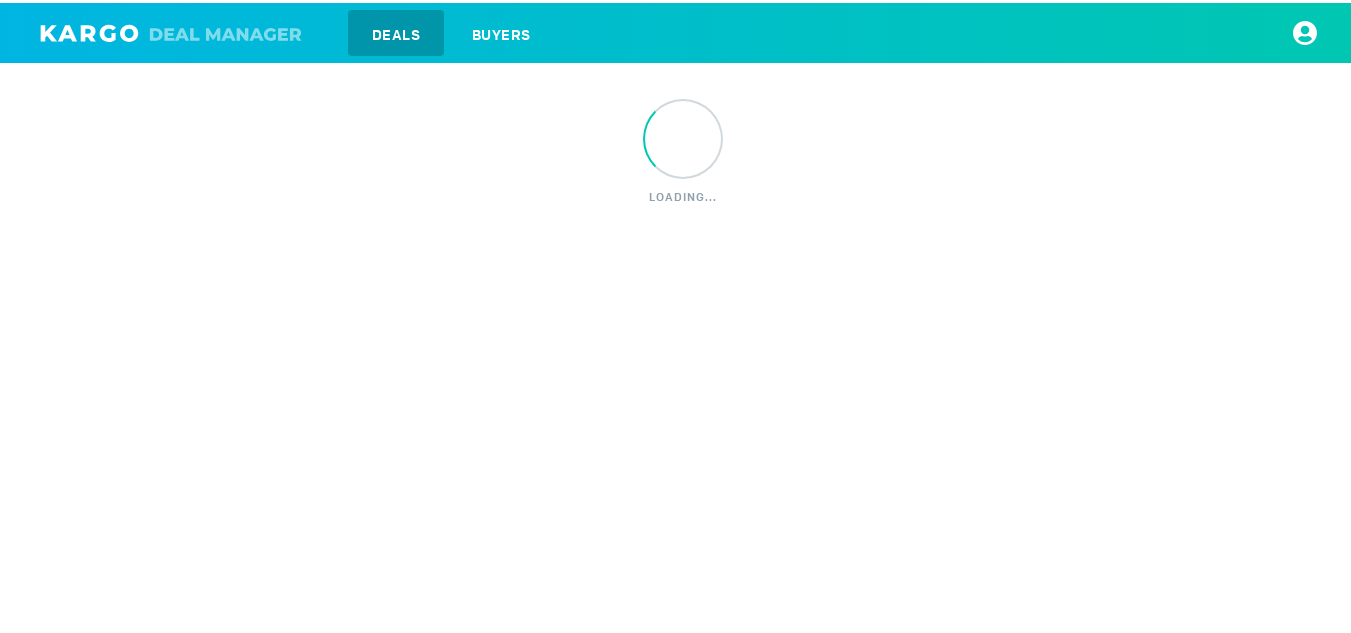 scroll, scrollTop: 0, scrollLeft: 0, axis: both 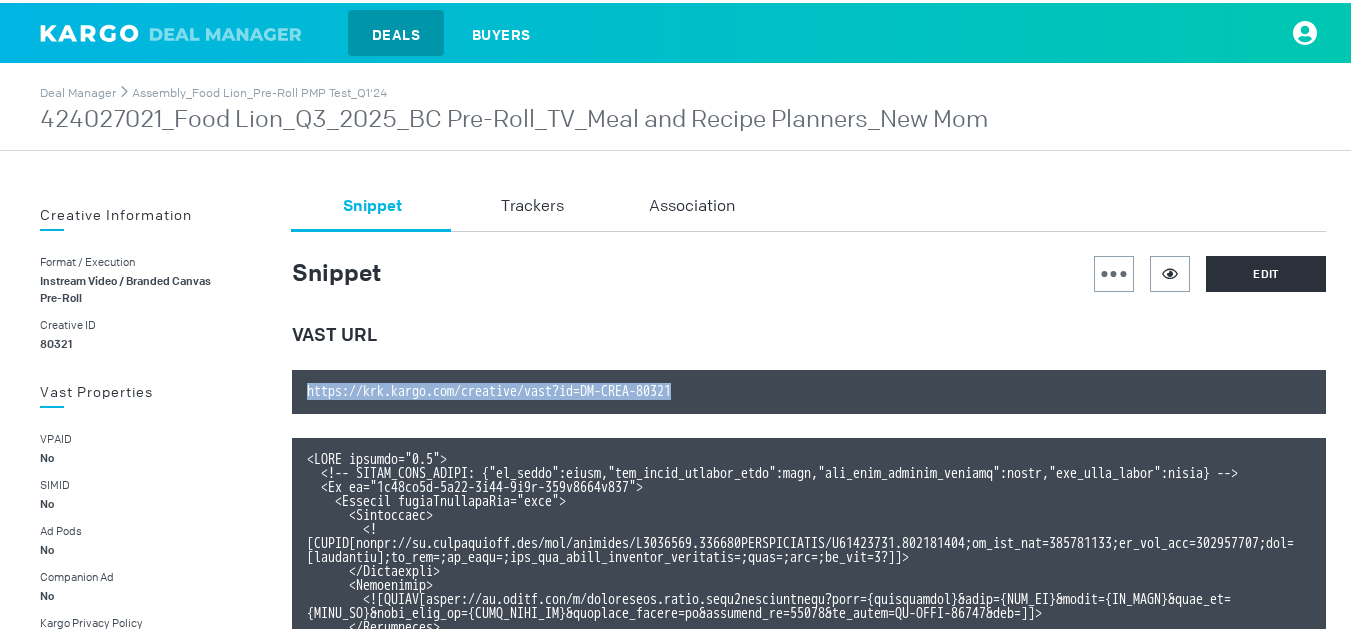 drag, startPoint x: 734, startPoint y: 392, endPoint x: 286, endPoint y: 385, distance: 448.0547 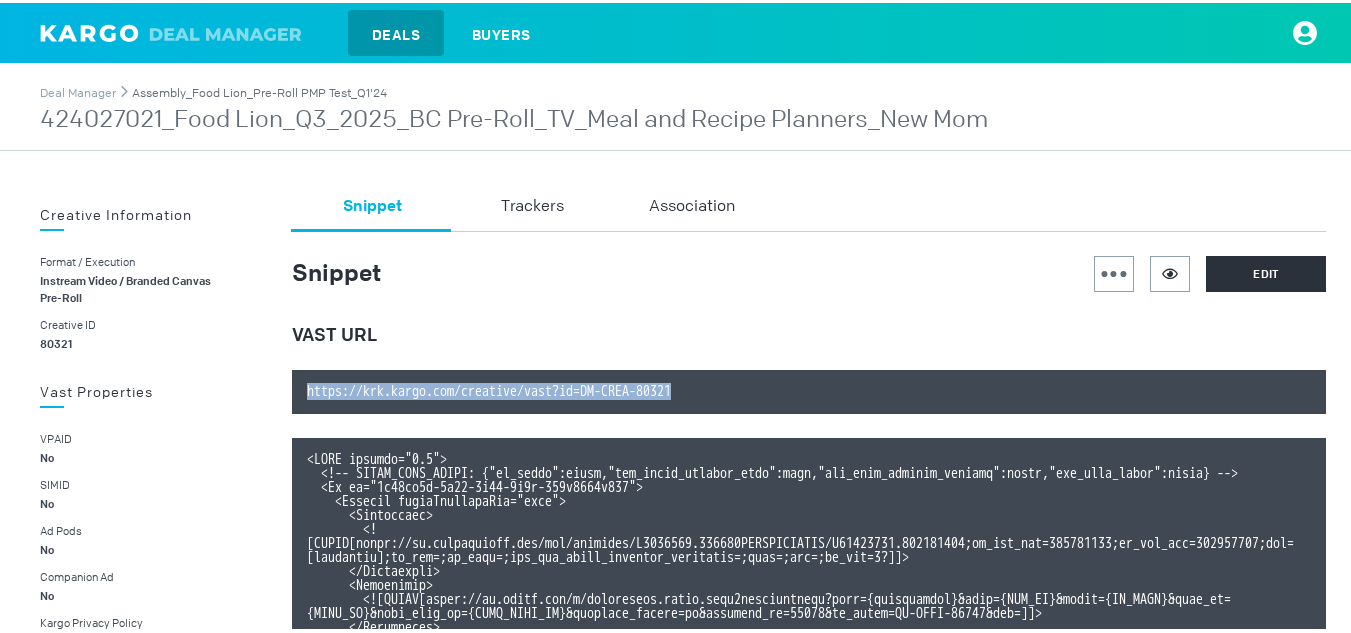 click on "Assembly_Food Lion_Pre-Roll PMP Test_Q1'24" at bounding box center [259, 90] 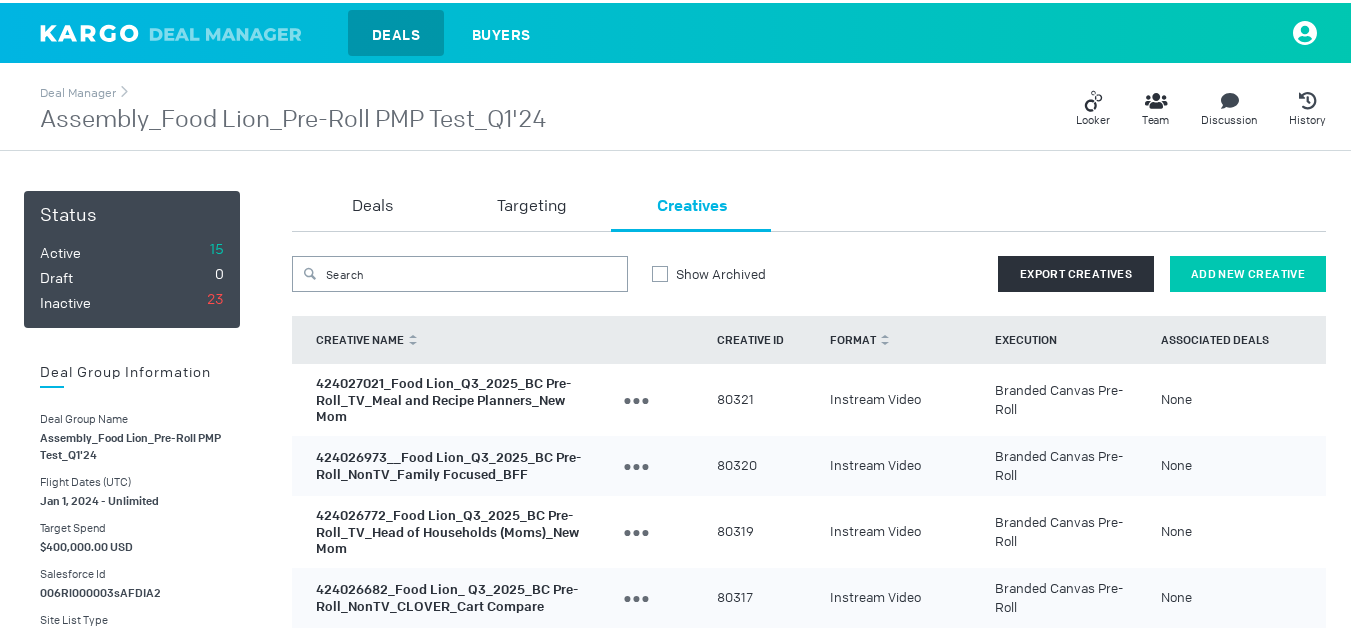 click on "Add New Creative" at bounding box center [1248, 271] 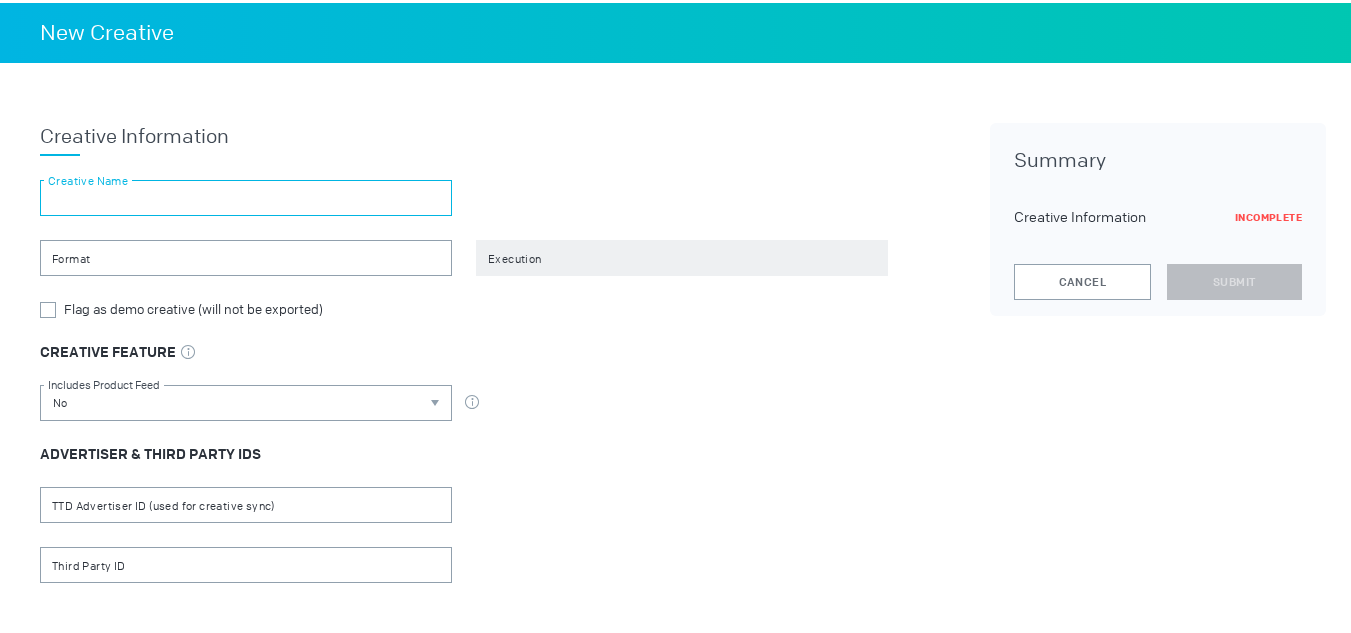 click at bounding box center [246, 195] 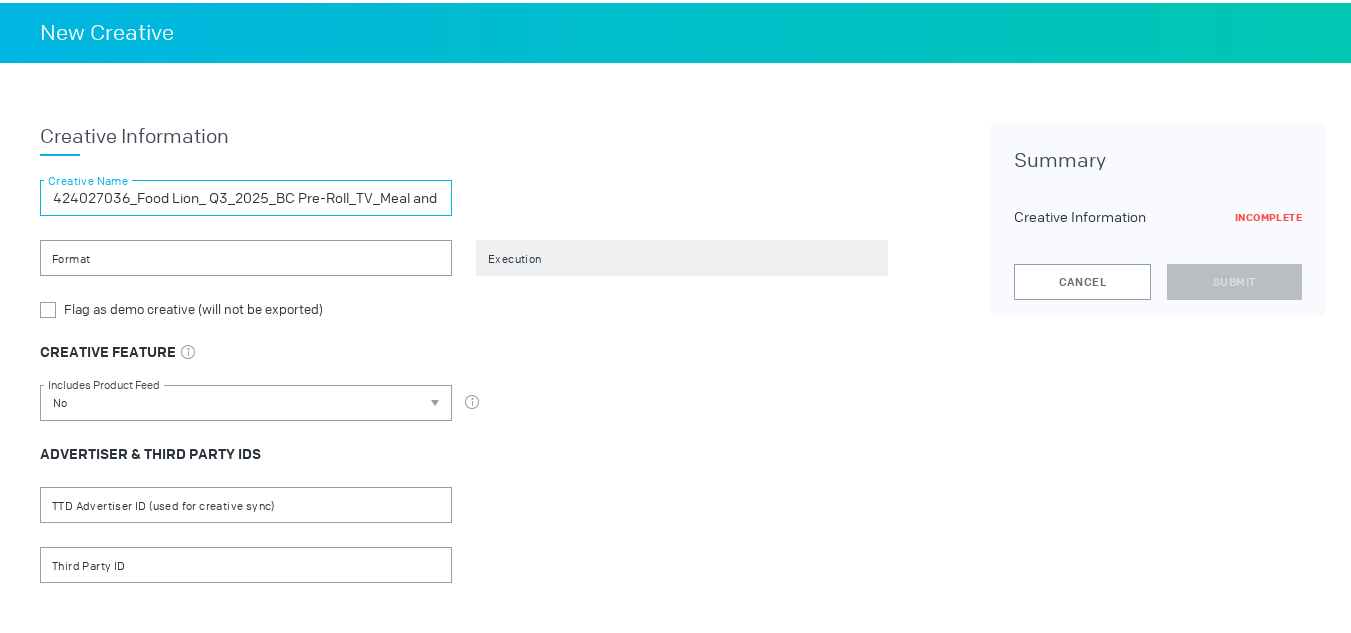 scroll, scrollTop: 0, scrollLeft: 211, axis: horizontal 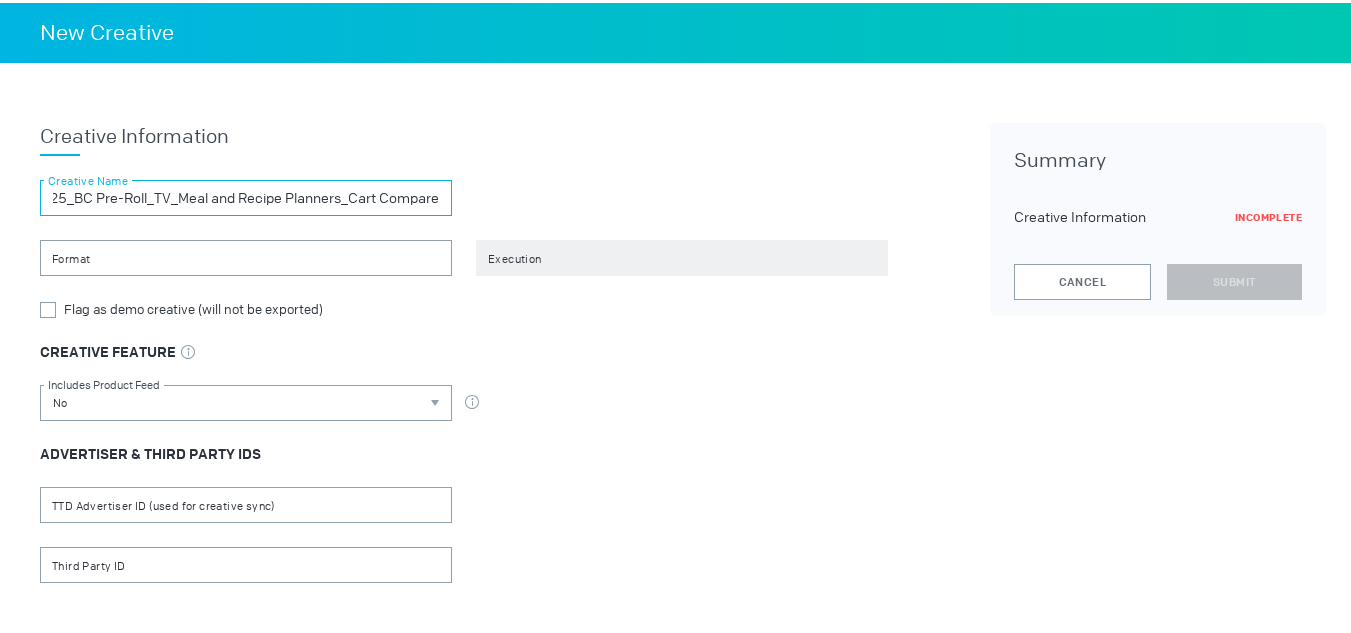 type on "424027036_Food Lion_ Q3_2025_BC Pre-Roll_TV_Meal and Recipe Planners_Cart Compare" 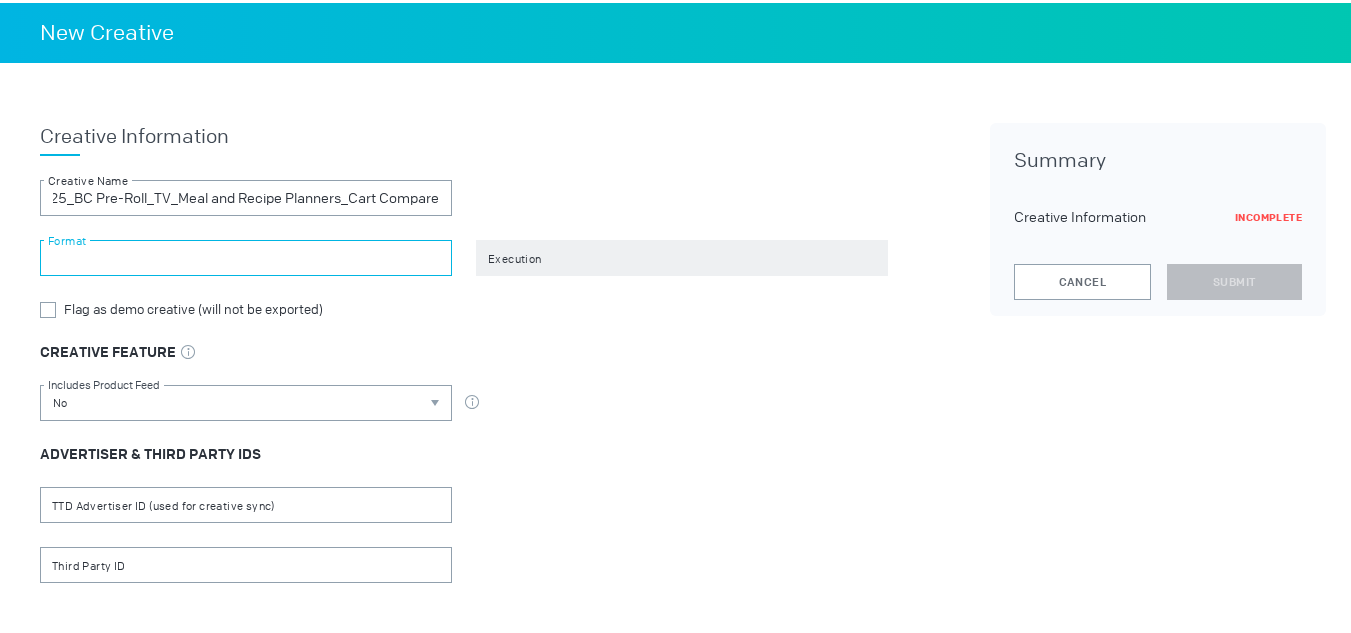 scroll, scrollTop: 0, scrollLeft: 0, axis: both 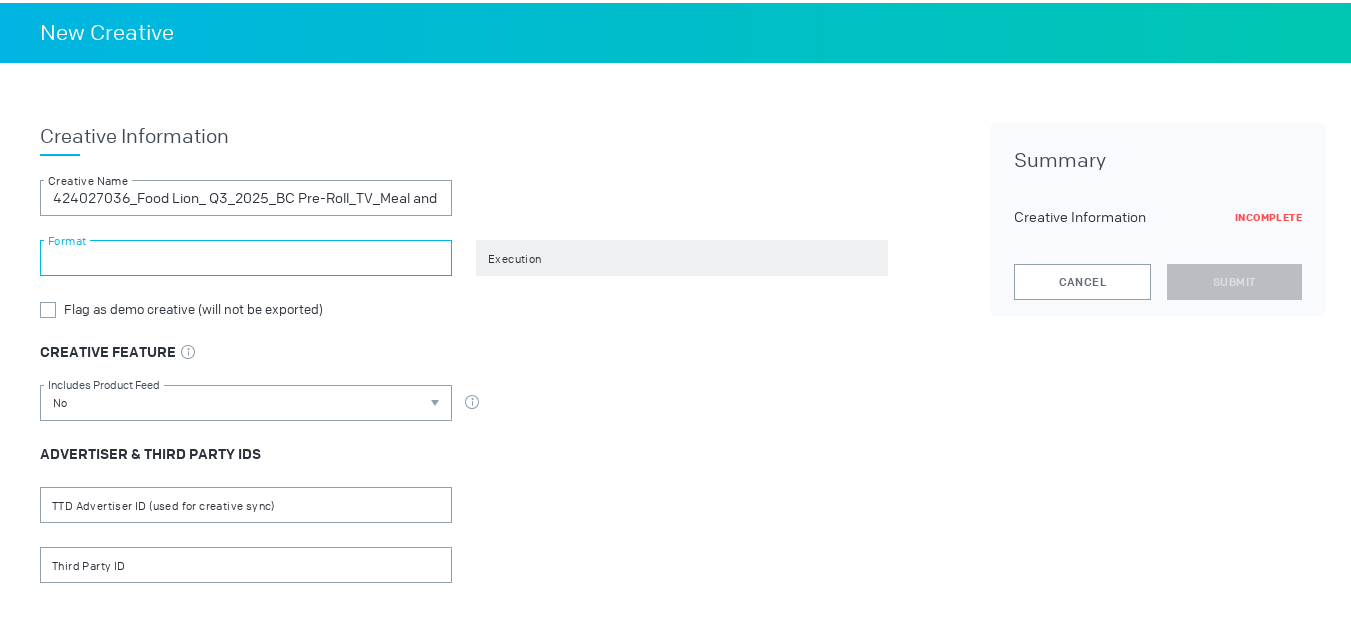 click at bounding box center [246, 255] 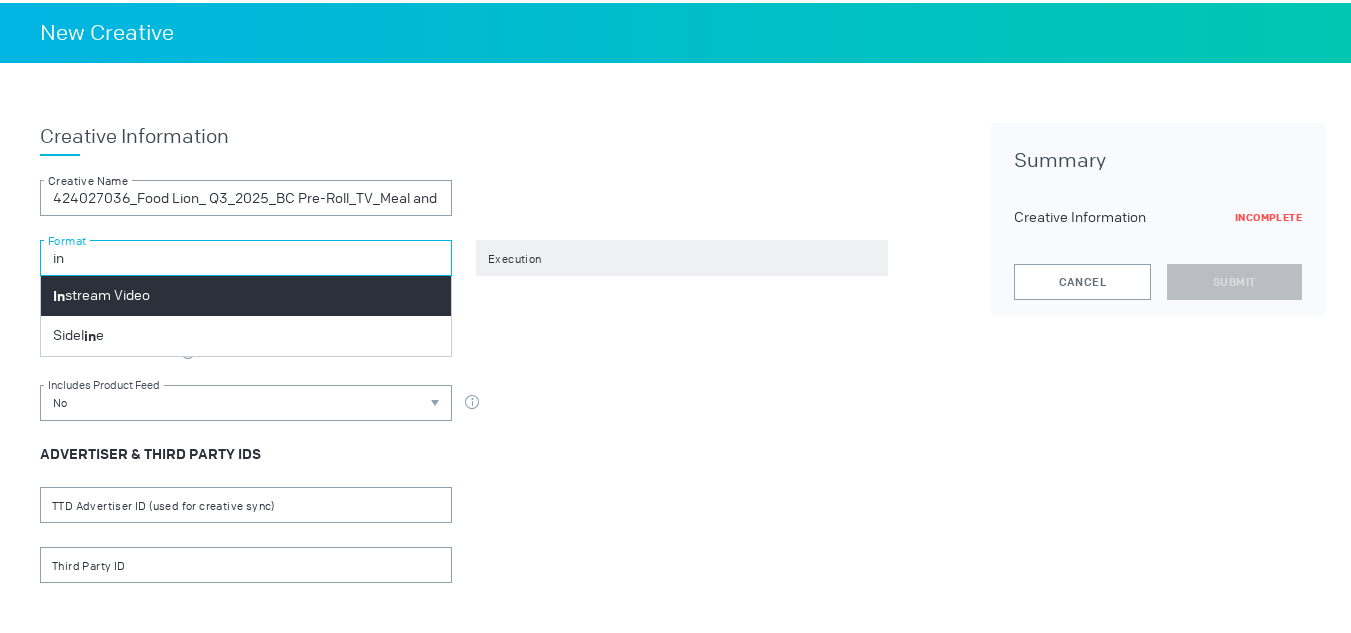 type on "in" 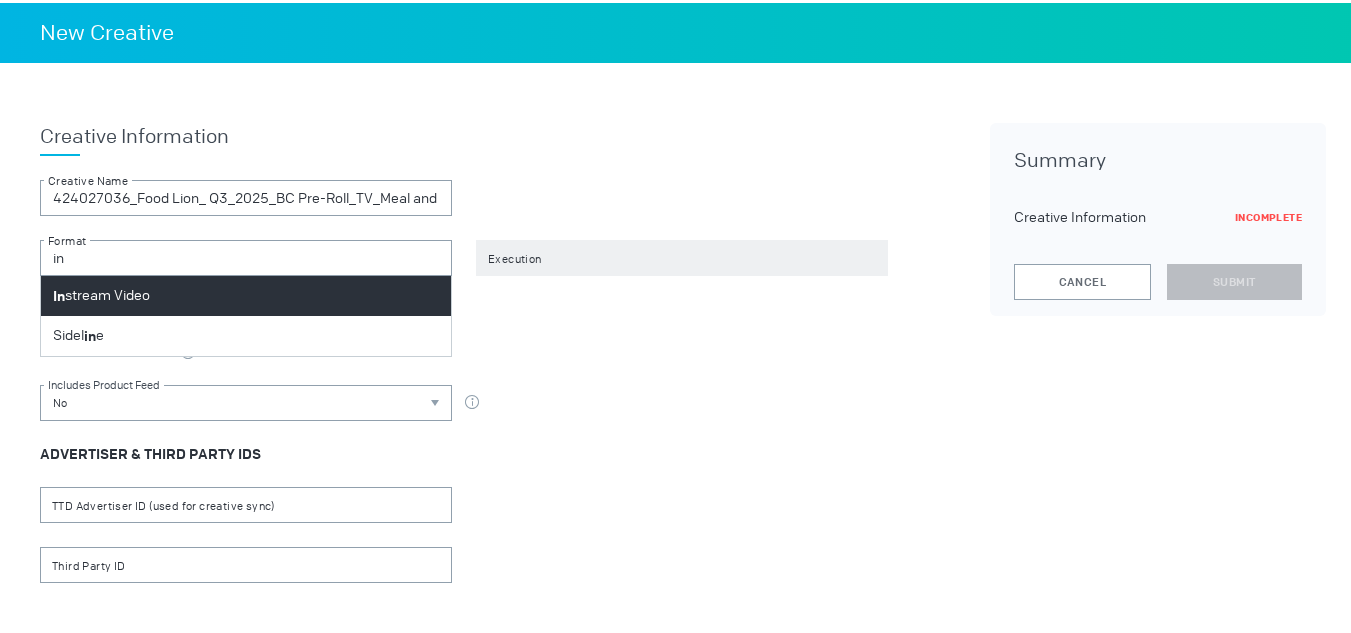 click on "In stream Video" at bounding box center [246, 293] 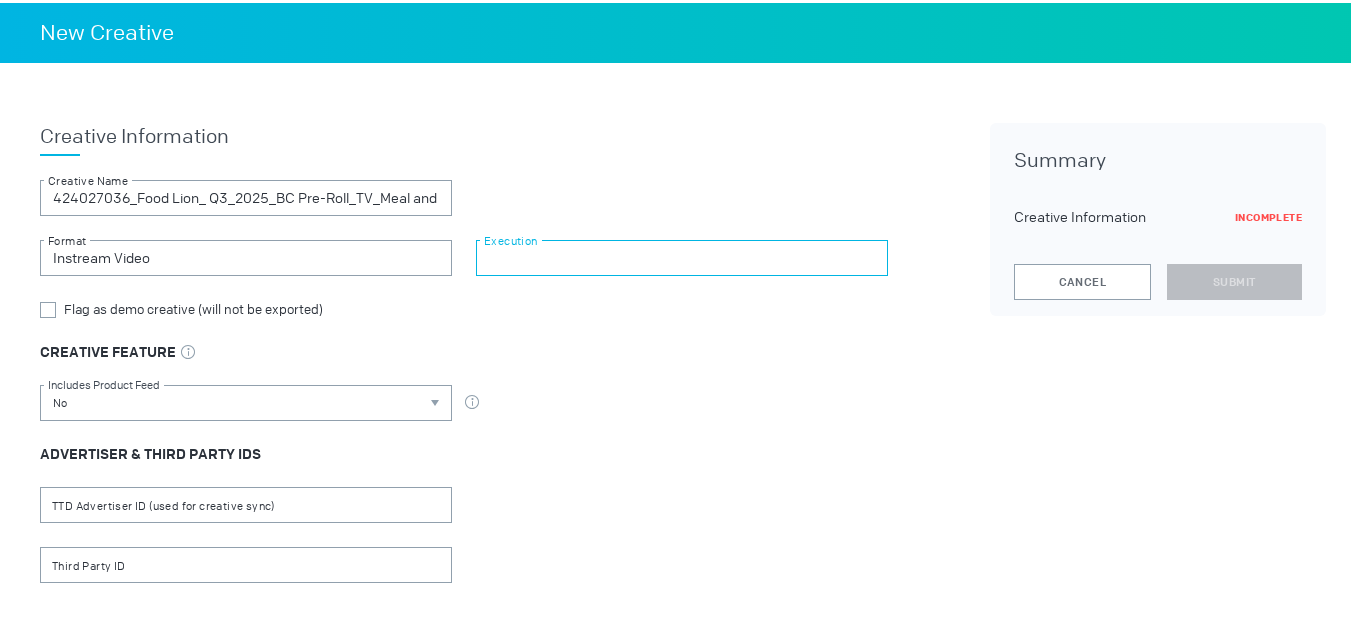 click at bounding box center [682, 255] 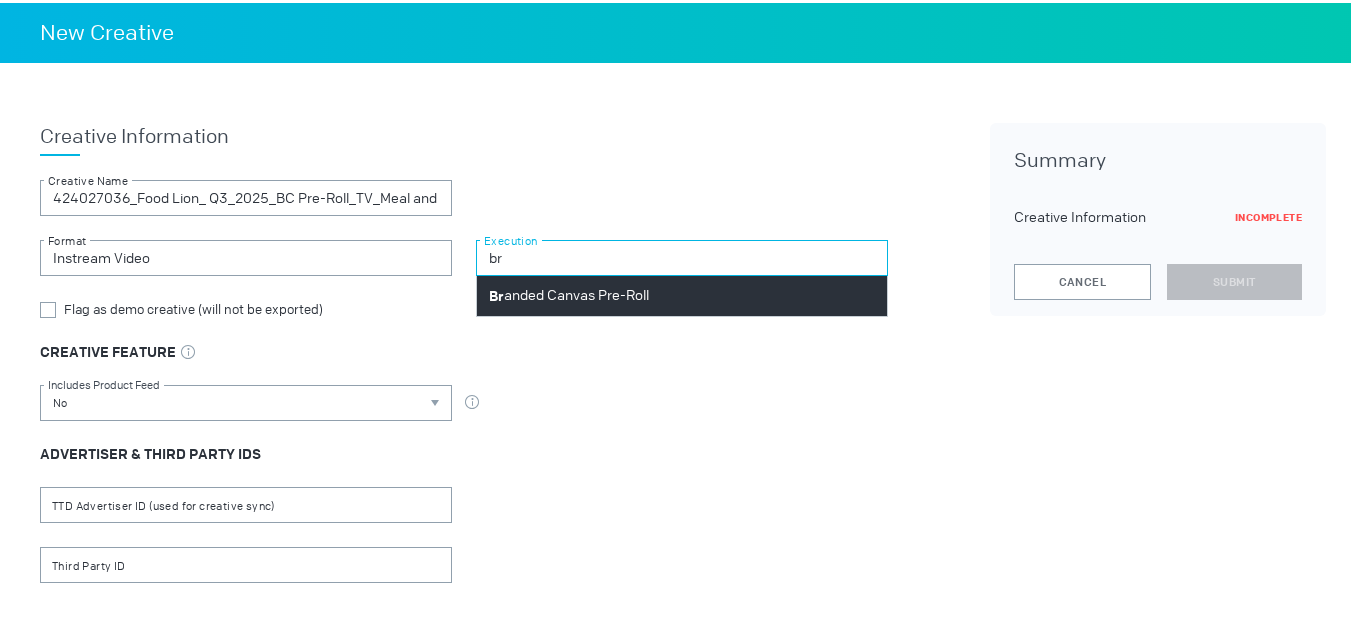 type on "br" 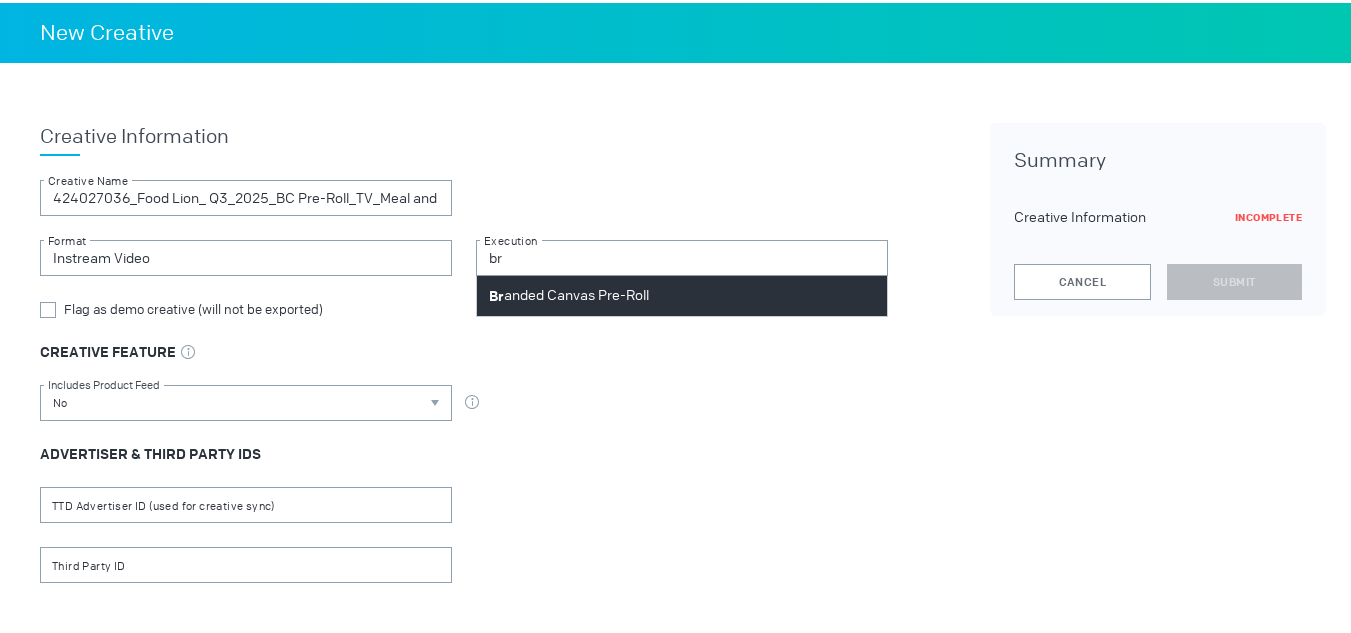 click on "Br anded Canvas Pre-Roll" at bounding box center (569, 293) 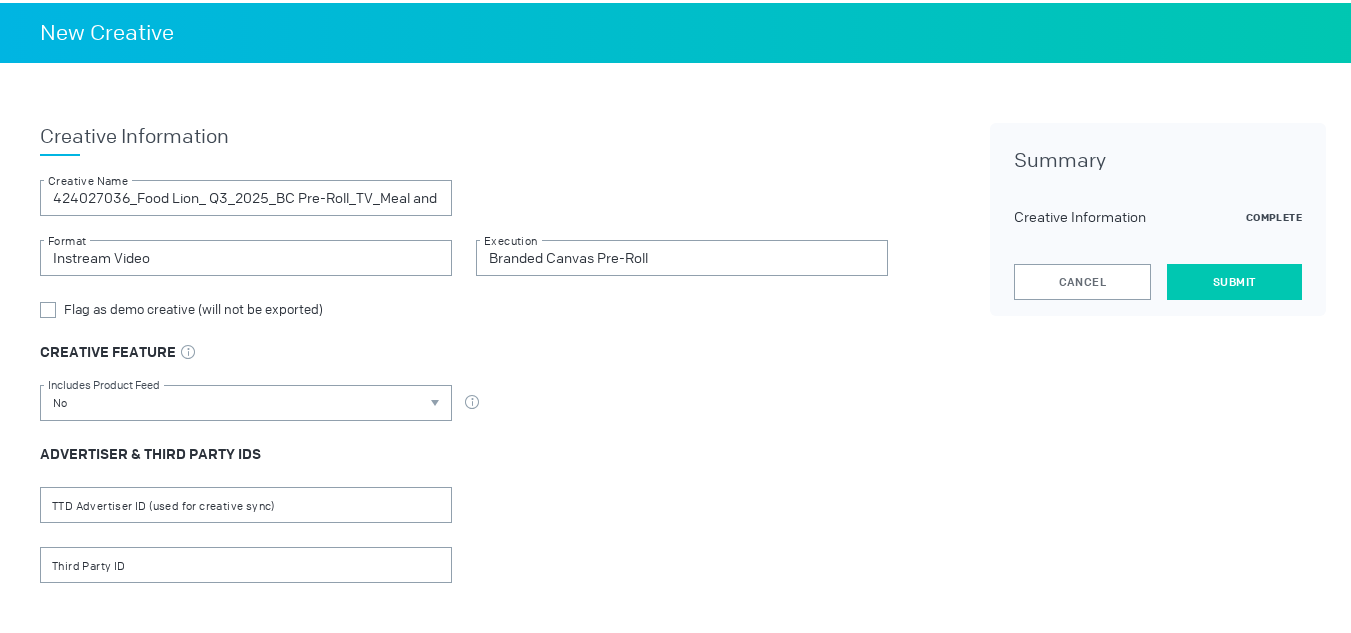 click on "Submit" at bounding box center [1234, 279] 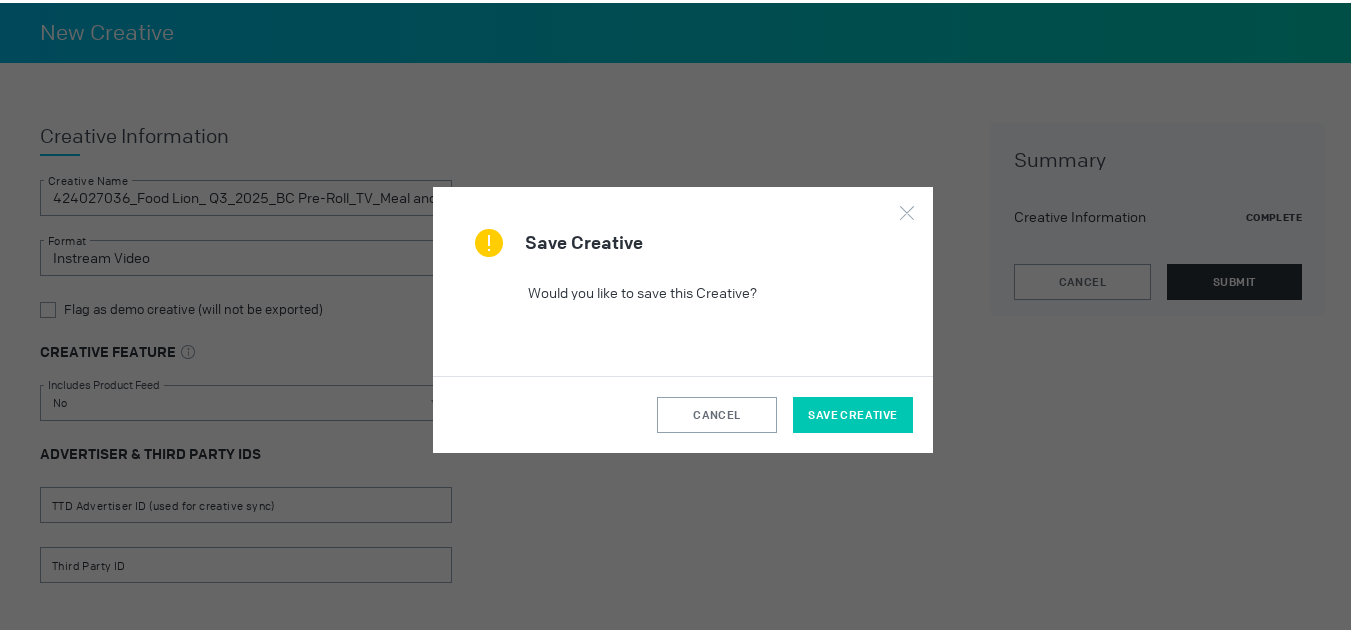 click on "Save Creative" at bounding box center [853, 412] 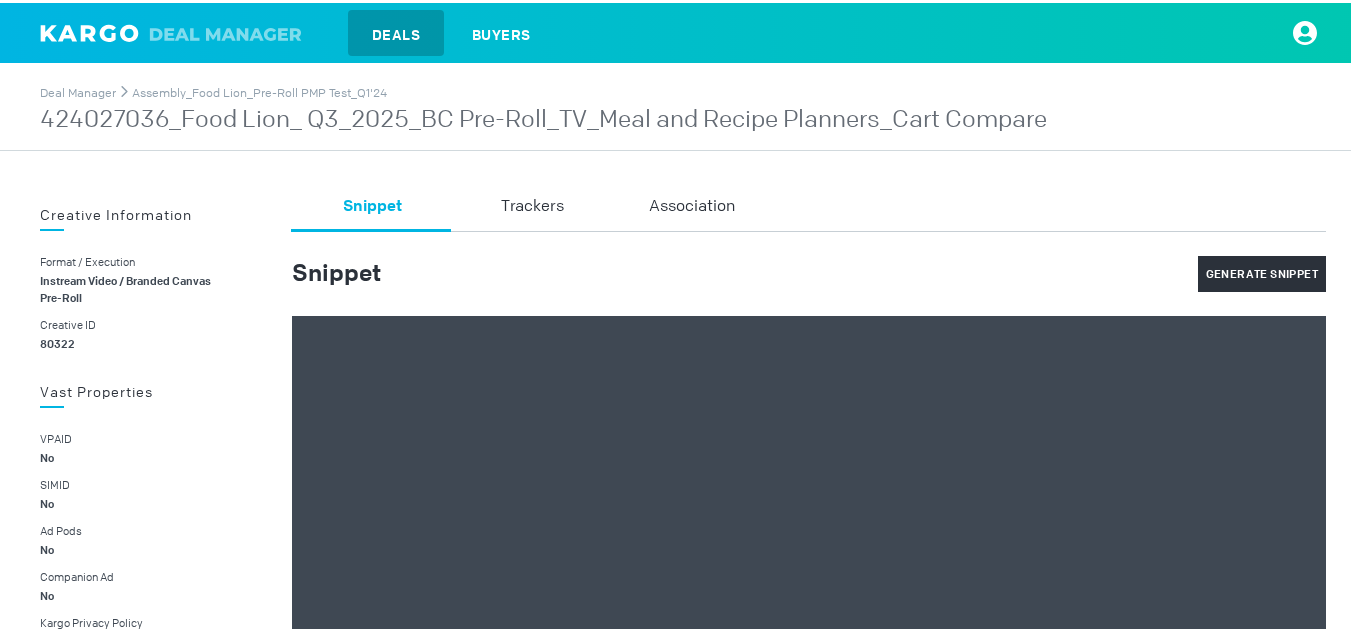 click on "424027036_Food Lion_ Q3_2025_BC Pre-Roll_TV_Meal and Recipe Planners_Cart Compare" at bounding box center (543, 117) 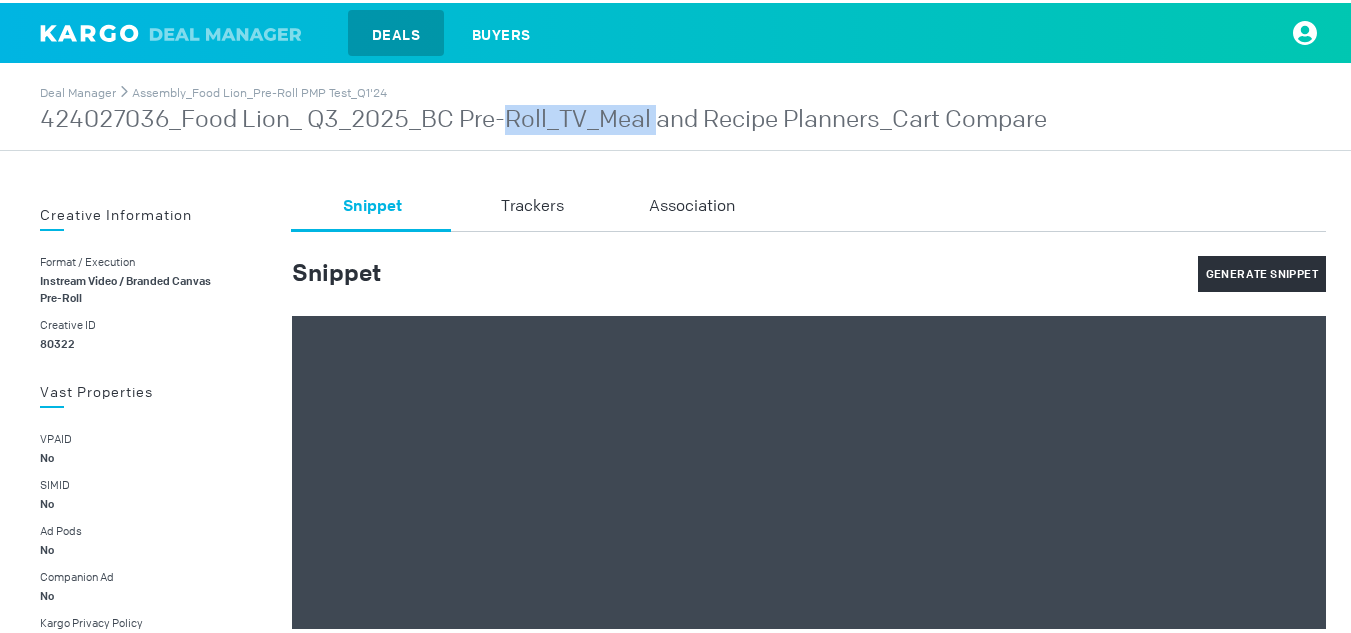 click on "424027036_Food Lion_ Q3_2025_BC Pre-Roll_TV_Meal and Recipe Planners_Cart Compare" at bounding box center [543, 117] 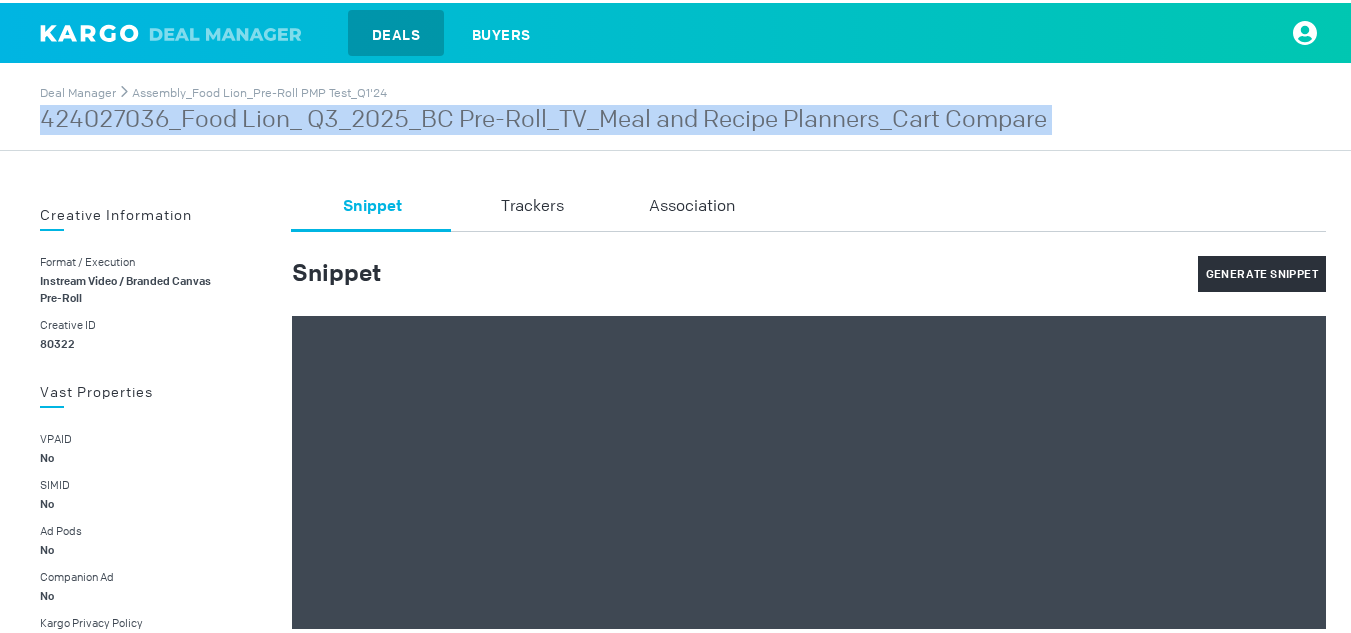 click on "424027036_Food Lion_ Q3_2025_BC Pre-Roll_TV_Meal and Recipe Planners_Cart Compare" at bounding box center [543, 117] 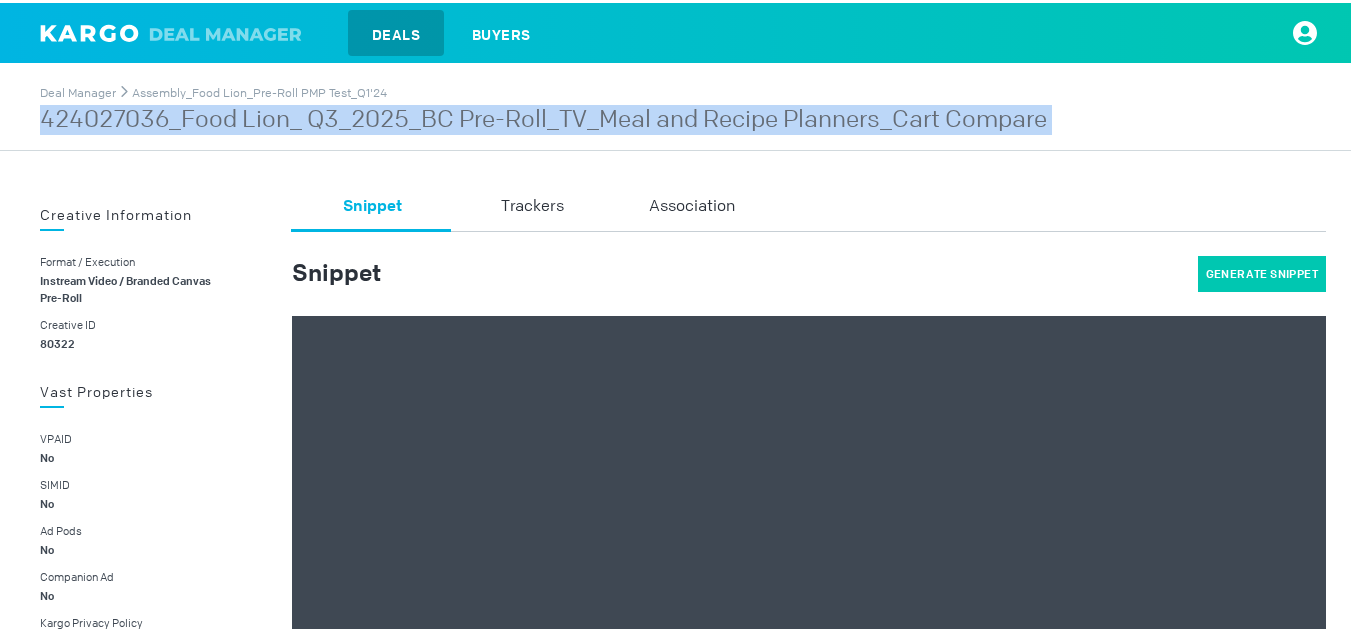 click on "Generate Snippet" at bounding box center (1262, 271) 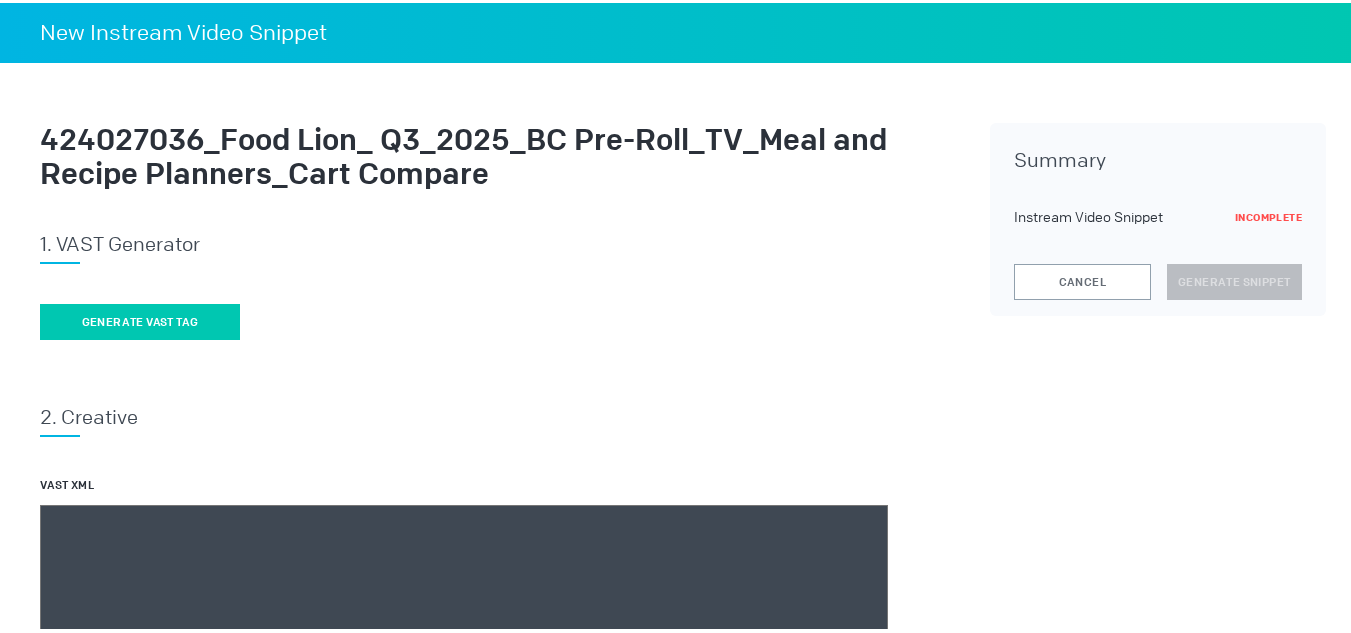 click on "Generate vast tag" at bounding box center (140, 319) 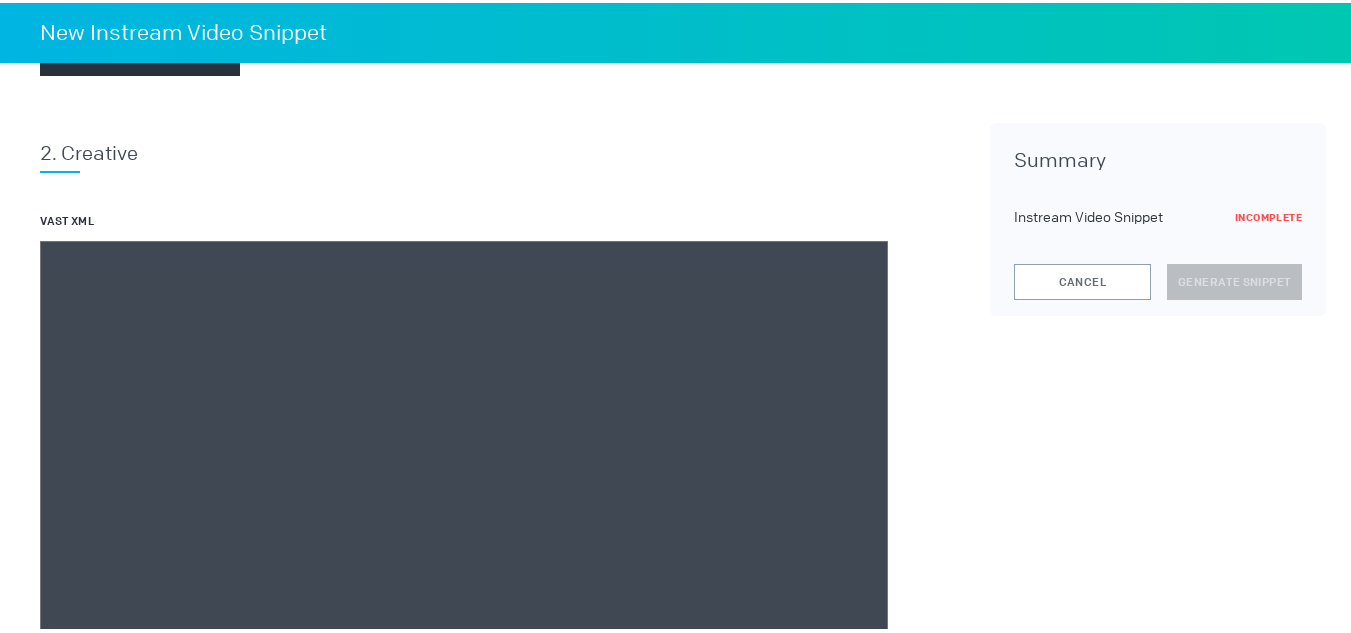 scroll, scrollTop: 285, scrollLeft: 0, axis: vertical 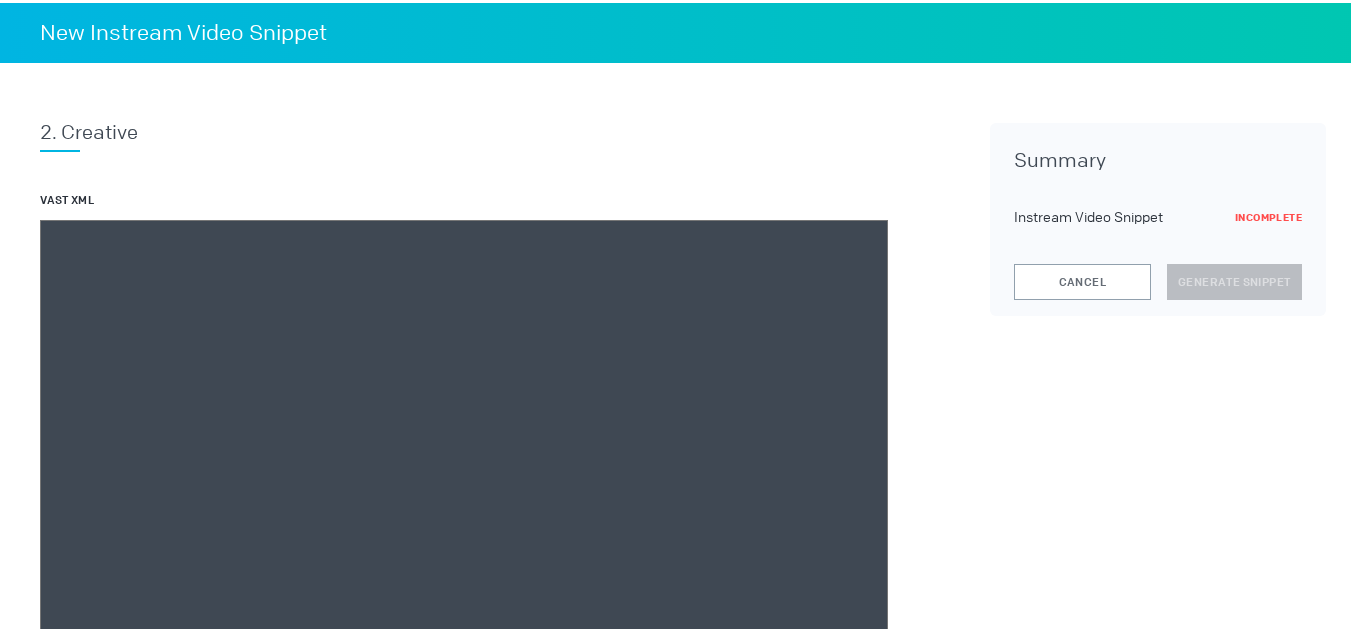 click at bounding box center [464, 497] 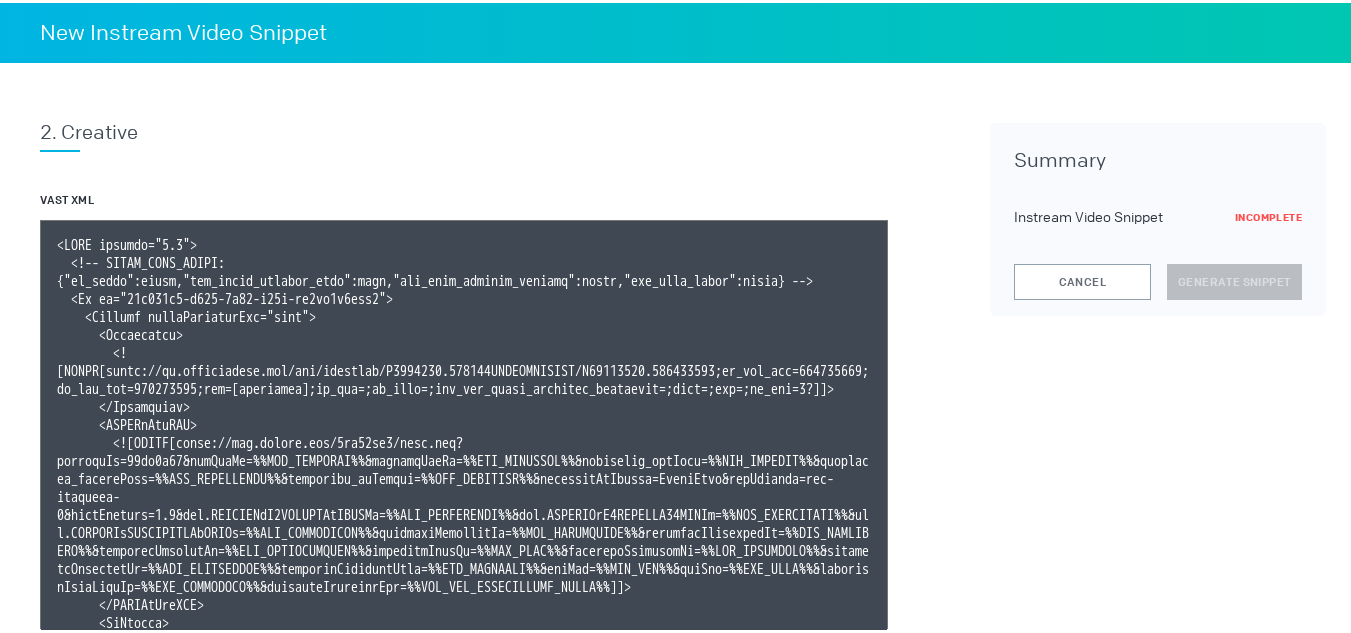 scroll, scrollTop: 119, scrollLeft: 0, axis: vertical 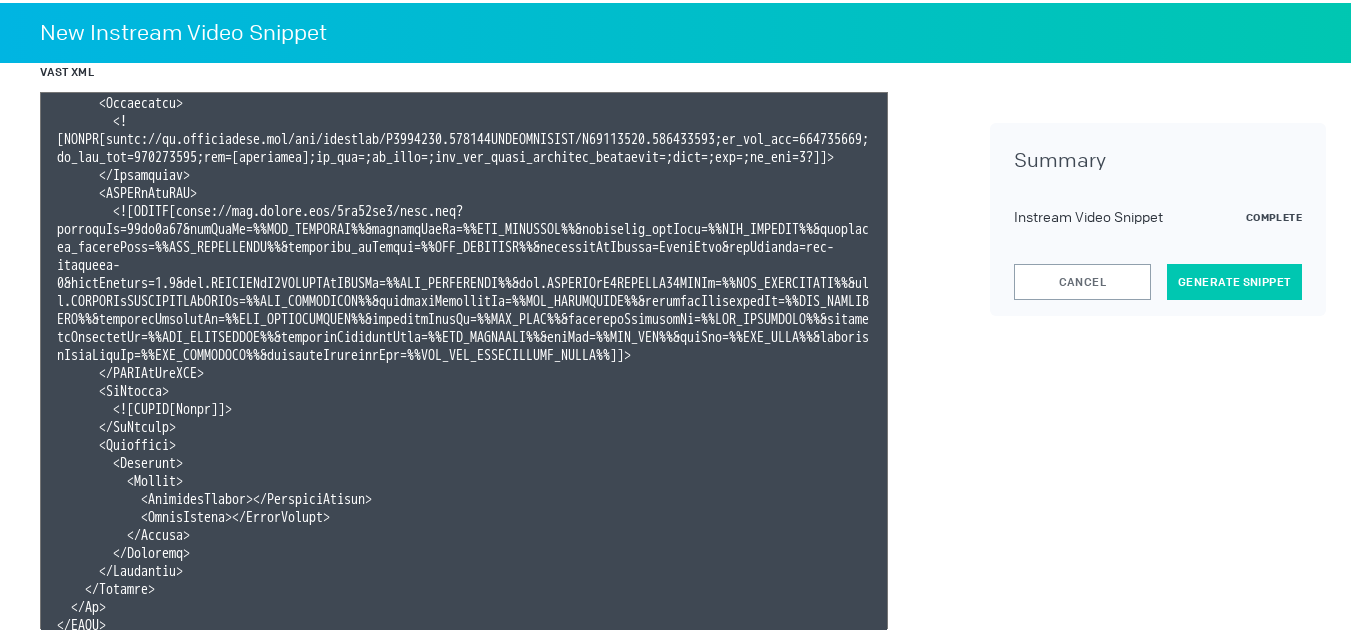 type on "<VAST version="3.0">
<!-- KARGO_VAST_PROPS: {"is_vpaid":false,"has_kargo_privacy_icon":true,"has_main_content_overlay":false,"has_vast_simid":false} -->
<Ad id="32d750d9-f065-4f65-a14b-ec2dd2c5ace8">
<Wrapper allowMultipleAds="true">
<Impression>
<![CDATA[https://ad.doubleclick.net/ddm/trackimp/N1493122.284566THETRADEDESK/B33828150.424027036;dc_trk_aid=617026080;dc_trk_cid=237414059;ord=[timestamp];dc_lat=;dc_rdid=;tag_for_child_directed_treatment=;tfua=;ltd=;dc_tdv=1?]]>
</Impression>
<VASTAdTagURI>
<![CDATA[https://ads.celtra.com/3ea40ae1/vast.xml?accountId=13be8f66&iosAdvId=%%TTD_DEVICEID%%&androidAdvId=%%TTD_DEVICEID%%&tradedesk_zipCode=%%TTD_ZIPCODE%%&tradedesk_deviceType=%%TTD_DEVICETYPE%%&tradedesk_adFormat=%%TTD_ADFORMAT%%&externalAdServer=TradeDesk&tagVersion=url-standard-7&vastVersion=2.0&eas.JSVUVERfQ1JFQVRJVkVJRCUl=%%TTD_CREATIVEID%%&eas.JSVUVERfQ0FNUEFJR05JRCUl=%%TTD_CAMPAIGNID%%&eas.JSVUVERfREVWSUNFVFlQRSUl=%%TTD_DEVICETYPE%%&externalCreativeId=%%TTD_...]]>" 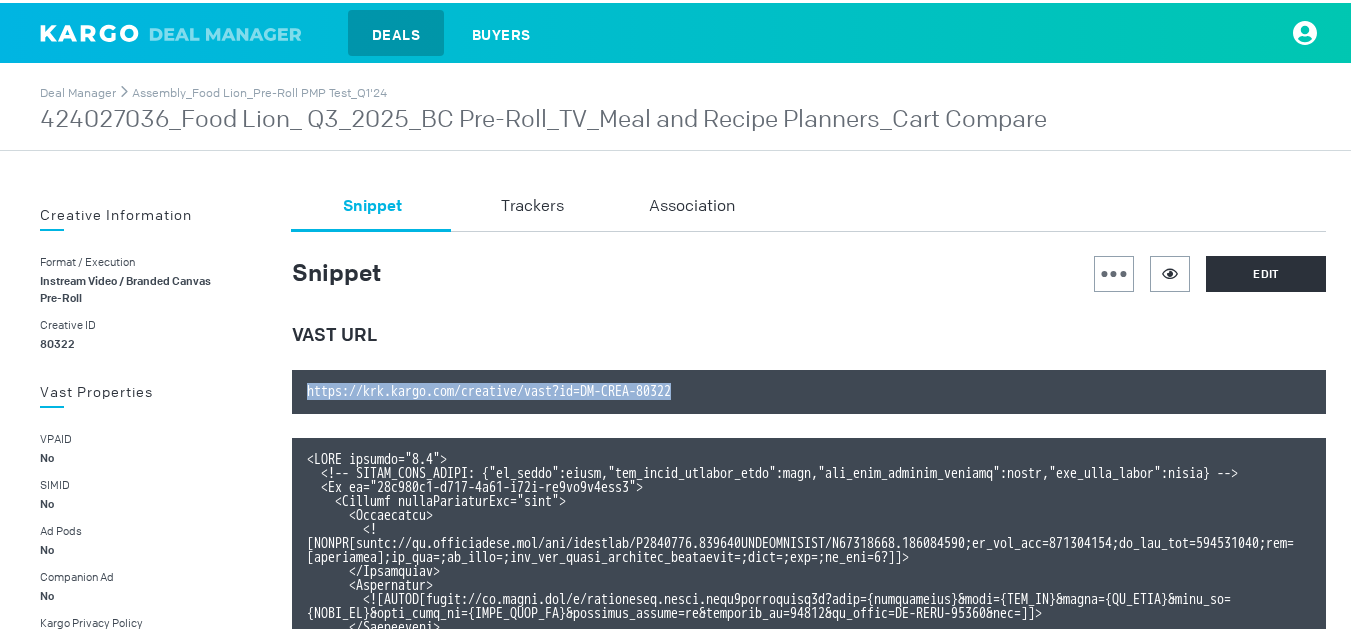 drag, startPoint x: 729, startPoint y: 378, endPoint x: 291, endPoint y: 393, distance: 438.25677 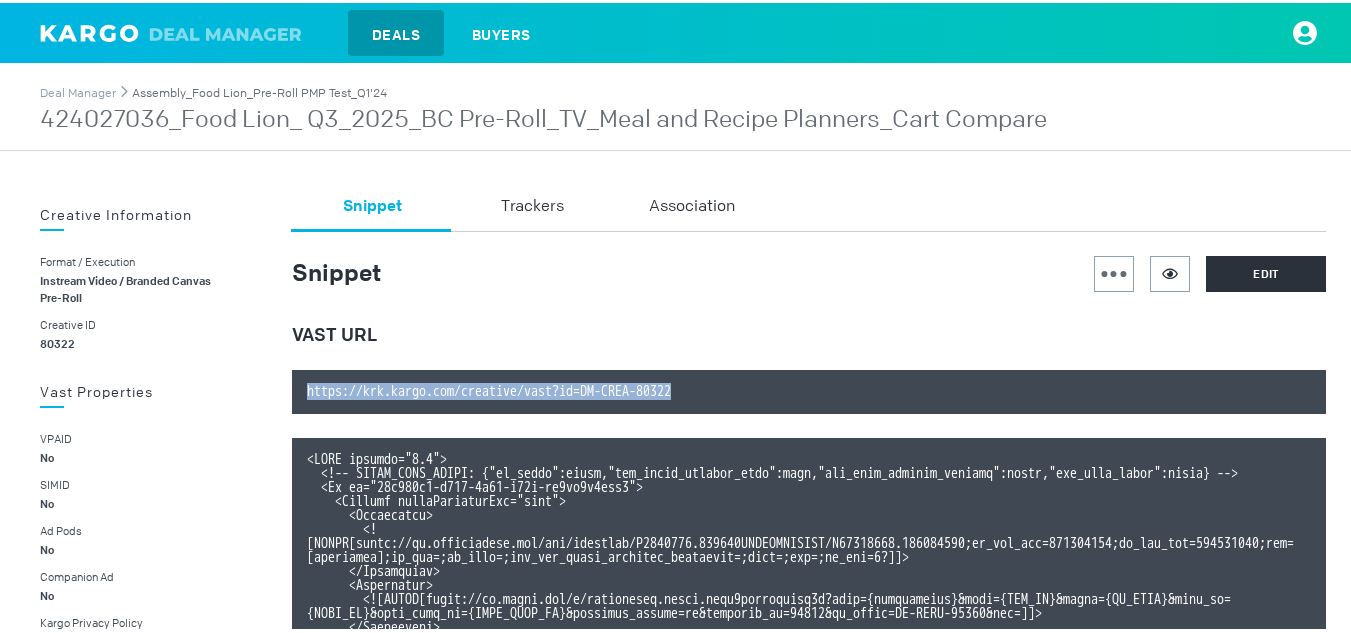 click on "Assembly_Food Lion_Pre-Roll PMP Test_Q1'24" at bounding box center [259, 90] 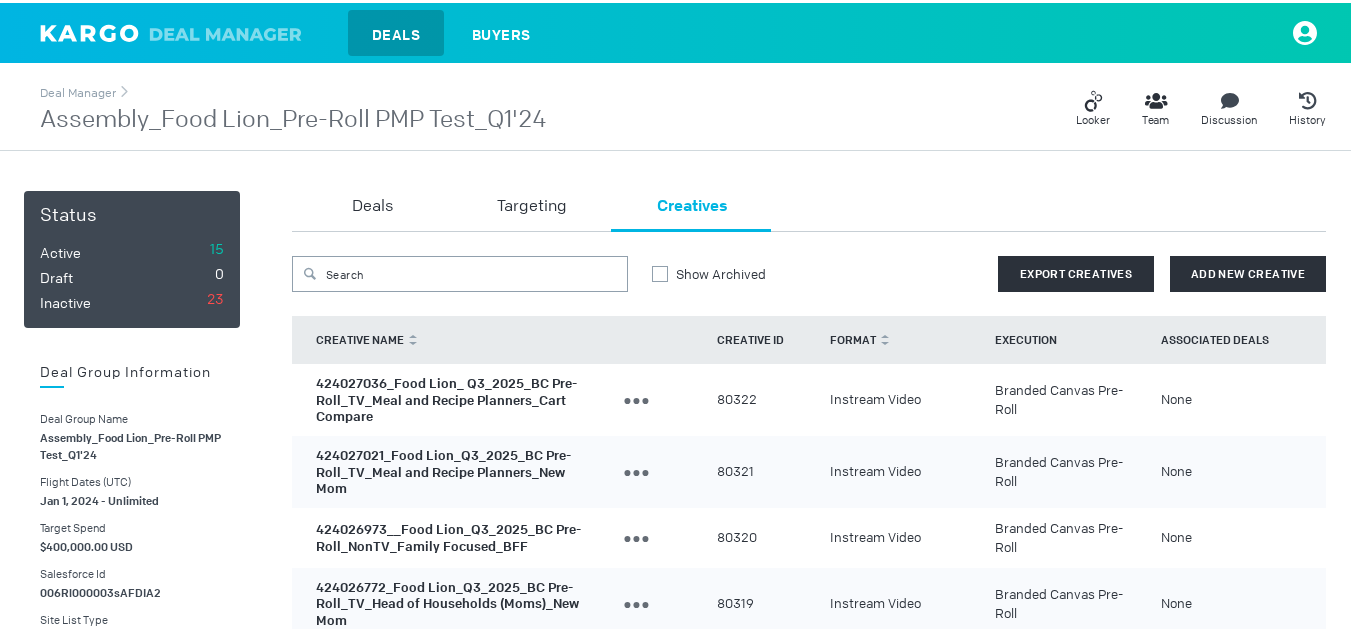 scroll, scrollTop: 1470, scrollLeft: 0, axis: vertical 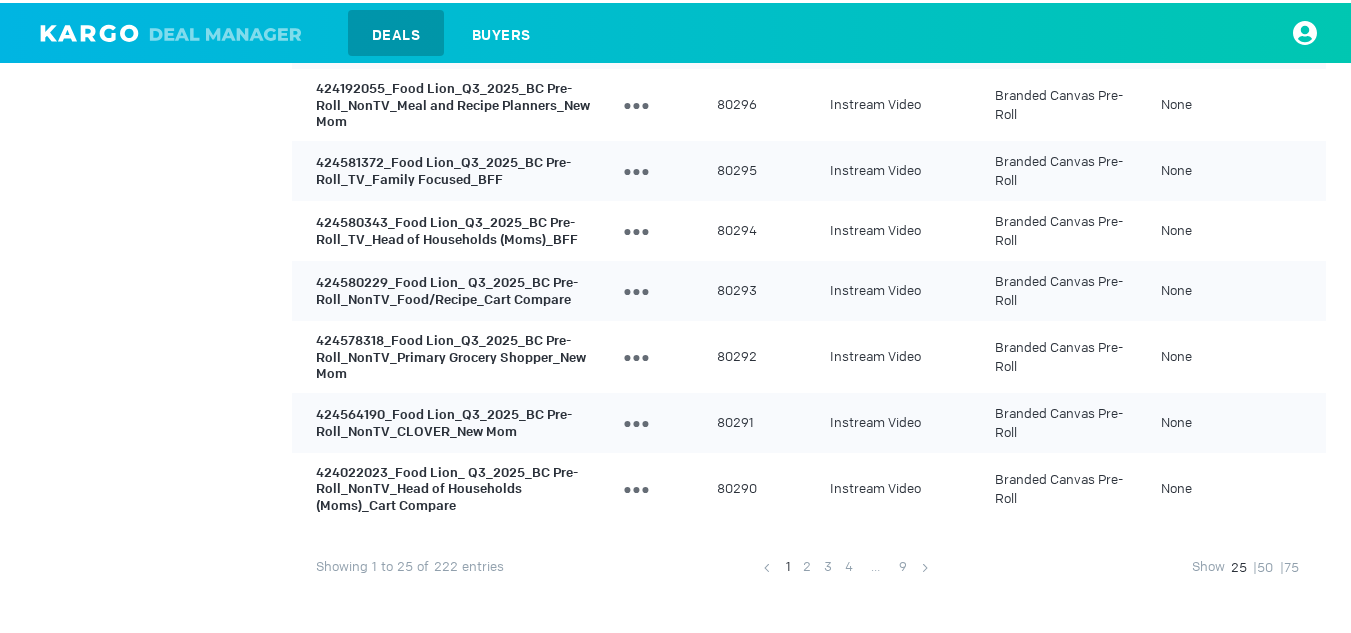 click on "424022023_Food Lion_ Q3_2025_BC Pre-Roll_NonTV_Head of Households (Moms)_Cart Compare" at bounding box center (447, 485) 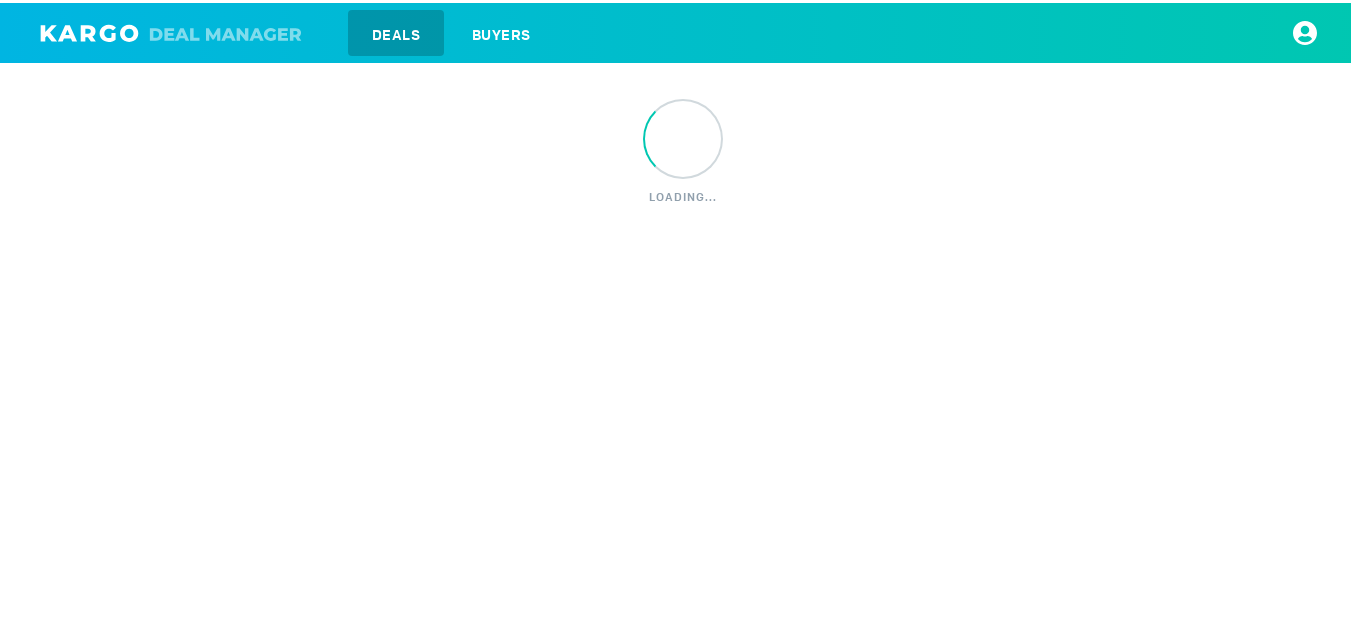 scroll, scrollTop: 0, scrollLeft: 0, axis: both 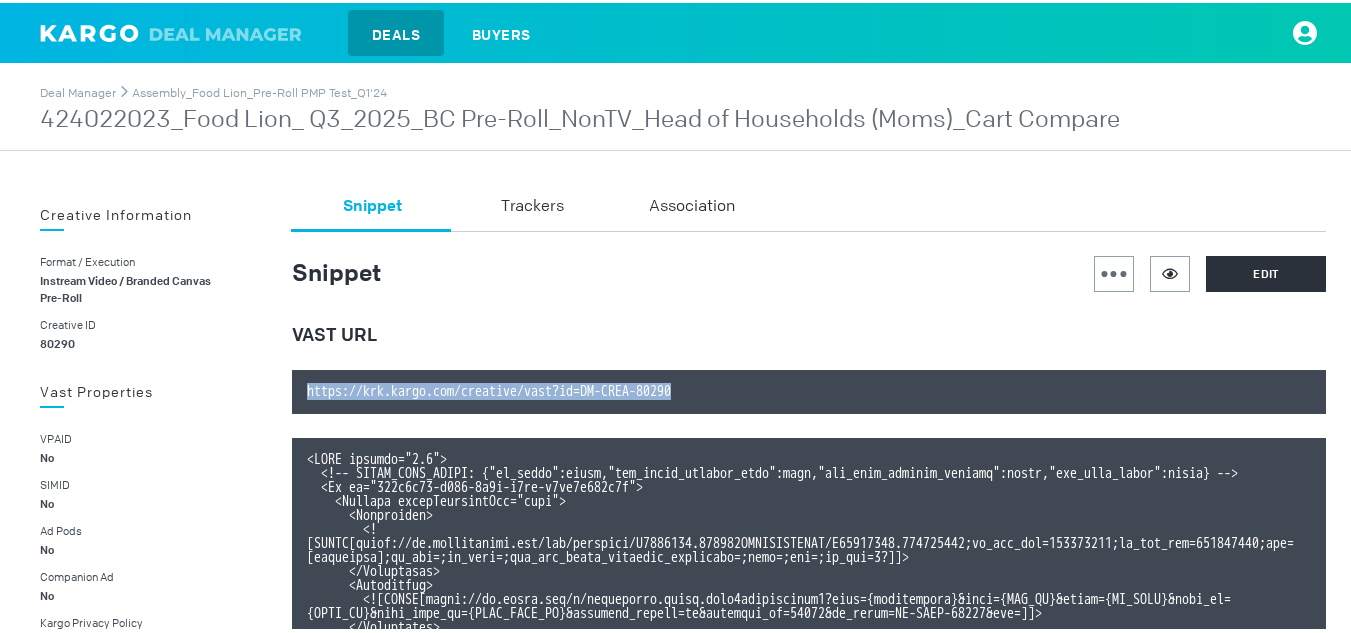 drag, startPoint x: 766, startPoint y: 393, endPoint x: 287, endPoint y: 387, distance: 479.03757 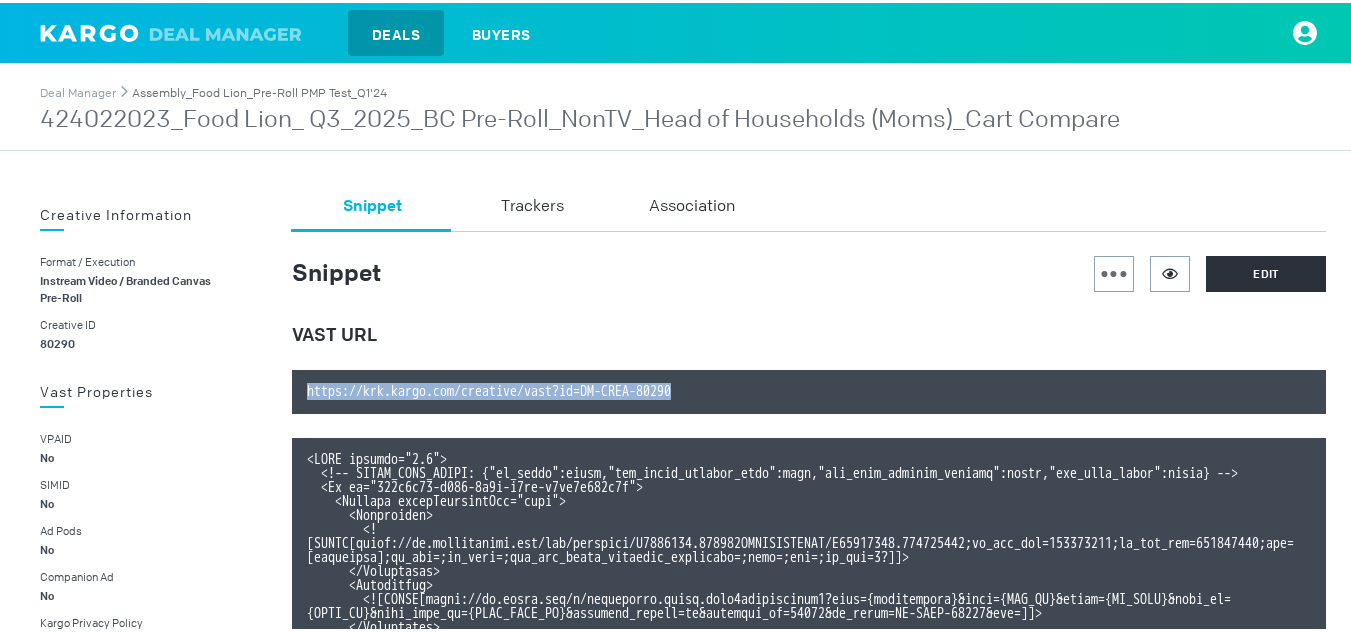 click on "Assembly_Food Lion_Pre-Roll PMP Test_Q1'24" at bounding box center [259, 90] 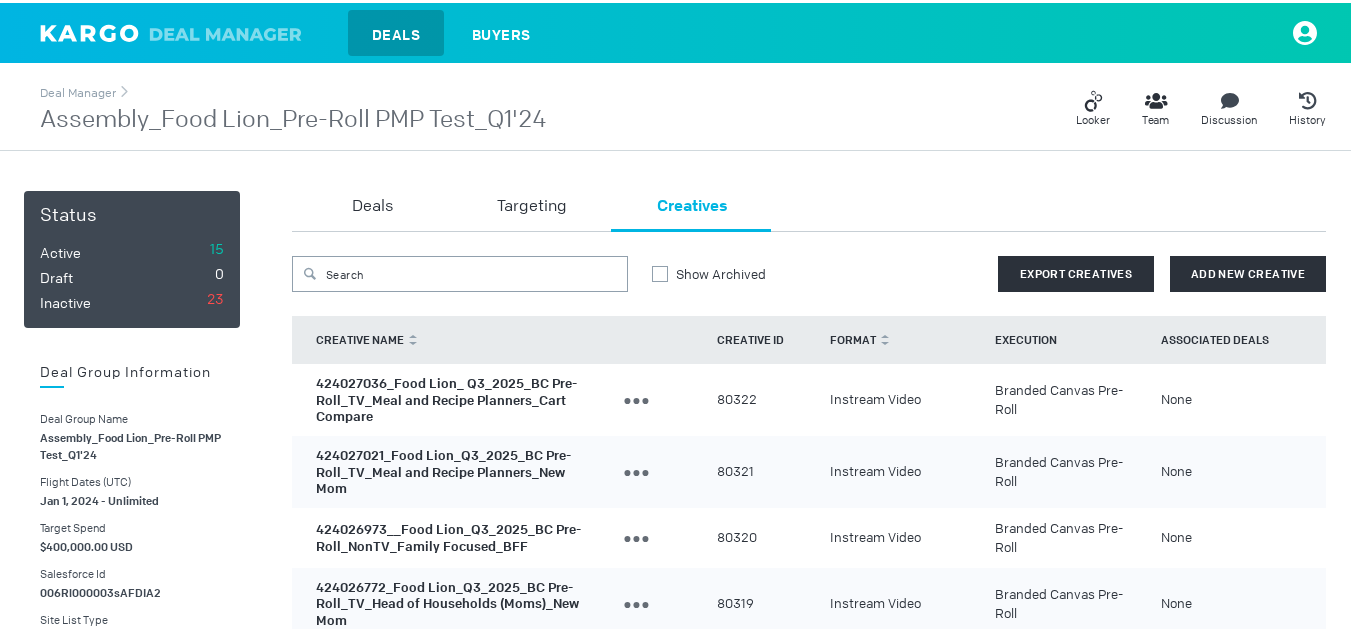 scroll, scrollTop: 669, scrollLeft: 0, axis: vertical 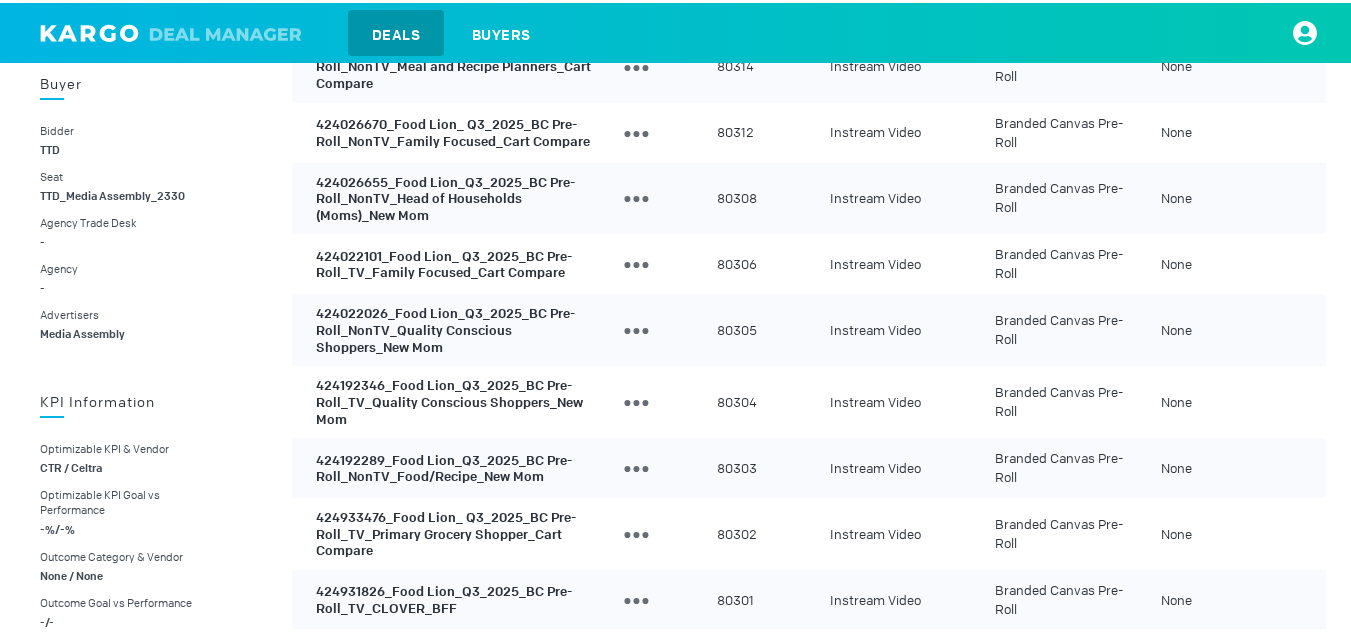 click on "424022026_Food Lion_Q3_2025_BC Pre-Roll_NonTV_Quality Conscious Shoppers_New Mom" at bounding box center (445, 327) 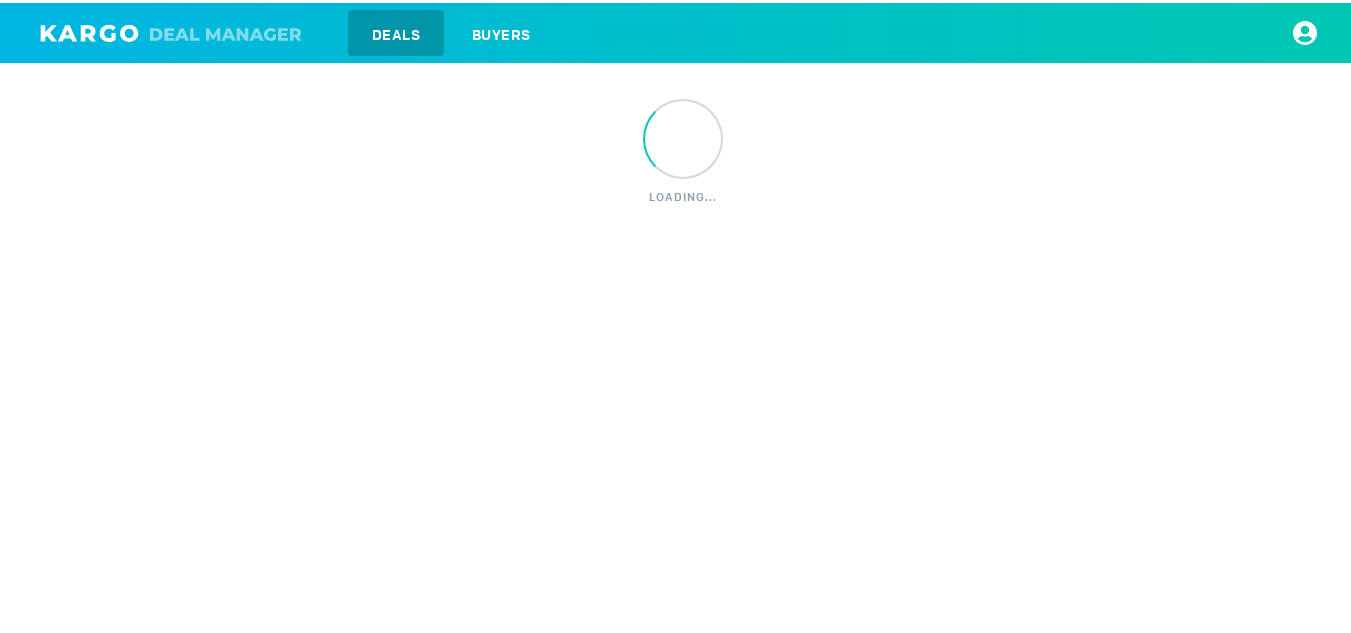 scroll, scrollTop: 0, scrollLeft: 0, axis: both 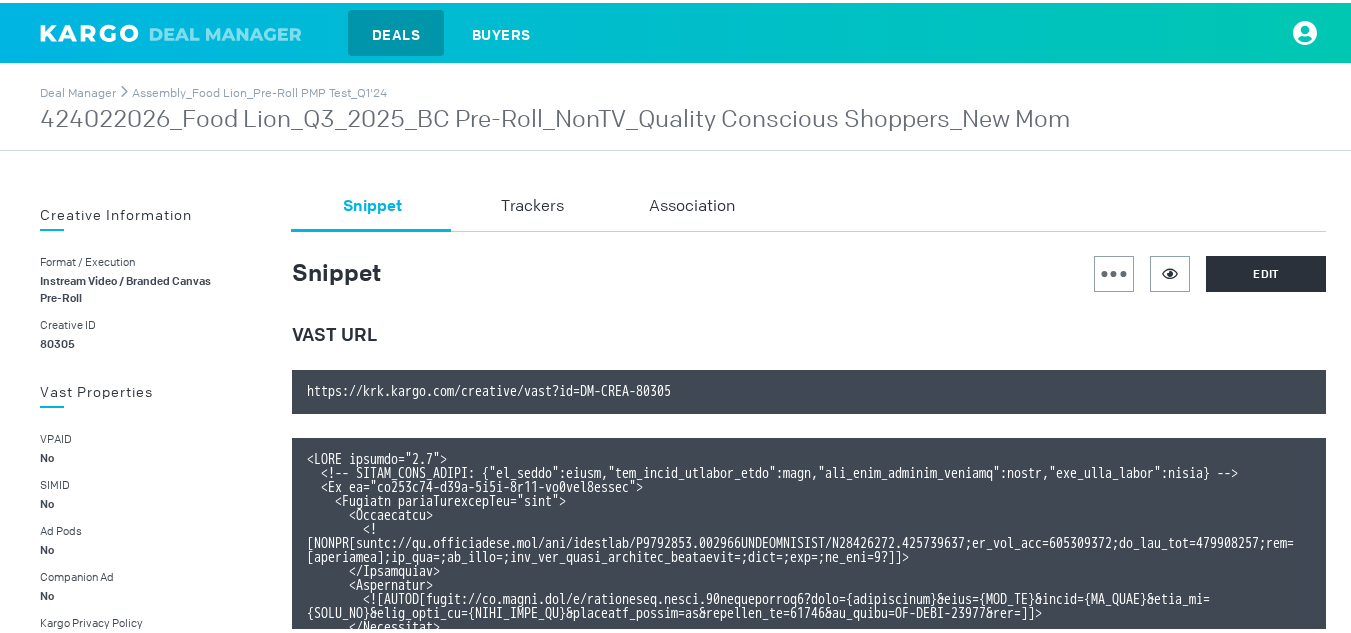 click on "https://krk.kargo.com/creative/vast?id=DM-CREA-80305" at bounding box center [809, 389] 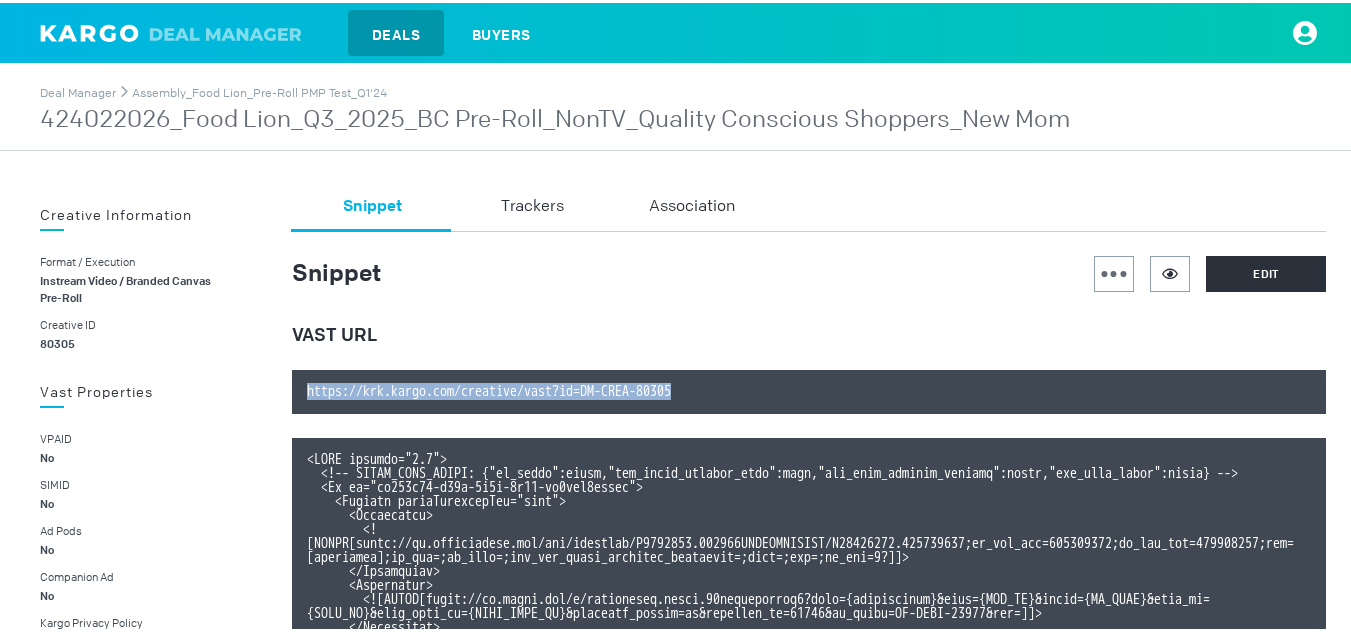 drag, startPoint x: 302, startPoint y: 385, endPoint x: 777, endPoint y: 359, distance: 475.71106 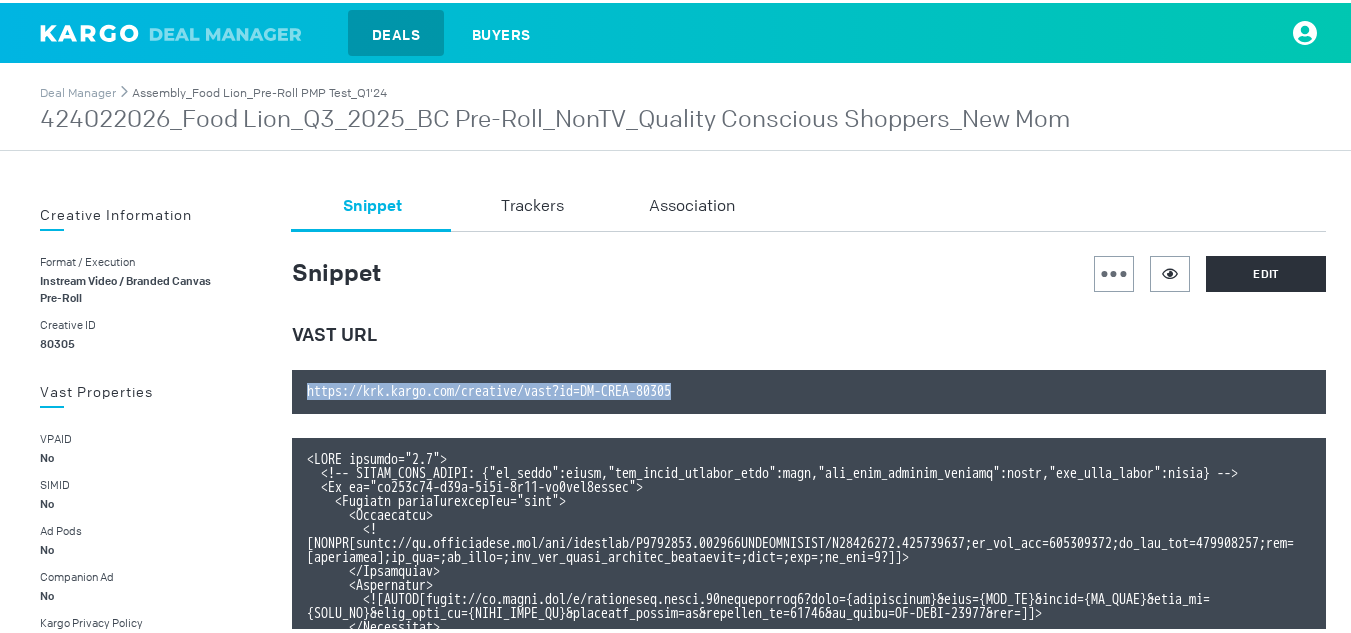 click on "Assembly_Food Lion_Pre-Roll PMP Test_Q1'24" at bounding box center [259, 90] 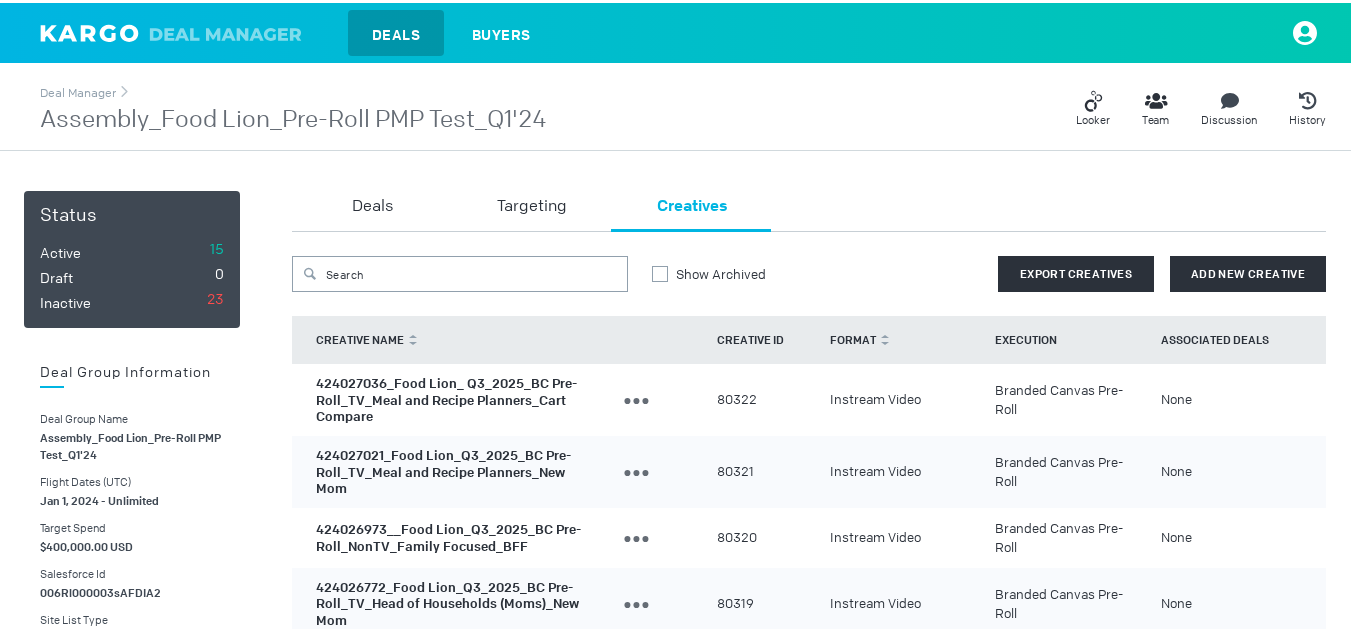scroll, scrollTop: 603, scrollLeft: 0, axis: vertical 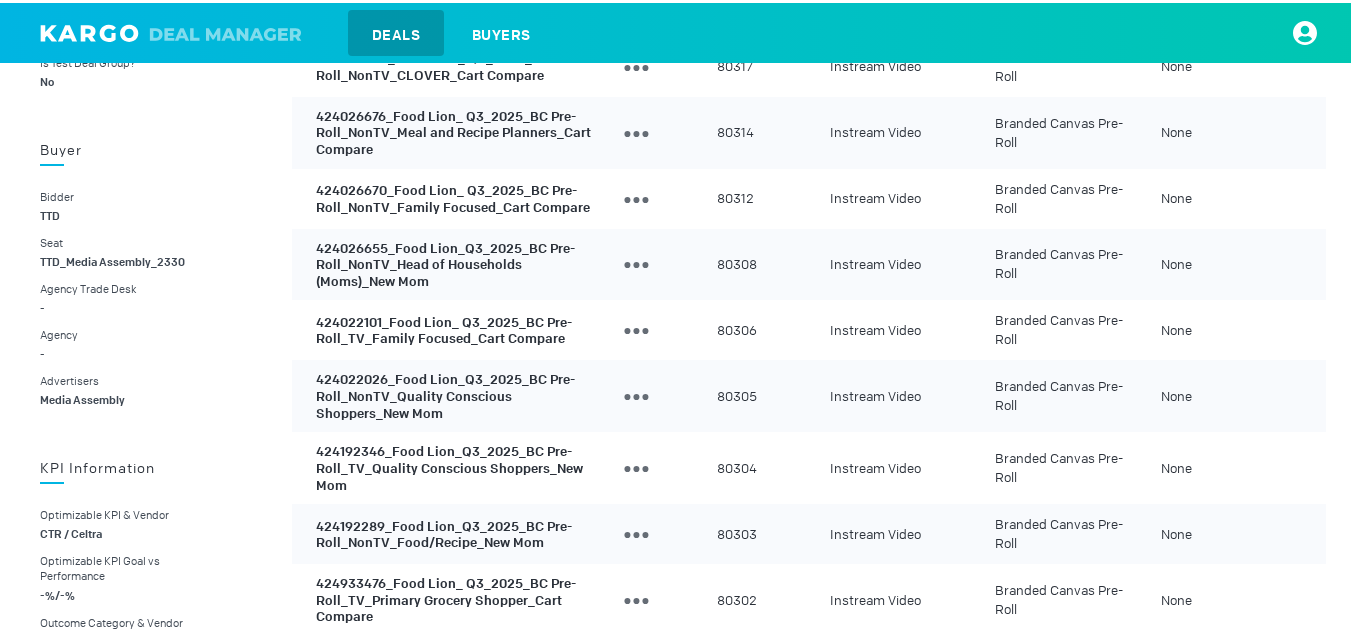 click on "424022101_Food Lion_ Q3_2025_BC Pre-Roll_TV_Family Focused_Cart Compare" at bounding box center (444, 327) 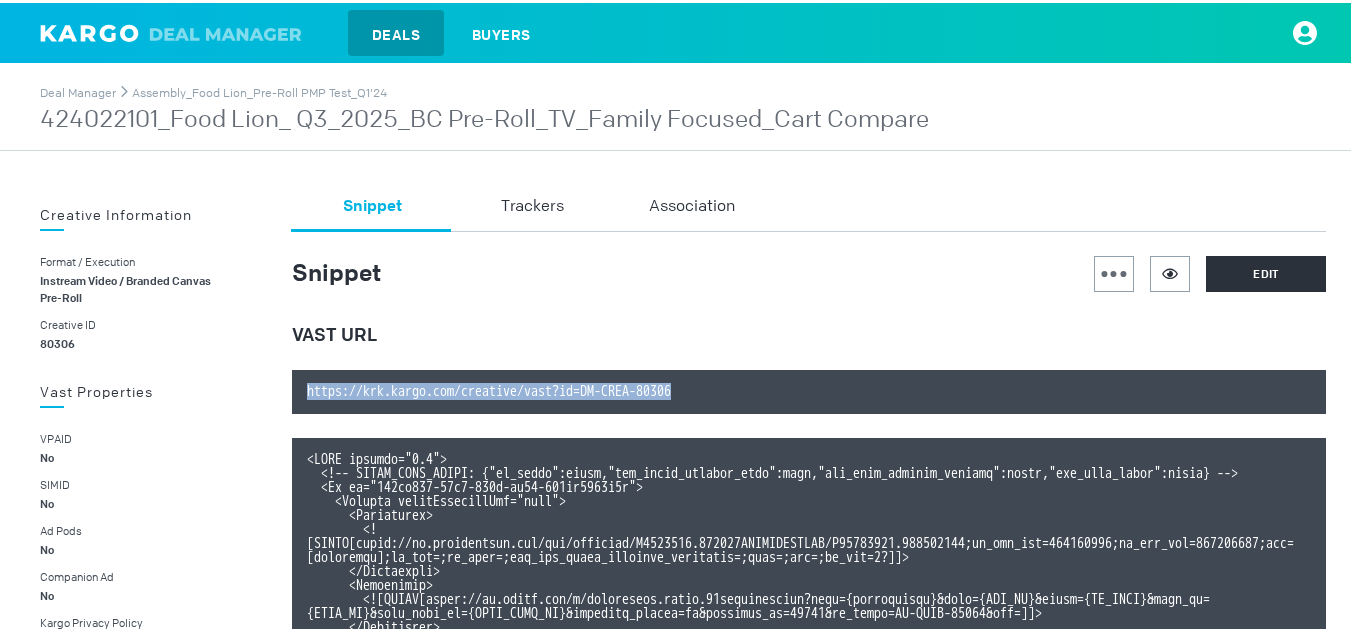 drag, startPoint x: 764, startPoint y: 375, endPoint x: 299, endPoint y: 387, distance: 465.15482 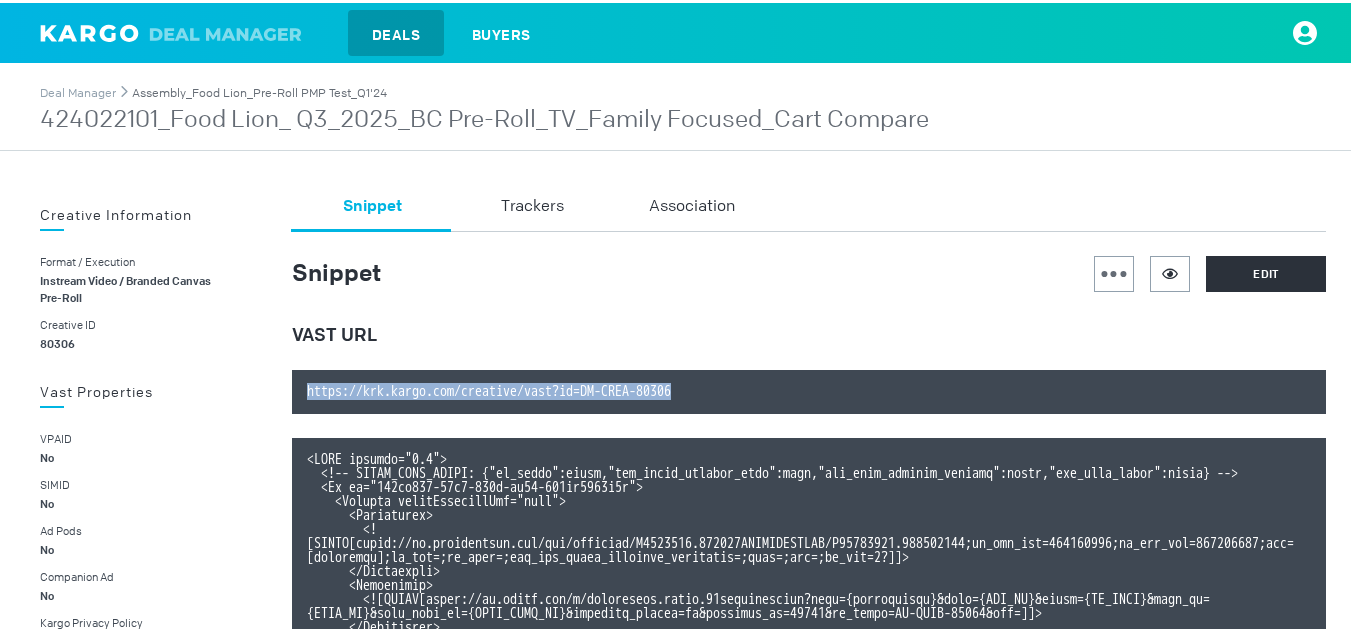 click on "Assembly_Food Lion_Pre-Roll PMP Test_Q1'24" at bounding box center [259, 90] 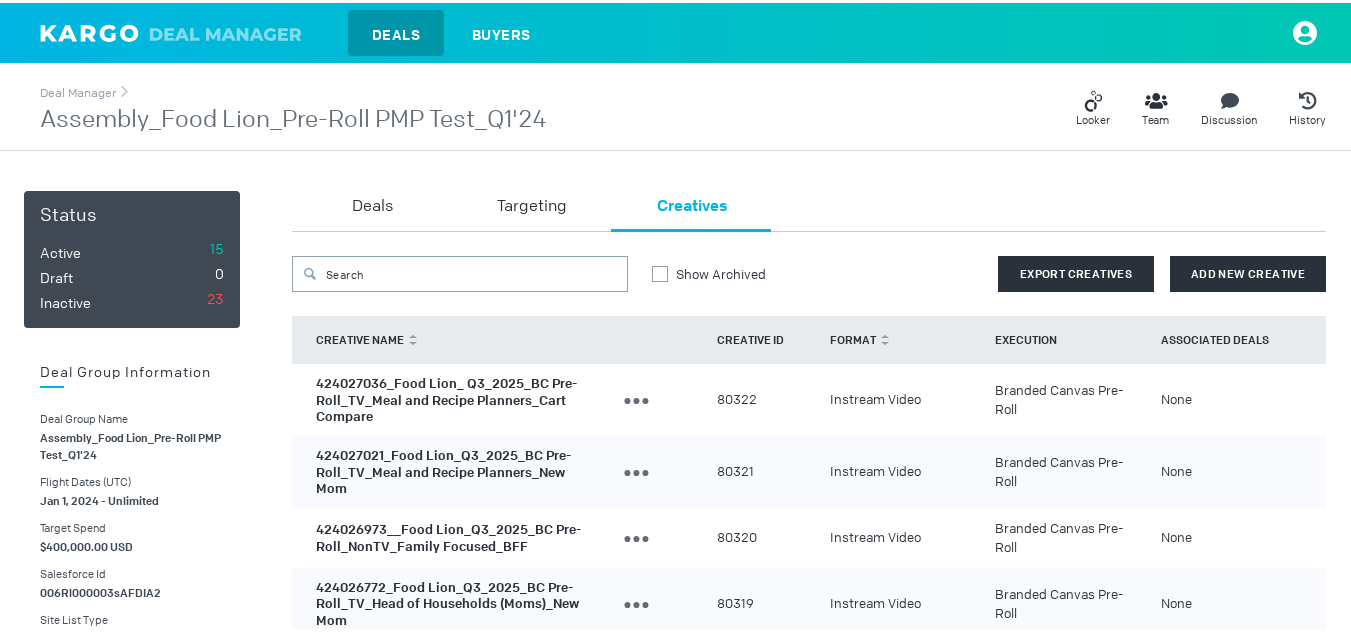 scroll, scrollTop: 537, scrollLeft: 0, axis: vertical 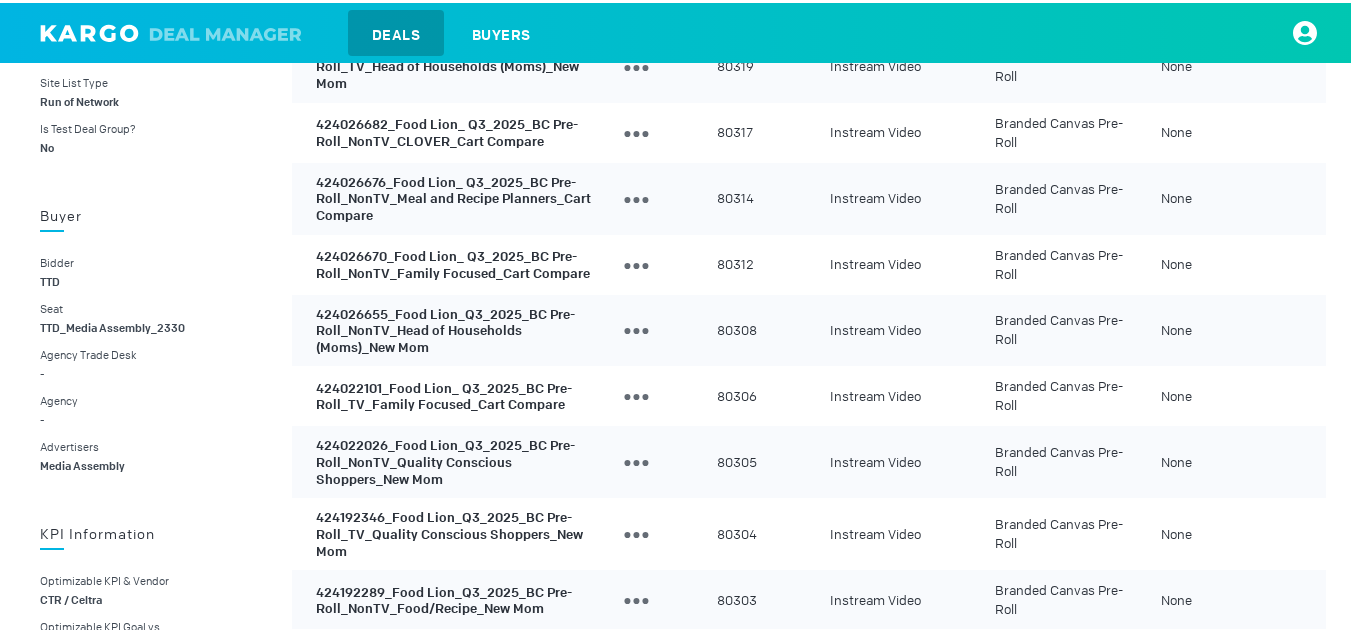 click on "424026655_Food Lion_Q3_2025_BC Pre-Roll_NonTV_Head of Households (Moms)_New Mom" at bounding box center (445, 327) 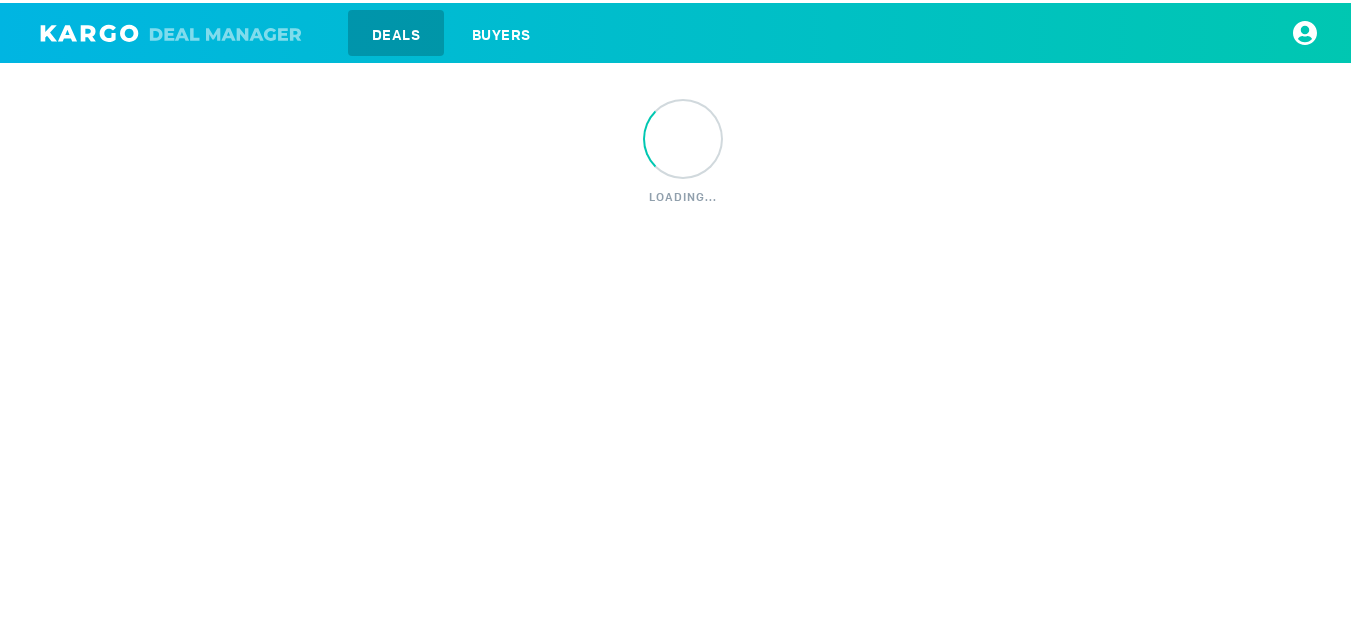 scroll, scrollTop: 0, scrollLeft: 0, axis: both 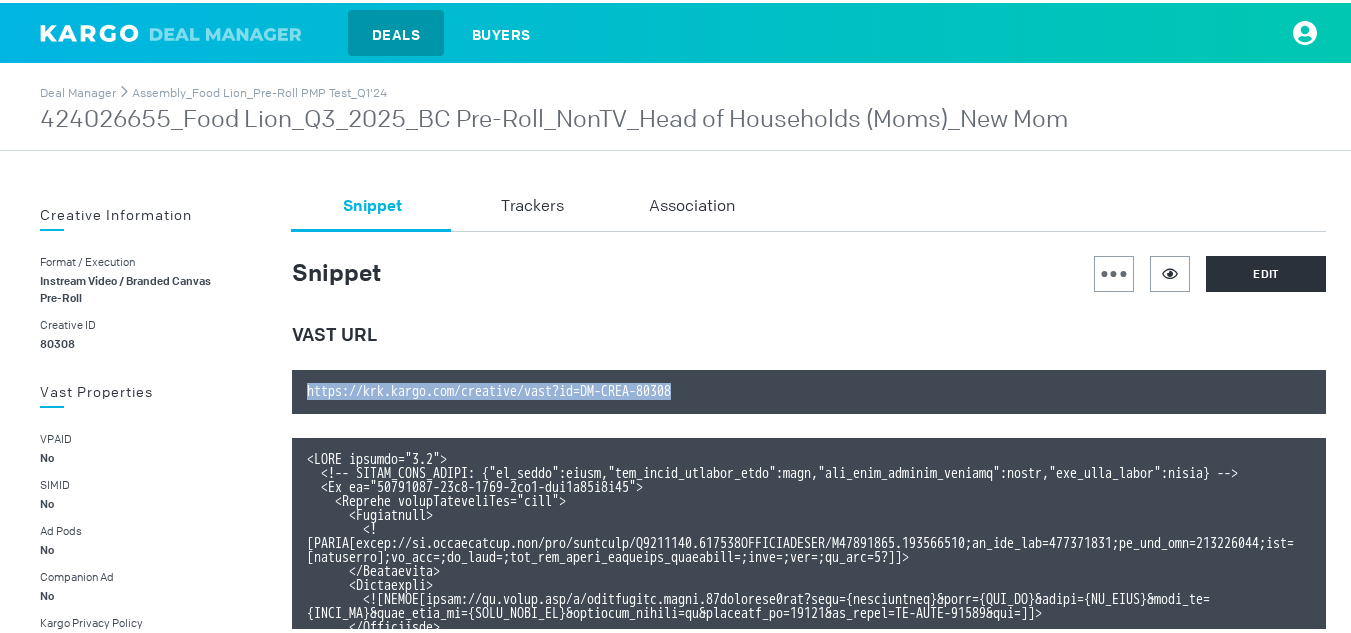 drag, startPoint x: 762, startPoint y: 396, endPoint x: 291, endPoint y: 398, distance: 471.00424 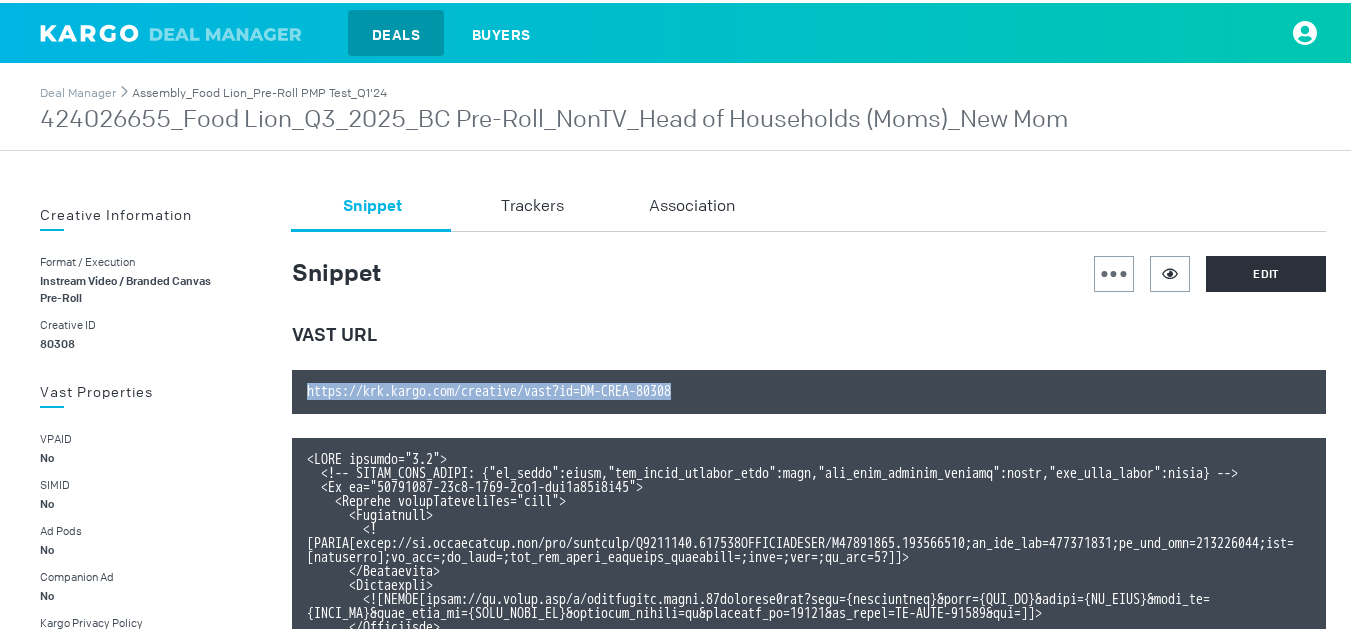 click on "Assembly_Food Lion_Pre-Roll PMP Test_Q1'24" at bounding box center (259, 90) 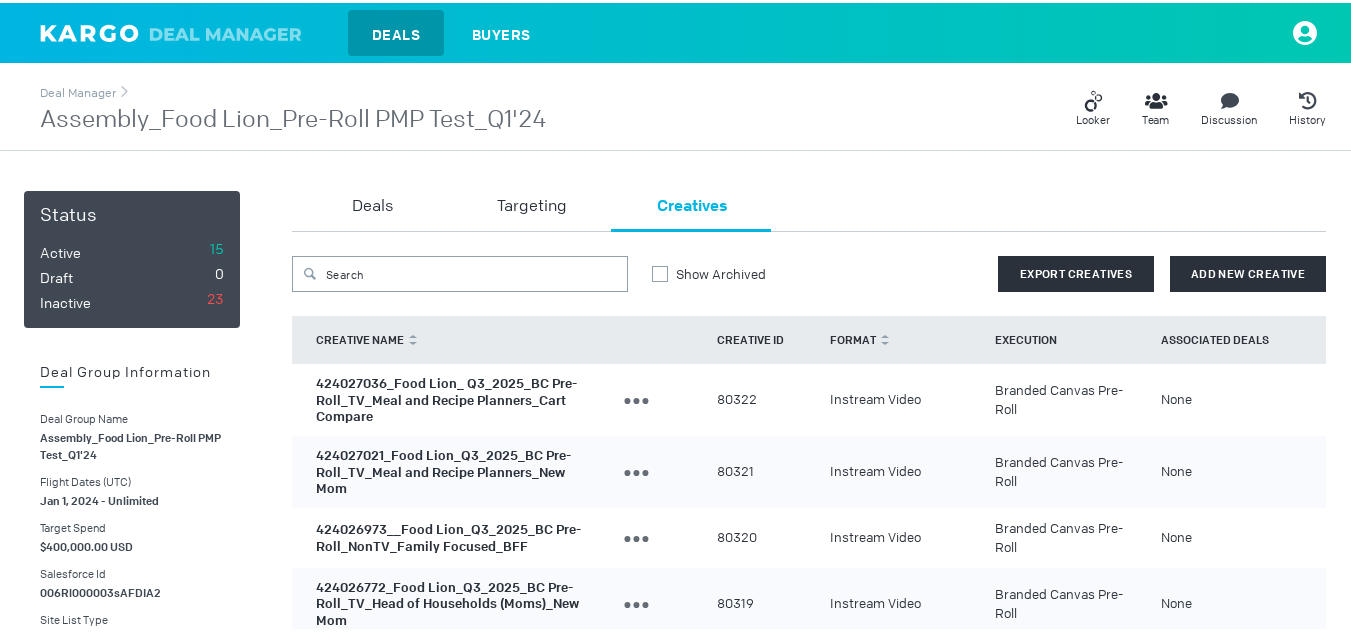 scroll, scrollTop: 405, scrollLeft: 0, axis: vertical 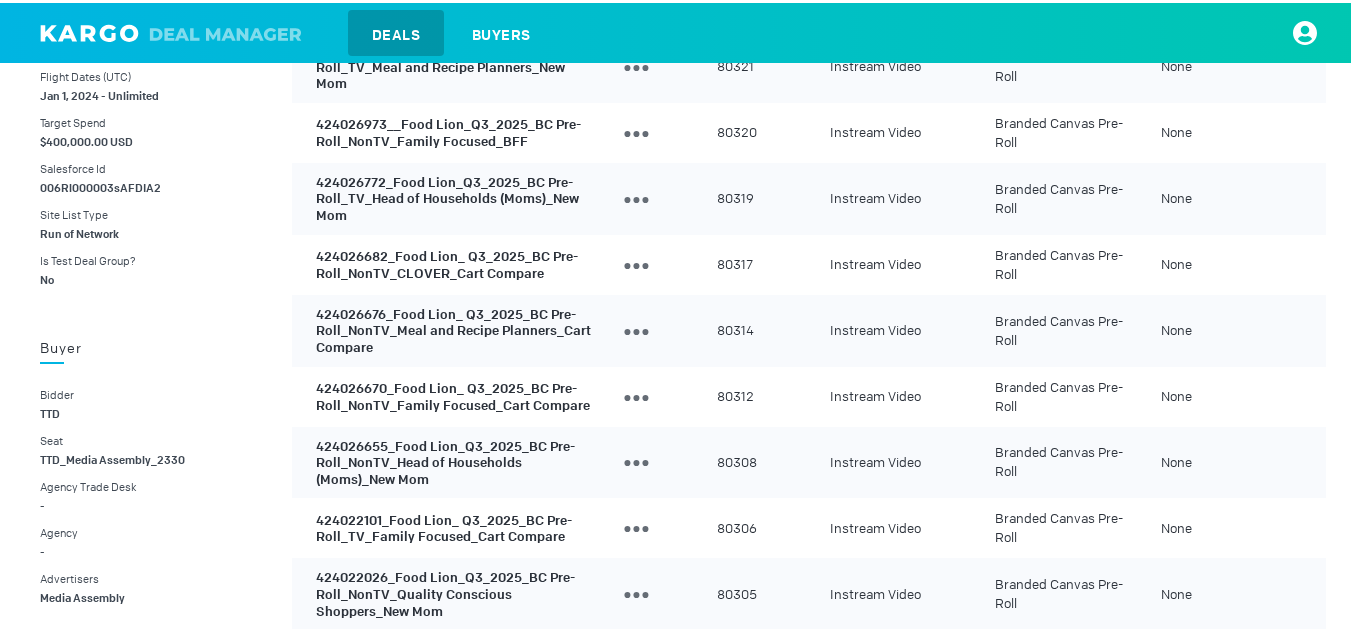 click on "424026676_Food Lion_ Q3_2025_BC Pre-Roll_NonTV_Meal and Recipe Planners_Cart Compare" at bounding box center (453, 327) 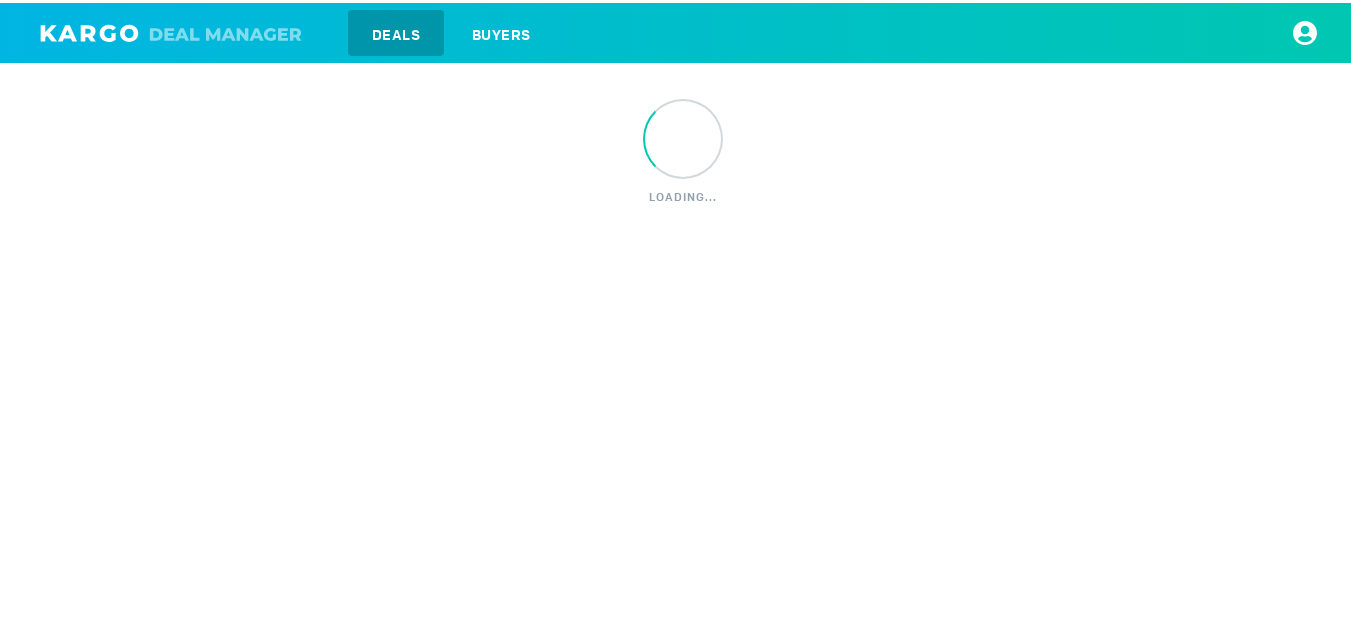 scroll, scrollTop: 0, scrollLeft: 0, axis: both 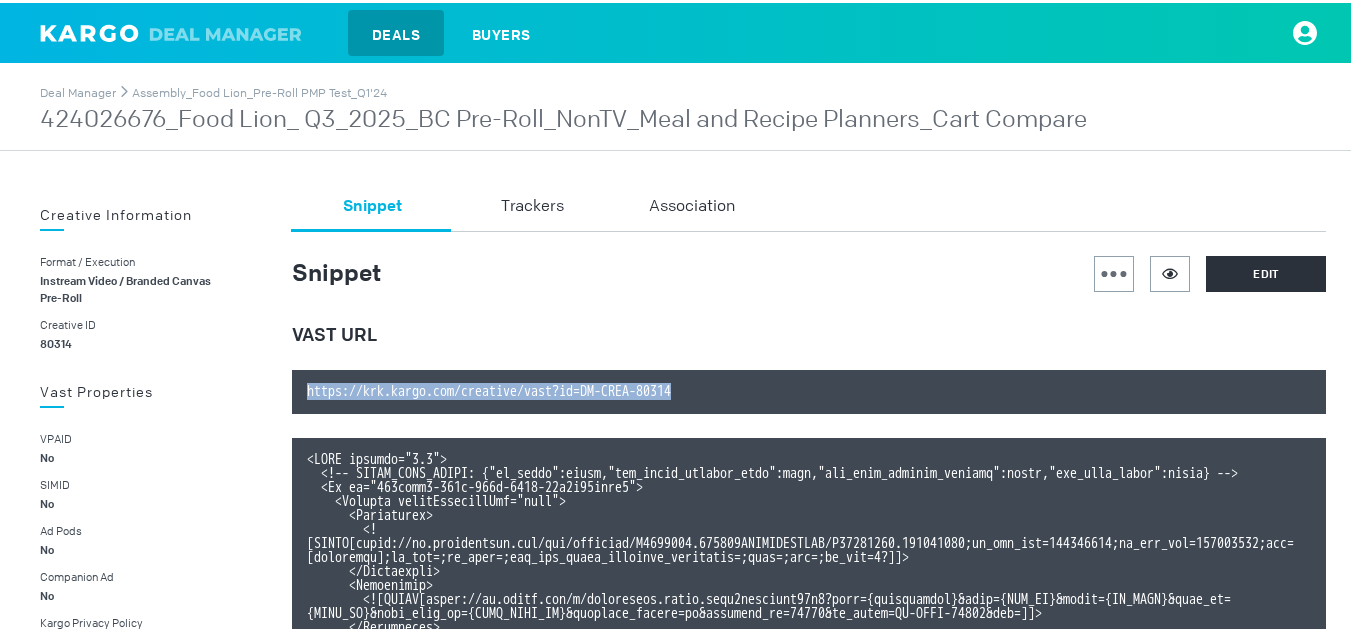 drag, startPoint x: 736, startPoint y: 390, endPoint x: 261, endPoint y: 384, distance: 475.0379 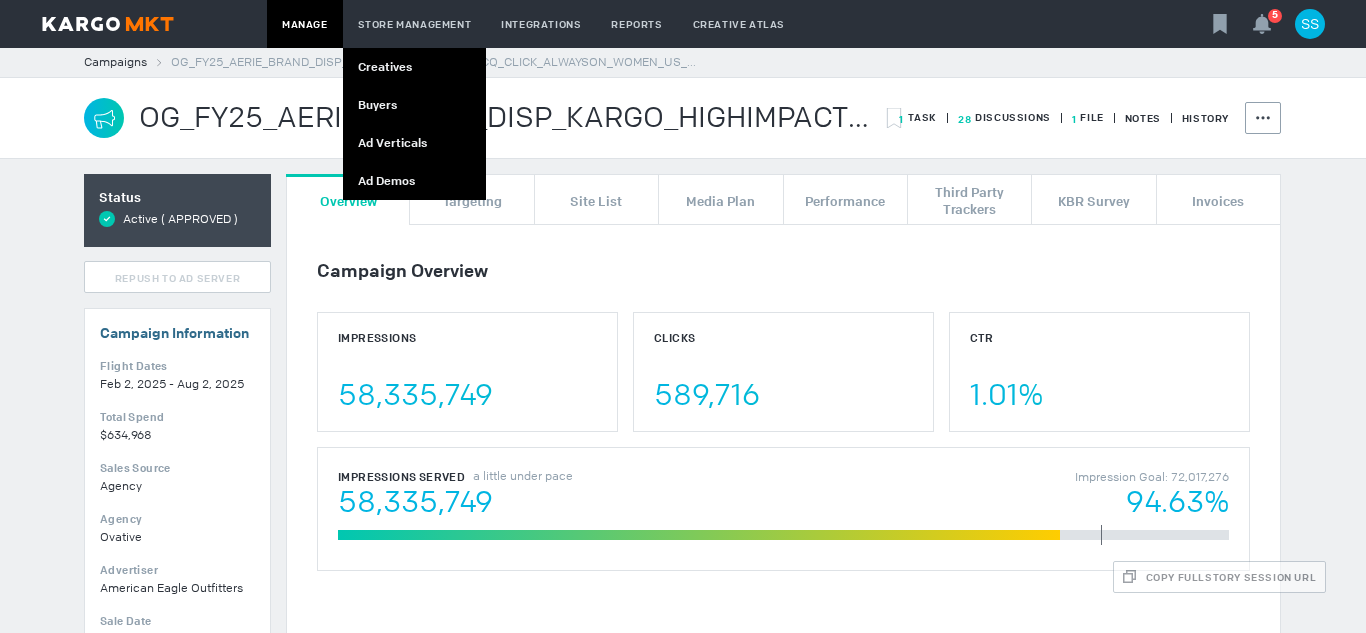 scroll, scrollTop: 0, scrollLeft: 0, axis: both 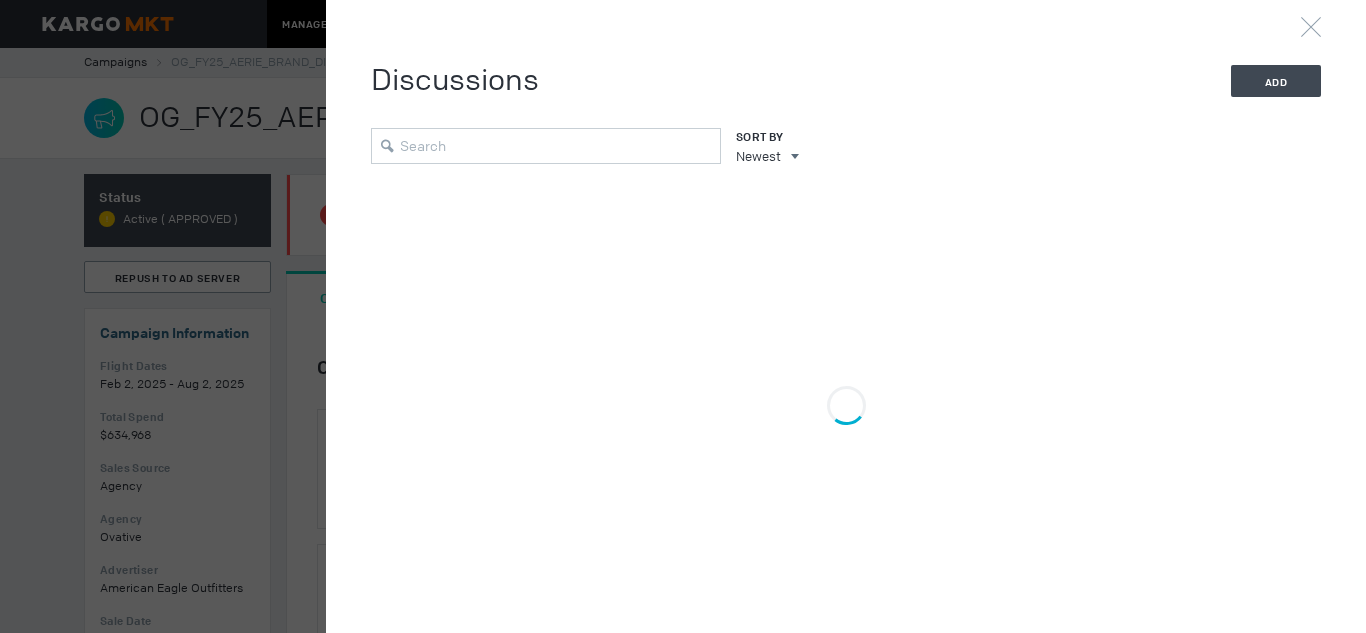 click at bounding box center [683, 316] 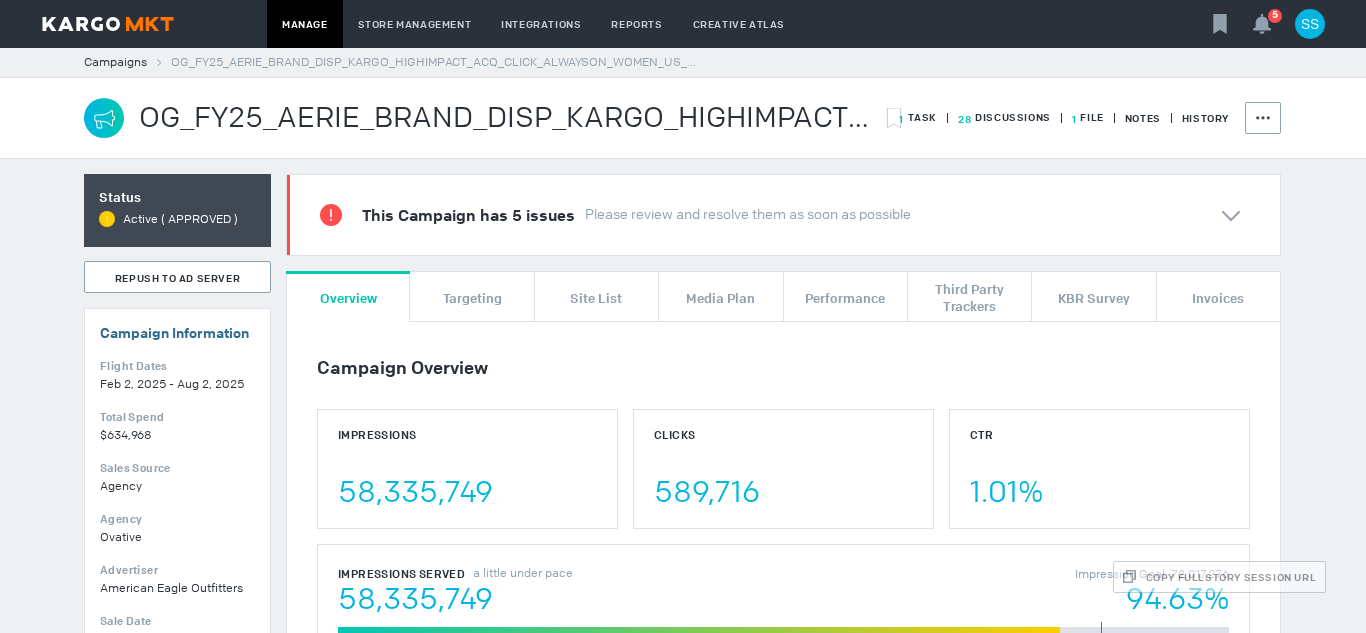 scroll, scrollTop: 0, scrollLeft: 0, axis: both 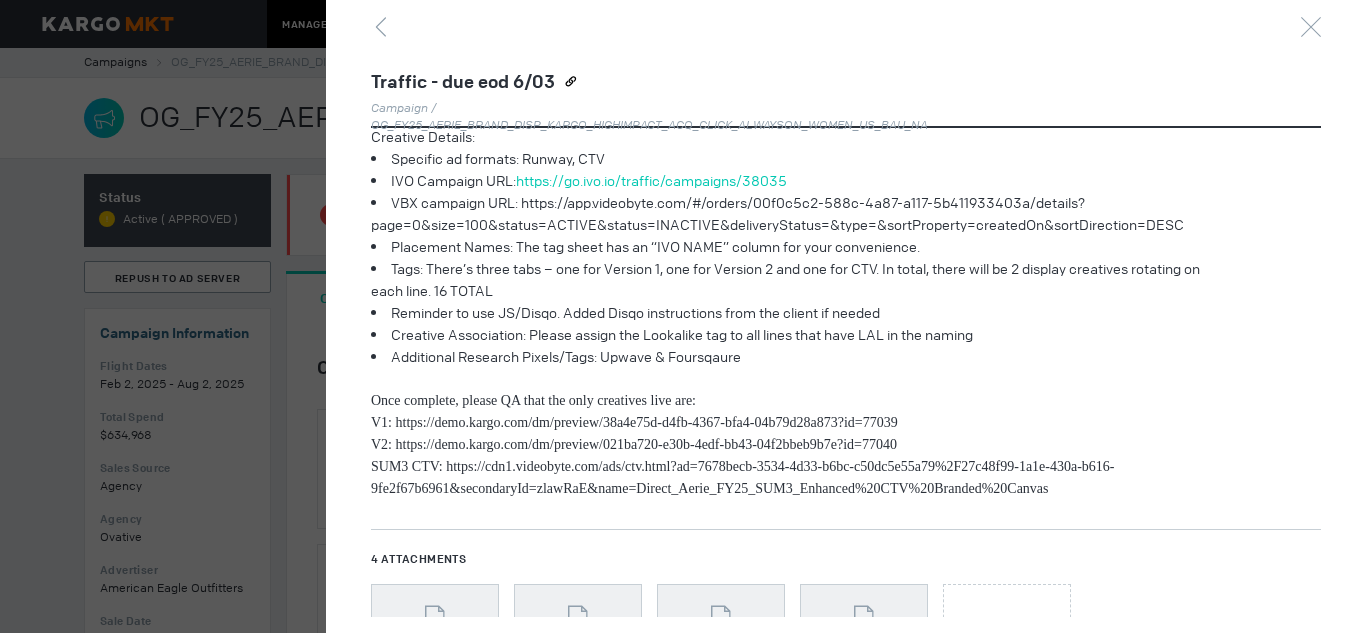 click on "Creative Details:" at bounding box center (798, 137) 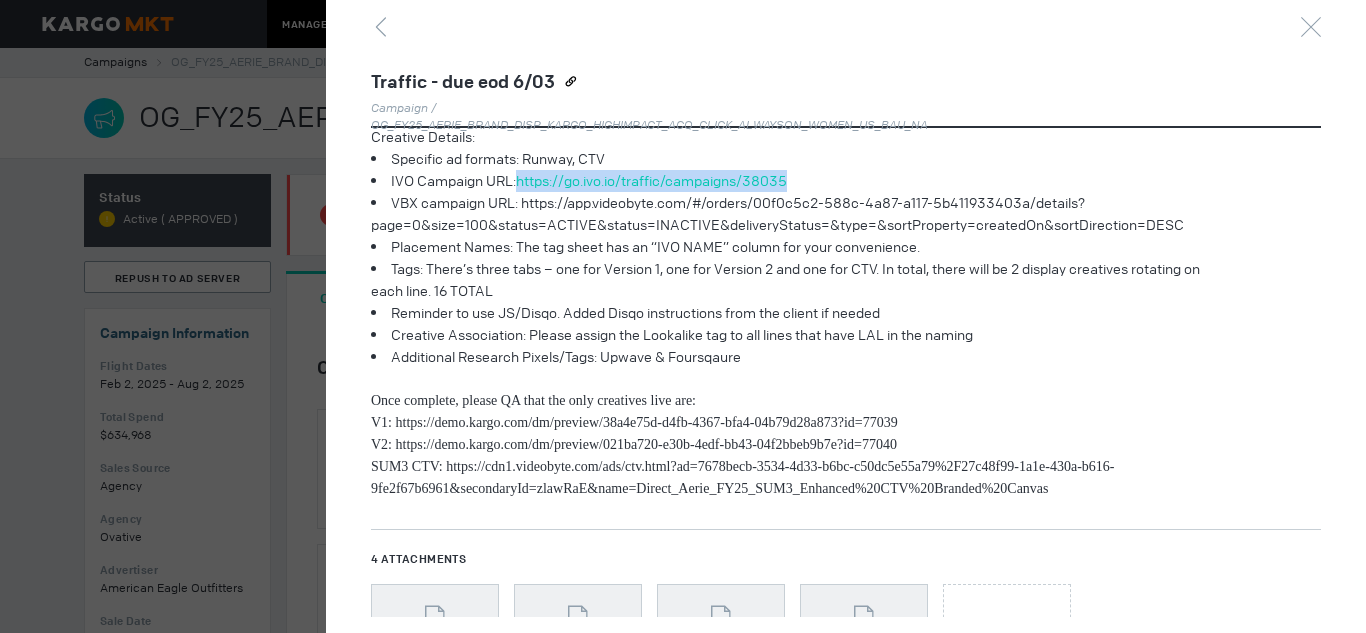 drag, startPoint x: 804, startPoint y: 179, endPoint x: 517, endPoint y: 185, distance: 287.0627 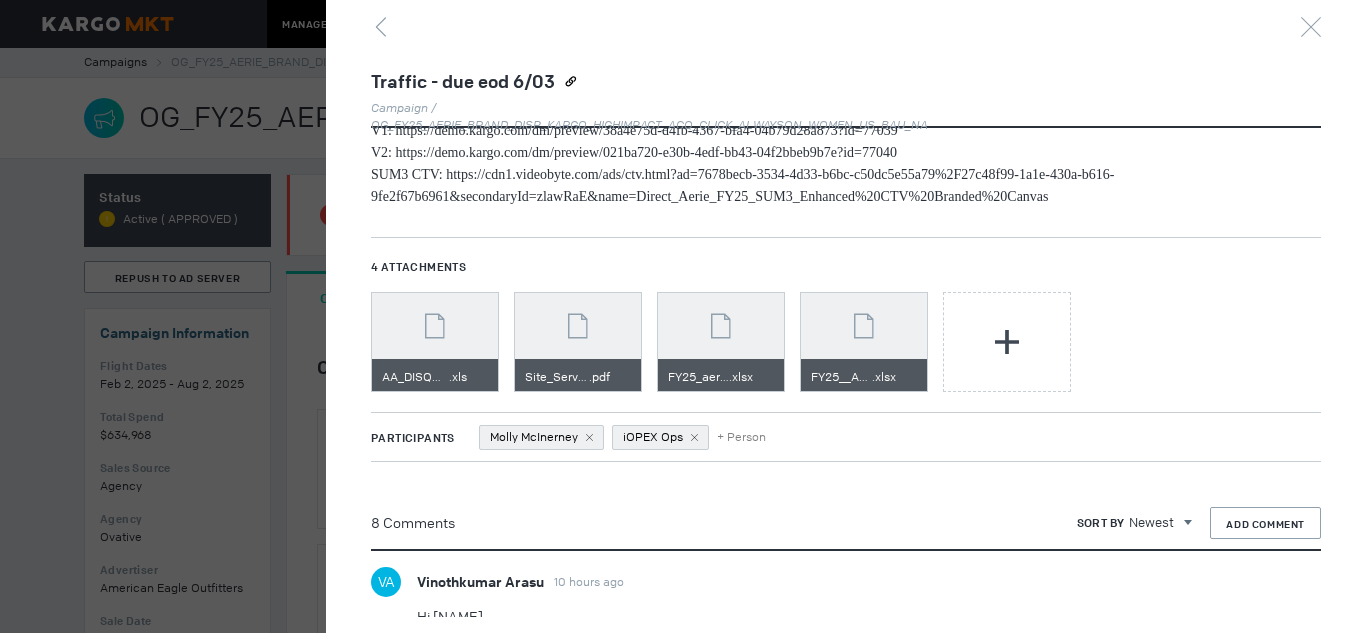 scroll, scrollTop: 479, scrollLeft: 0, axis: vertical 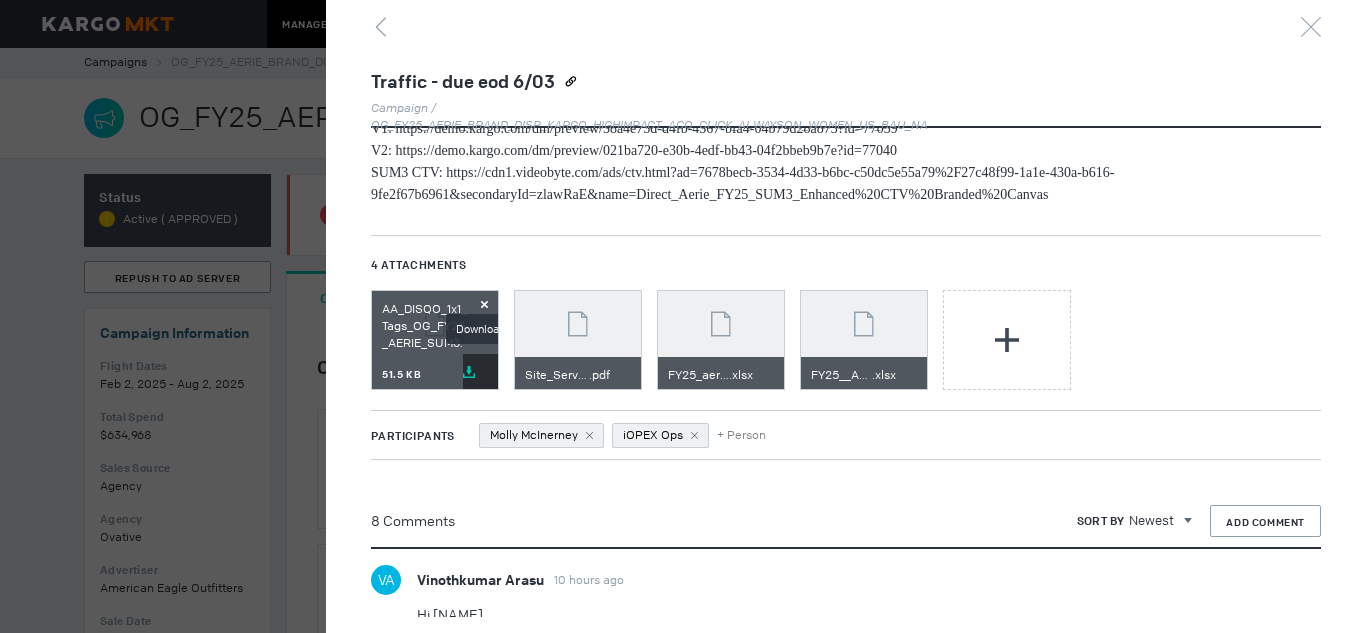 click at bounding box center (469, 372) 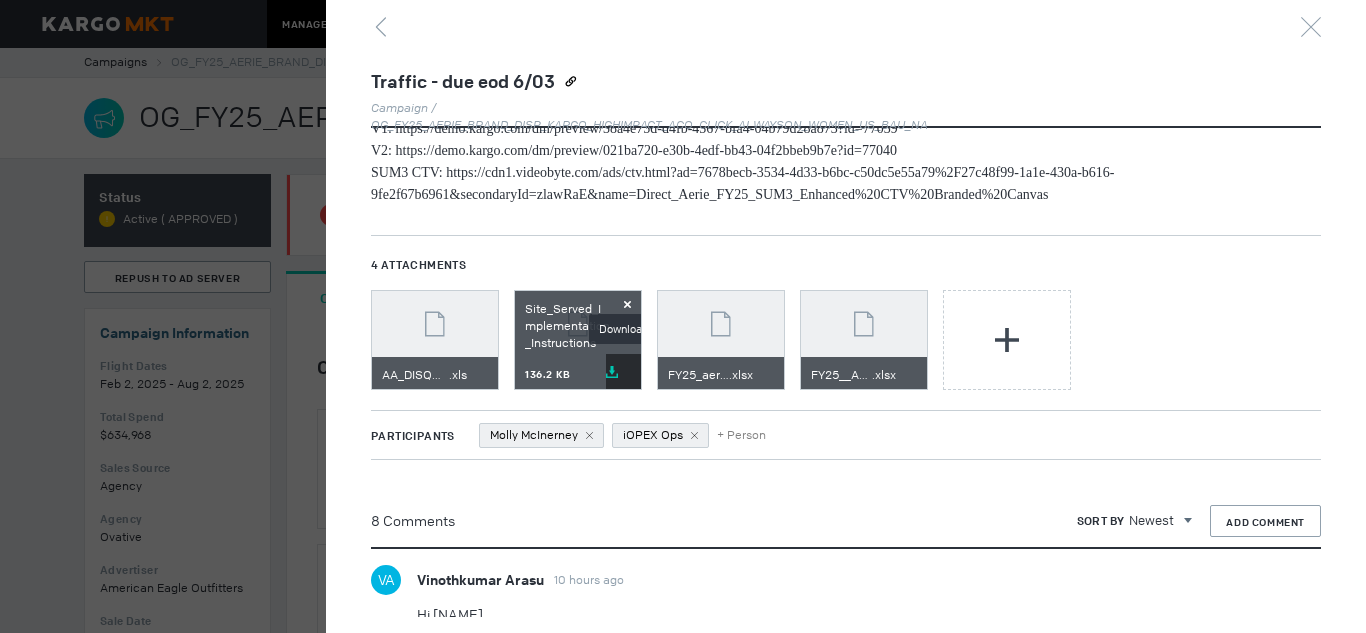 click at bounding box center (612, 372) 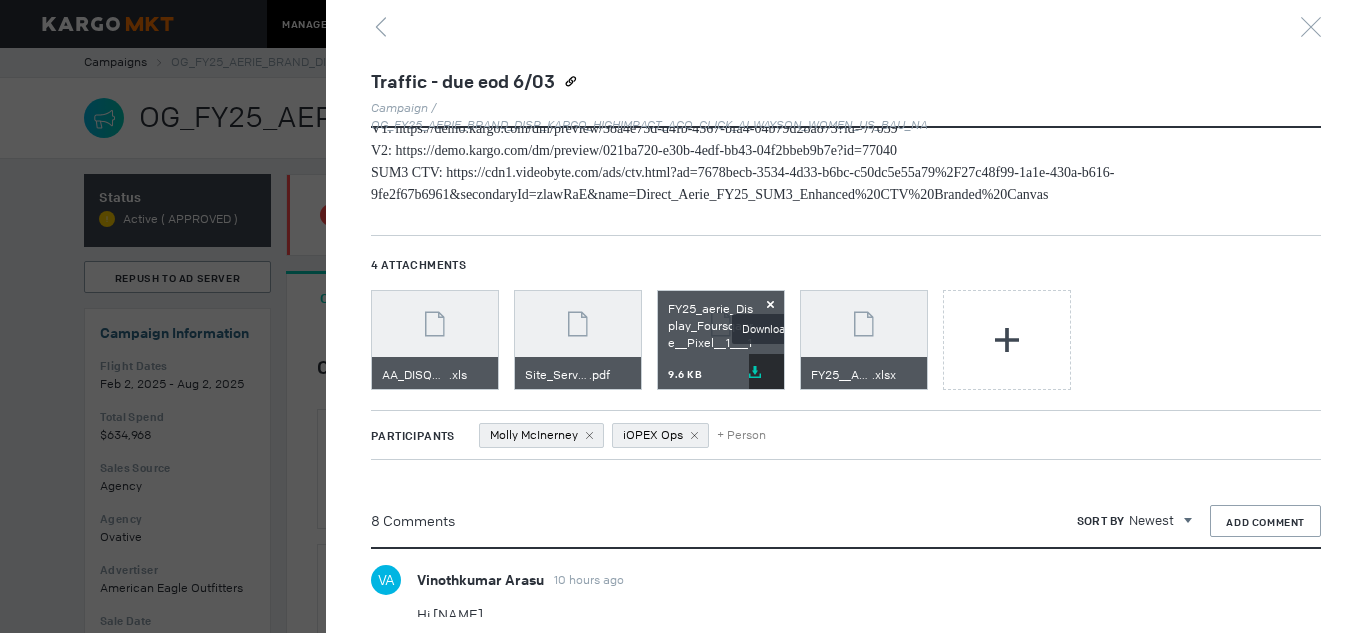 click on "Download" at bounding box center (766, 371) 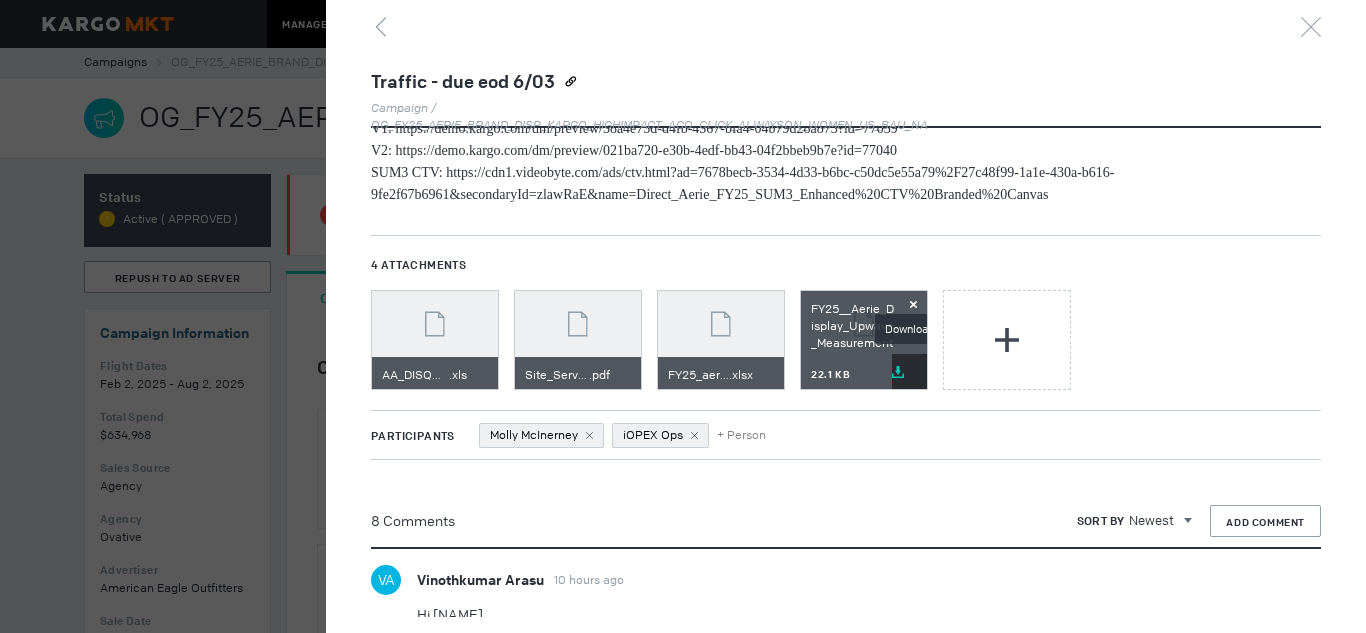click on "Download" at bounding box center (909, 371) 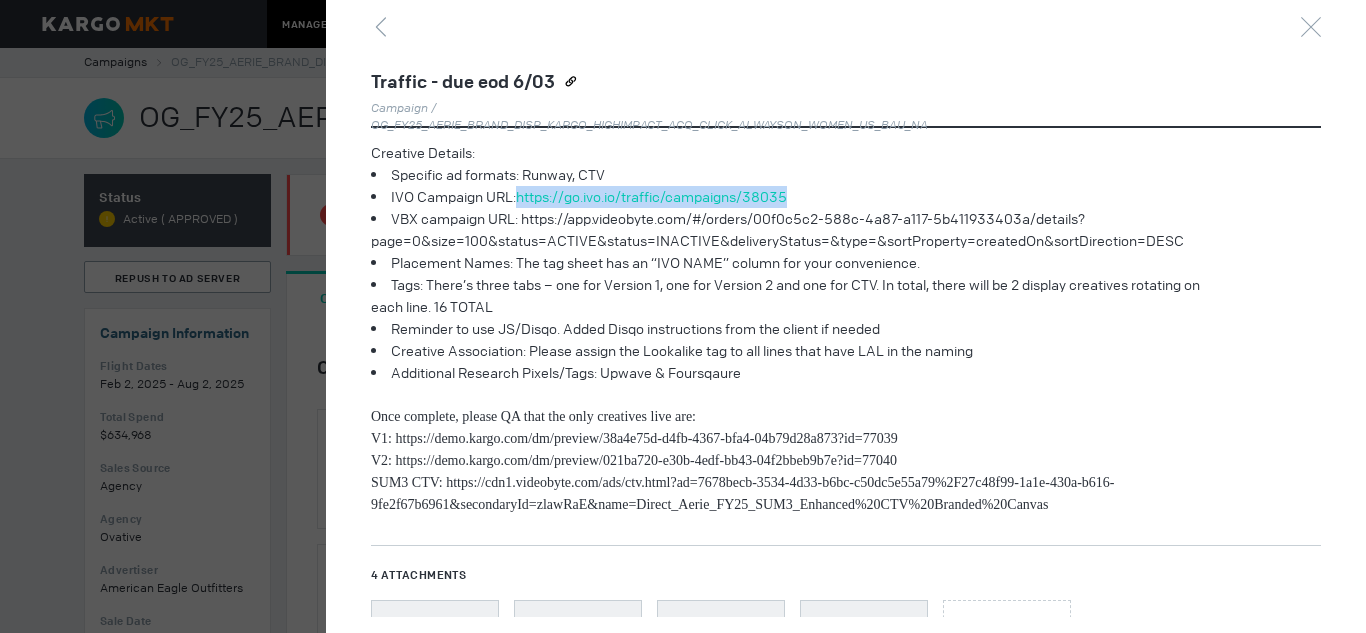 scroll, scrollTop: 165, scrollLeft: 0, axis: vertical 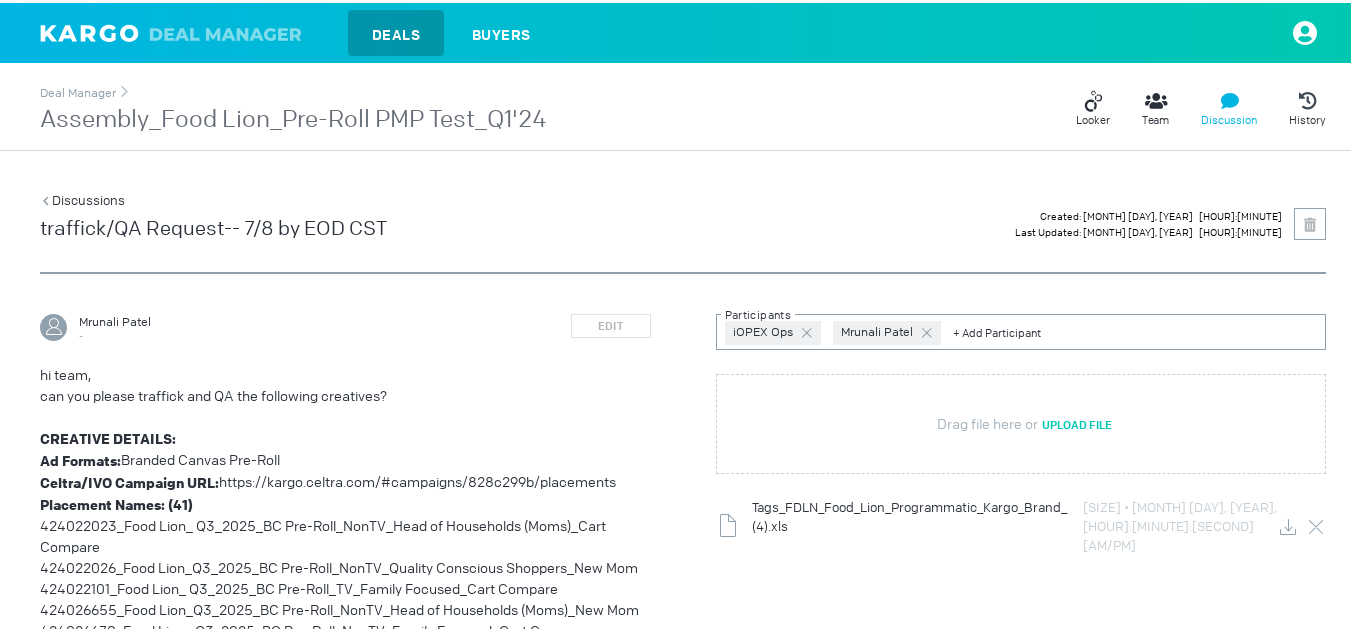 click on "Assembly_Food Lion_Pre-Roll PMP Test_Q1'24" at bounding box center [293, 117] 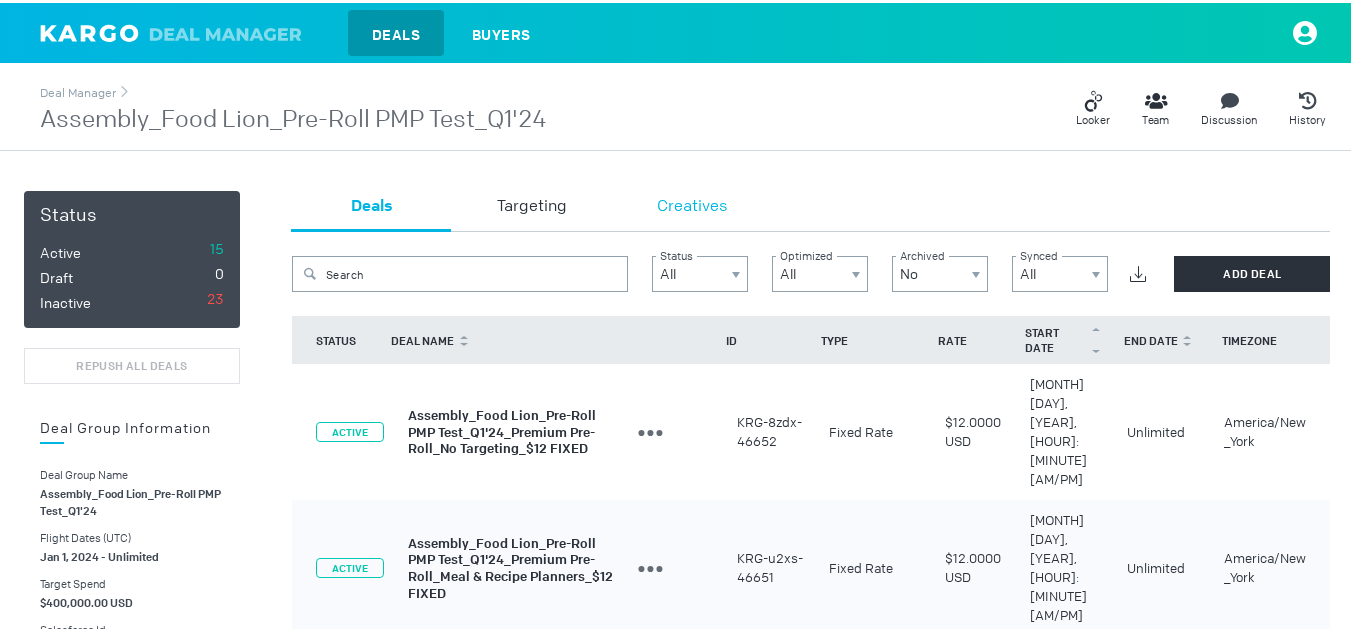 click on "Creatives" at bounding box center (692, 208) 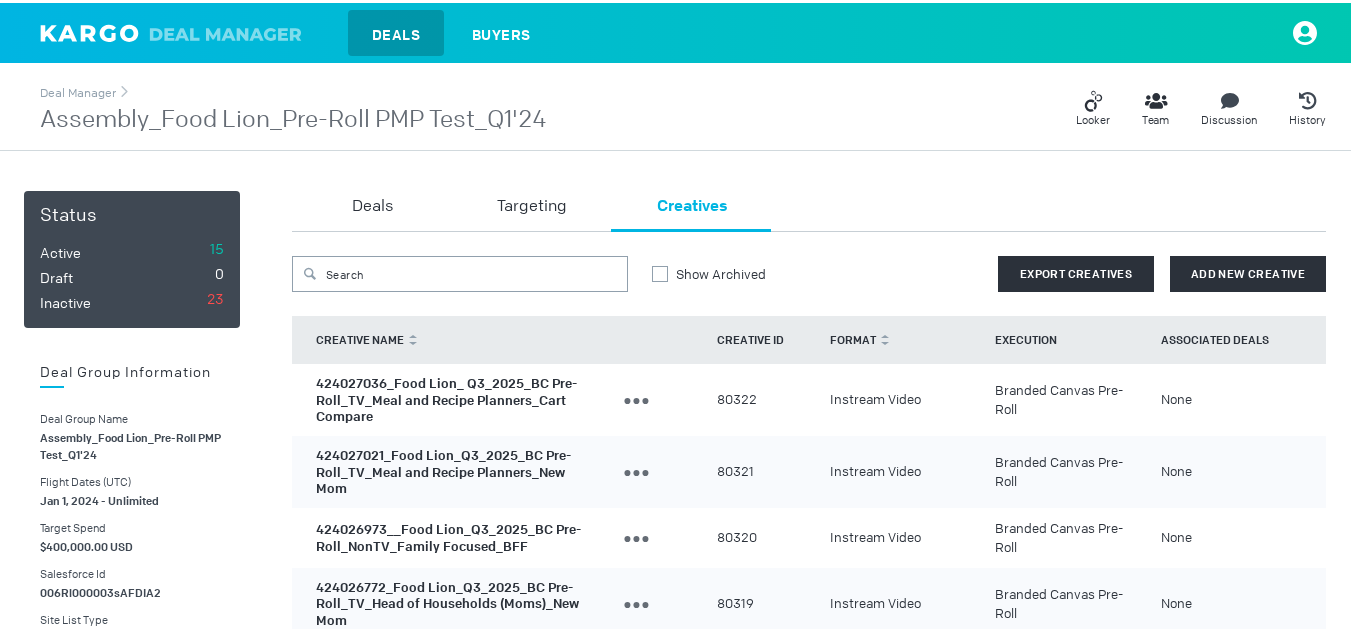 scroll, scrollTop: 1470, scrollLeft: 0, axis: vertical 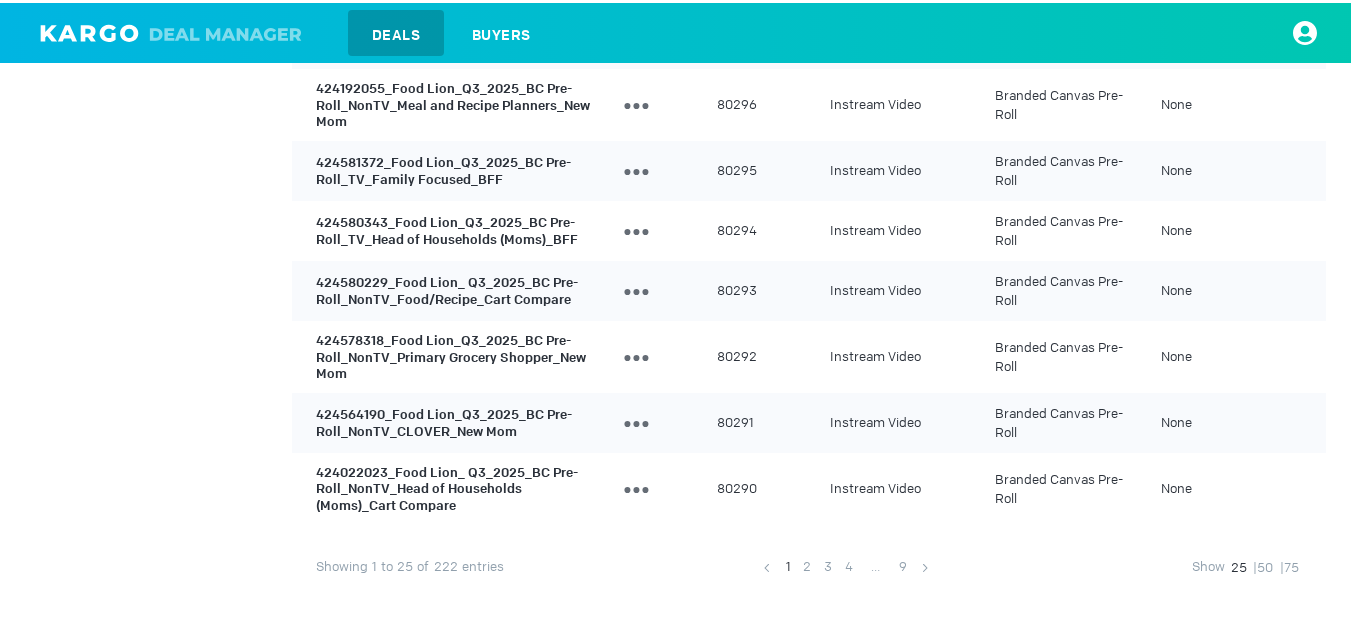 click on "424022023_Food Lion_ Q3_2025_BC Pre-Roll_NonTV_Head of Households (Moms)_Cart Compare" at bounding box center (447, 485) 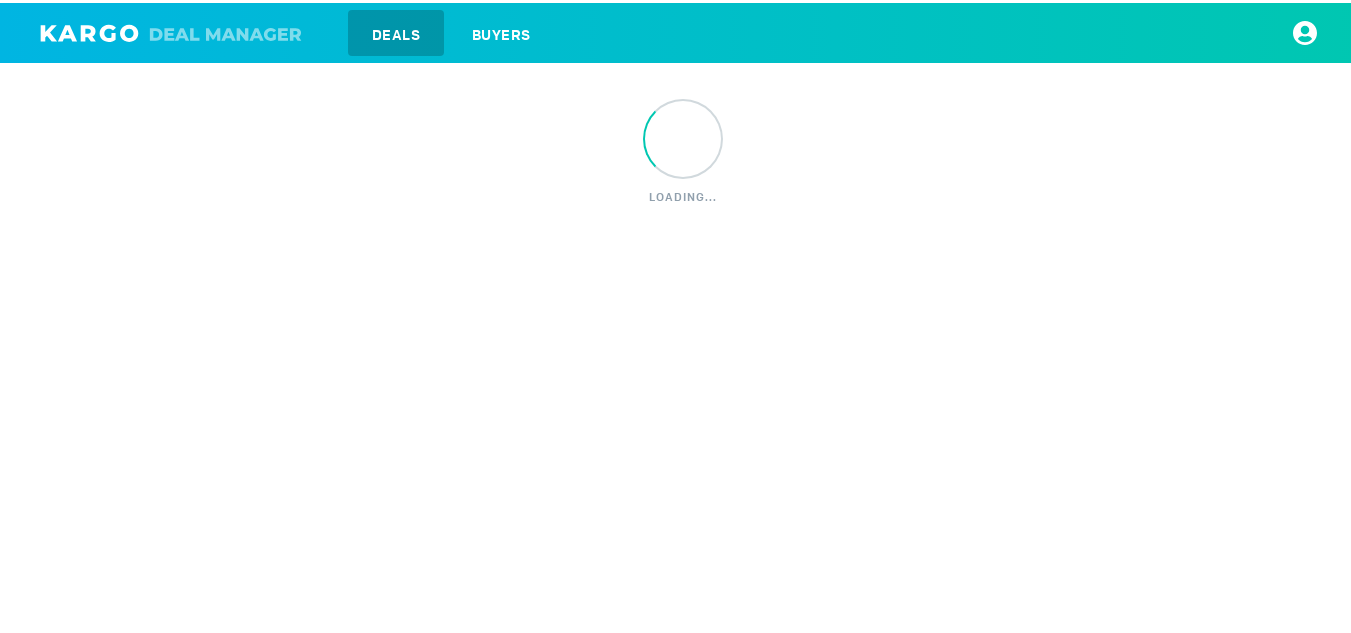scroll, scrollTop: 0, scrollLeft: 0, axis: both 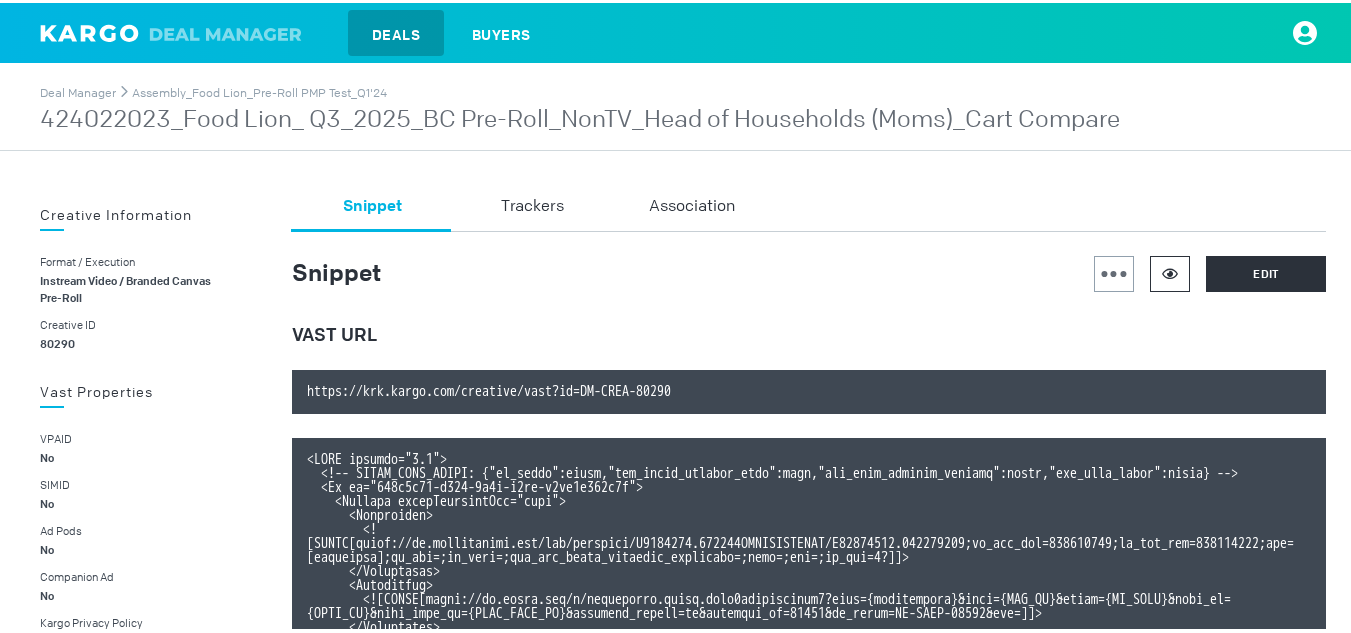 click at bounding box center [1170, 270] 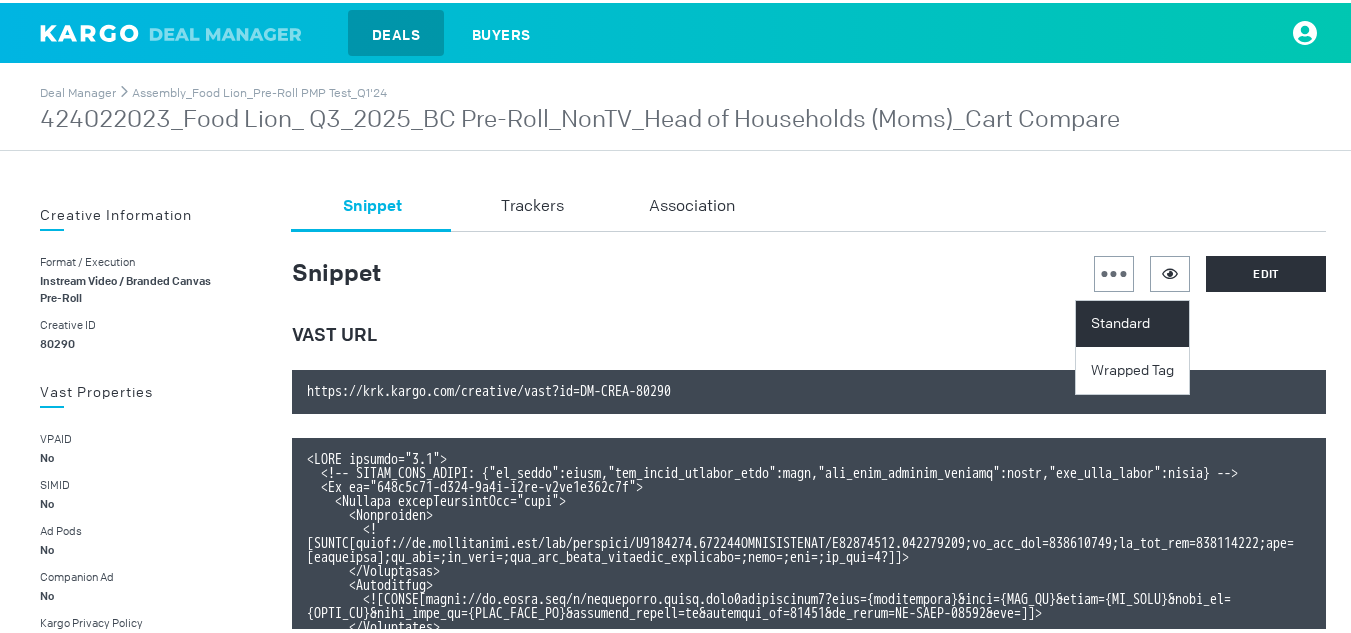 click on "Standard" at bounding box center (1135, 321) 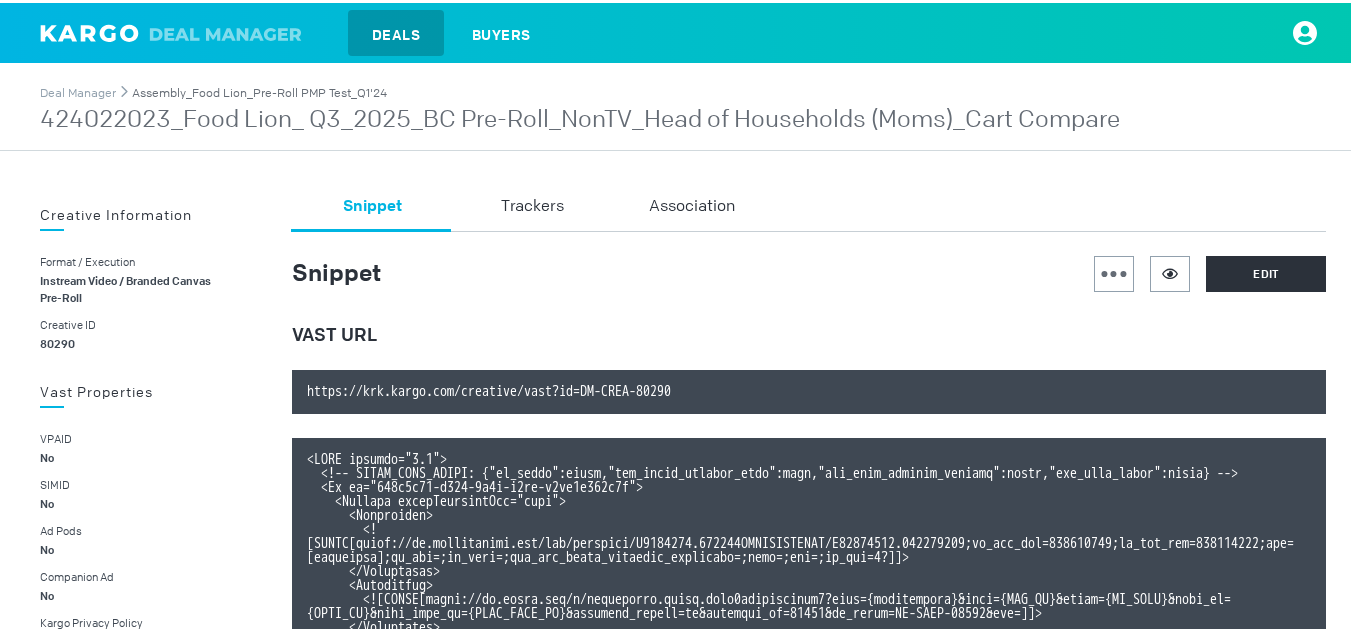 click on "Assembly_Food Lion_Pre-Roll PMP Test_Q1'24" at bounding box center (259, 90) 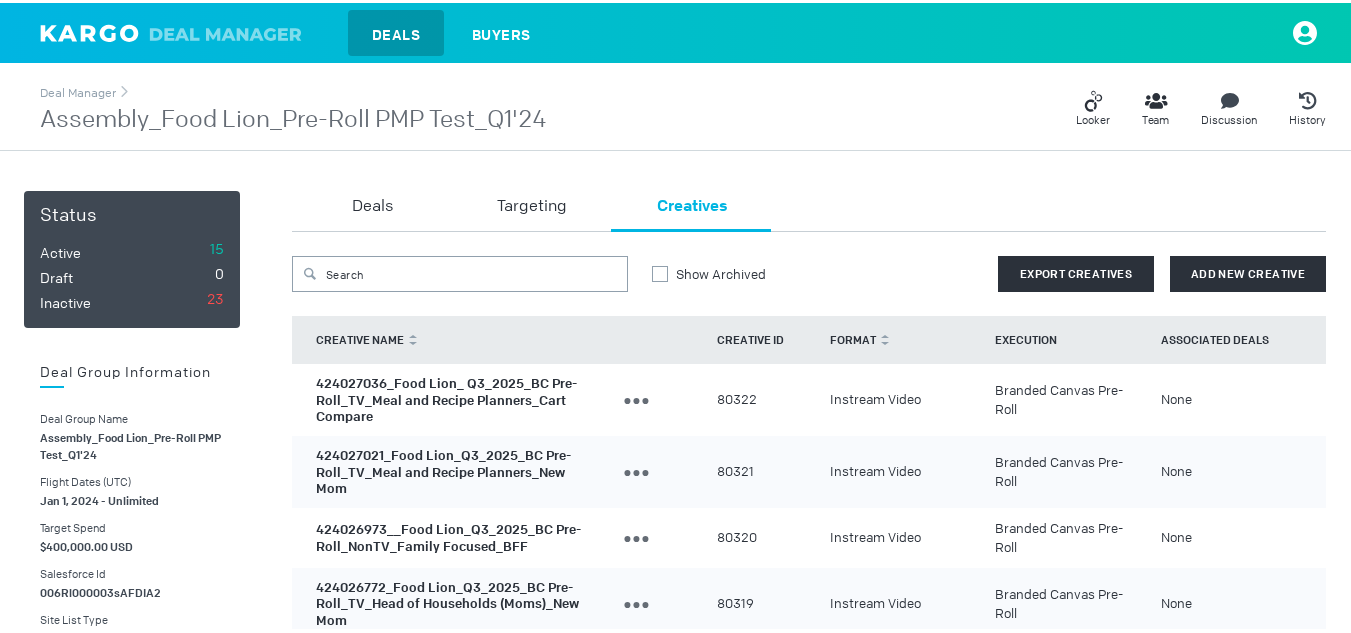 scroll, scrollTop: 669, scrollLeft: 0, axis: vertical 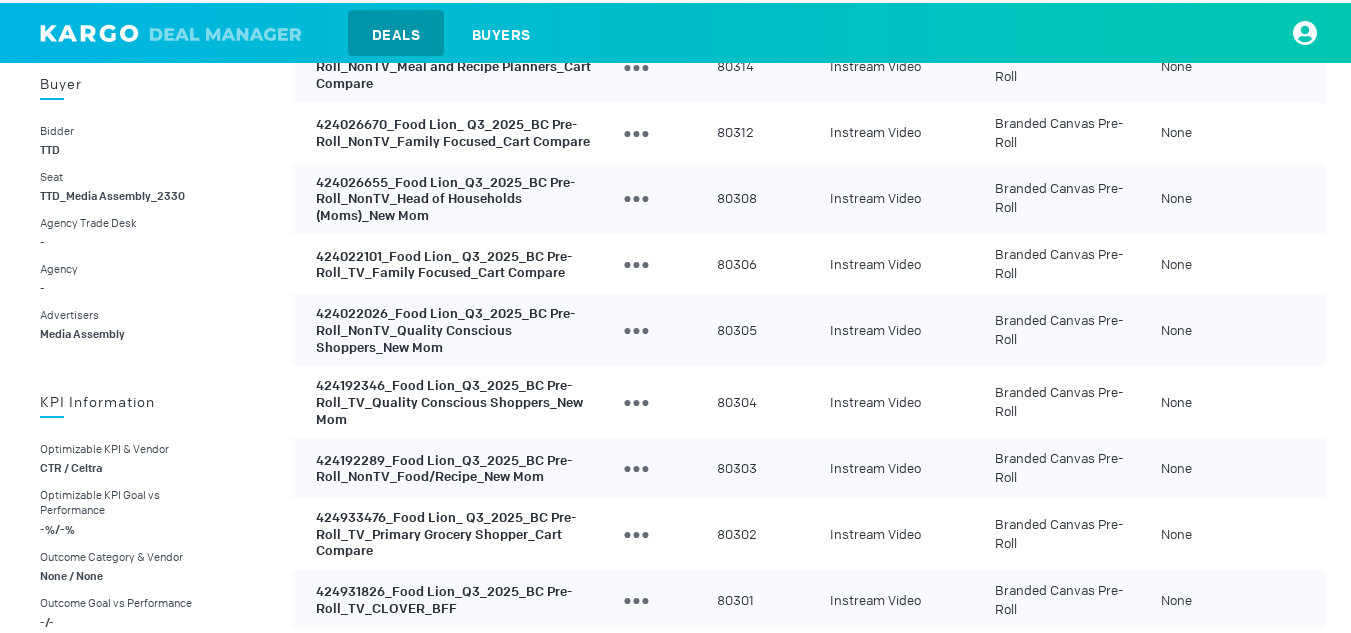 click on "424022026_Food Lion_Q3_2025_BC Pre-Roll_NonTV_Quality Conscious Shoppers_New Mom" at bounding box center (445, 327) 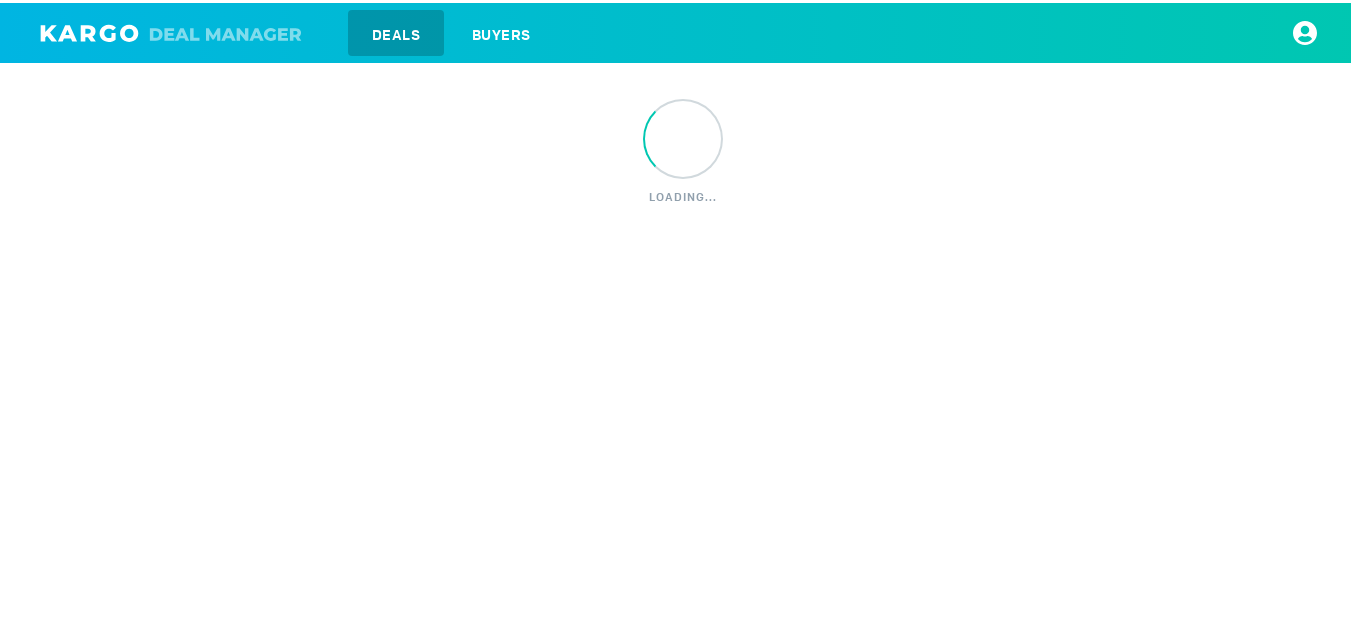 scroll, scrollTop: 0, scrollLeft: 0, axis: both 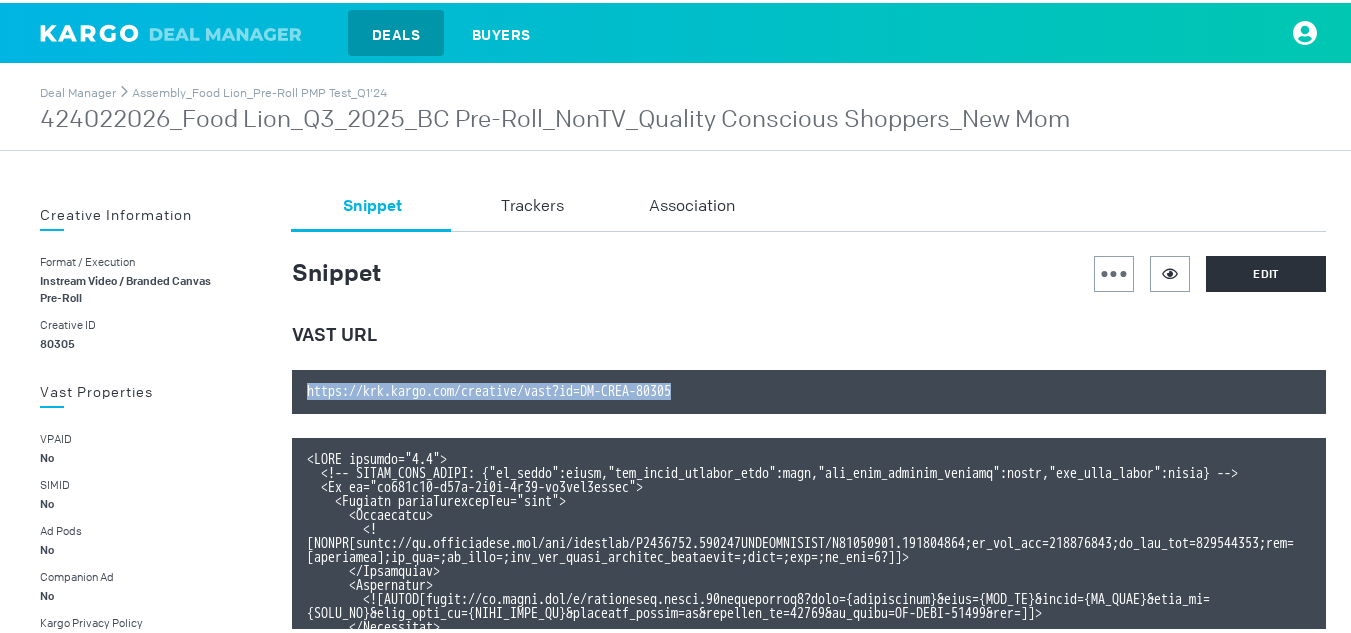 drag, startPoint x: 750, startPoint y: 378, endPoint x: 292, endPoint y: 390, distance: 458.15717 